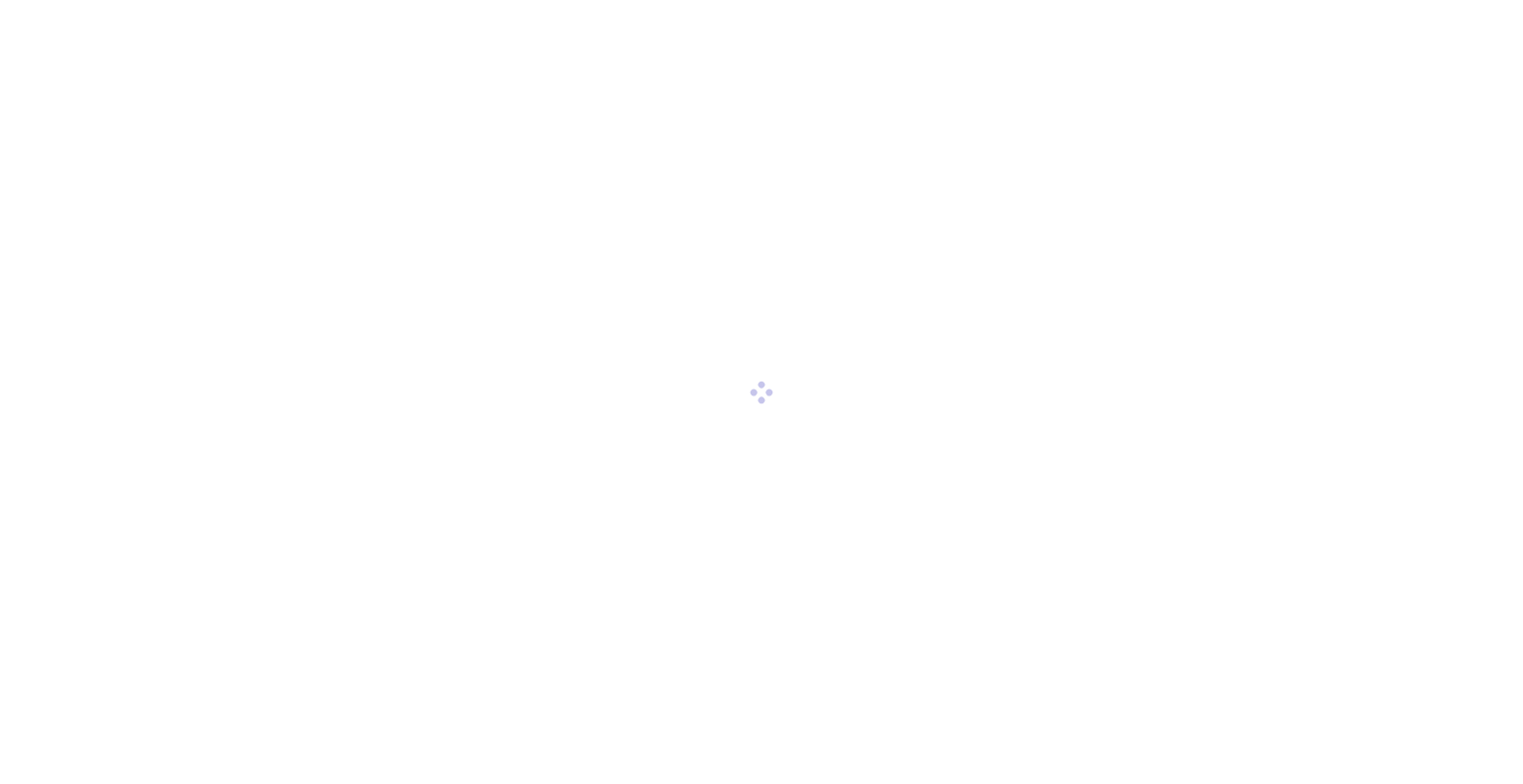 scroll, scrollTop: 0, scrollLeft: 0, axis: both 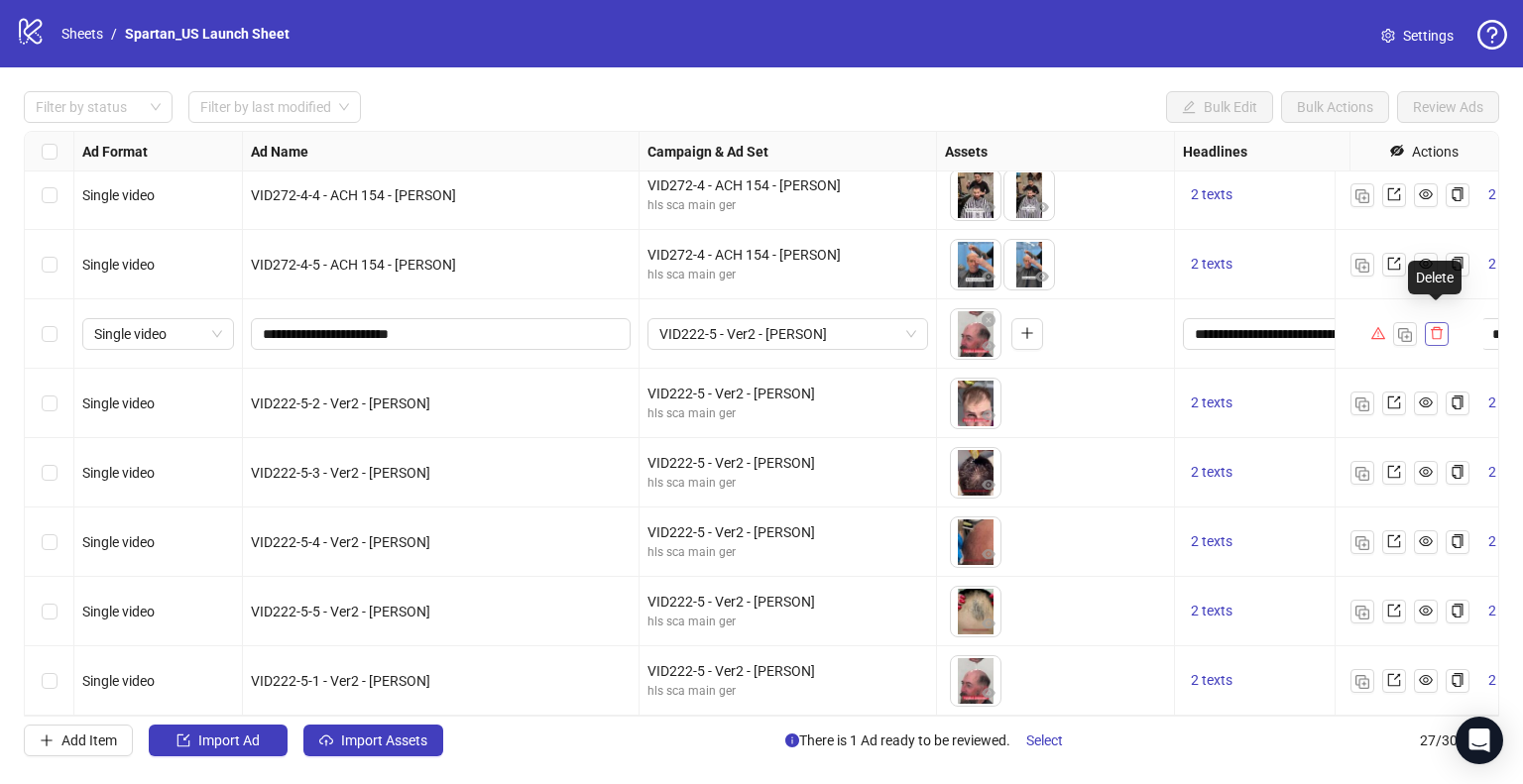 click 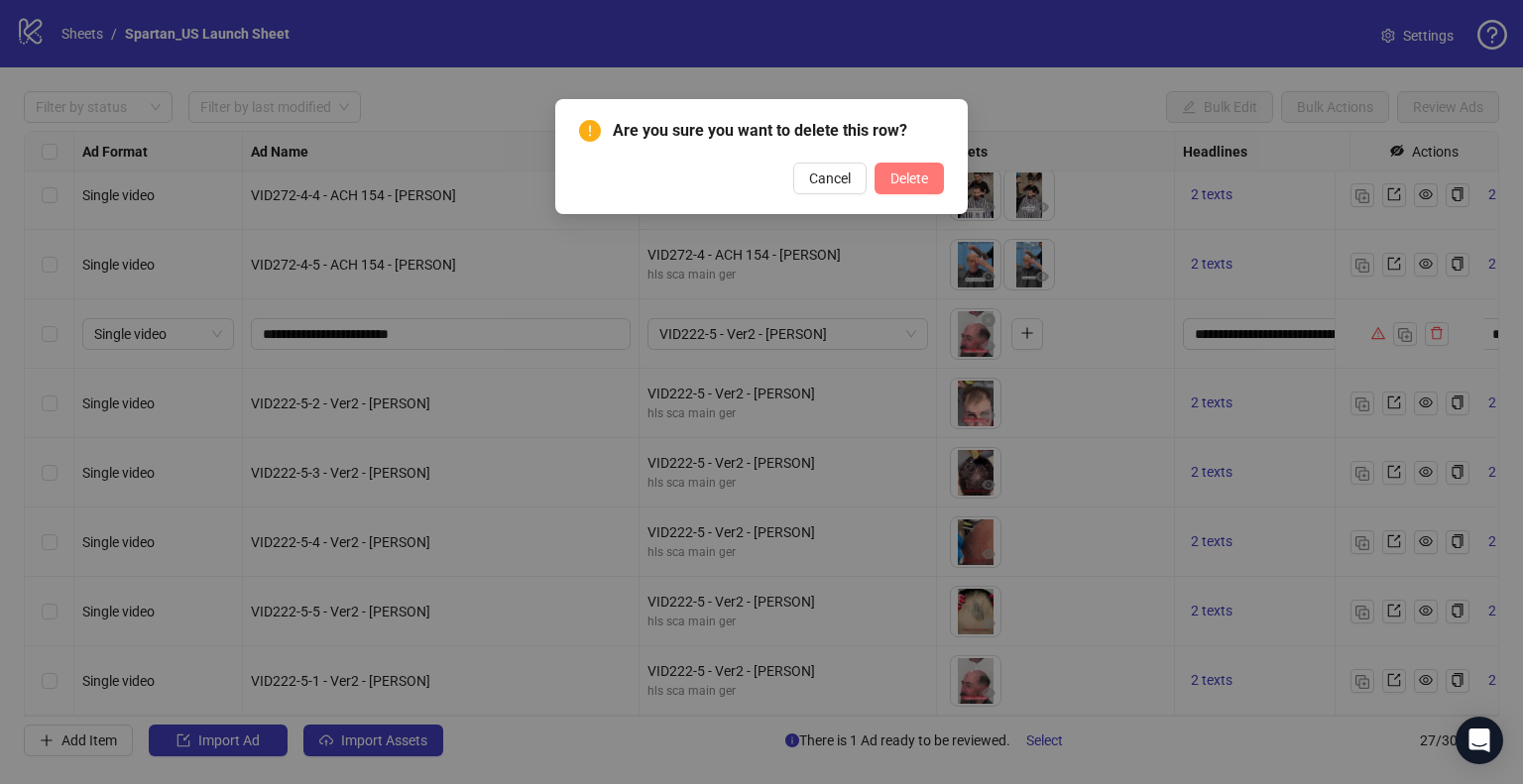 click on "Delete" at bounding box center (909, 178) 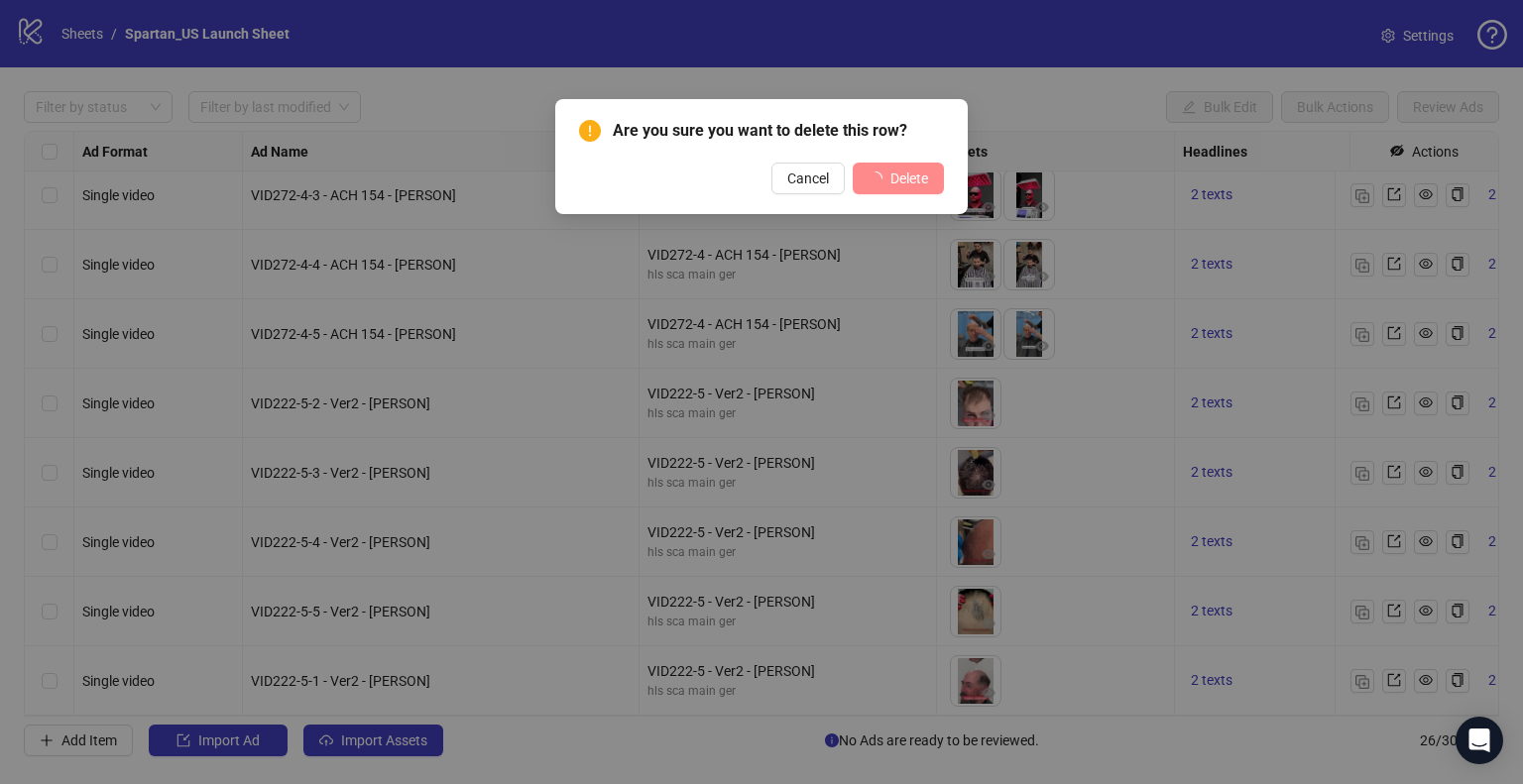 scroll, scrollTop: 1274, scrollLeft: 0, axis: vertical 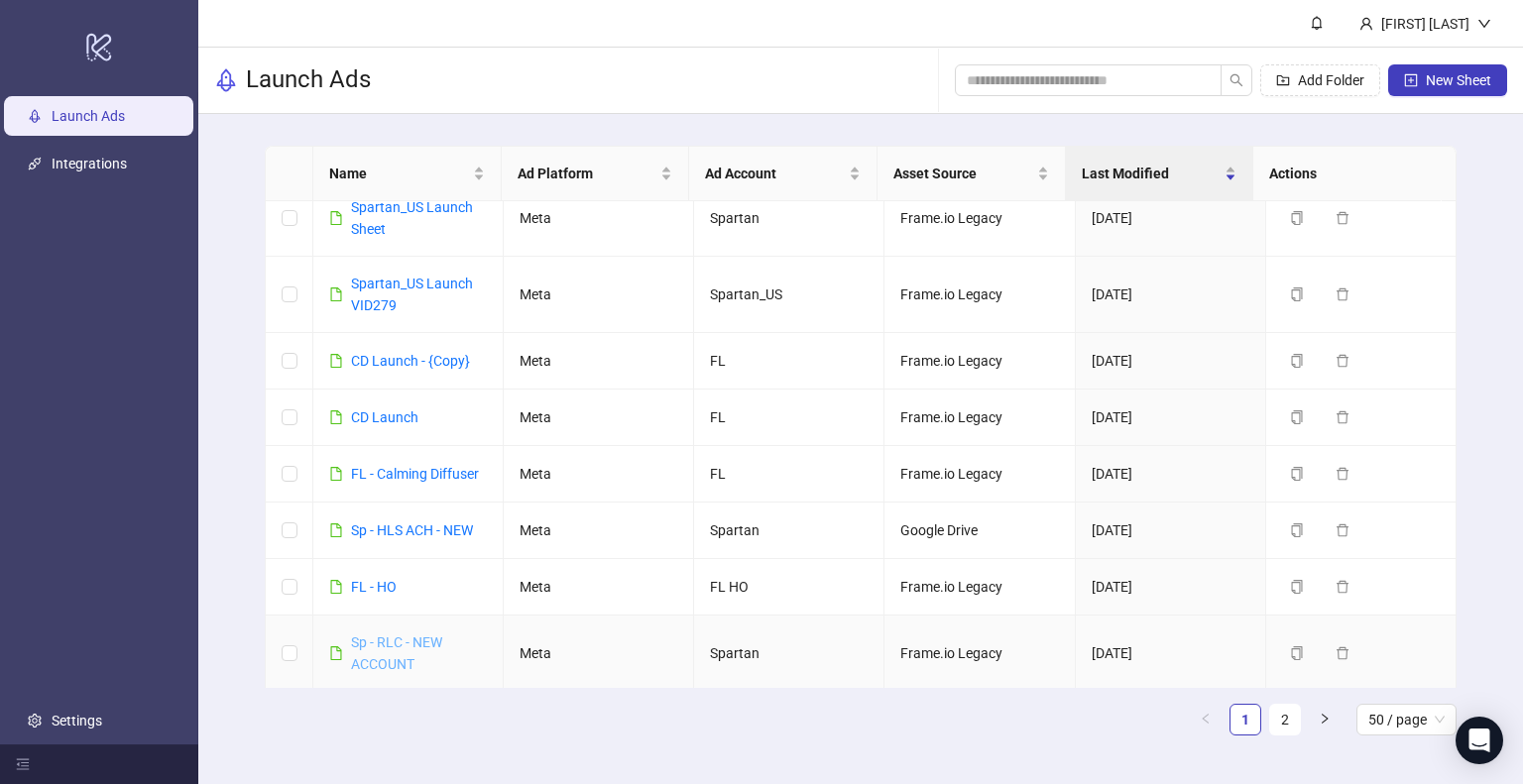 click on "Sp - RLC - NEW ACCOUNT" at bounding box center (397, 653) 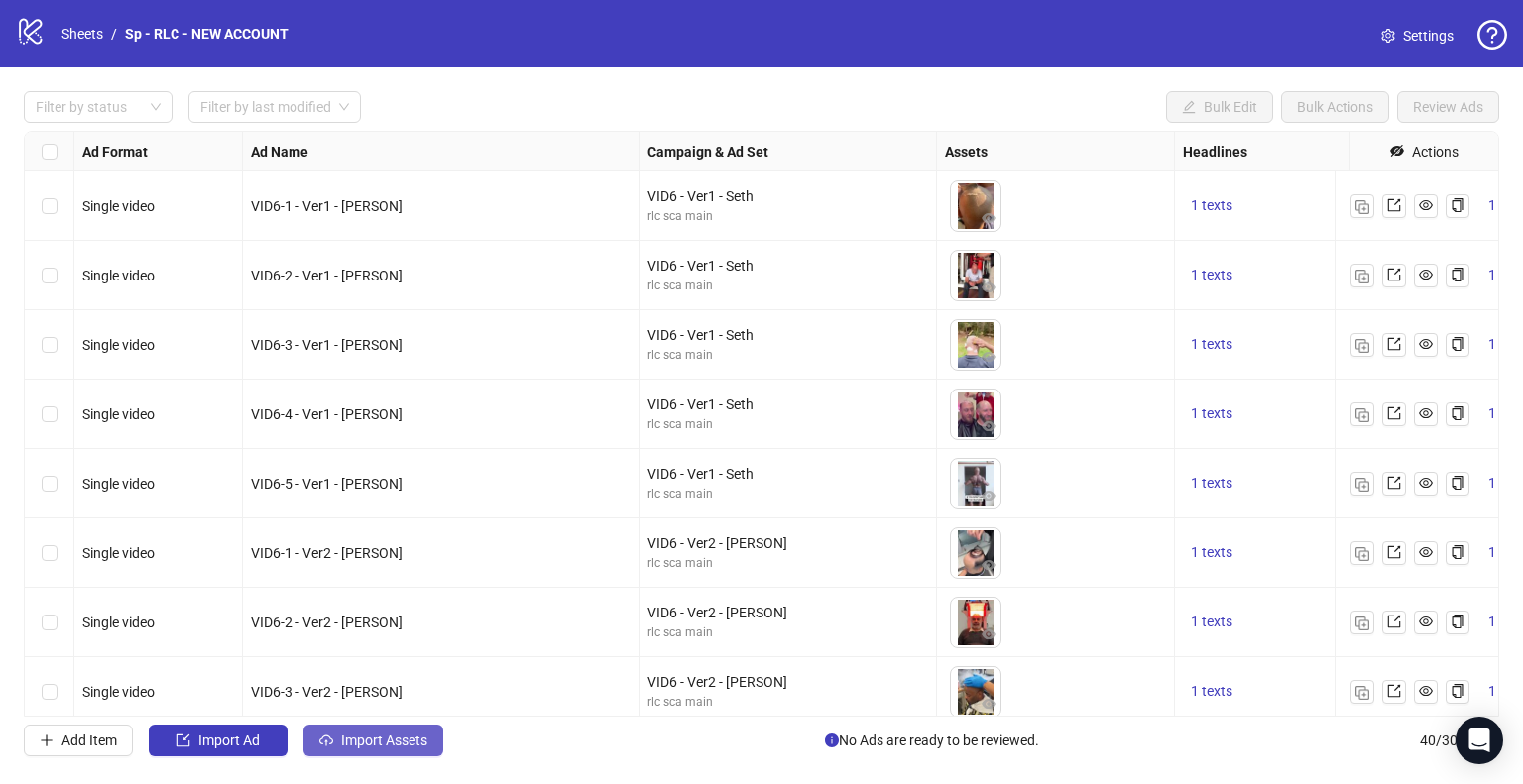 click on "Import Assets" at bounding box center (384, 740) 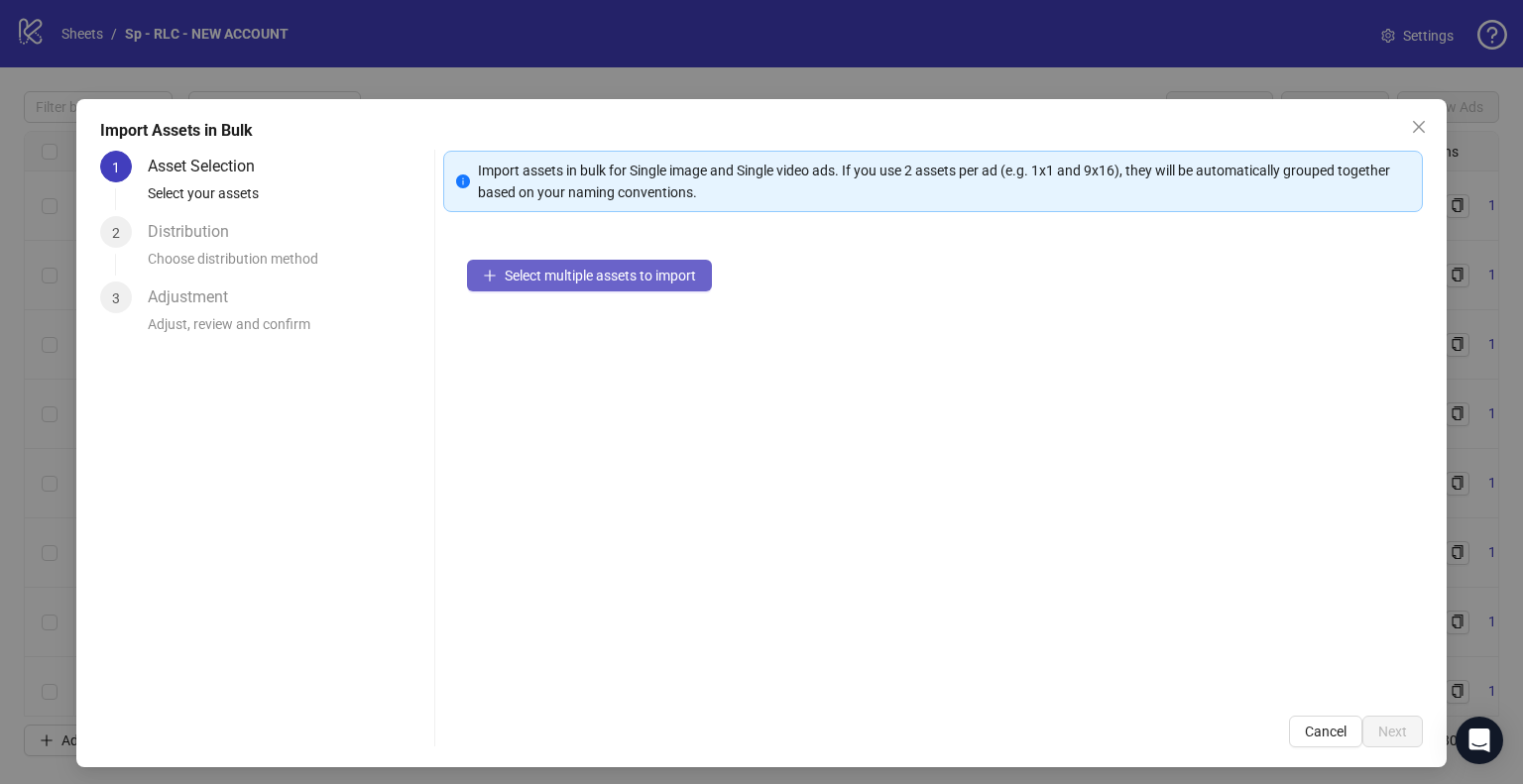 click on "Select multiple assets to import" at bounding box center (589, 276) 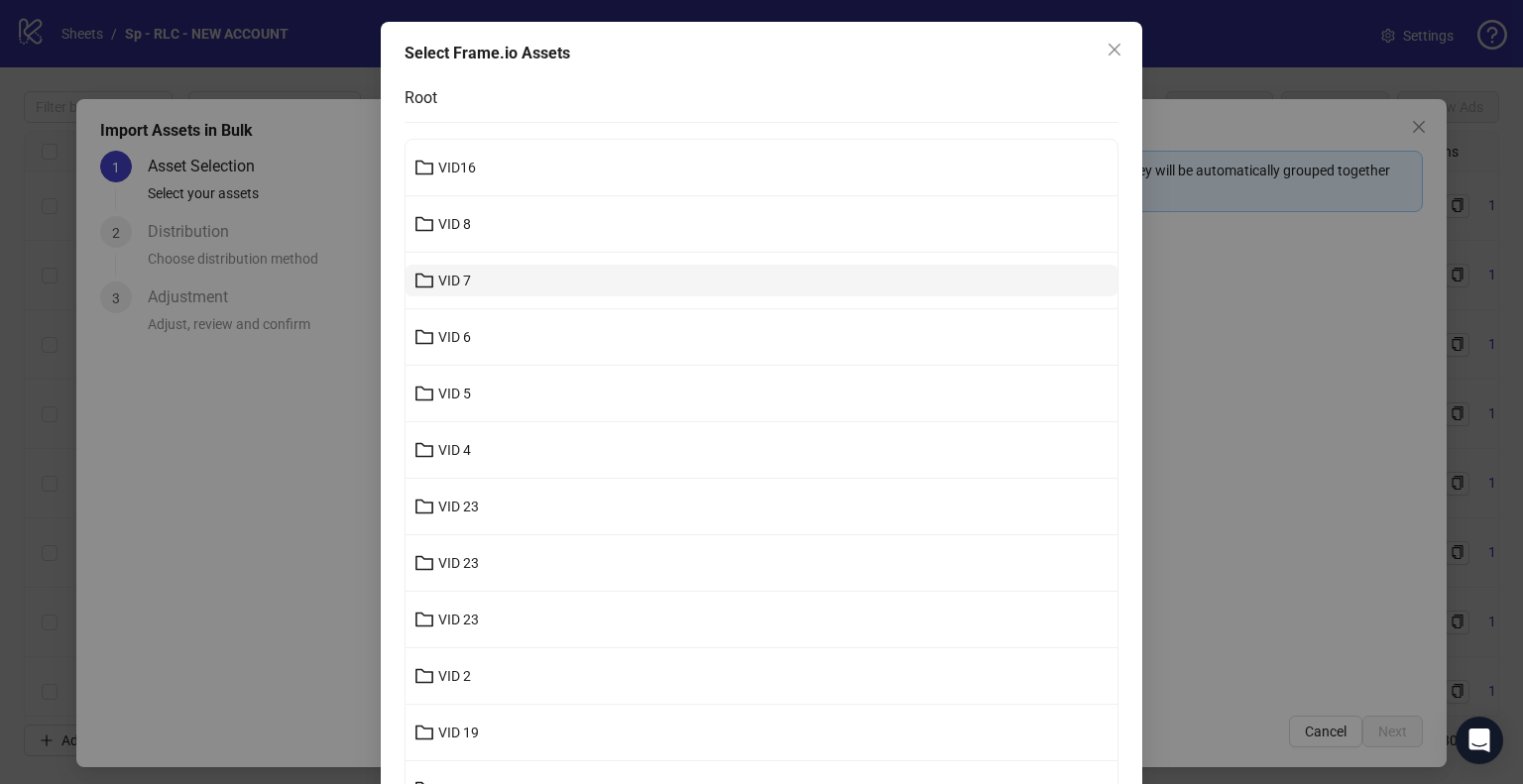 scroll, scrollTop: 99, scrollLeft: 0, axis: vertical 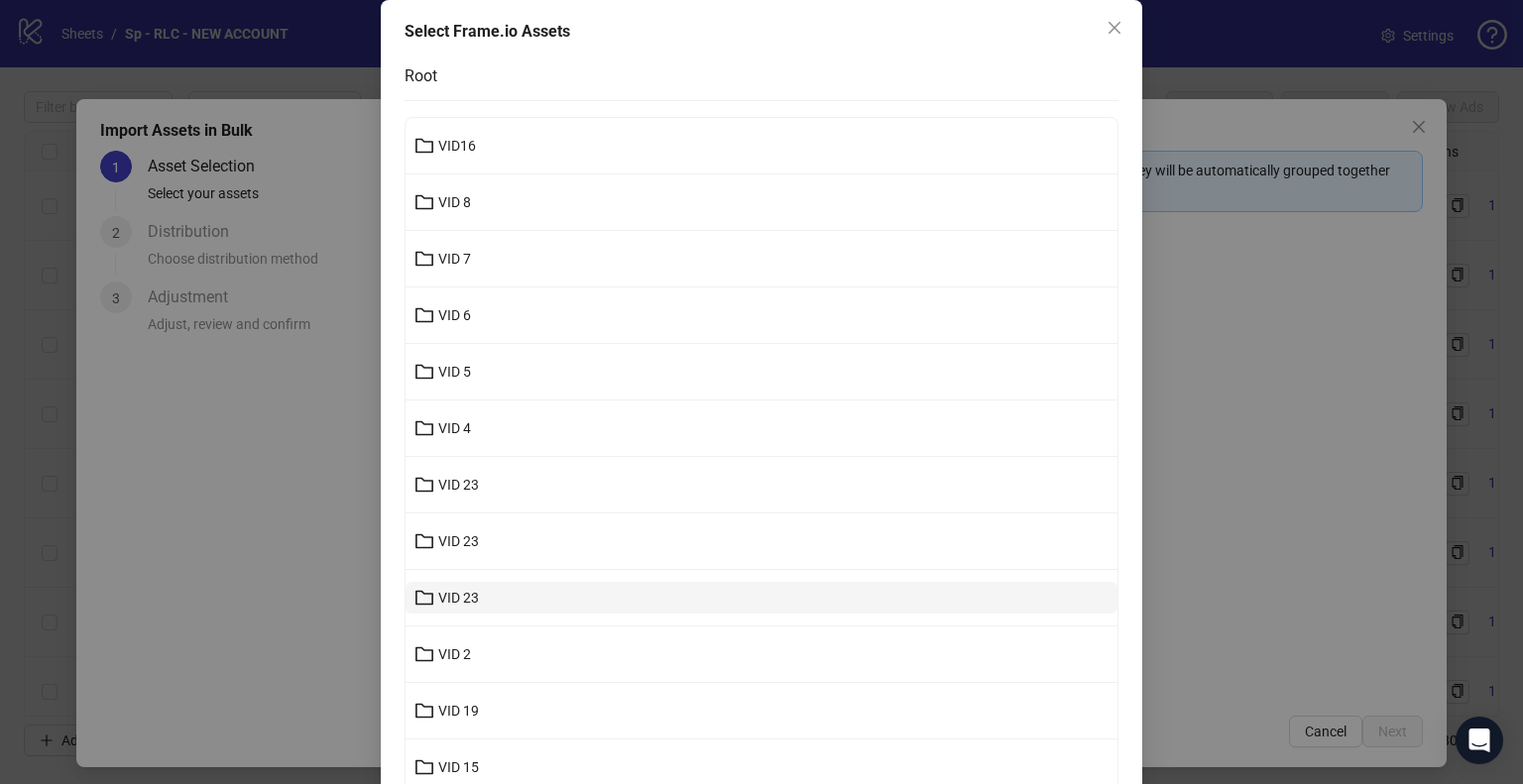 click on "VID 23" at bounding box center [762, 598] 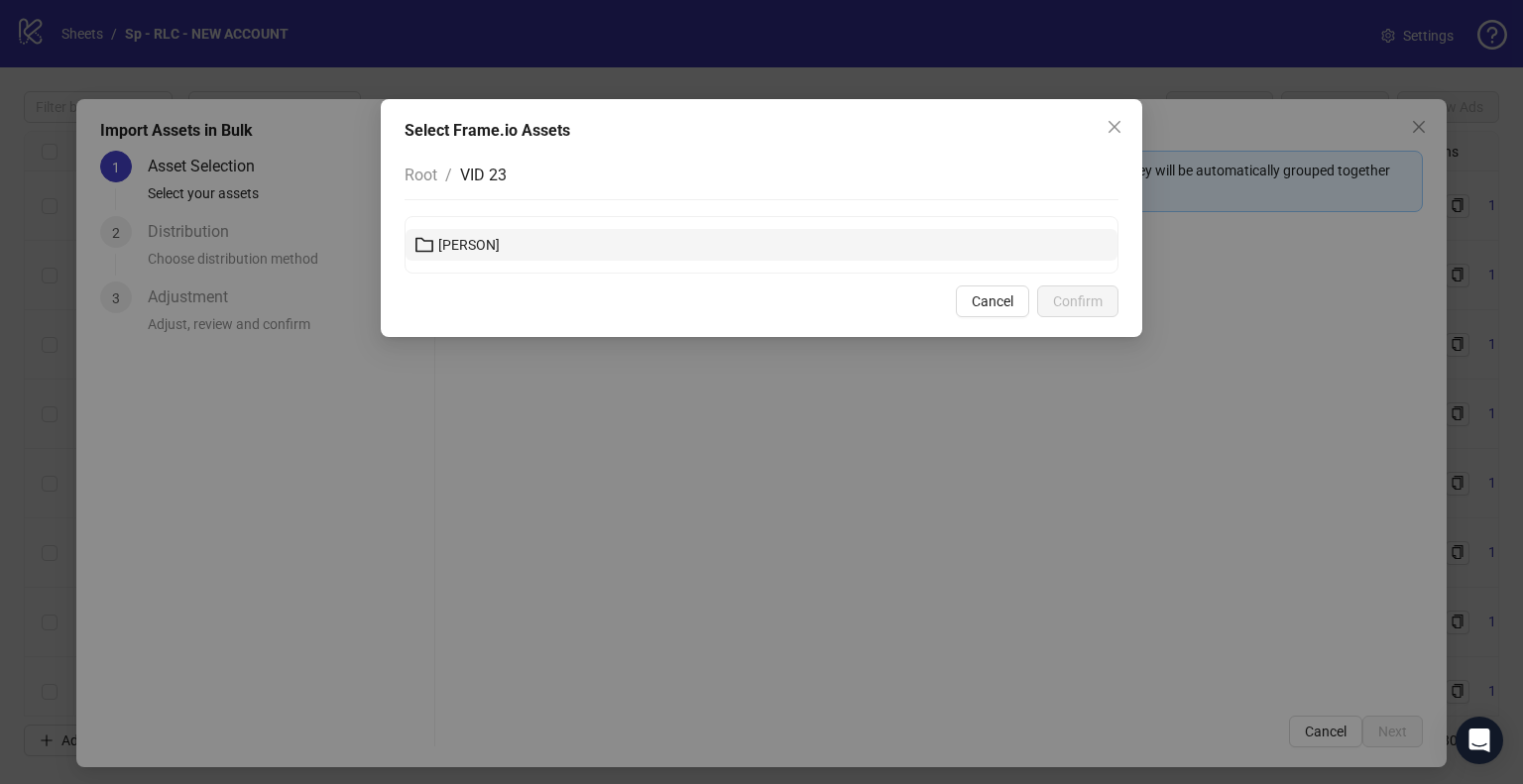 click on "[PERSON]" at bounding box center (762, 245) 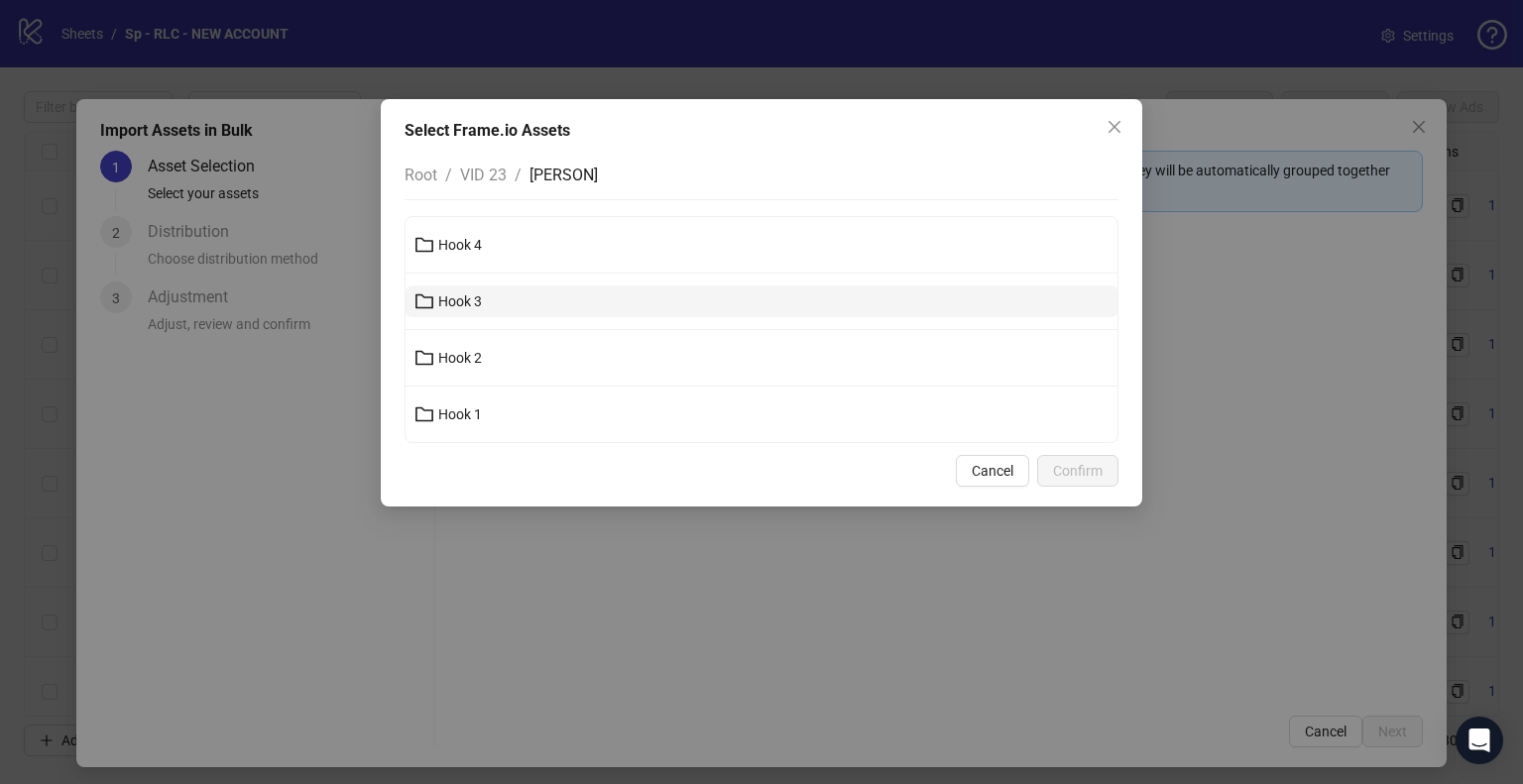 click on "Hook 3" at bounding box center (460, 301) 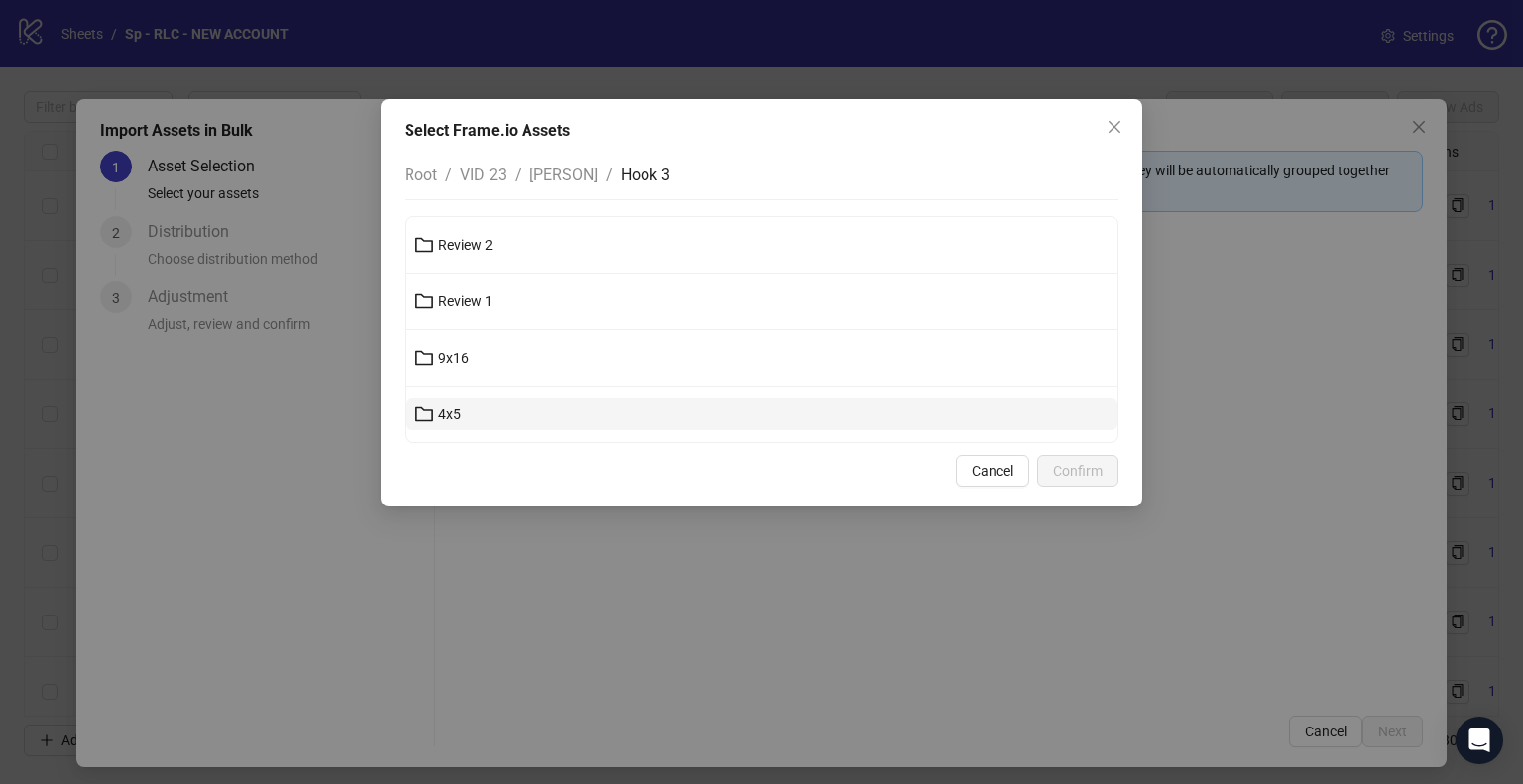 click on "4x5" at bounding box center [762, 414] 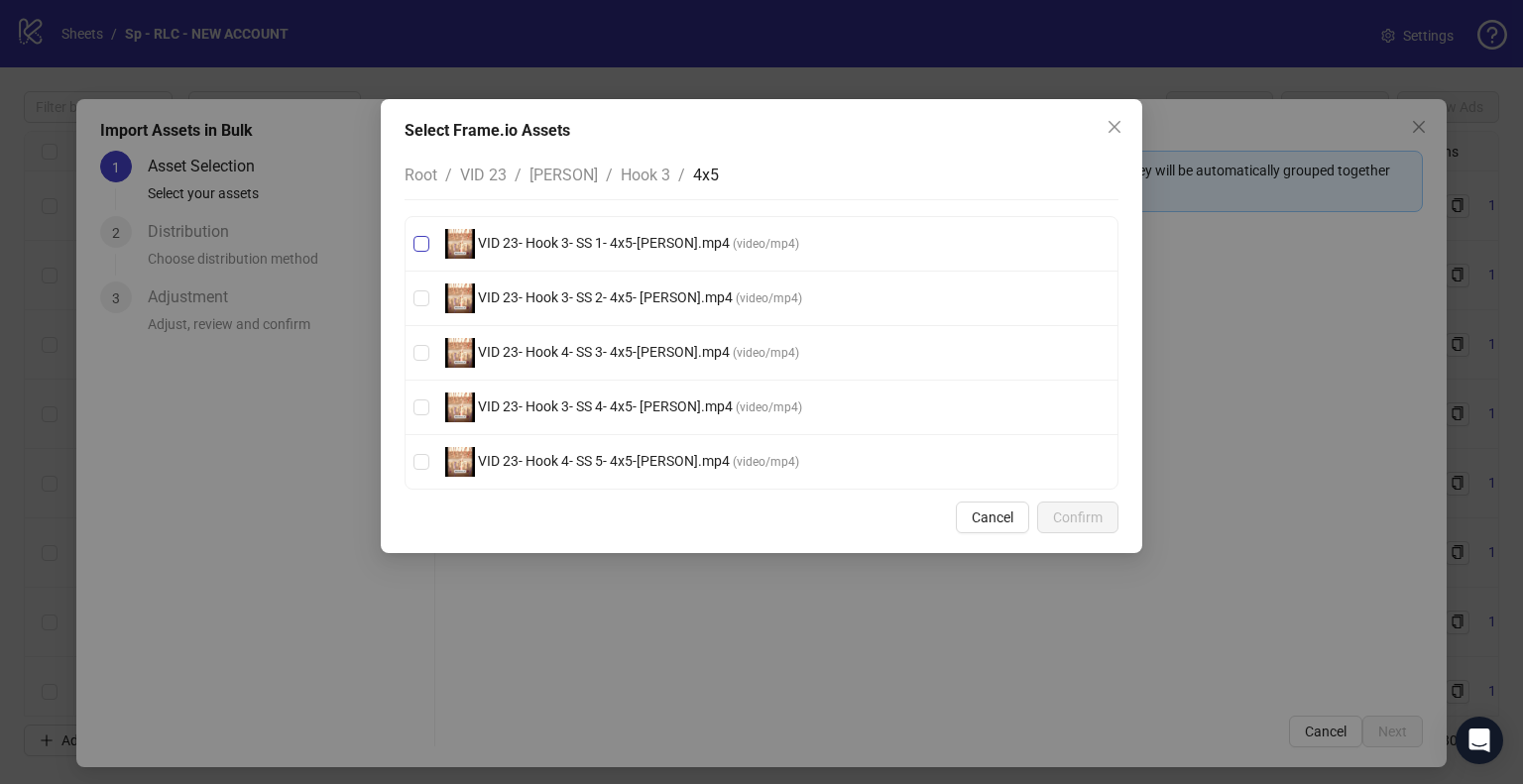 click on "VID 23- Hook 3- SS 1- 4x5-[PERSON].mp4" at bounding box center [604, 243] 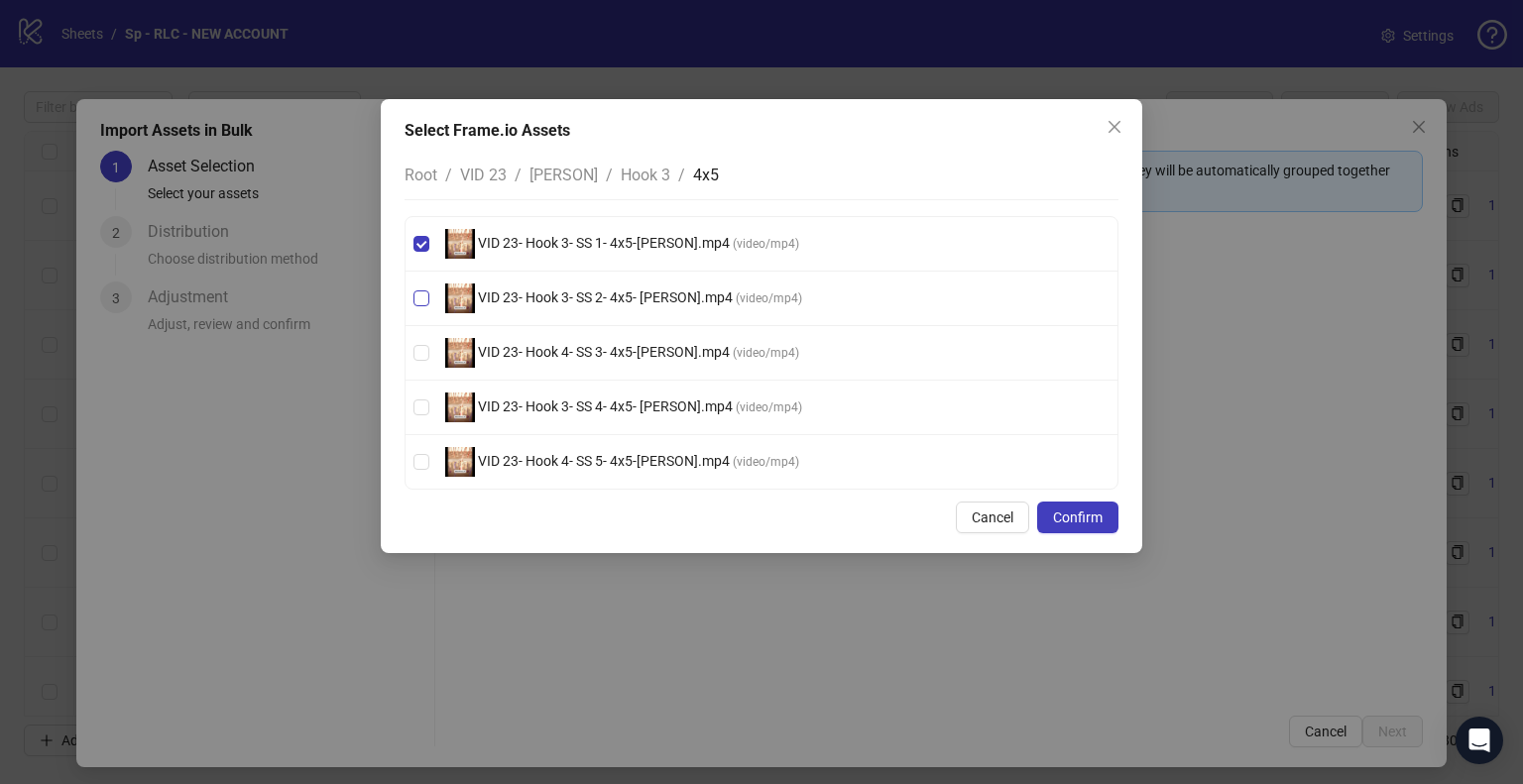 click on "VID 23- Hook 3- SS 2- 4x5- [PERSON].mp4" at bounding box center [605, 297] 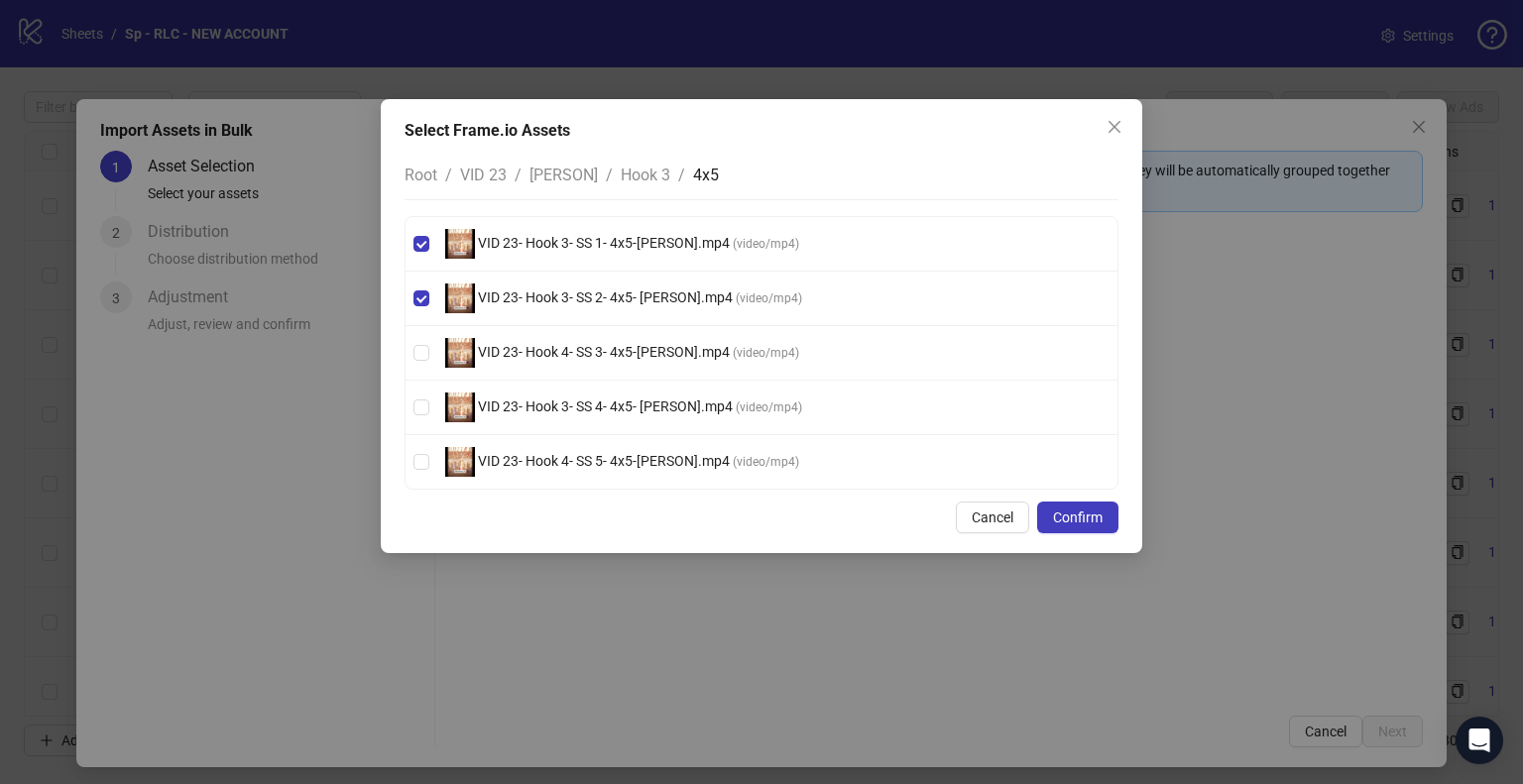 click on "VID 23- Hook 4- SS 3- 4x5-[PERSON].mp4" at bounding box center (604, 352) 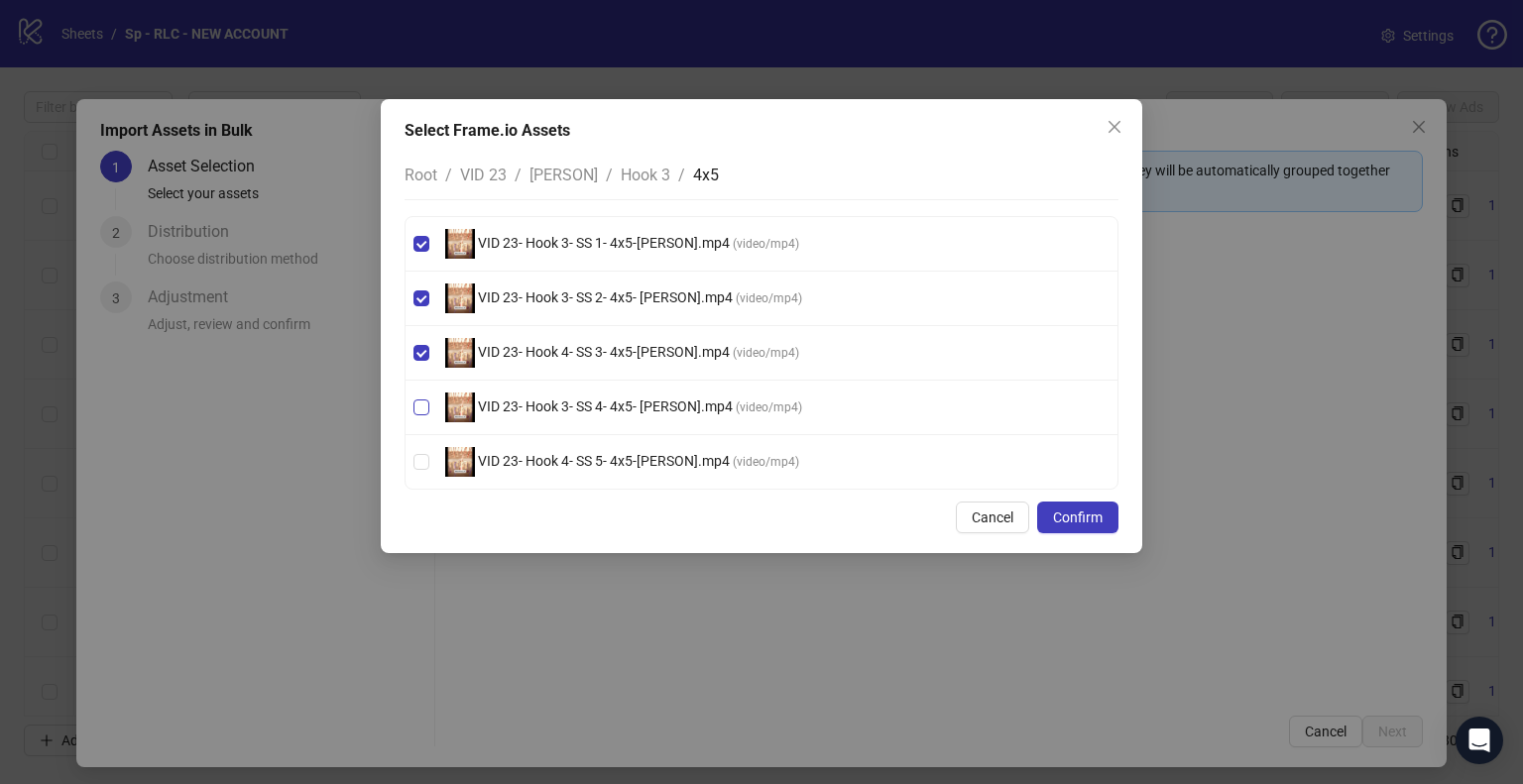 click on "VID 23- Hook 3- SS 4- 4x5- [PERSON].mp4" at bounding box center [605, 406] 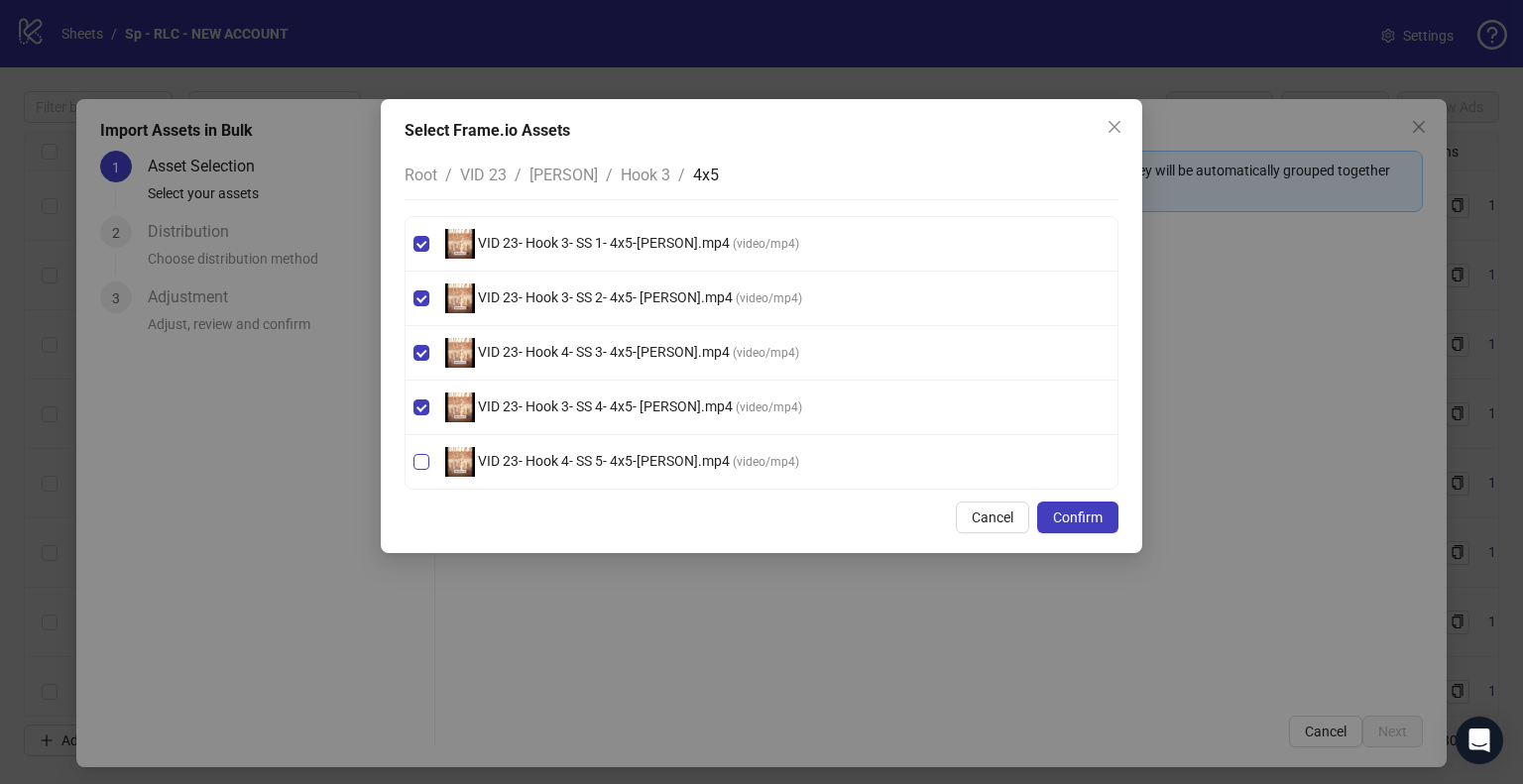 click on "VID 23- Hook 4- SS 5- 4x5-[PERSON].mp4" at bounding box center [604, 461] 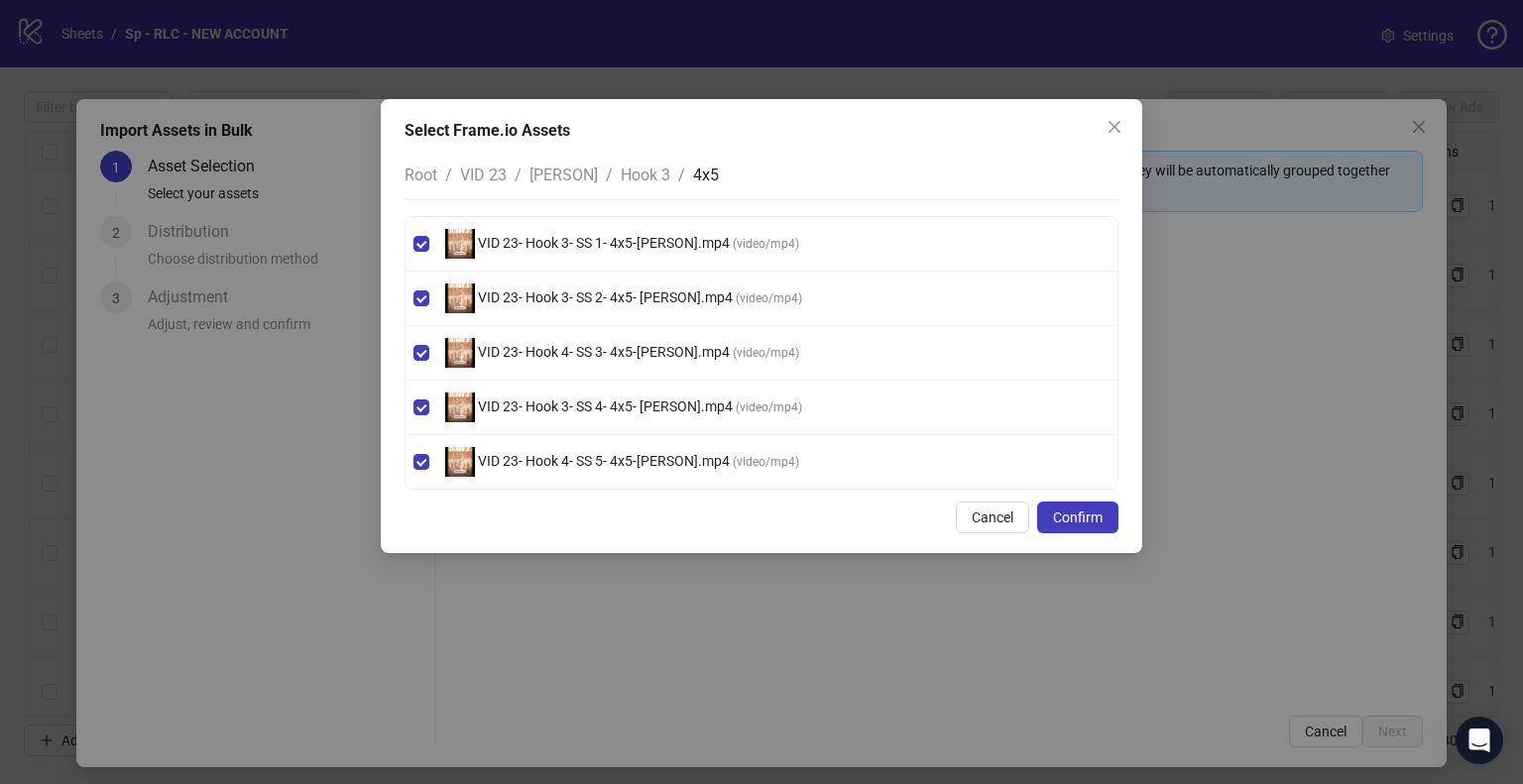 click on "Hook 3" at bounding box center (645, 174) 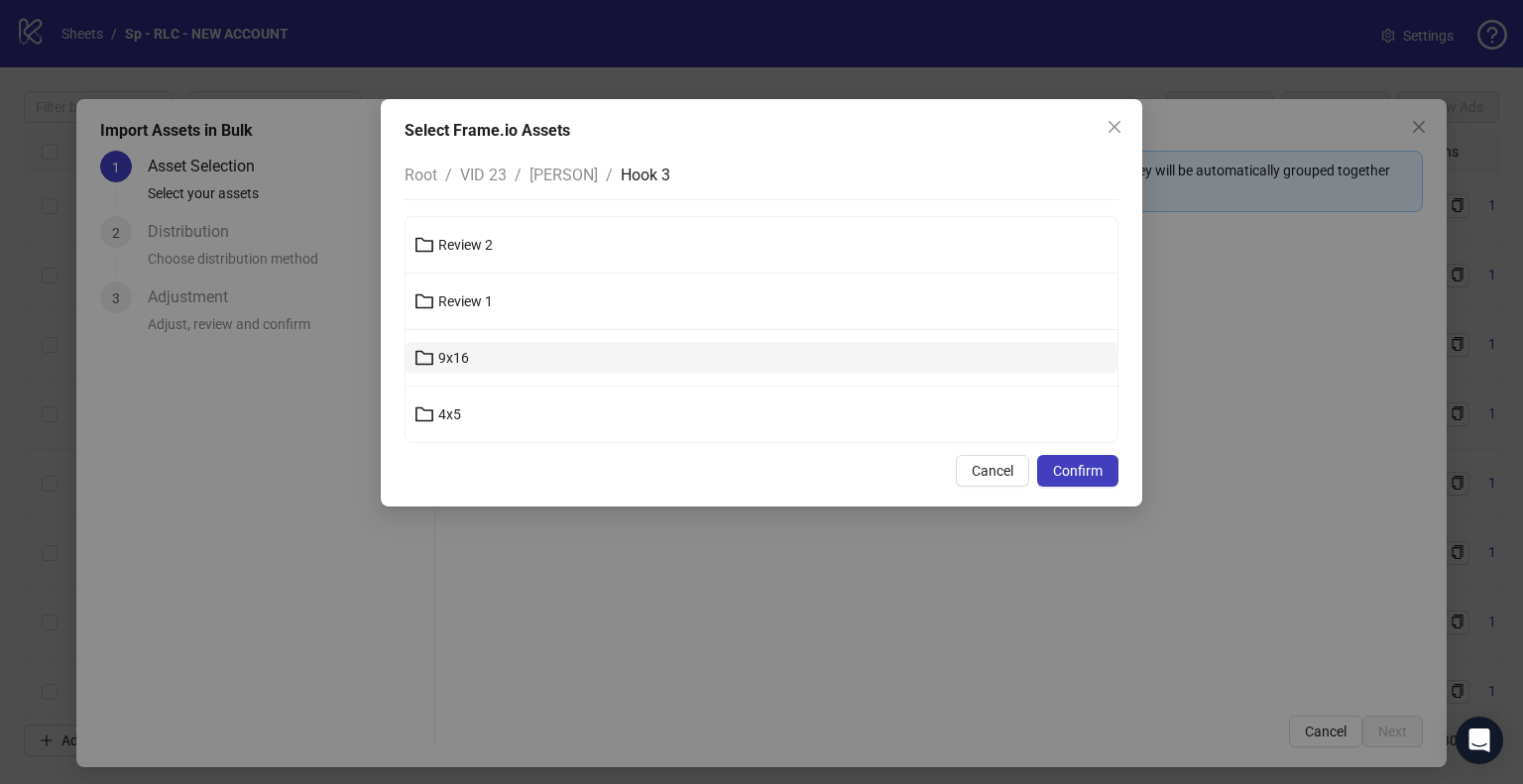 click on "9x16" at bounding box center [762, 358] 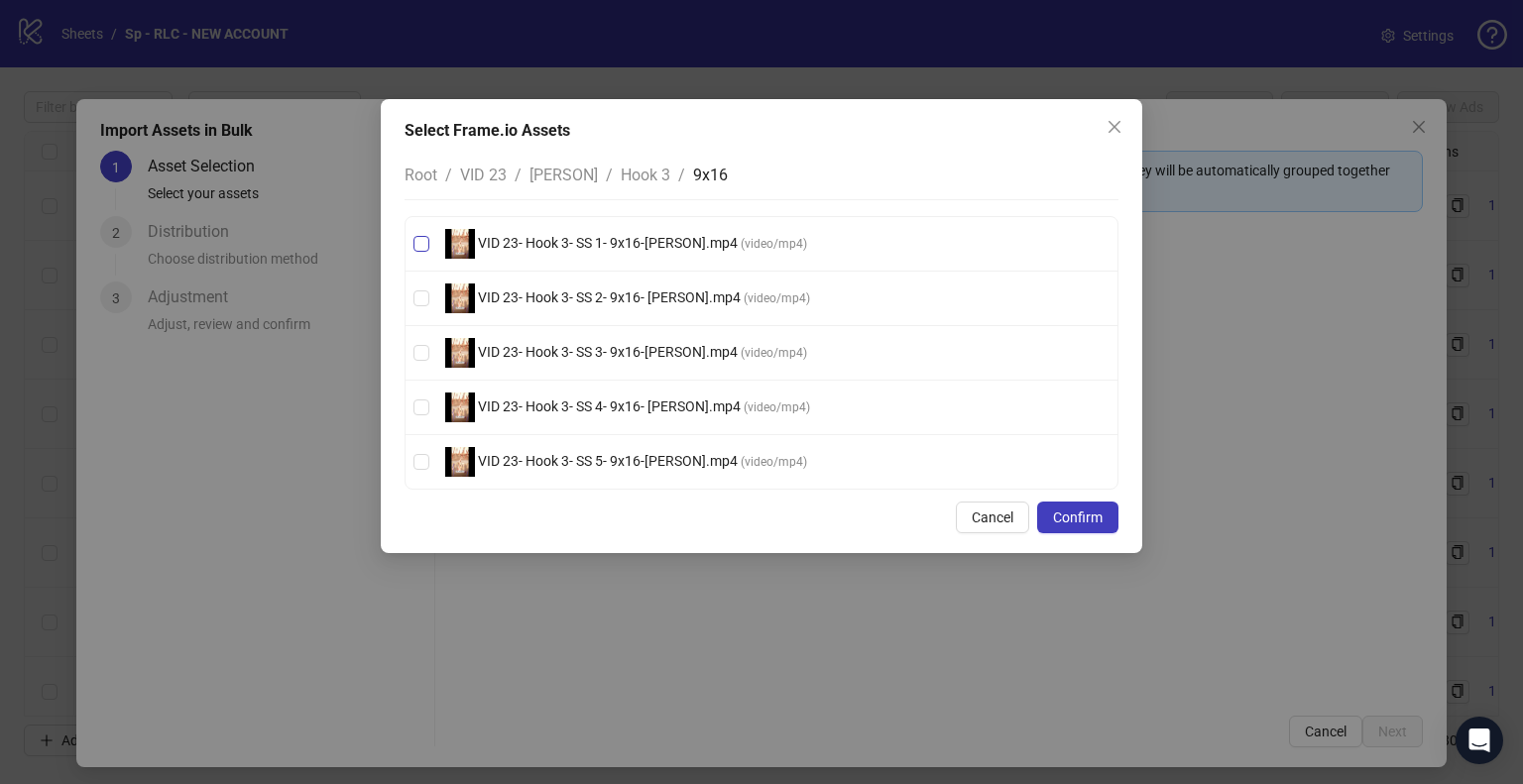 click on "VID 23- Hook 3- SS 1- 9x16-[PERSON].mp4" at bounding box center [608, 243] 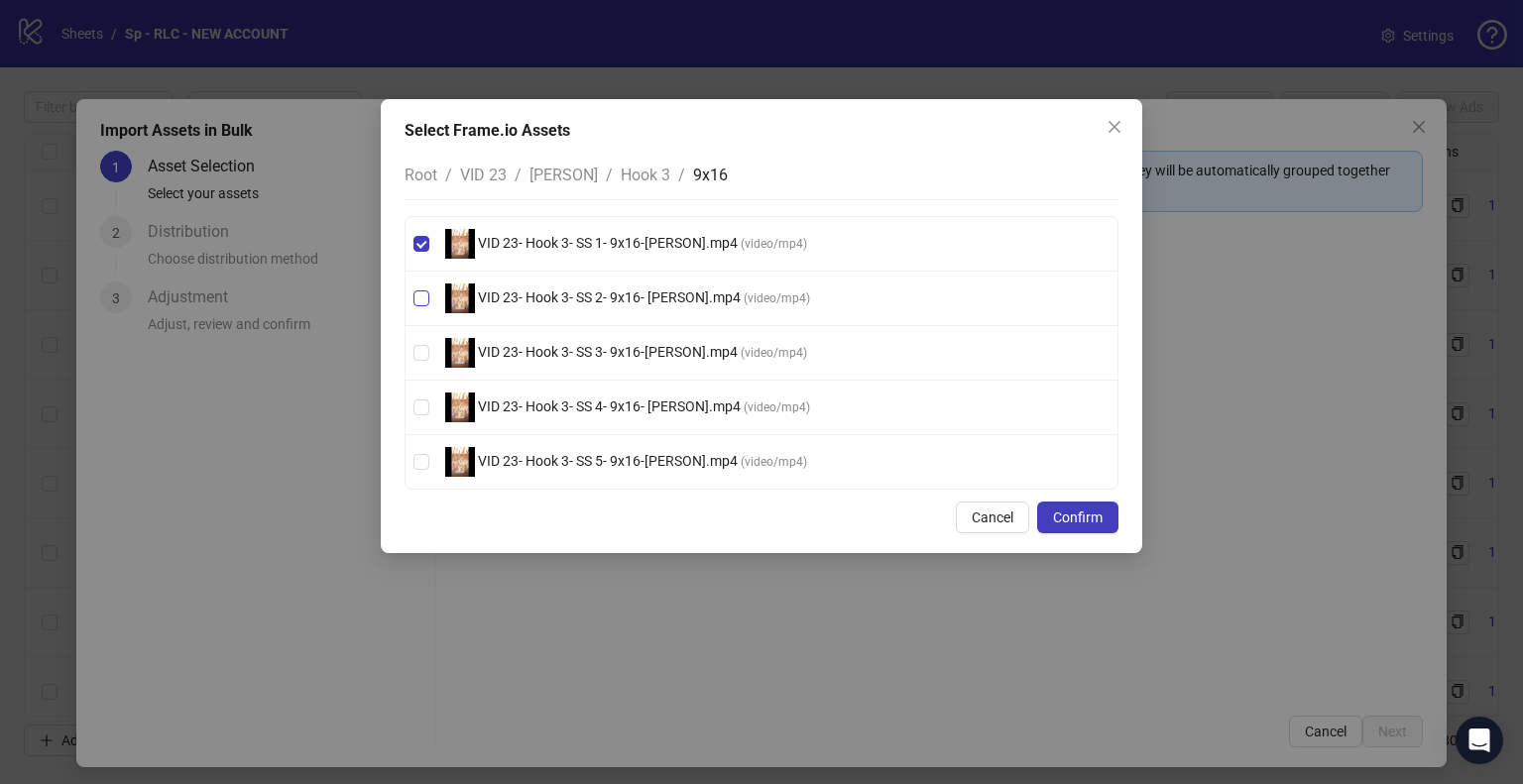 click on "VID 23- Hook 3- SS 2- 9x16- [PERSON].mp4" at bounding box center [609, 297] 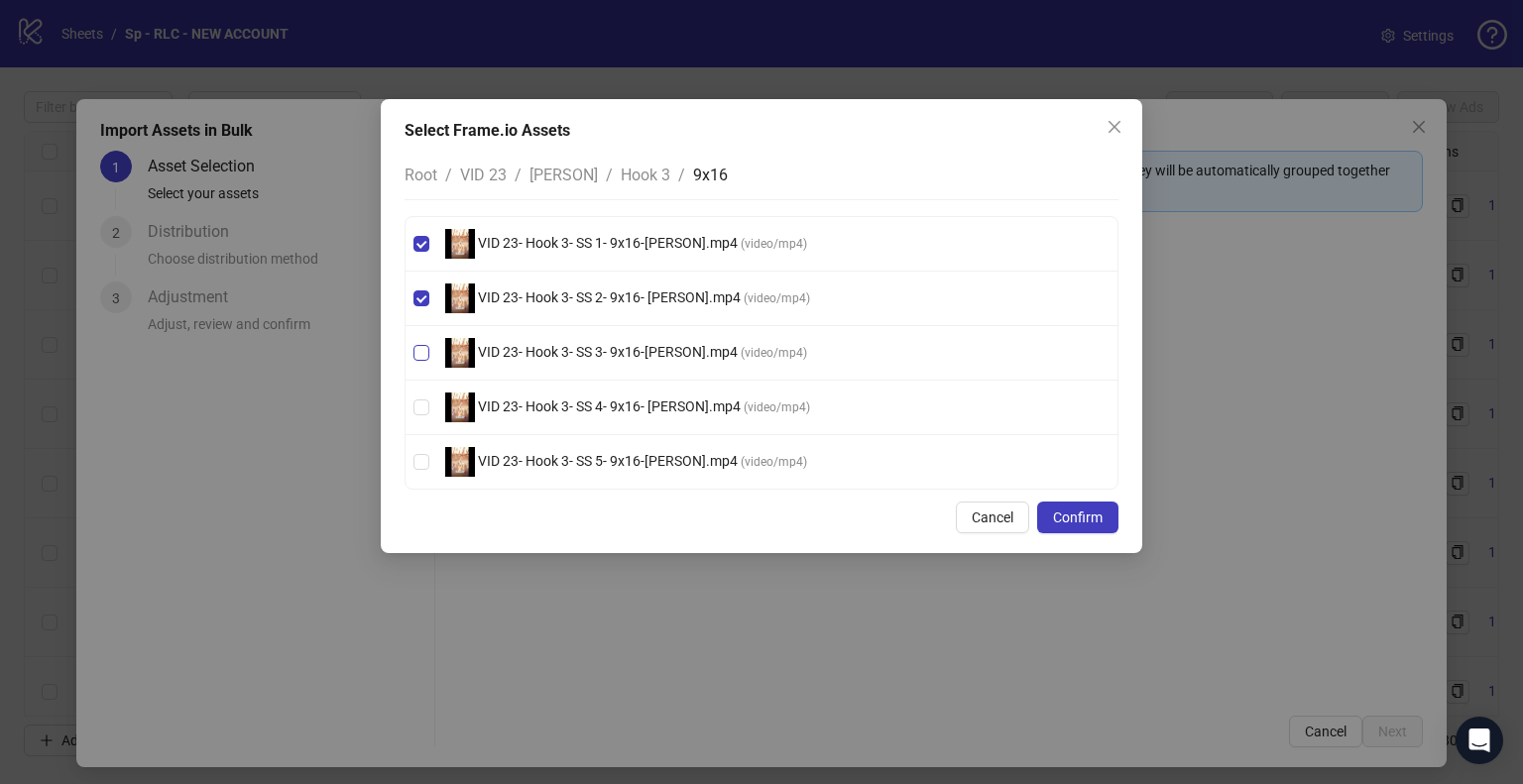 click on "VID 23- Hook 3- SS 3- 9x16-[PERSON].mp4" at bounding box center [608, 352] 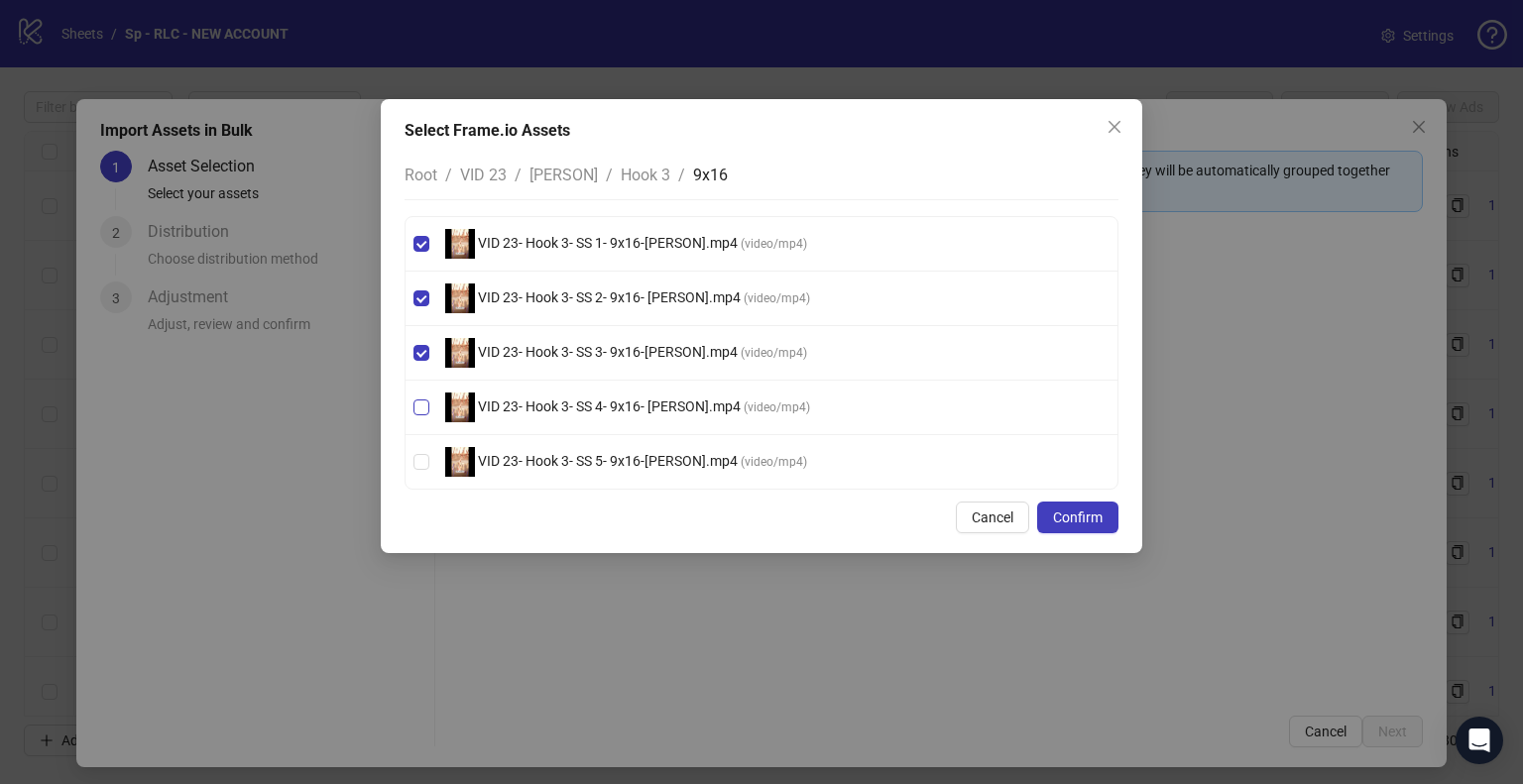 click on "VID 23- Hook 3- SS 4- 9x16- [PERSON].mp4" at bounding box center (609, 406) 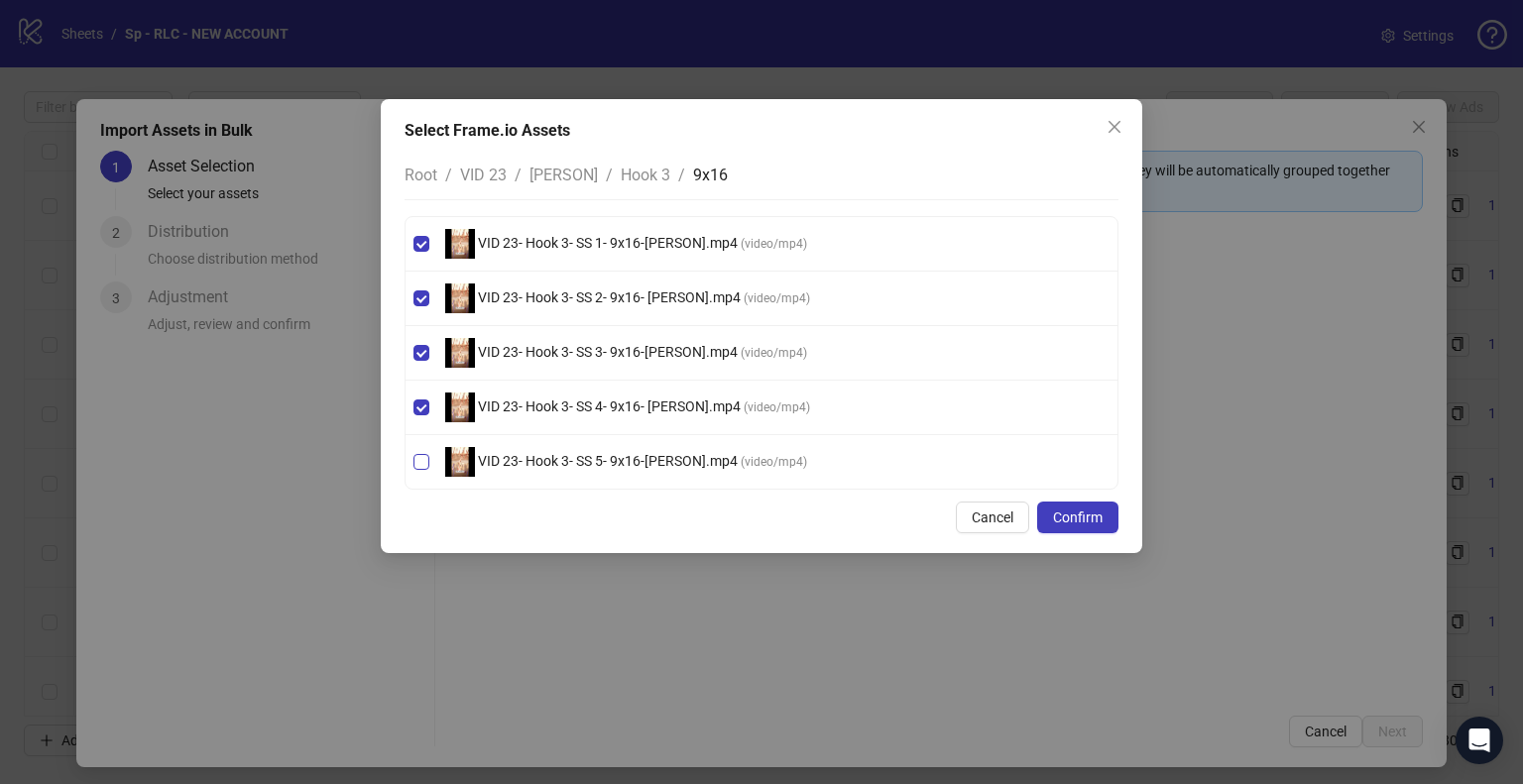 click on "VID 23- Hook 3- SS 5- 9x16-[PERSON].mp4" at bounding box center (608, 461) 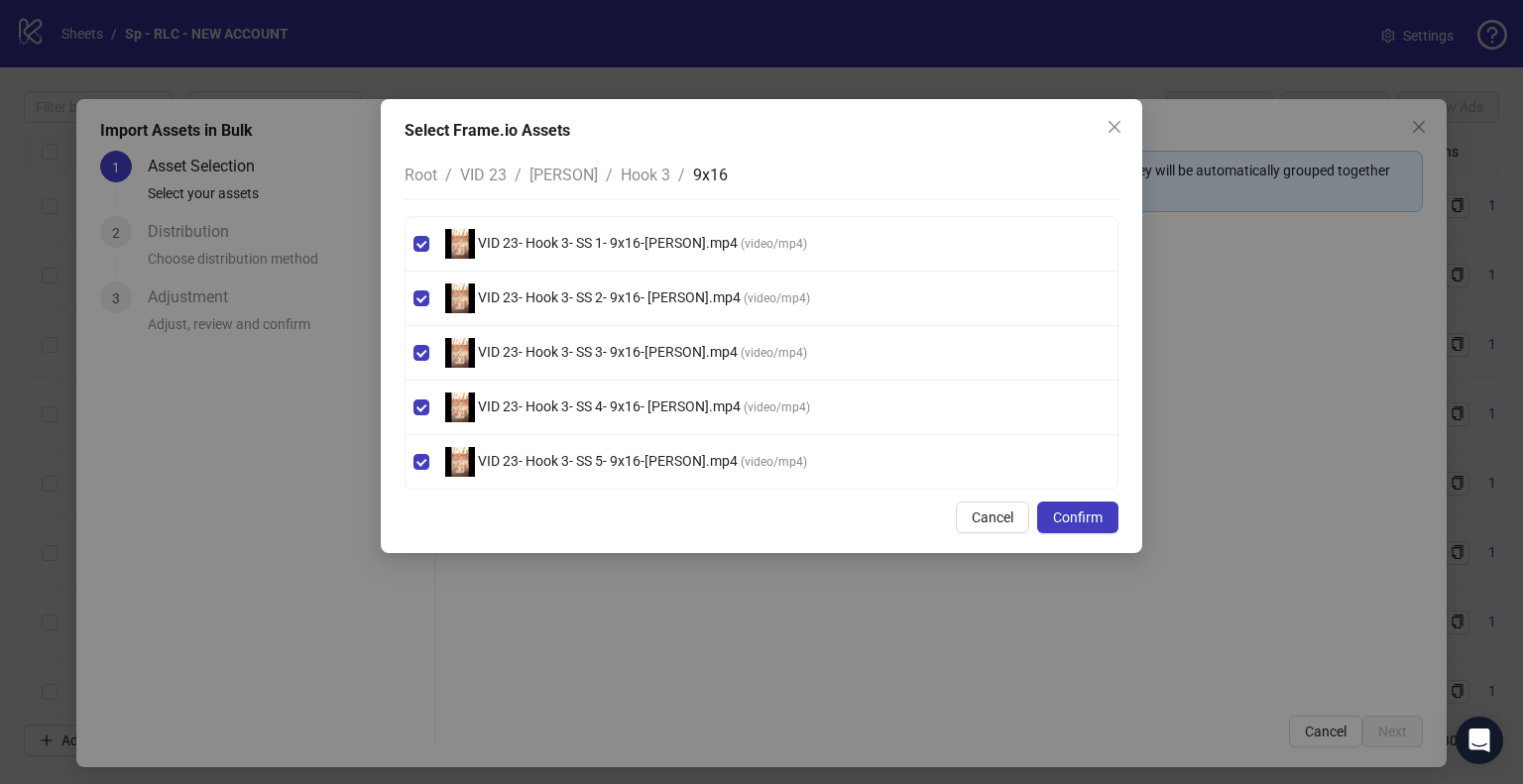 click on "Hook 3" at bounding box center (645, 174) 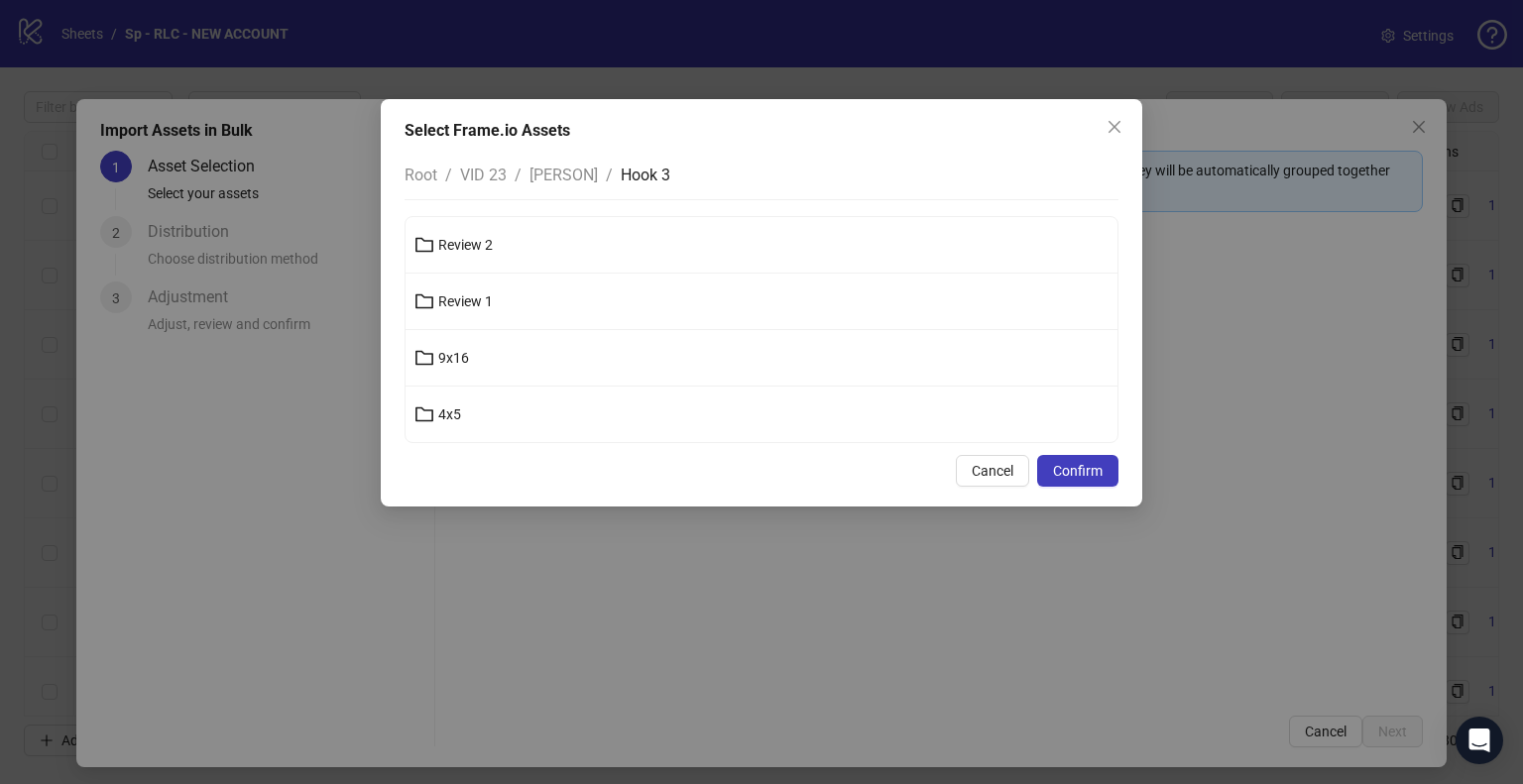 click on "[PERSON]" at bounding box center (563, 174) 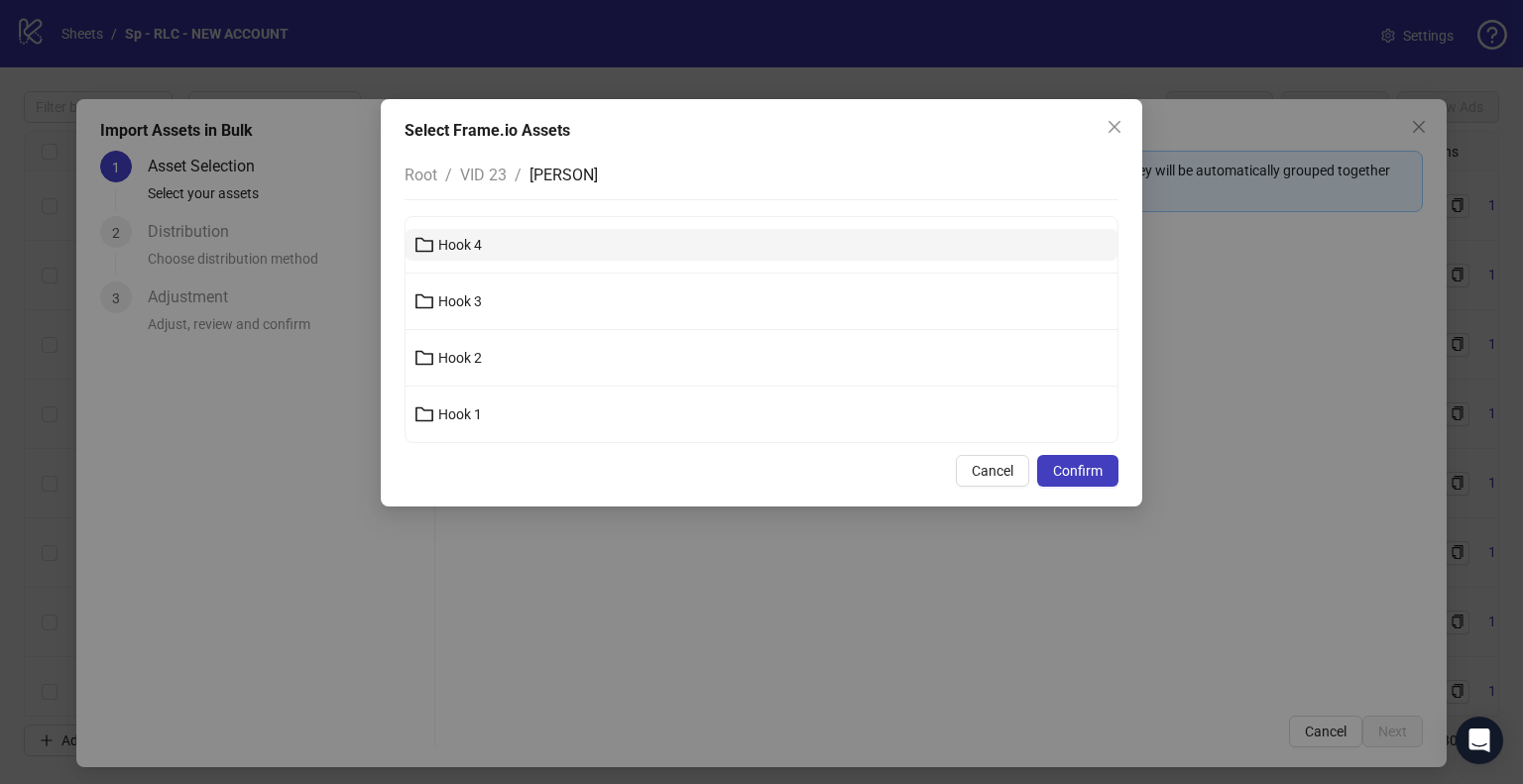click on "Hook 4" at bounding box center [762, 245] 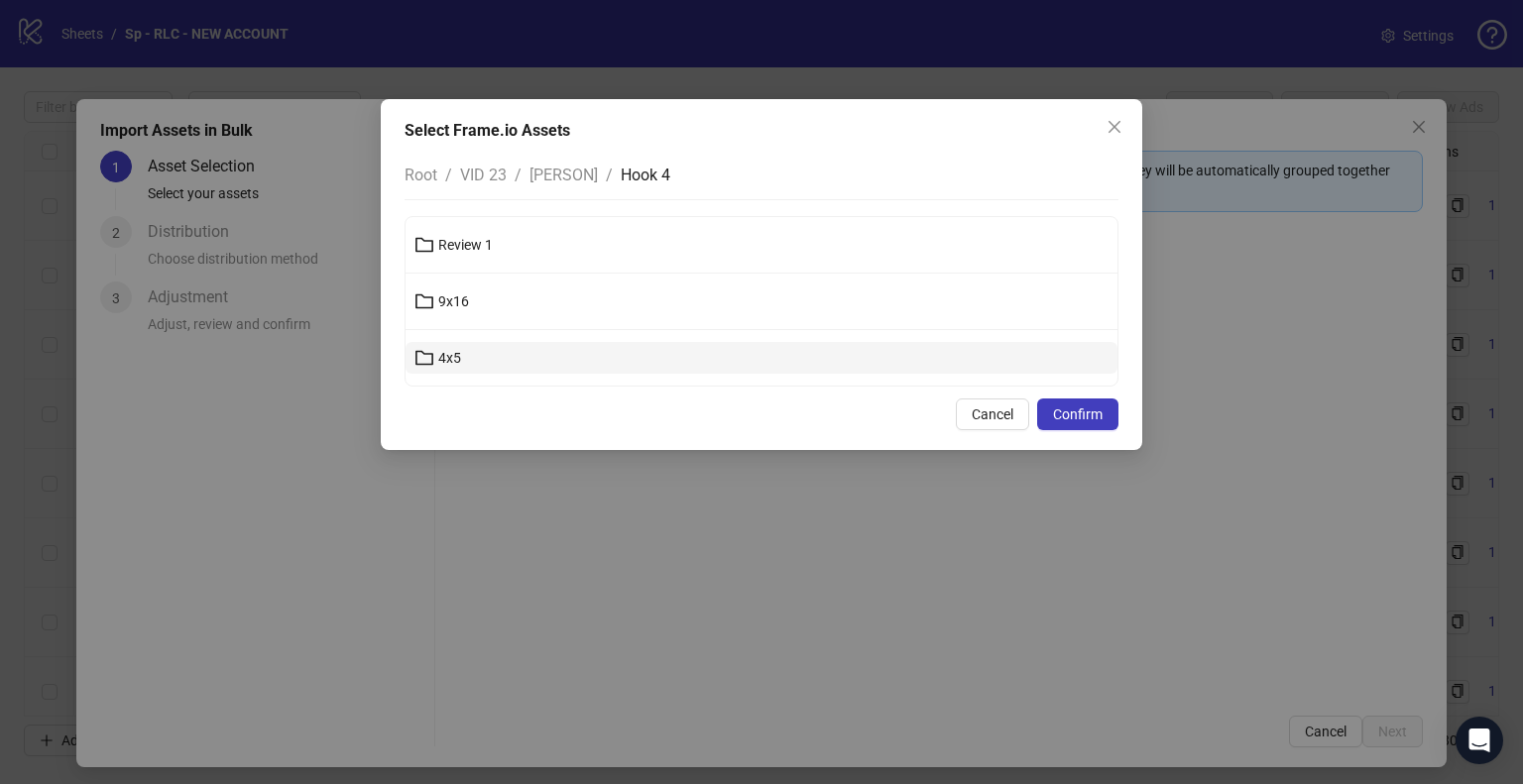 click on "4x5" at bounding box center [762, 358] 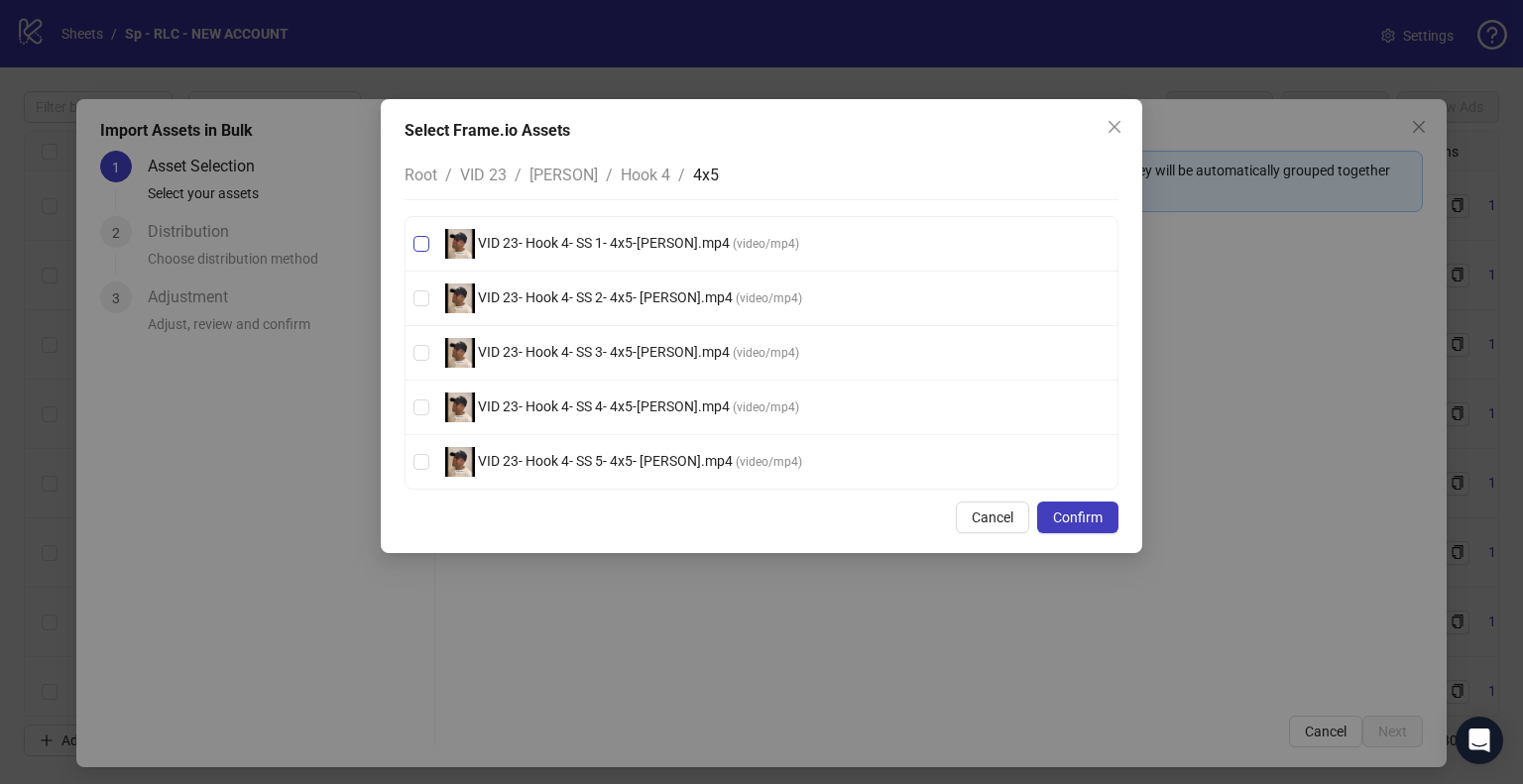 click on "VID 23- Hook 4- SS 1- 4x5-[PERSON].mp4" at bounding box center (604, 243) 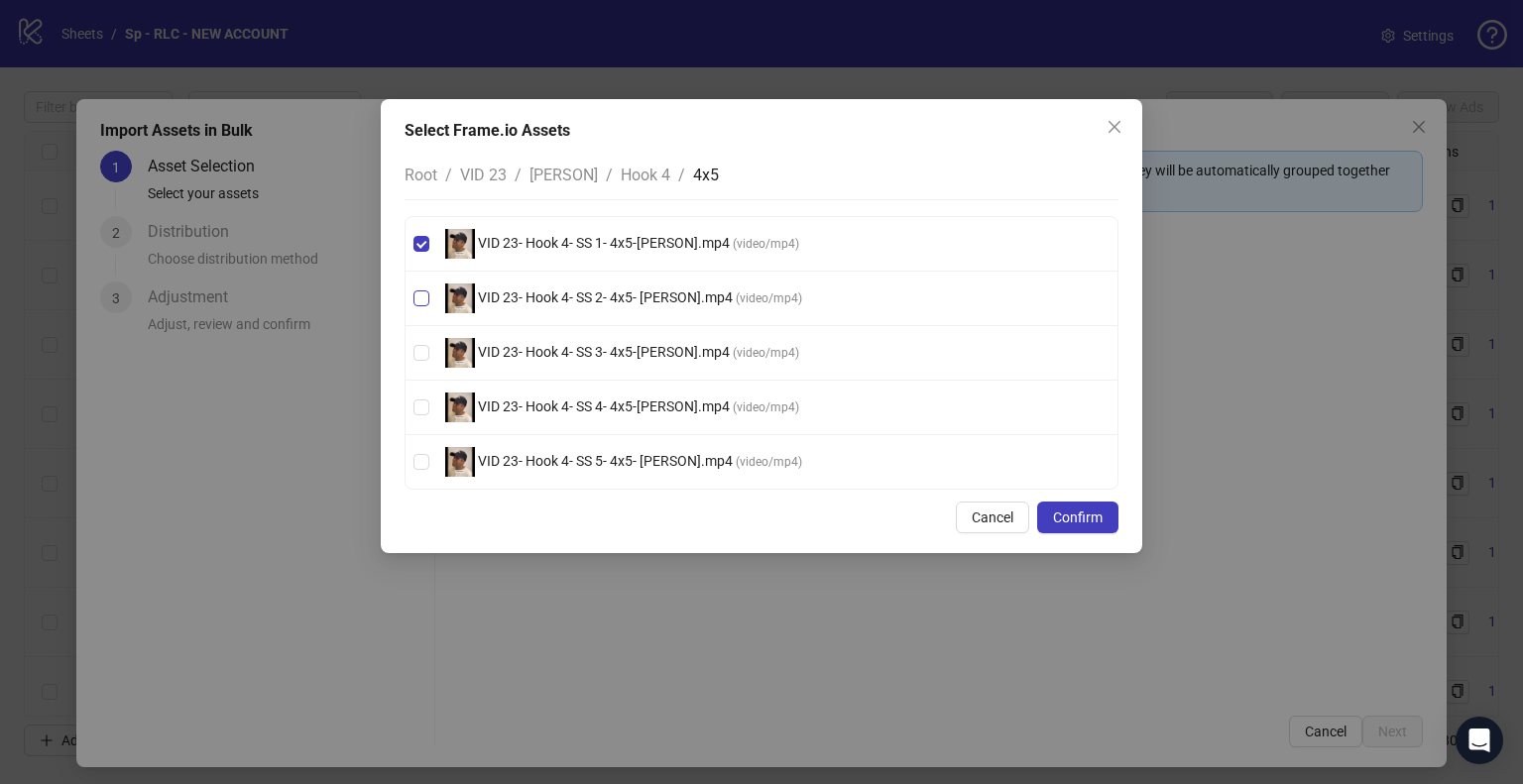 click on "VID 23- Hook 4- SS 2- 4x5-[PERSON].mp4   ( video/mp4 )" at bounding box center [624, 298] 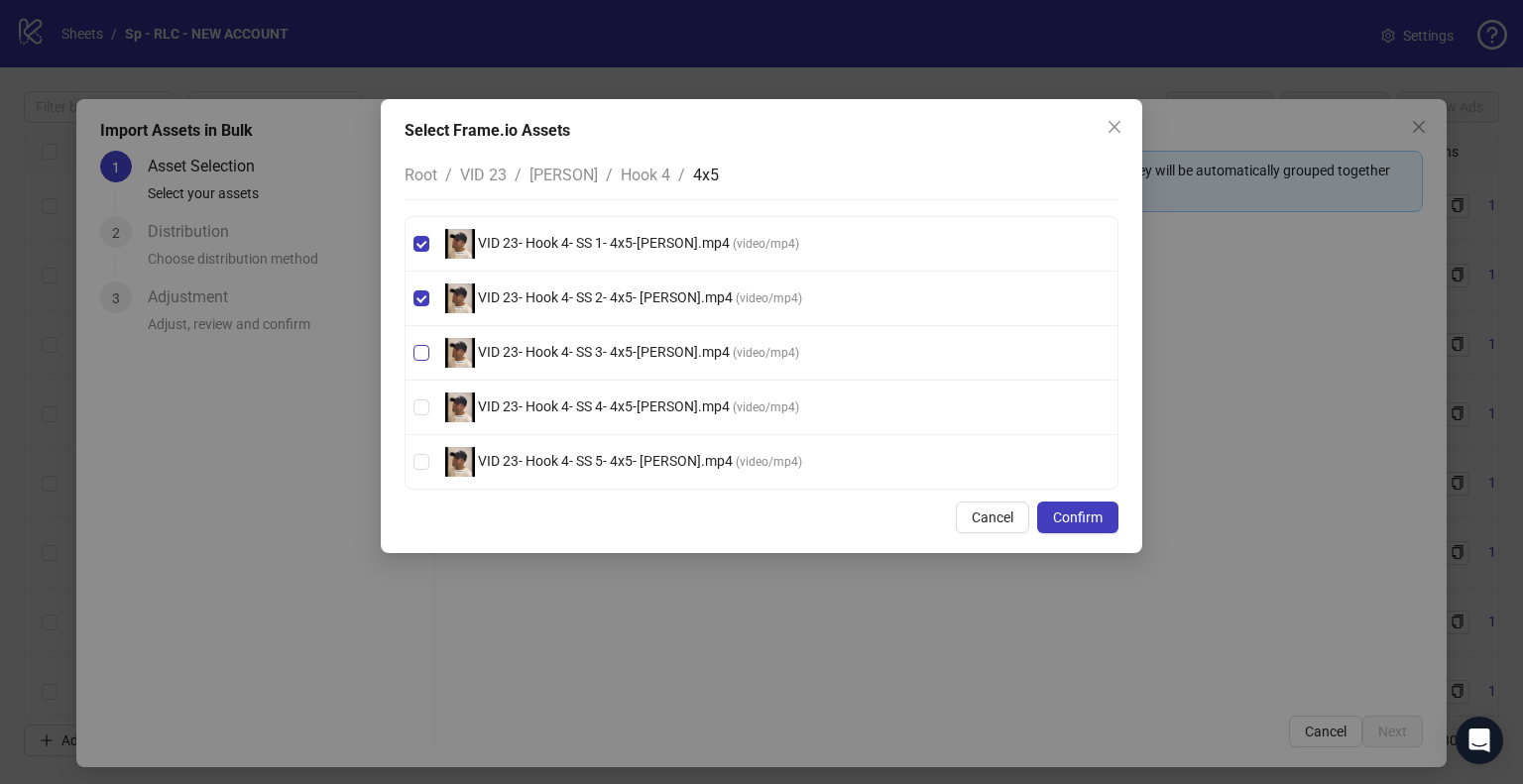 click on "VID 23- Hook 4- SS 3- 4x5-[PERSON].mp4" at bounding box center (604, 352) 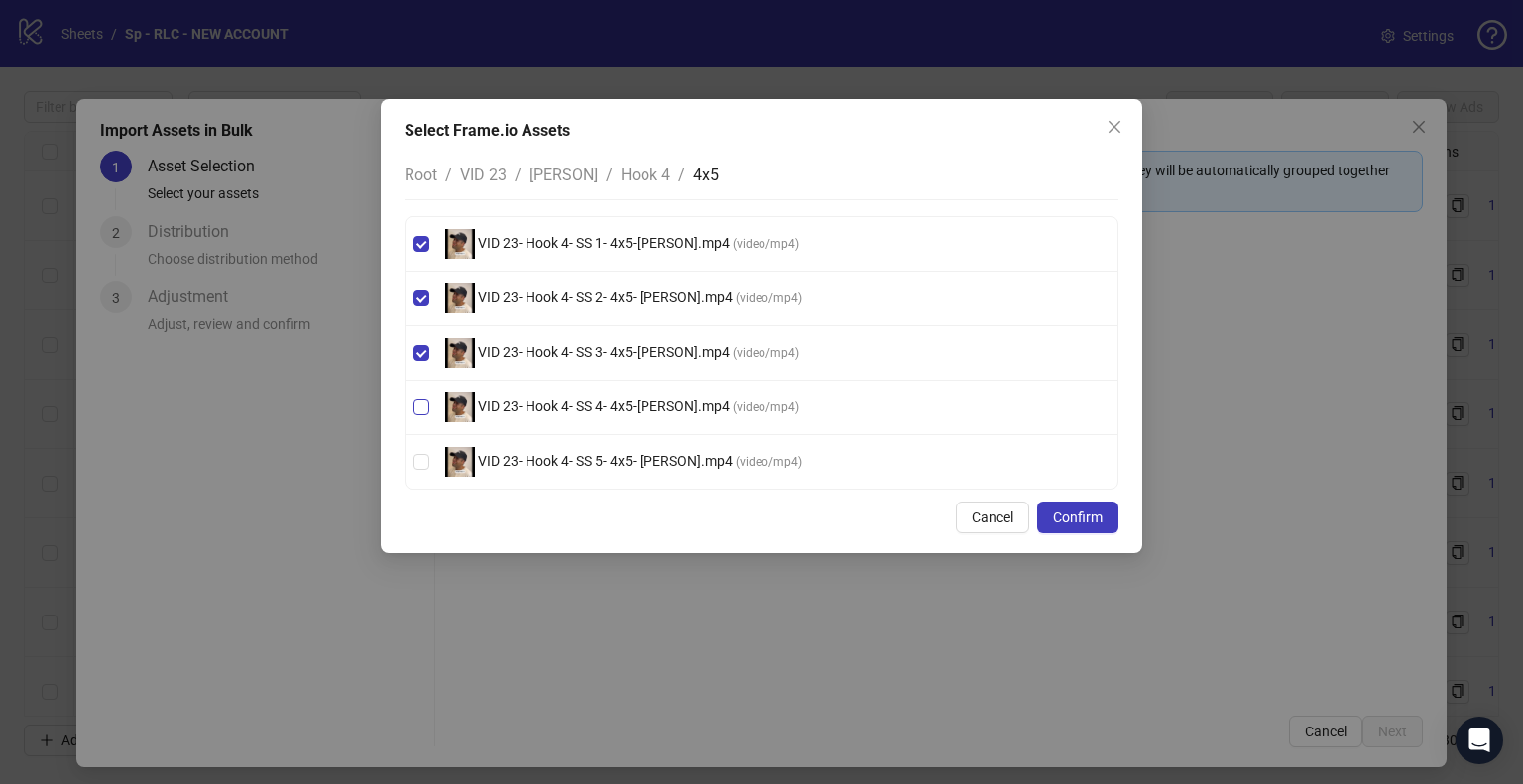 click on "VID 23- Hook 4- SS 4- 4x5-[PERSON].mp4" at bounding box center (604, 406) 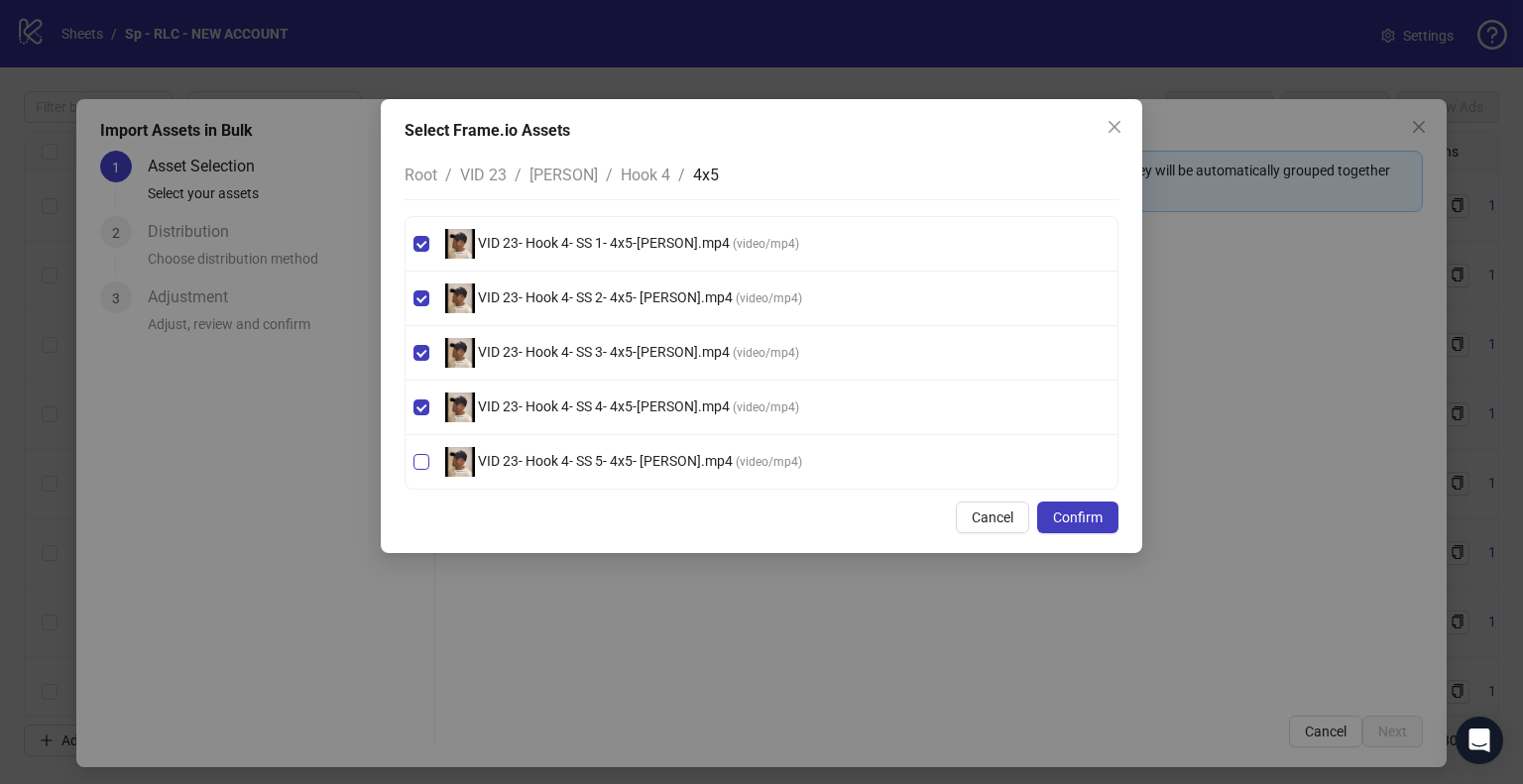 click on "VID 23- Hook 4- SS 5- 4x5- [PERSON].mp4" at bounding box center [605, 461] 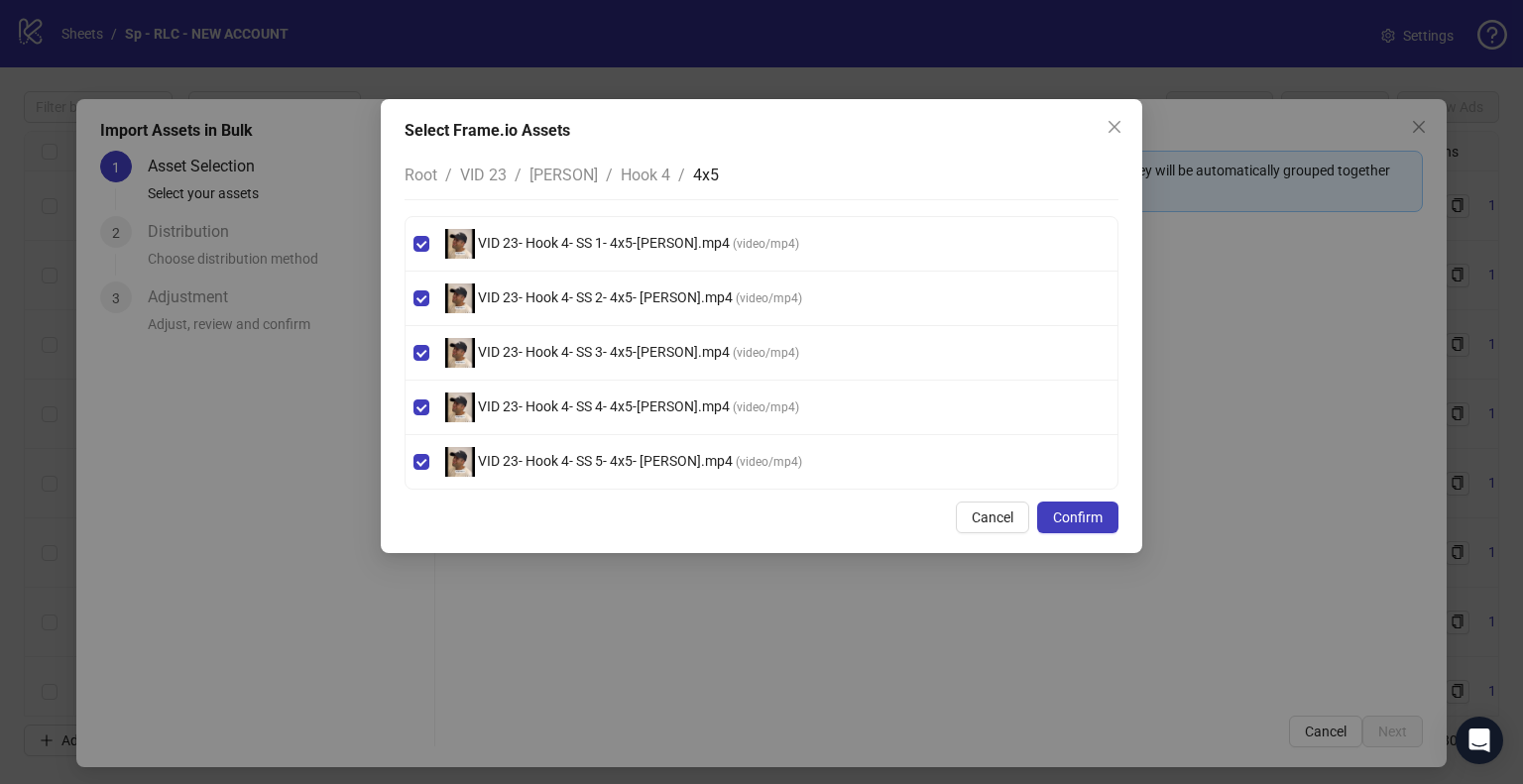 click on "Hook 4" at bounding box center (645, 174) 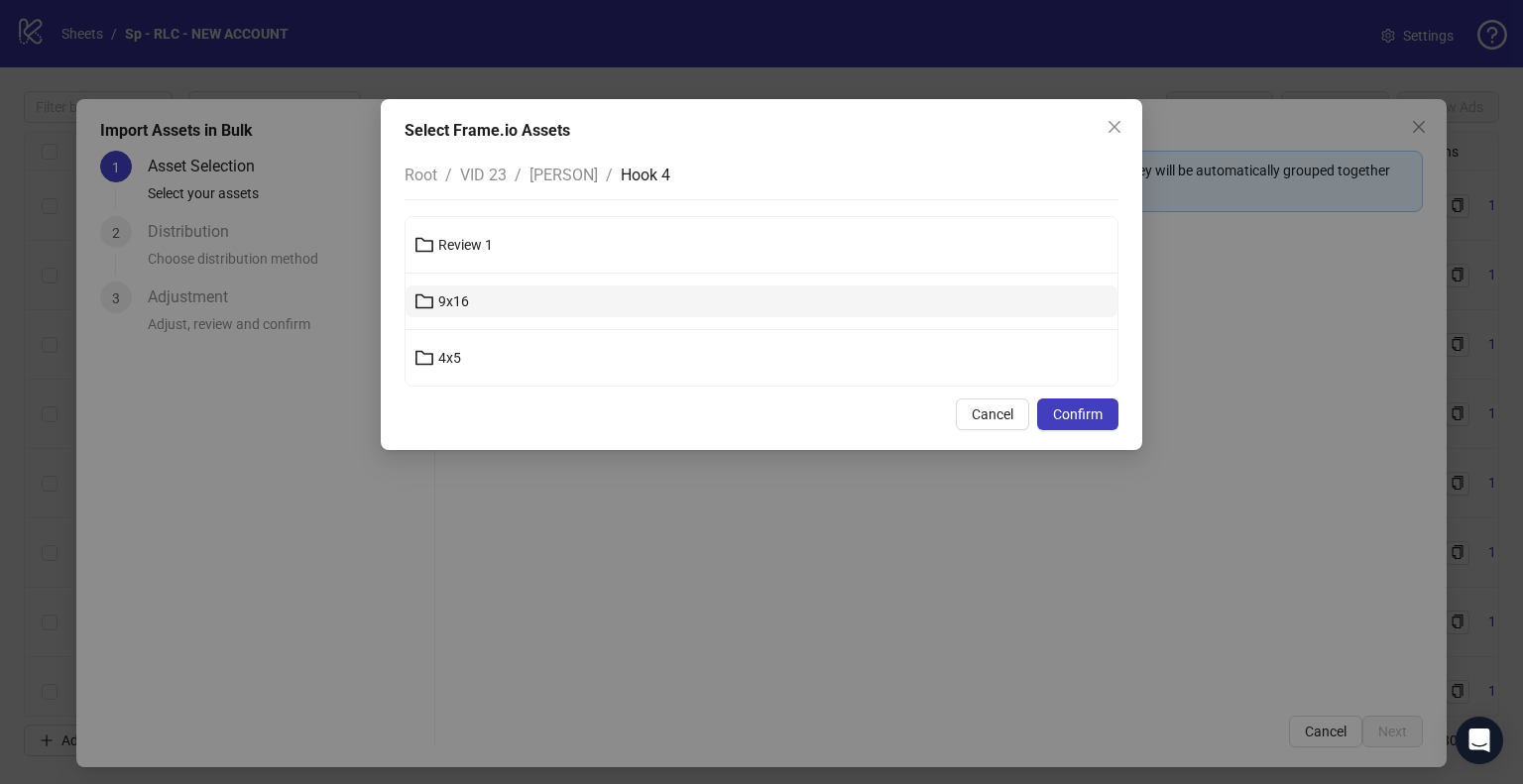 click on "9x16" at bounding box center (762, 301) 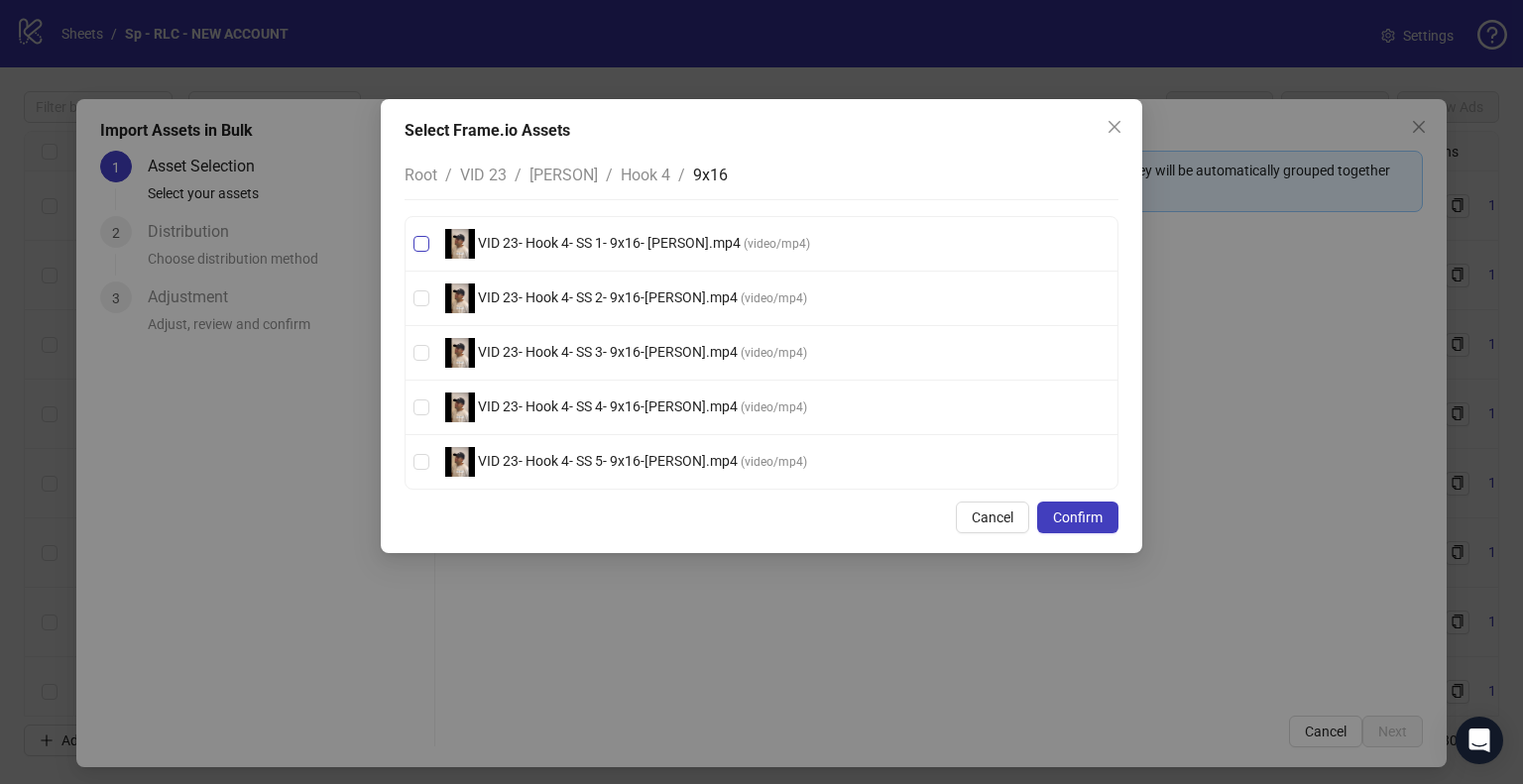click on "VID 23- Hook 4- SS 1- 9x16- [PERSON].mp4" at bounding box center (609, 243) 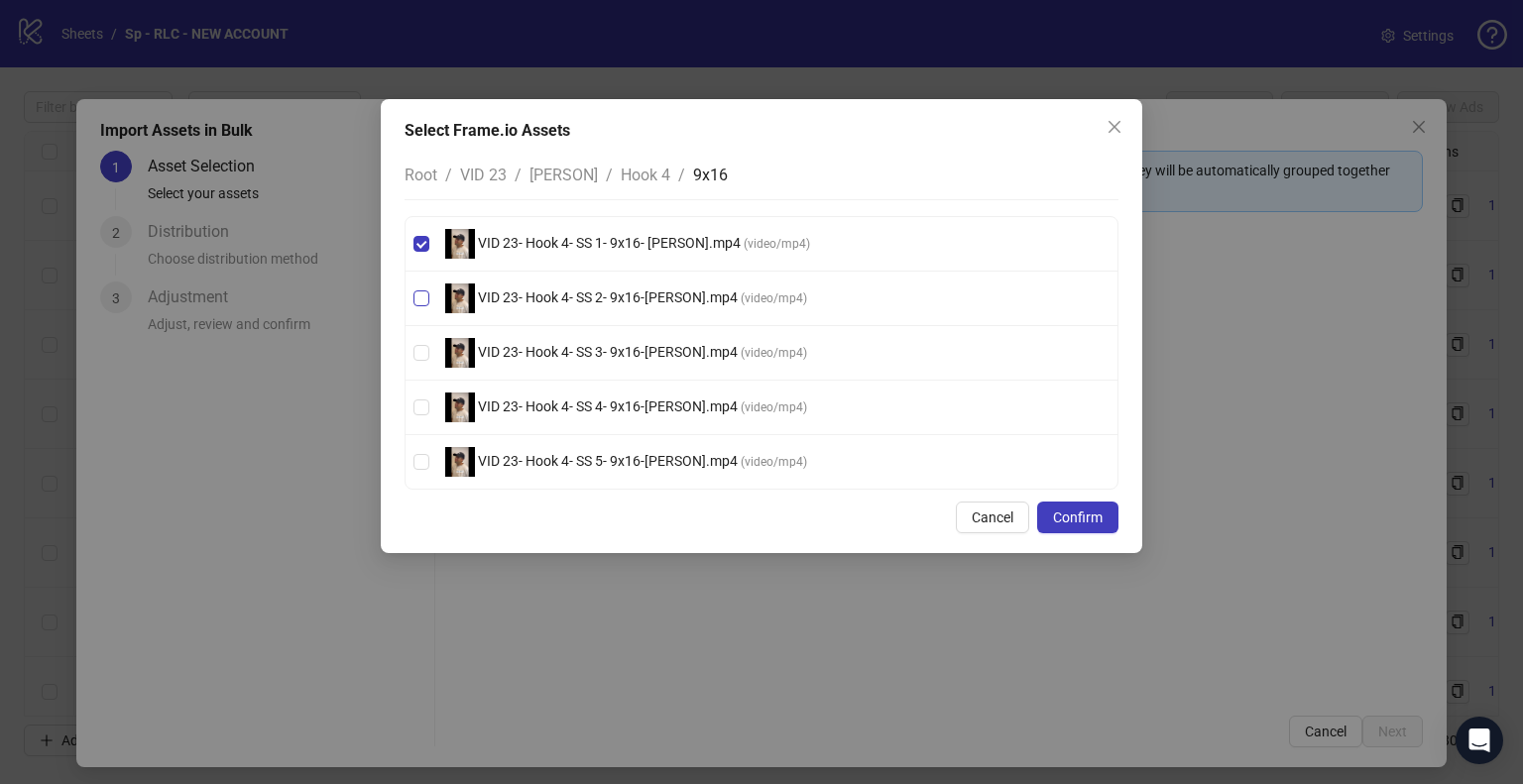 click on "VID 23- Hook 4- SS 2- 9x16-[PERSON].mp4" at bounding box center [608, 297] 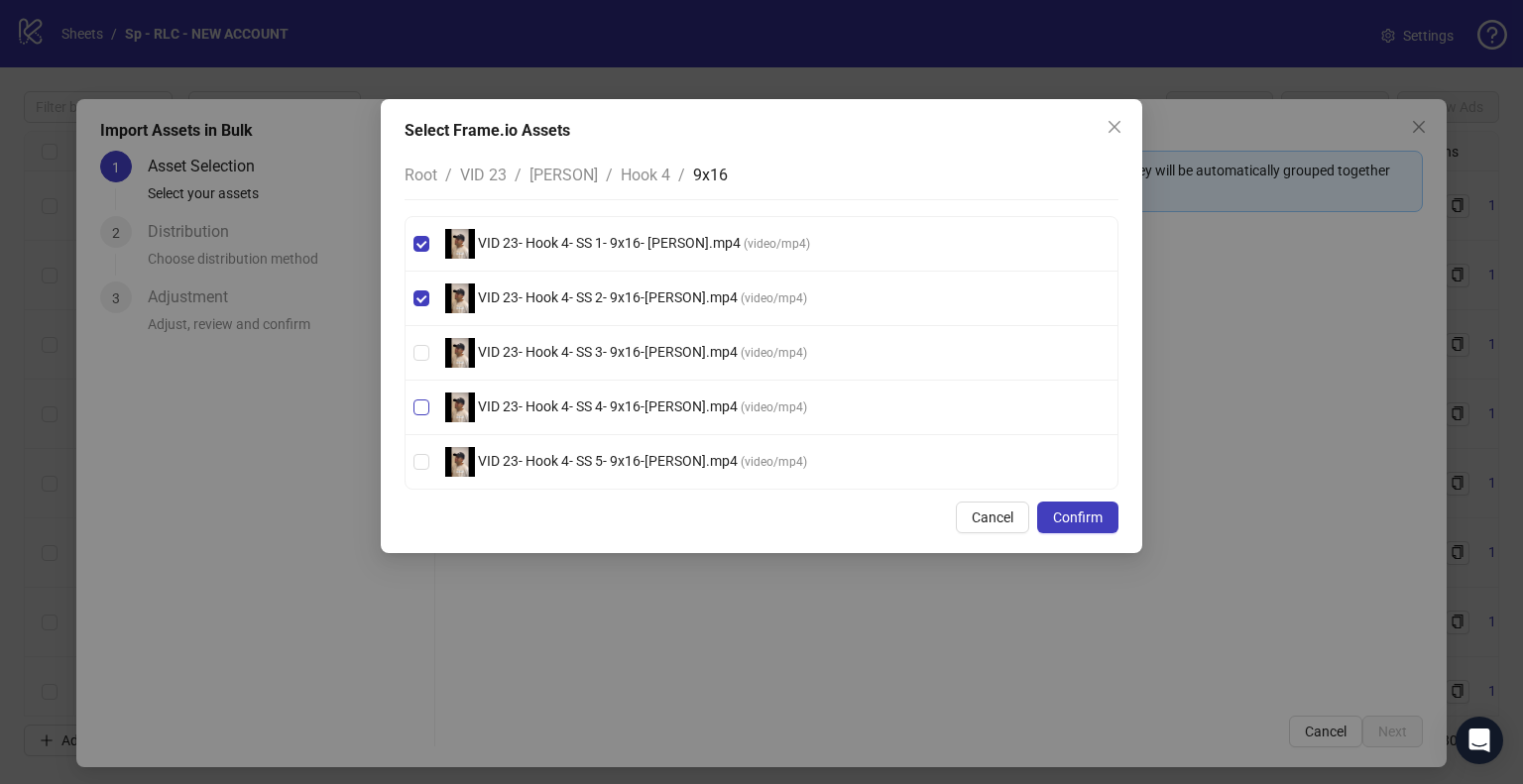 click on "VID 23- Hook 4- SS 3- 9x16-[PERSON].mp4" at bounding box center (608, 352) 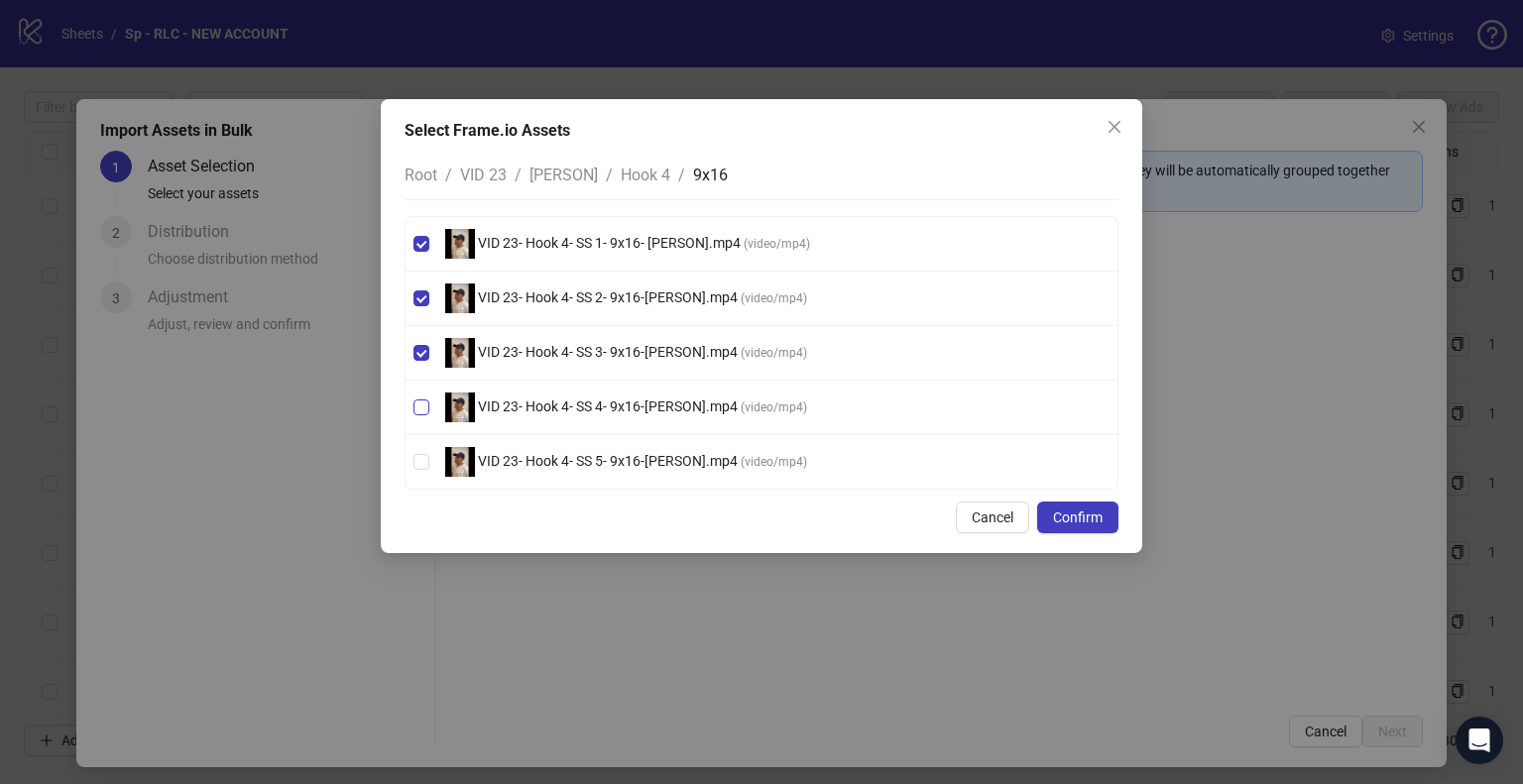 click on "VID 23- Hook 4- SS 4- 9x16-[PERSON].mp4" at bounding box center [608, 406] 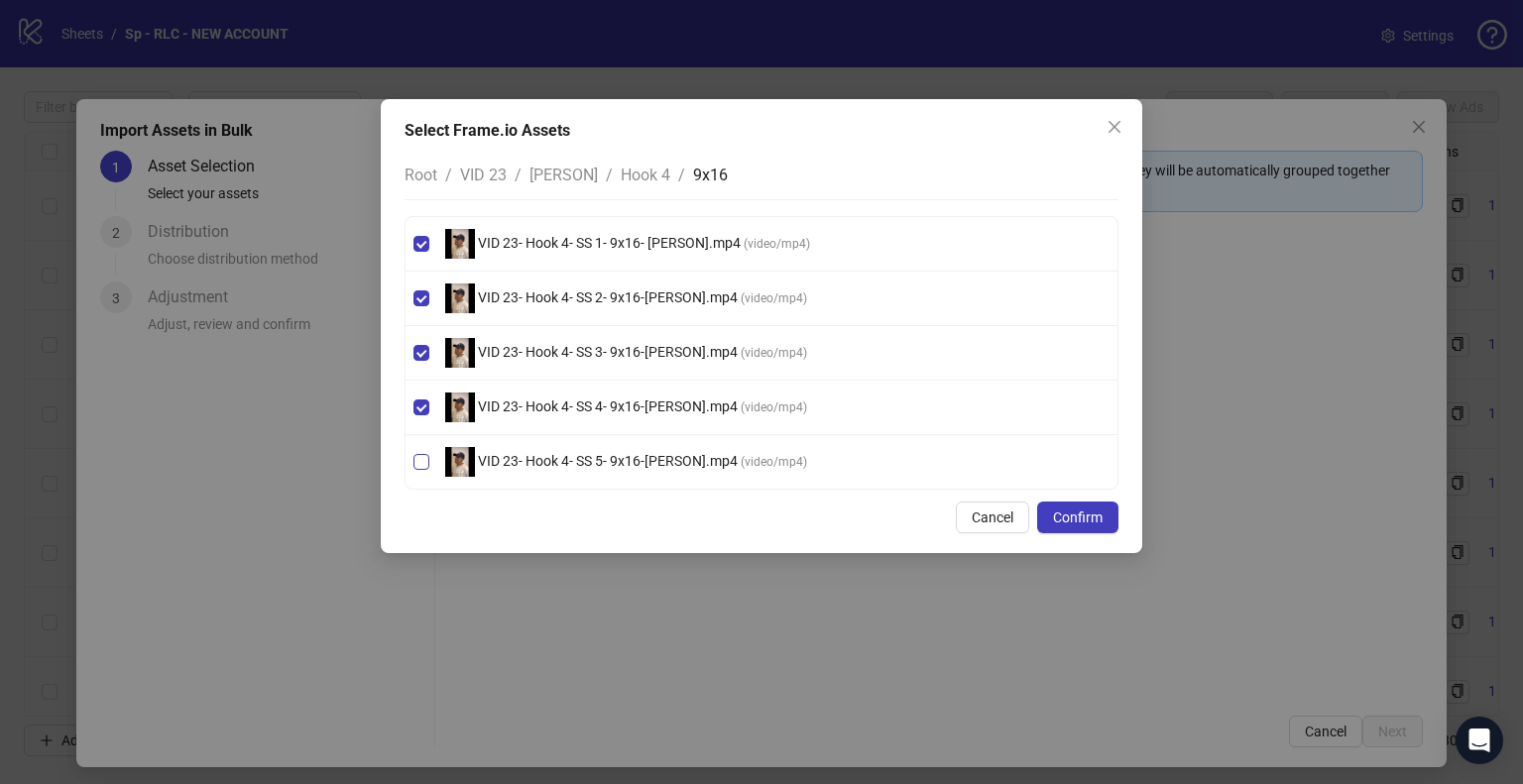 click on "VID 23- Hook 4- SS 5- 9x16-[PERSON].mp4" at bounding box center (608, 461) 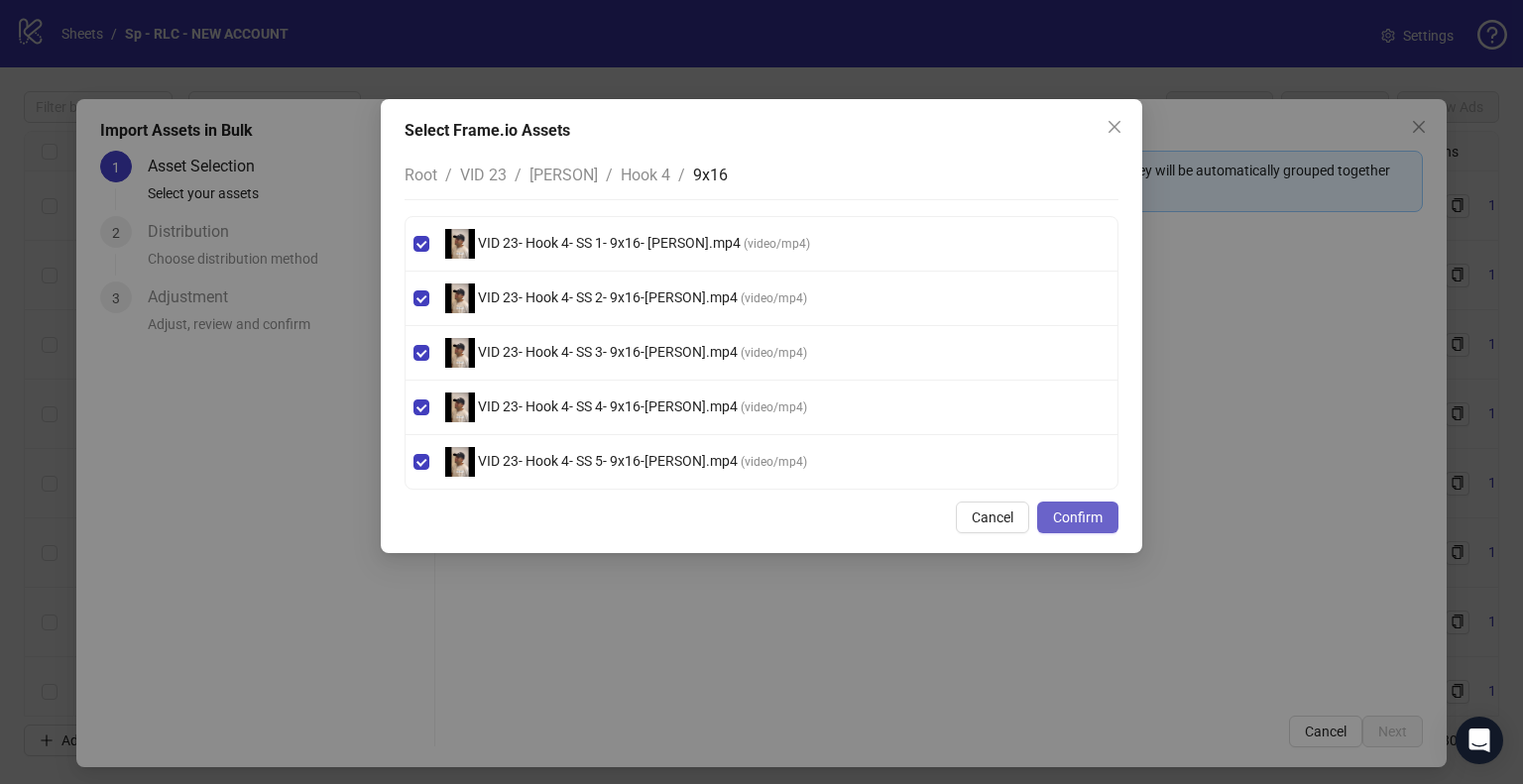 click on "Confirm" at bounding box center (1078, 517) 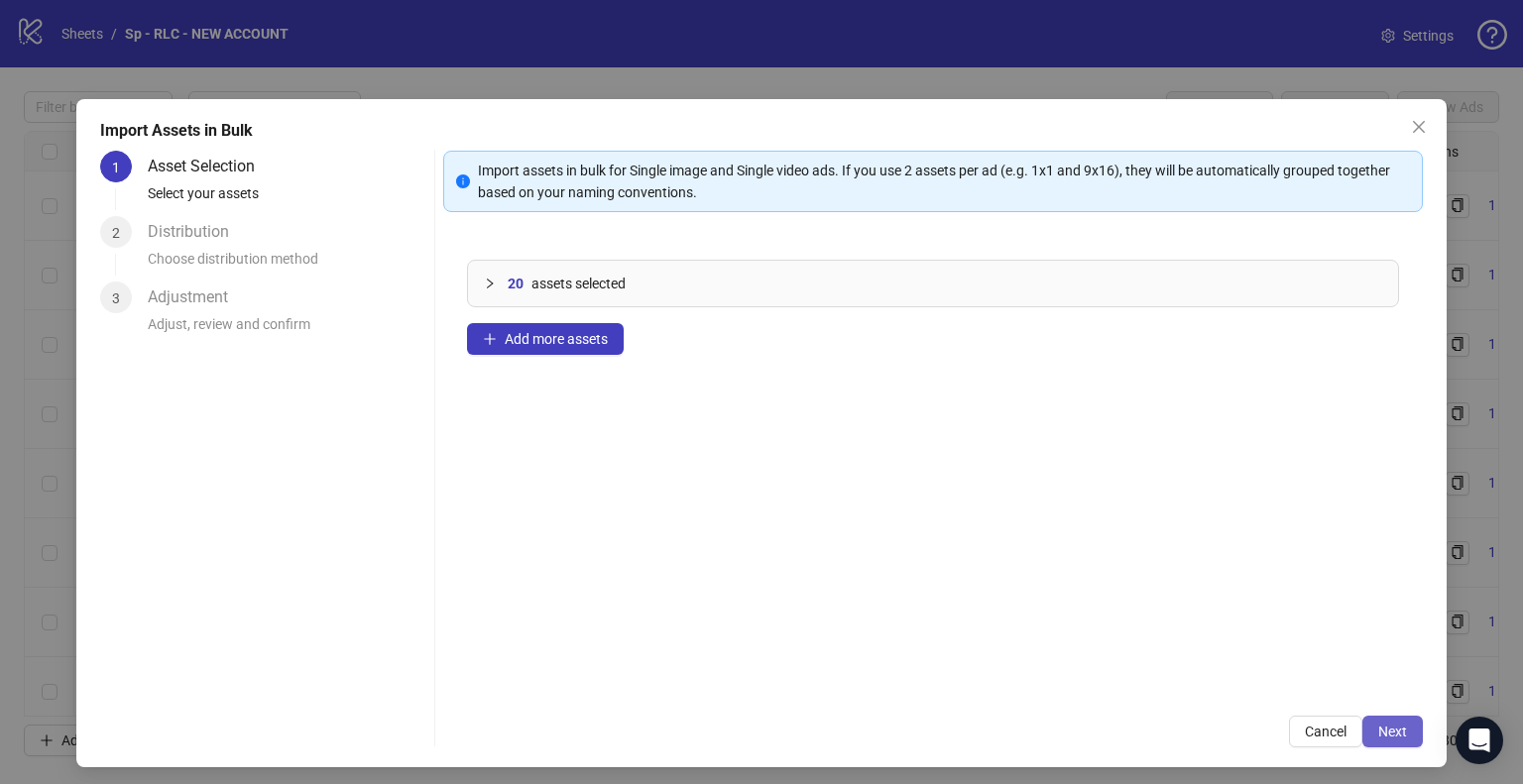 click on "Next" at bounding box center (1392, 731) 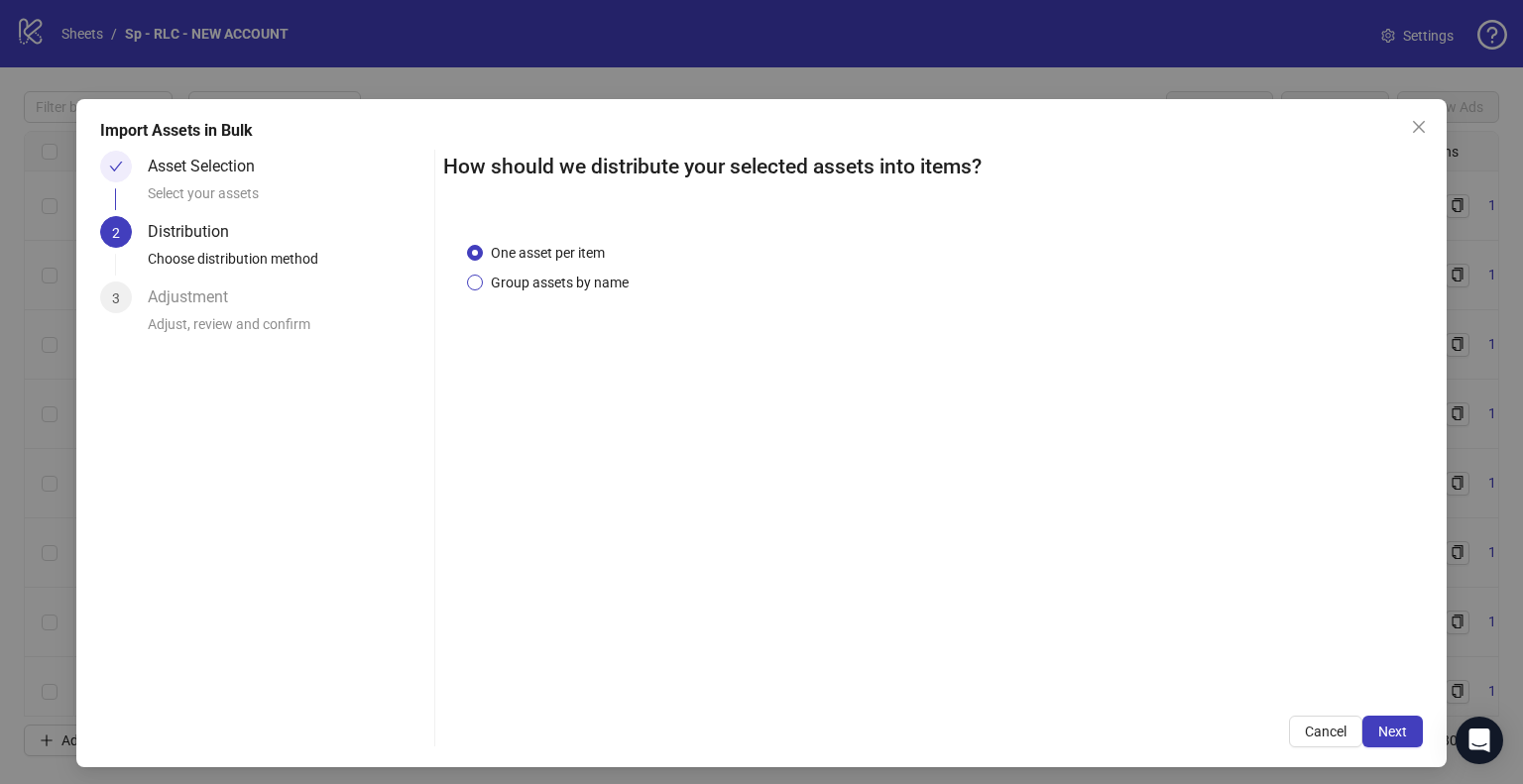 click on "Group assets by name" at bounding box center (559, 282) 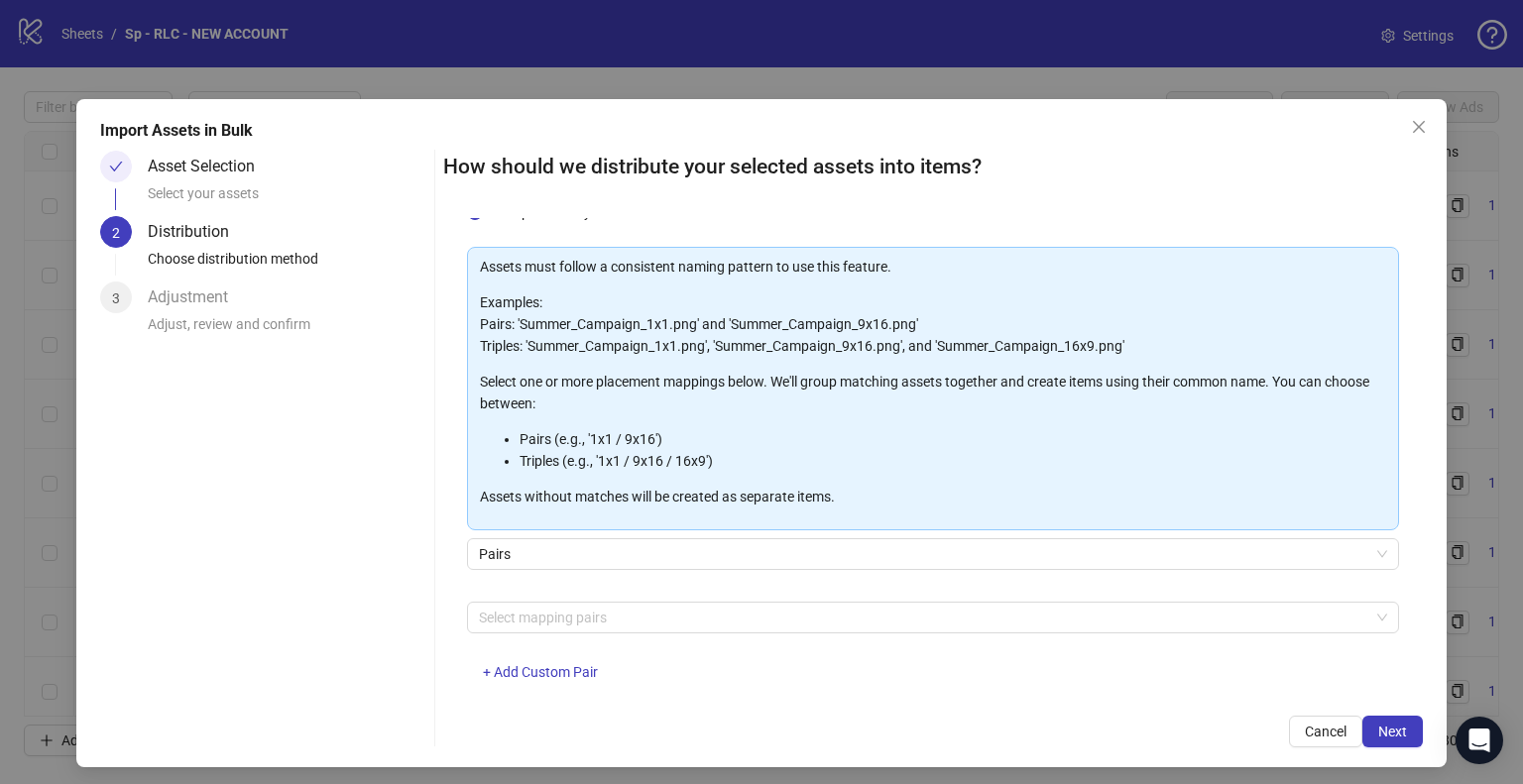 scroll, scrollTop: 105, scrollLeft: 0, axis: vertical 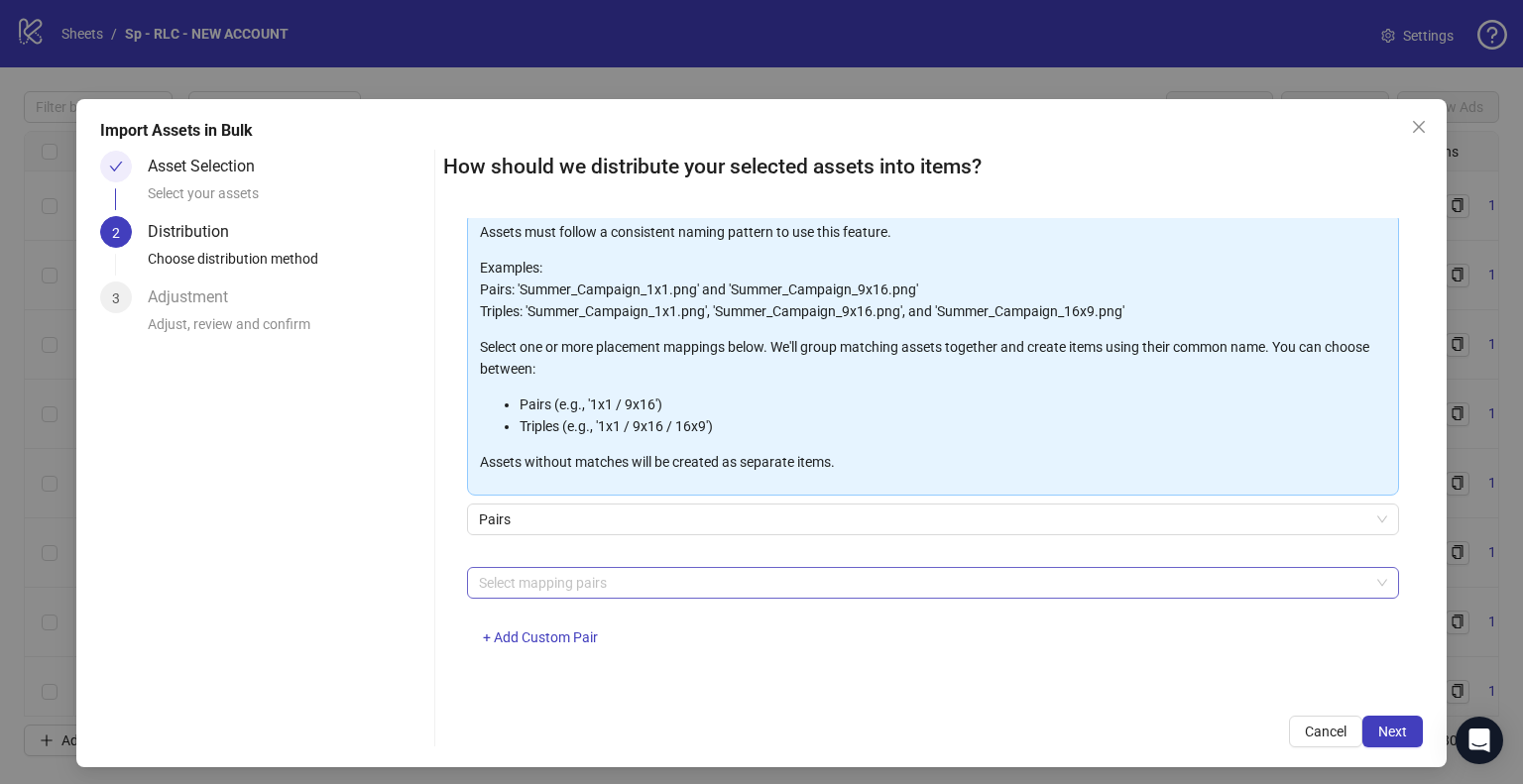 click at bounding box center [922, 583] 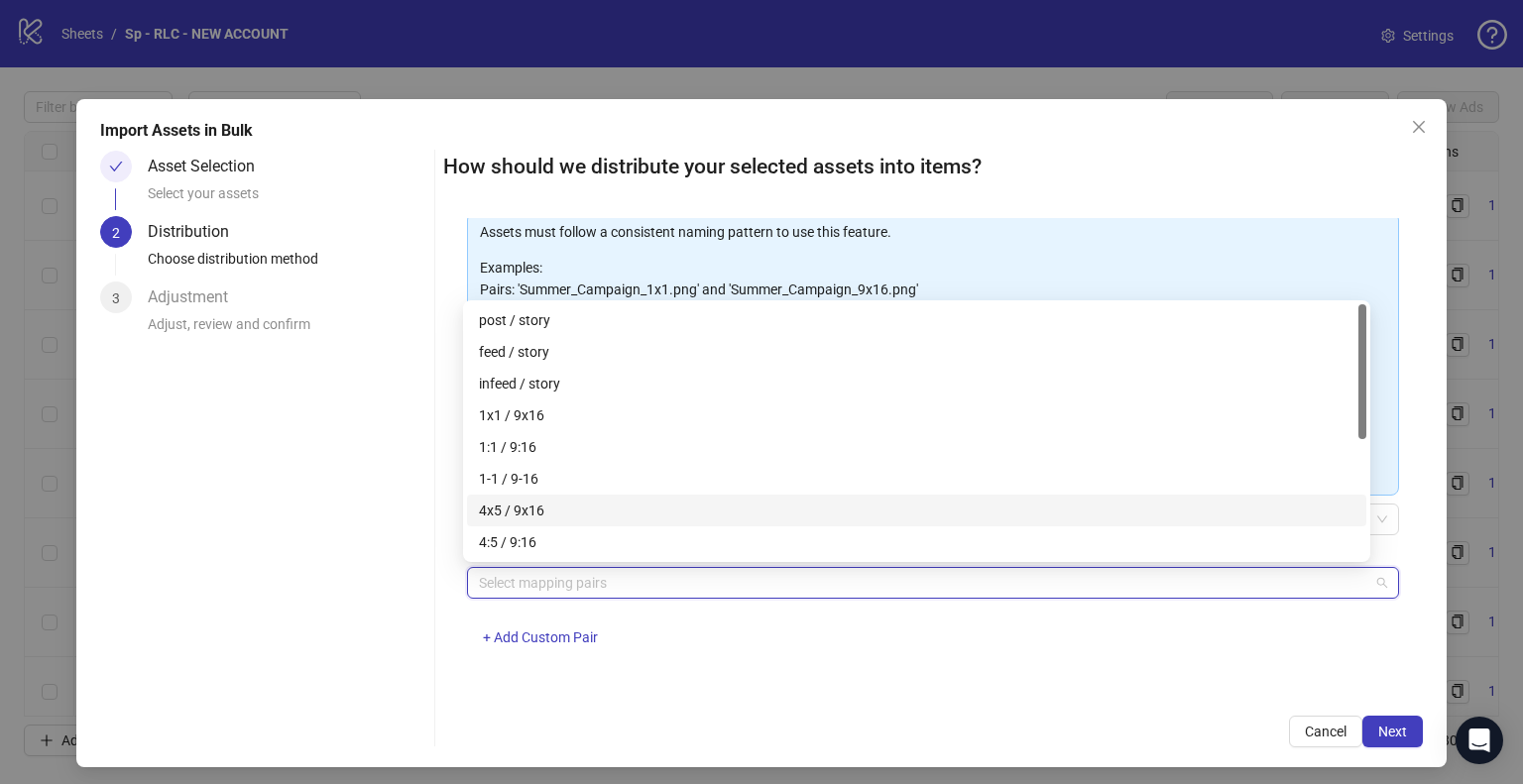 click on "4x5 / 9x16" at bounding box center (916, 510) 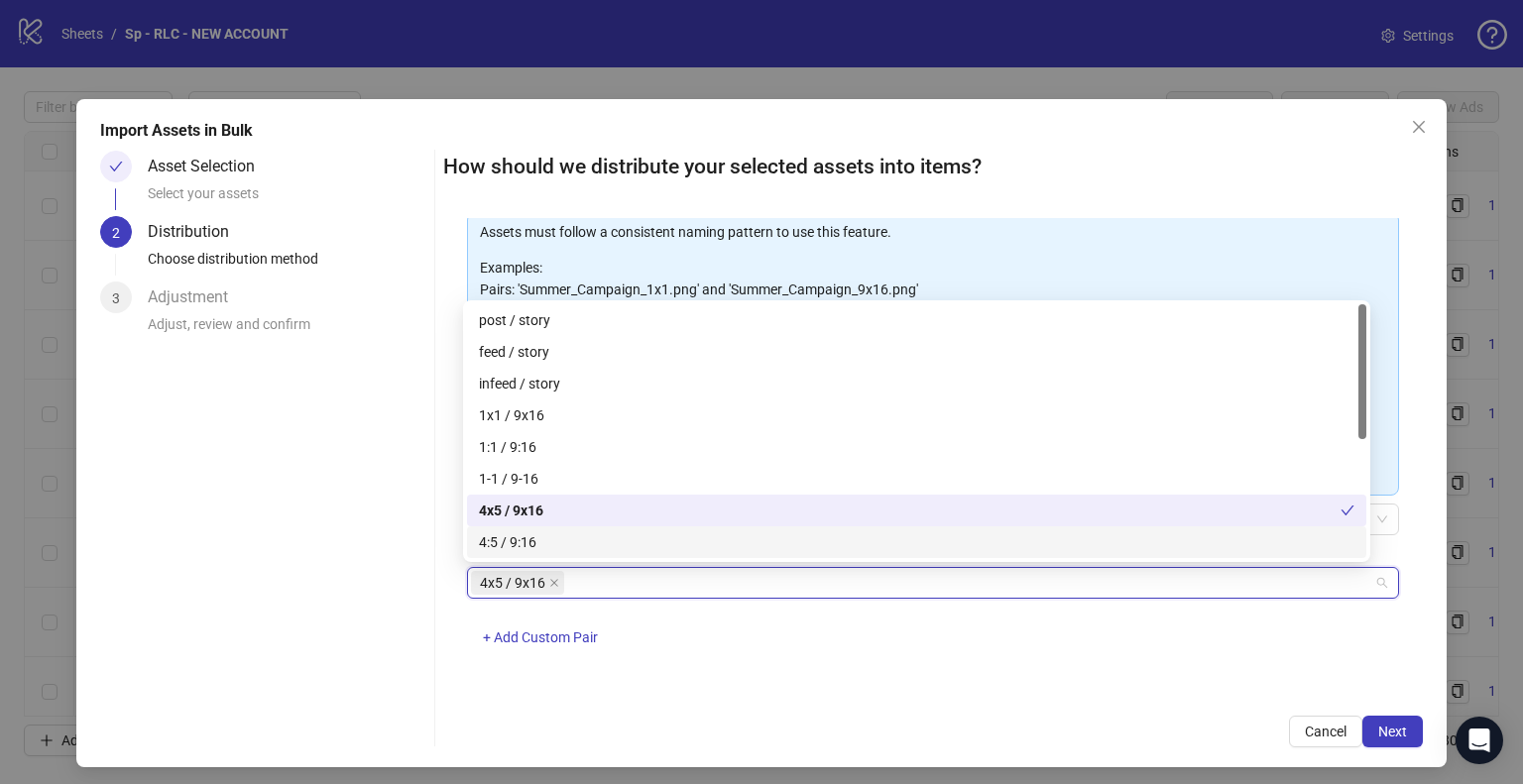 click on "4x5 / 9x16   + Add Custom Pair" at bounding box center [933, 618] 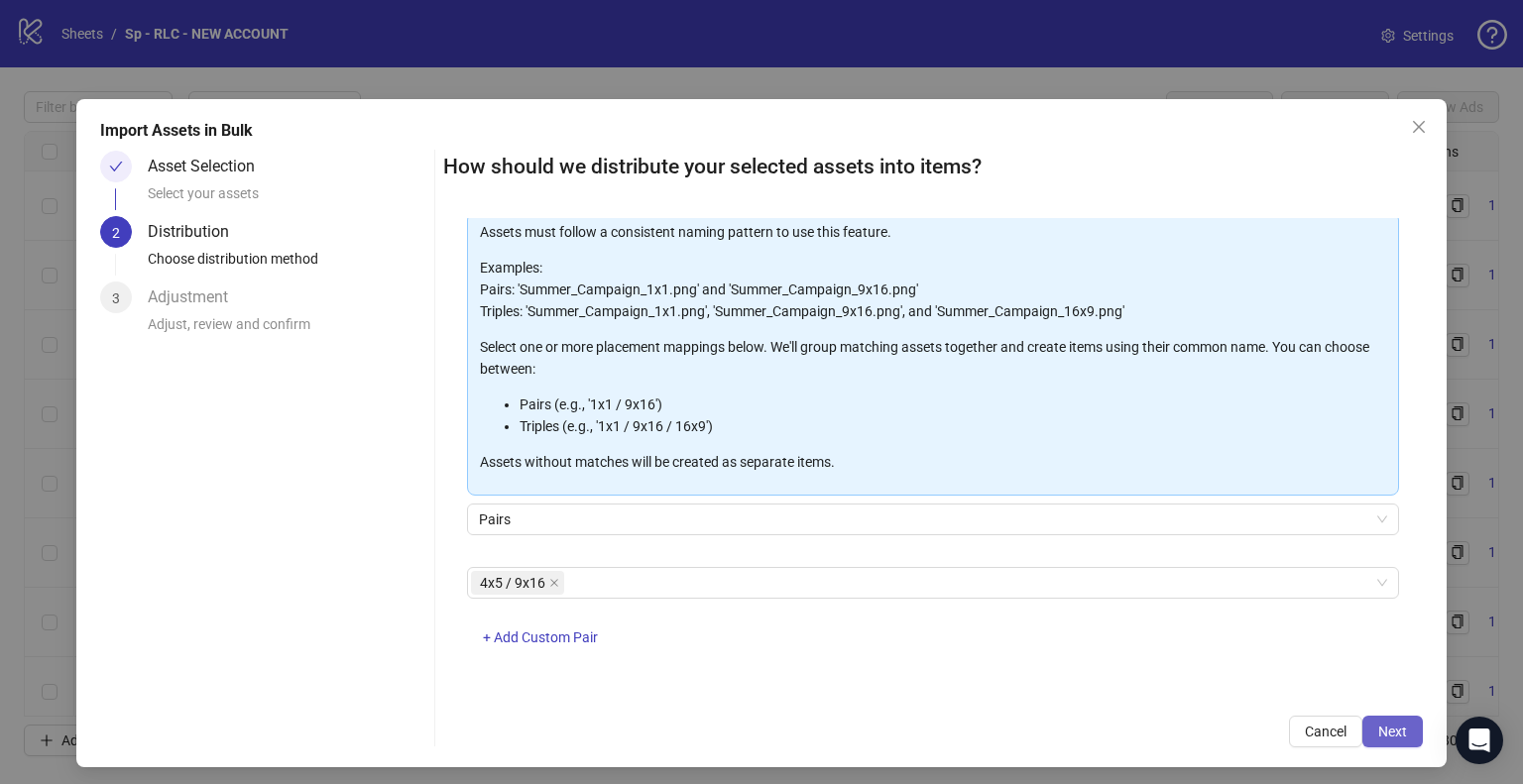 click on "Next" at bounding box center [1392, 731] 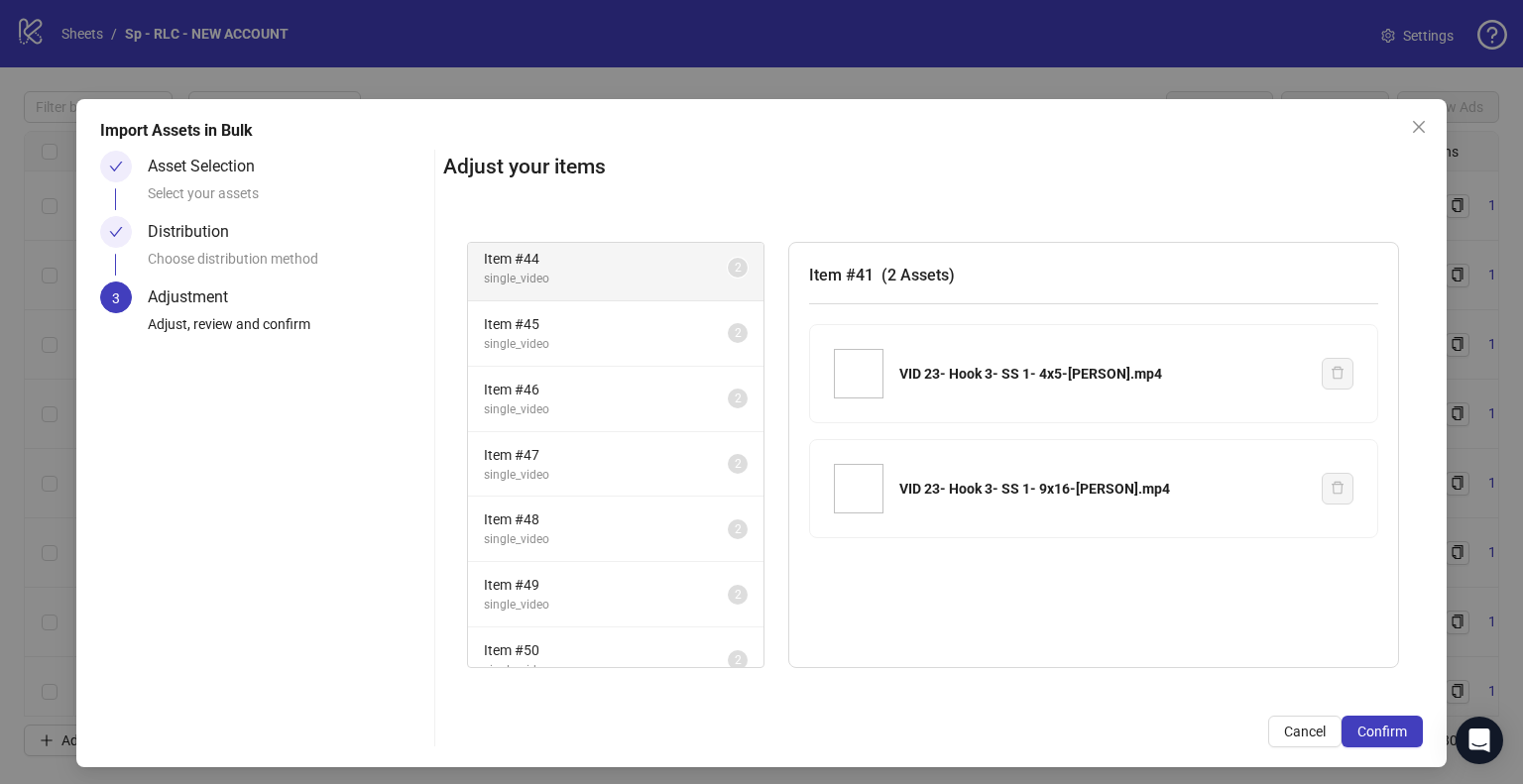 scroll, scrollTop: 224, scrollLeft: 0, axis: vertical 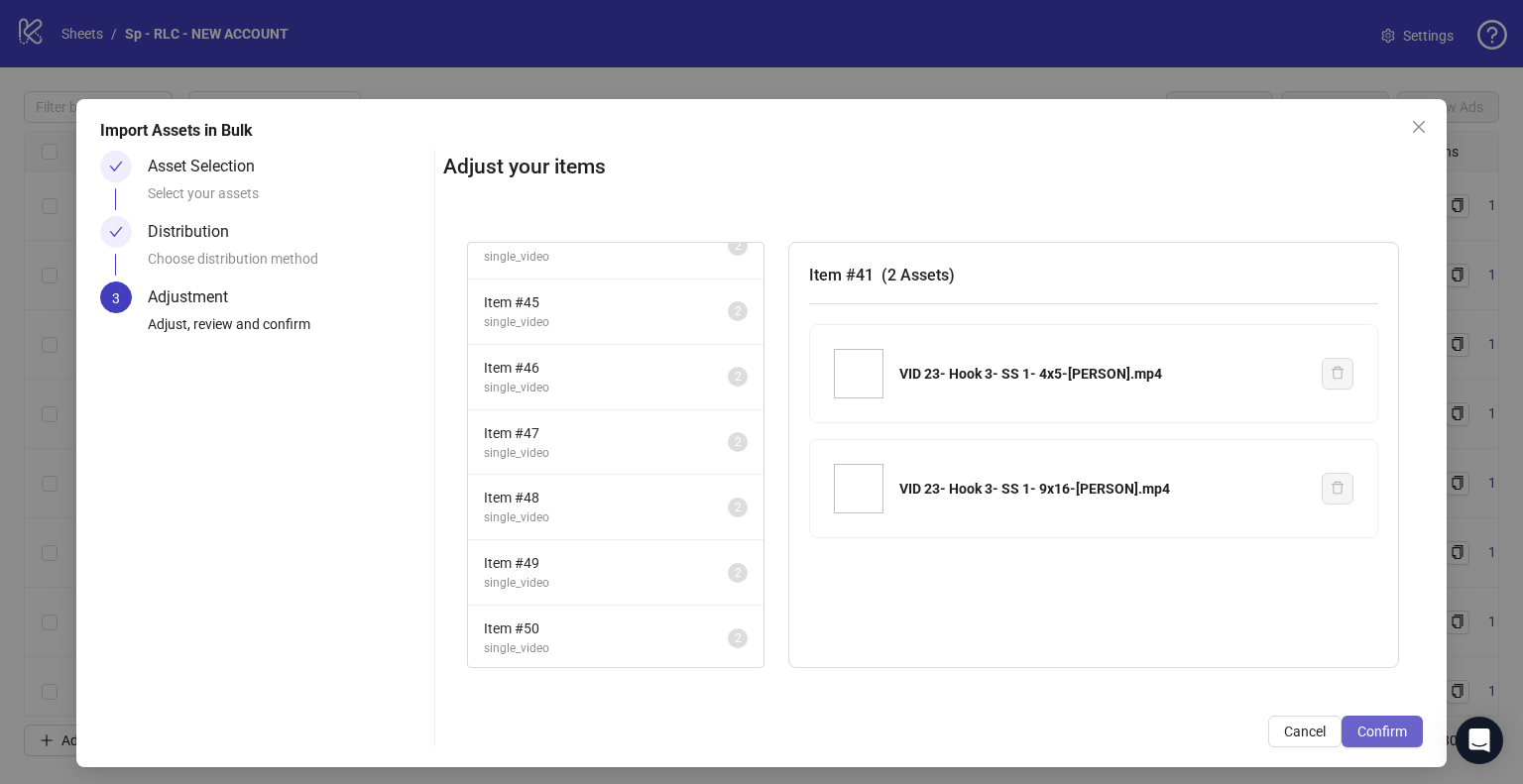 click on "Confirm" at bounding box center (1382, 731) 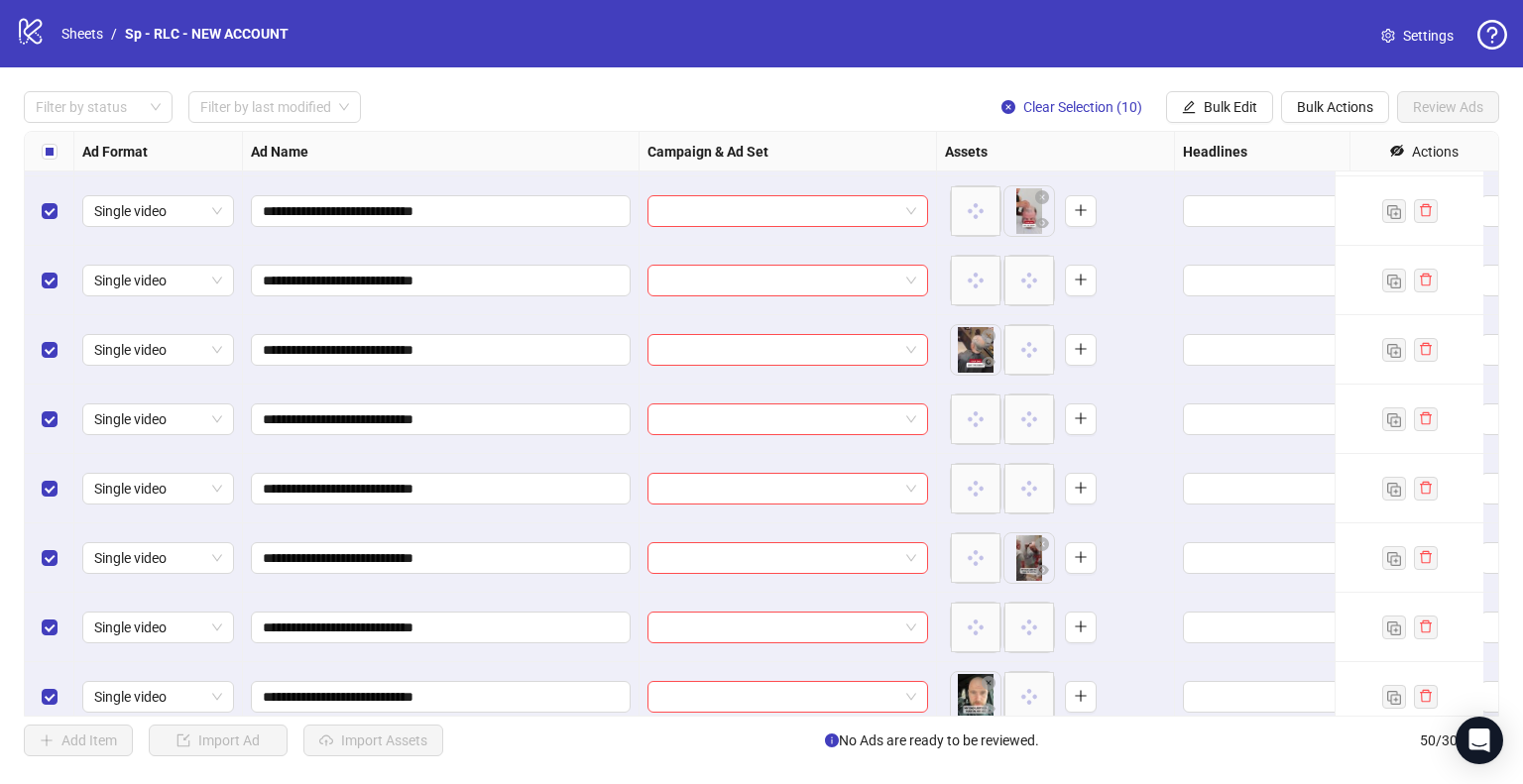 scroll, scrollTop: 2741, scrollLeft: 0, axis: vertical 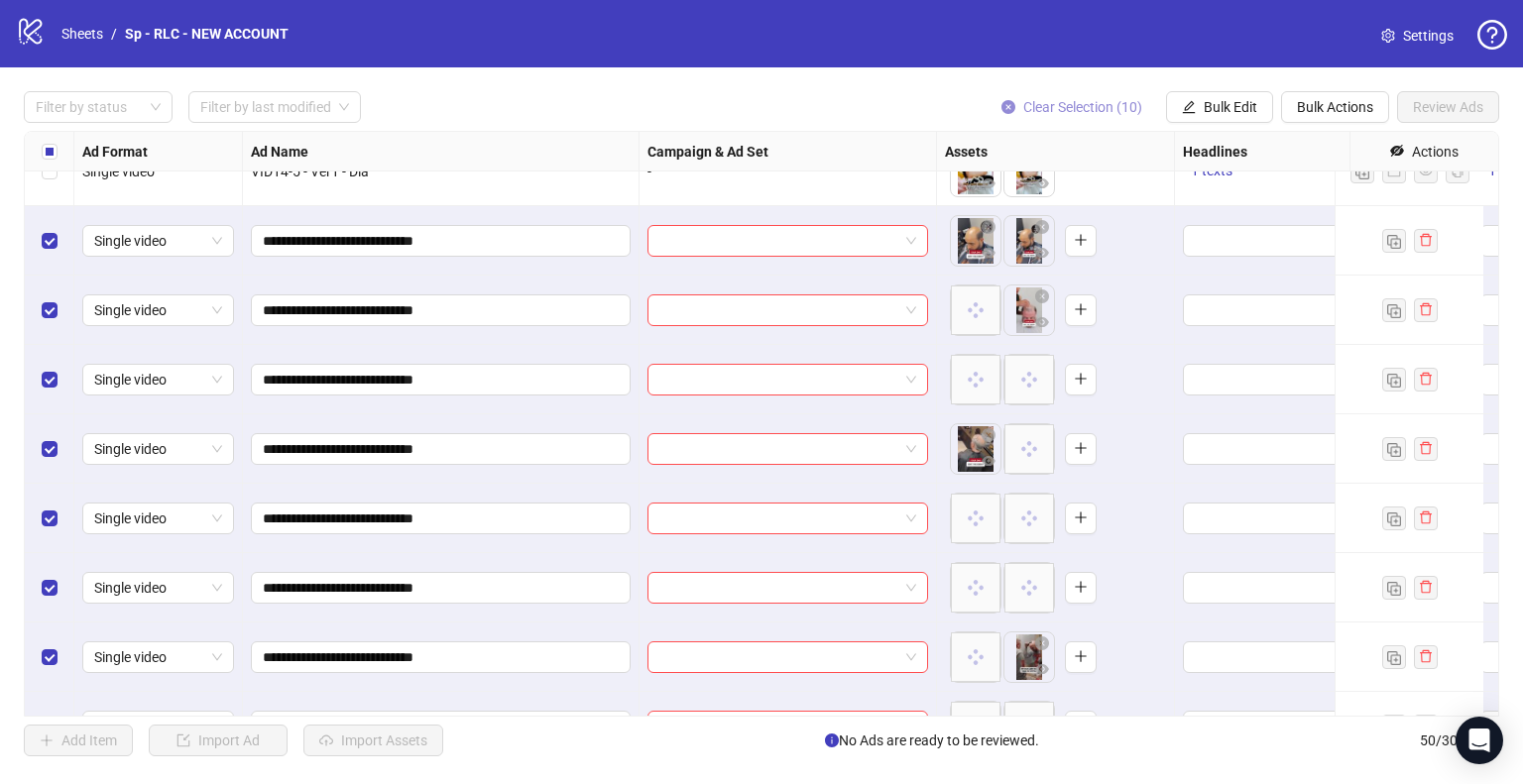 click on "Clear Selection (10)" at bounding box center (1083, 107) 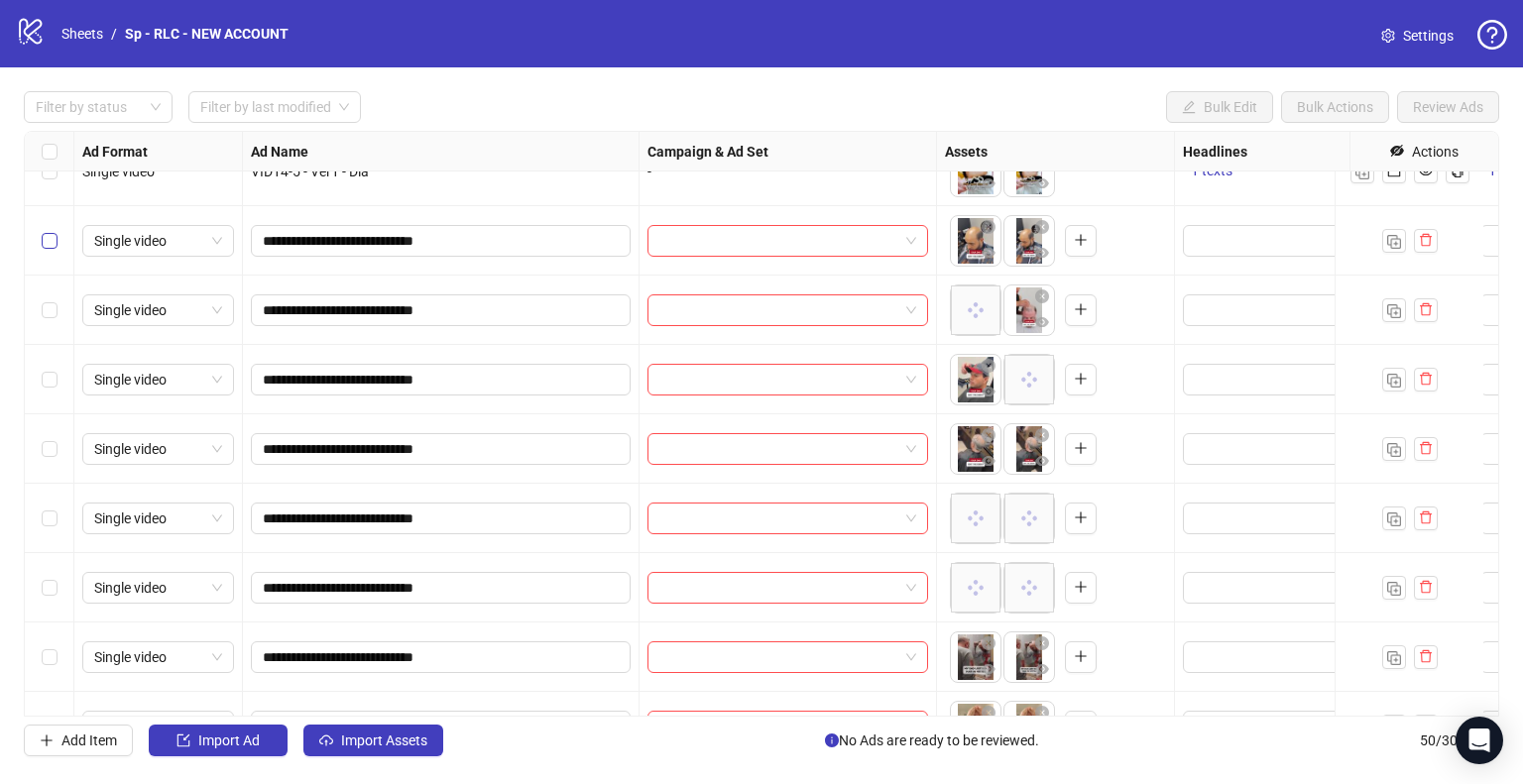 click at bounding box center (50, 241) 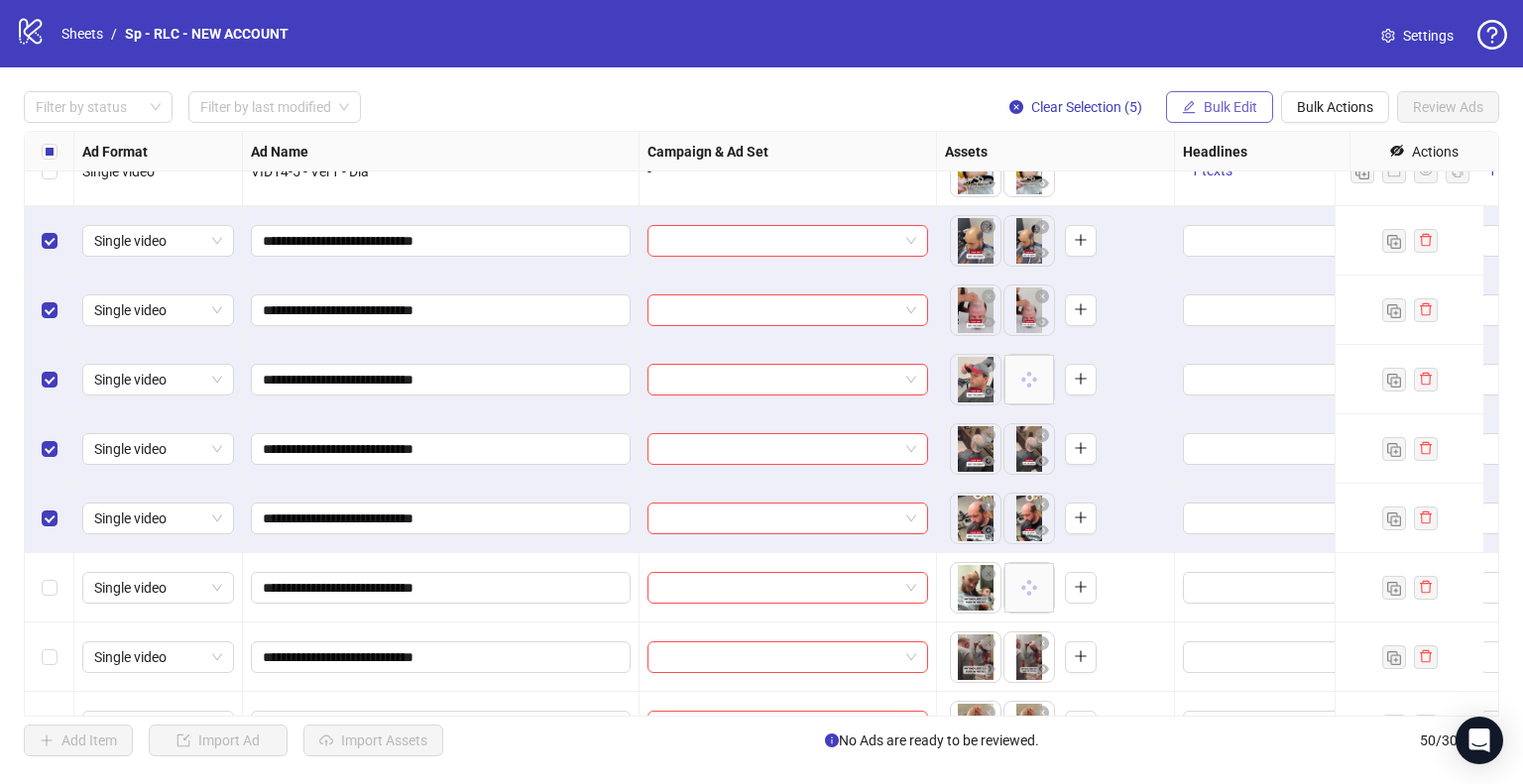 click on "Bulk Edit" at bounding box center [1230, 107] 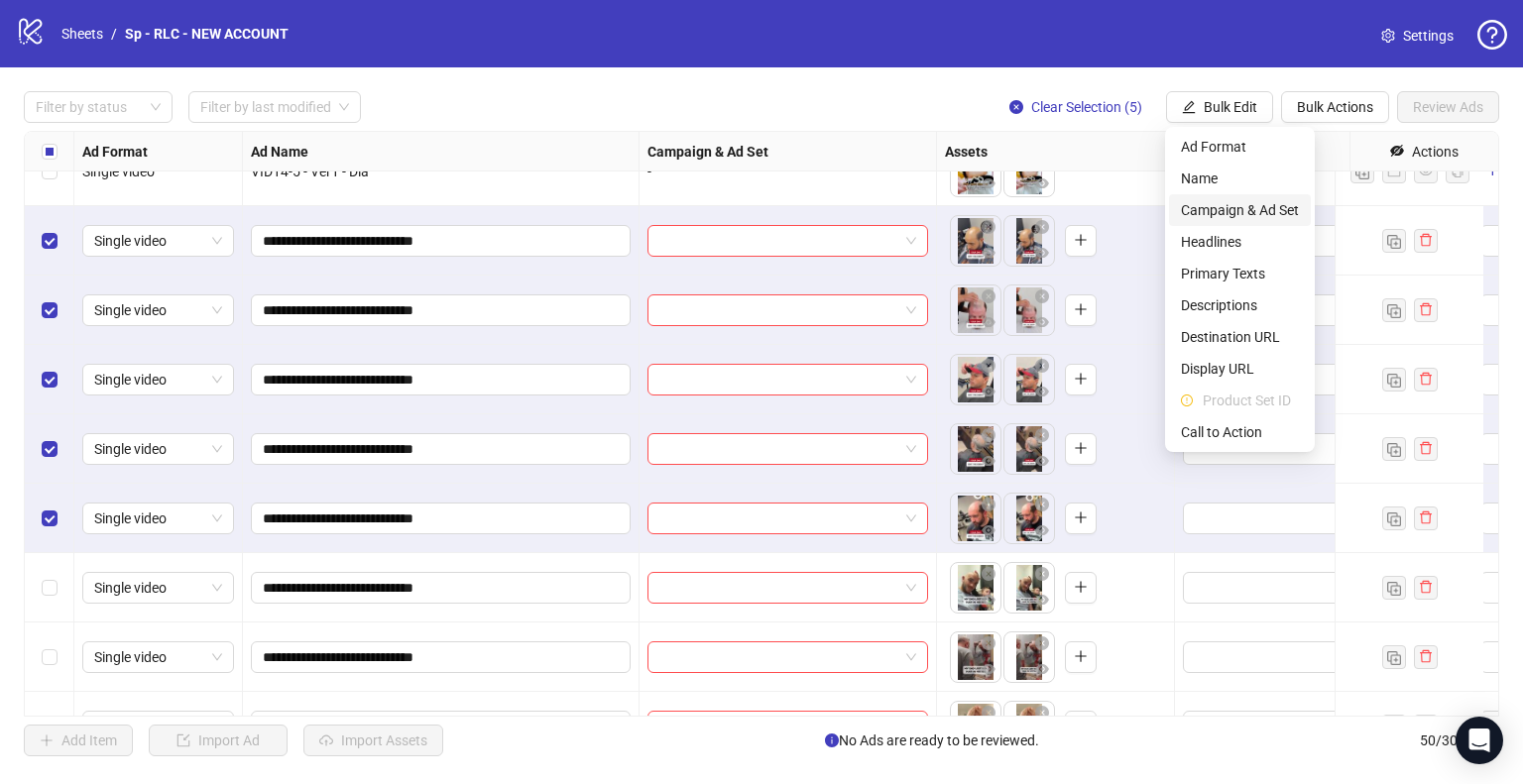 click on "Campaign & Ad Set" at bounding box center [1239, 210] 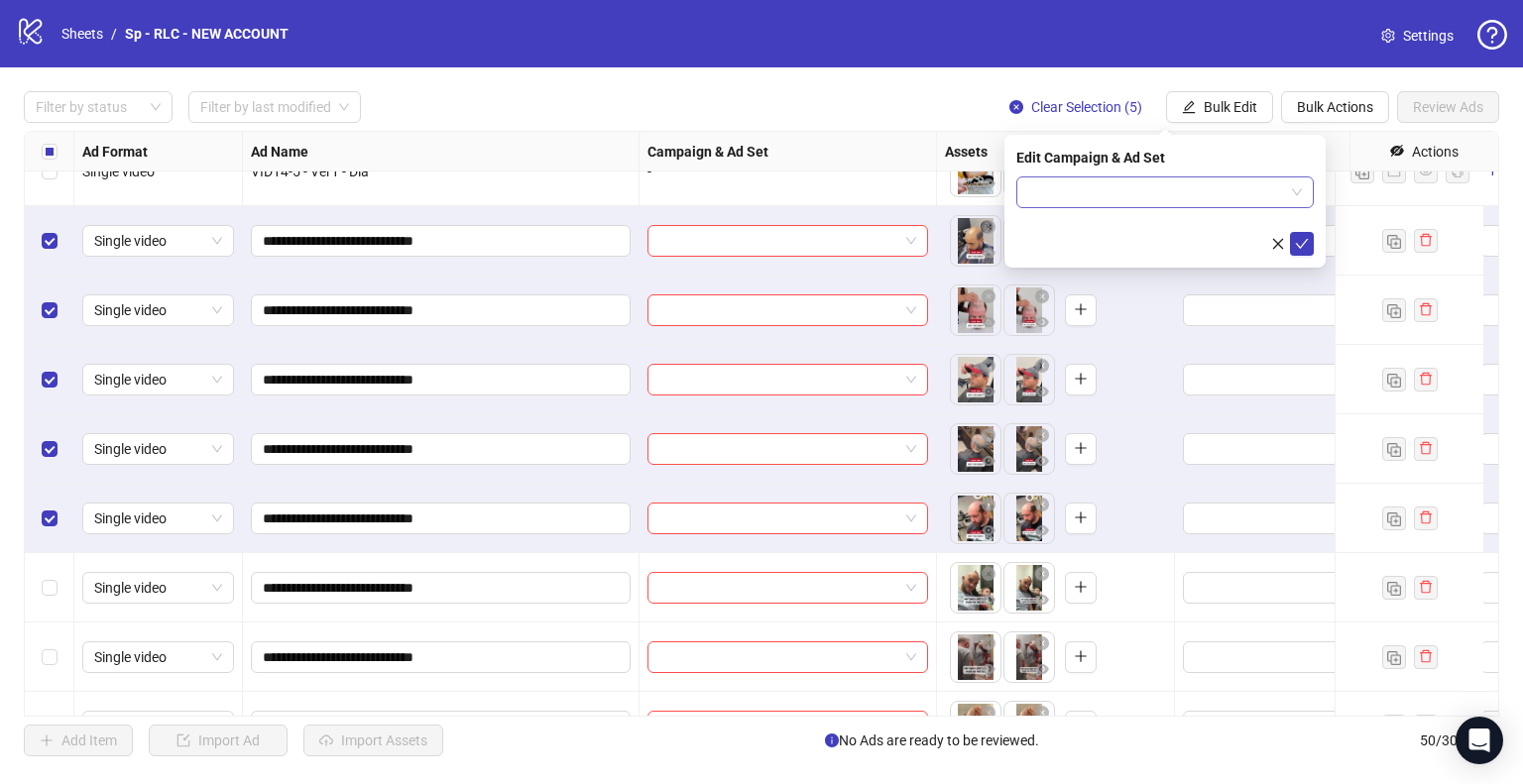 click at bounding box center [1165, 192] 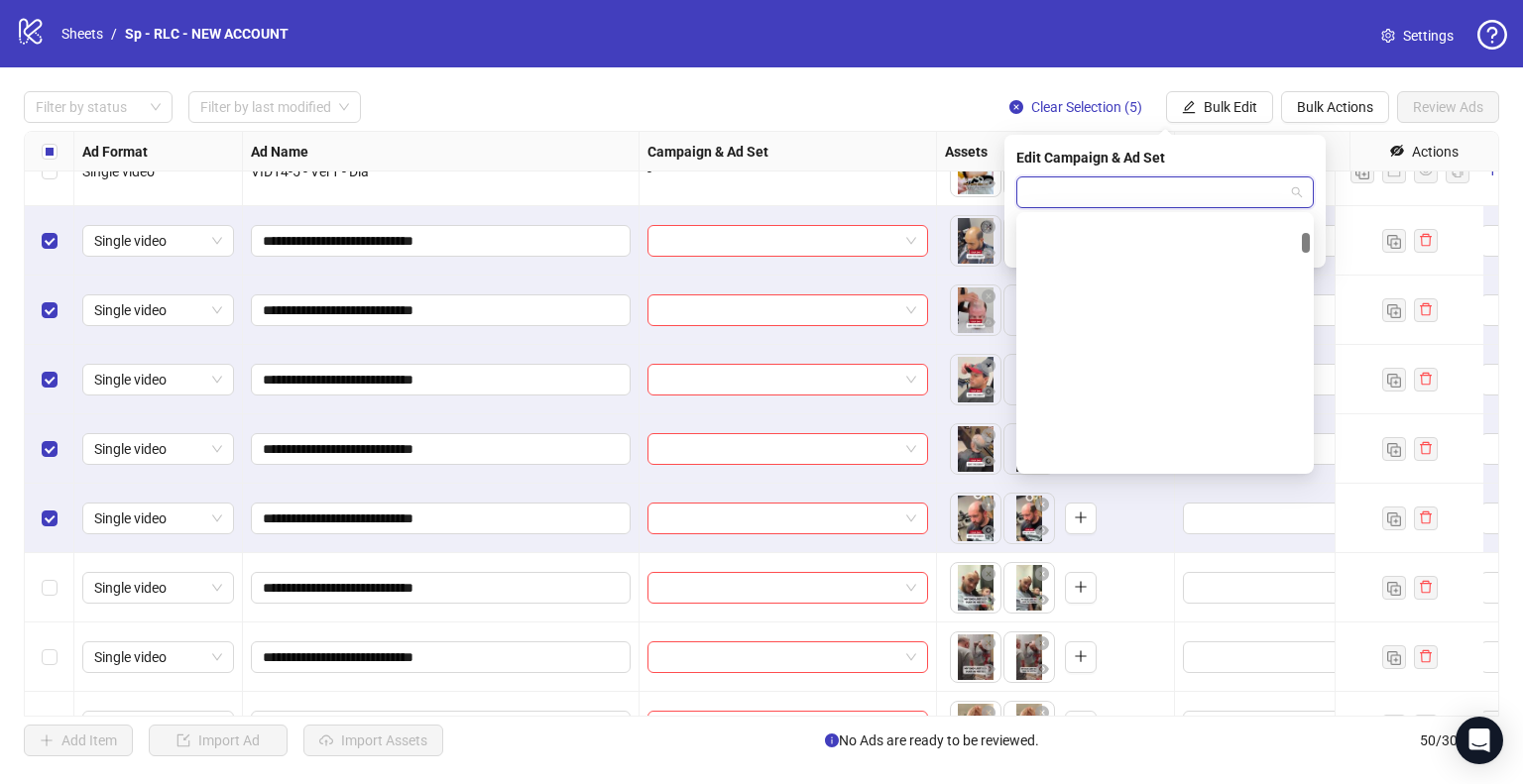 scroll, scrollTop: 595, scrollLeft: 0, axis: vertical 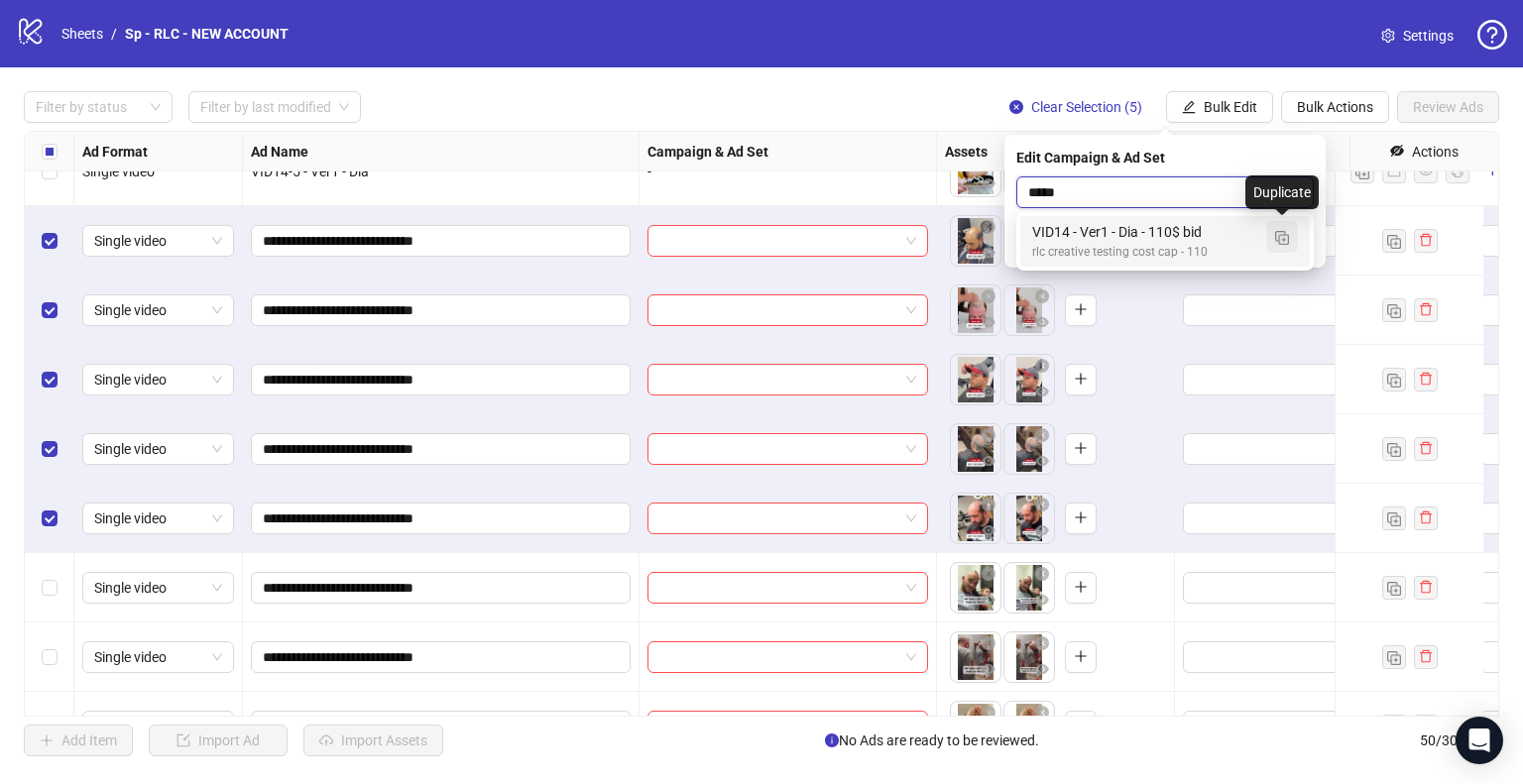 click at bounding box center [1282, 238] 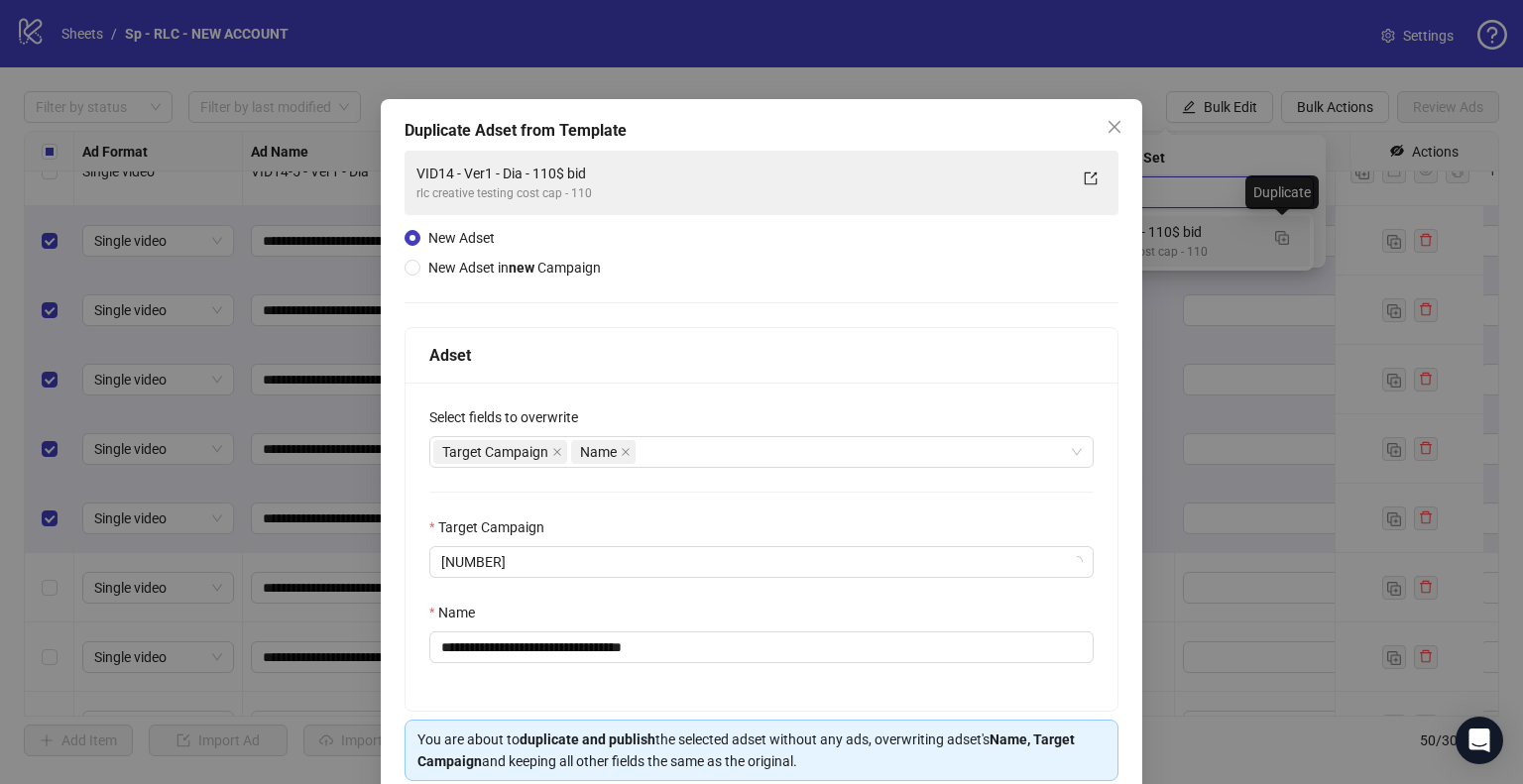 type on "*****" 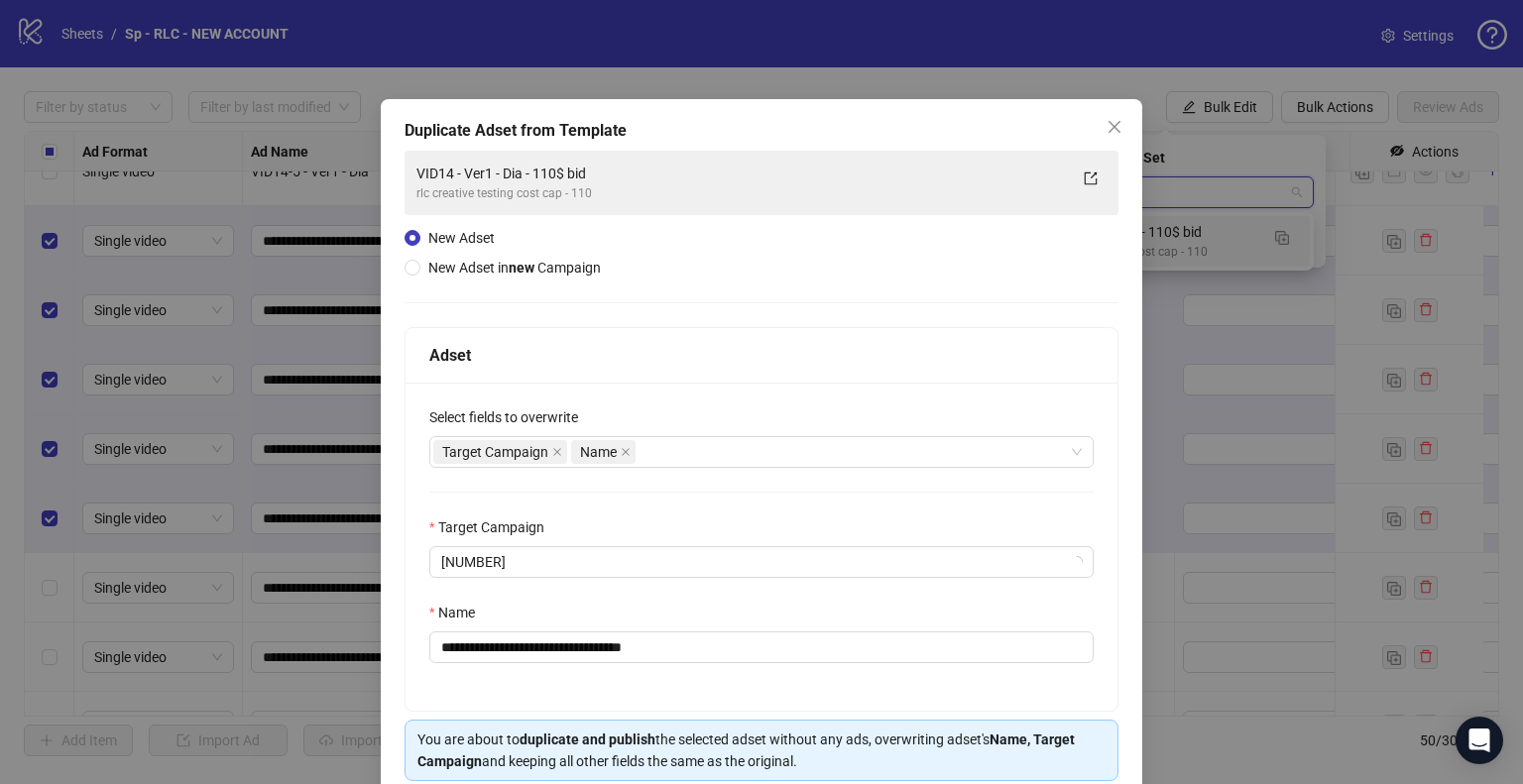 type 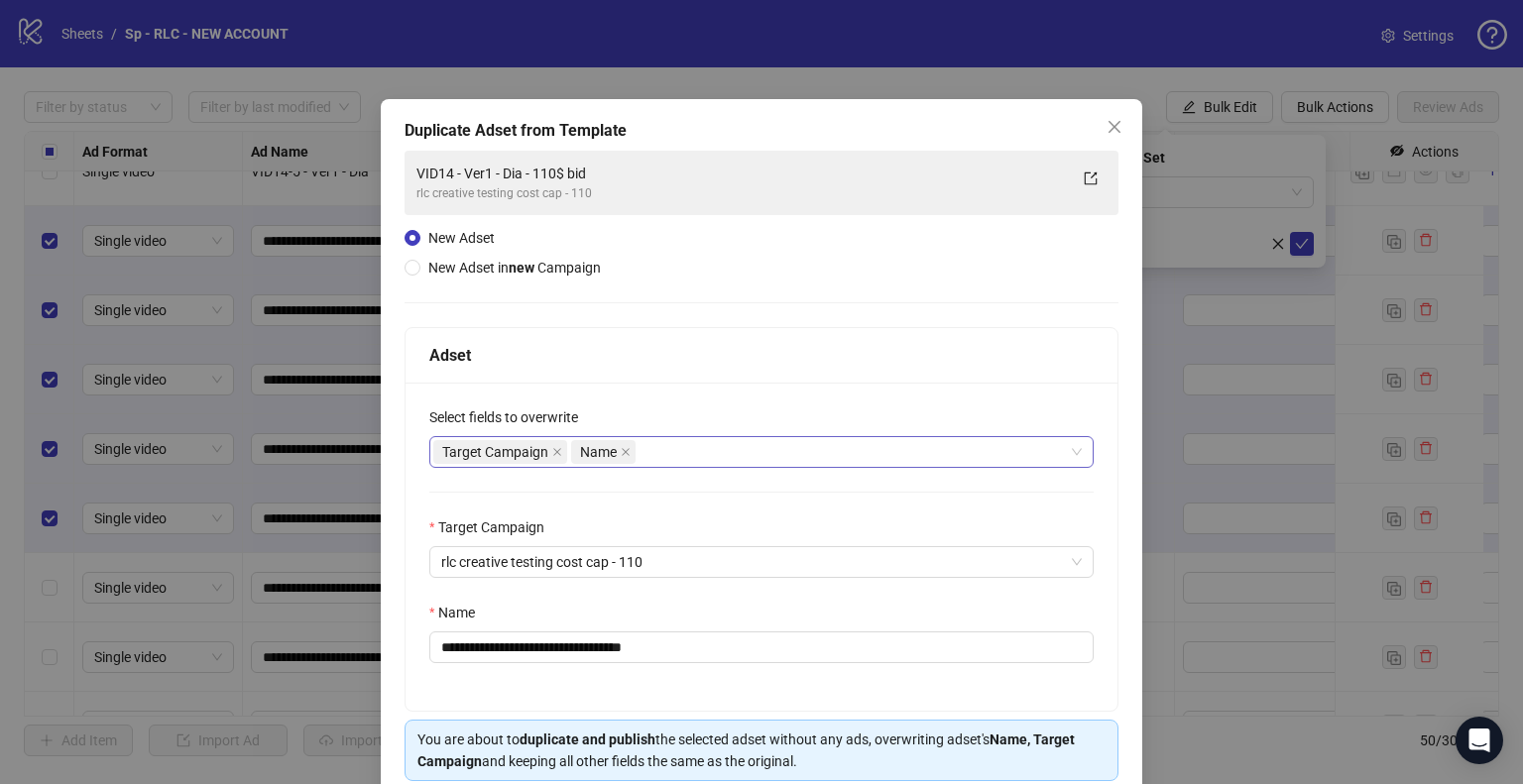 scroll, scrollTop: 83, scrollLeft: 0, axis: vertical 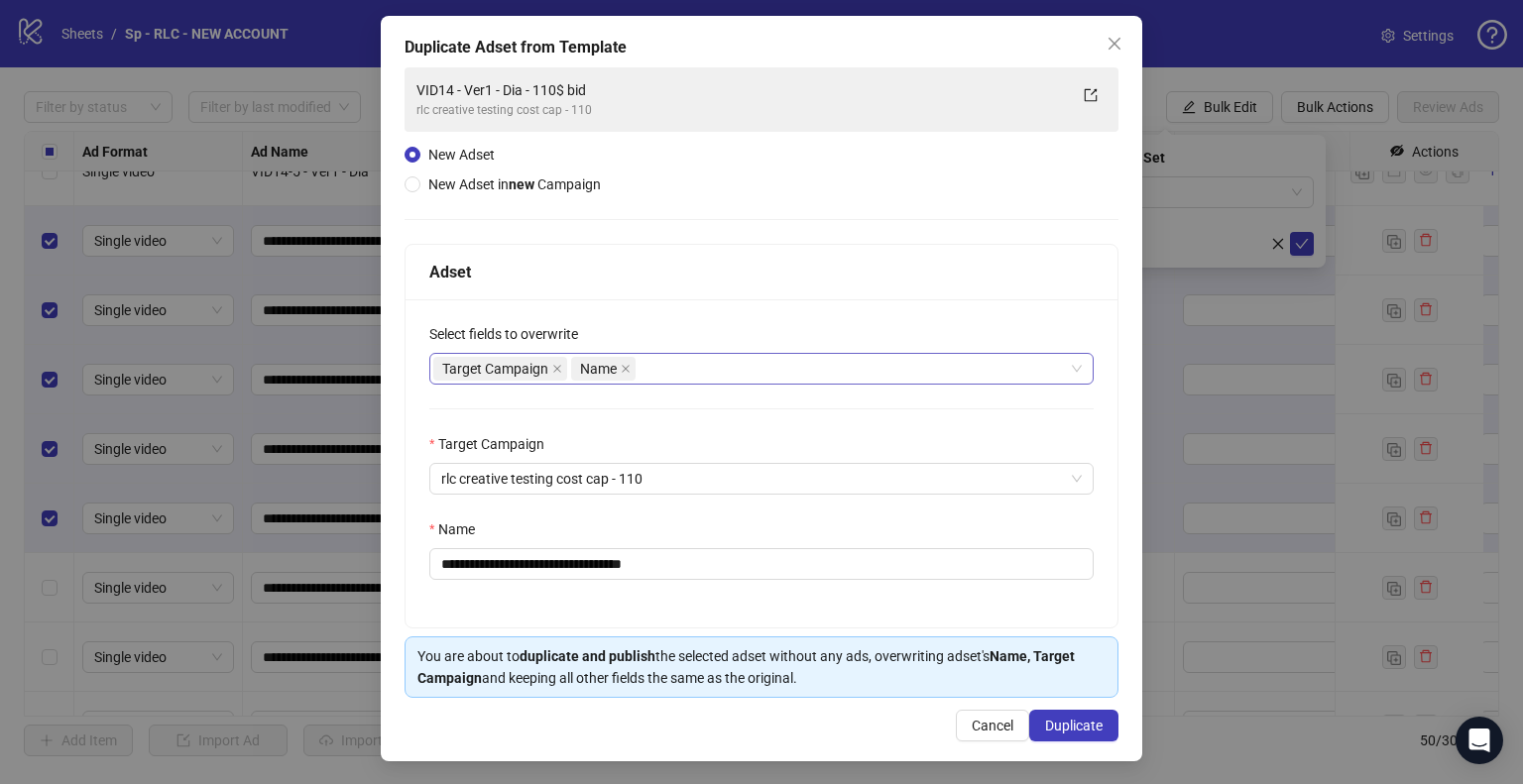click on "Target Campaign Name" at bounding box center [751, 369] 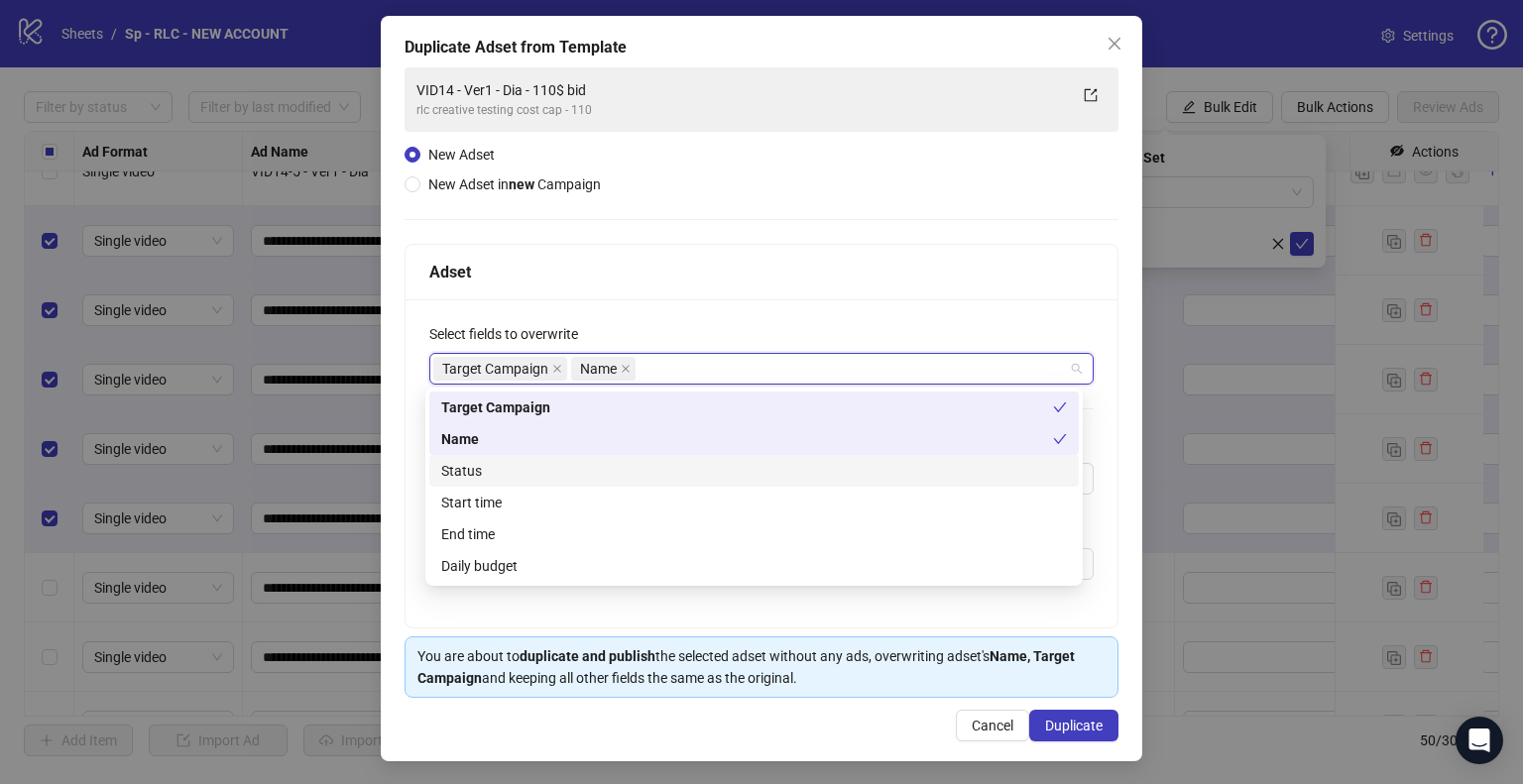 click on "Status" at bounding box center (754, 471) 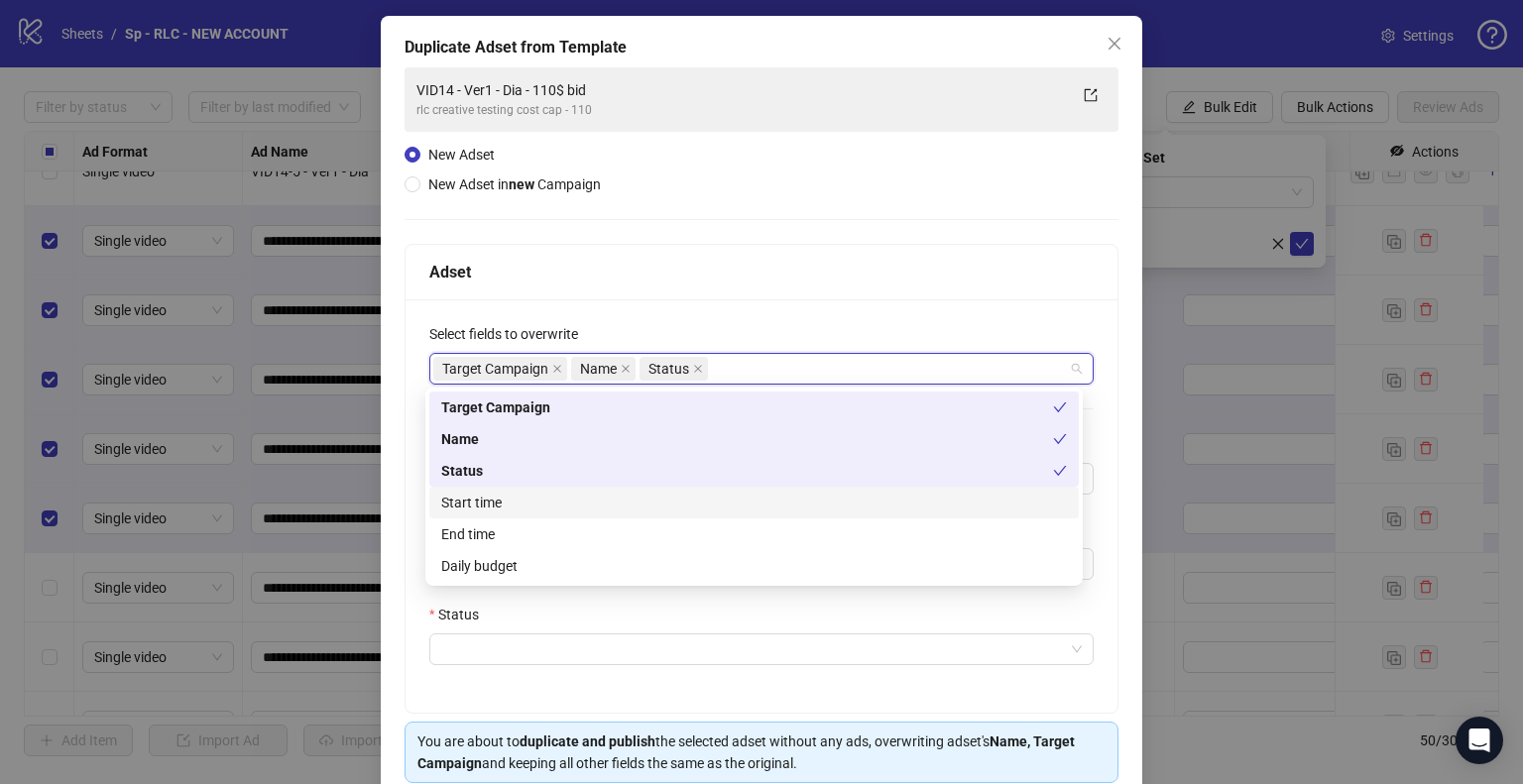 click on "Start time" at bounding box center [754, 503] 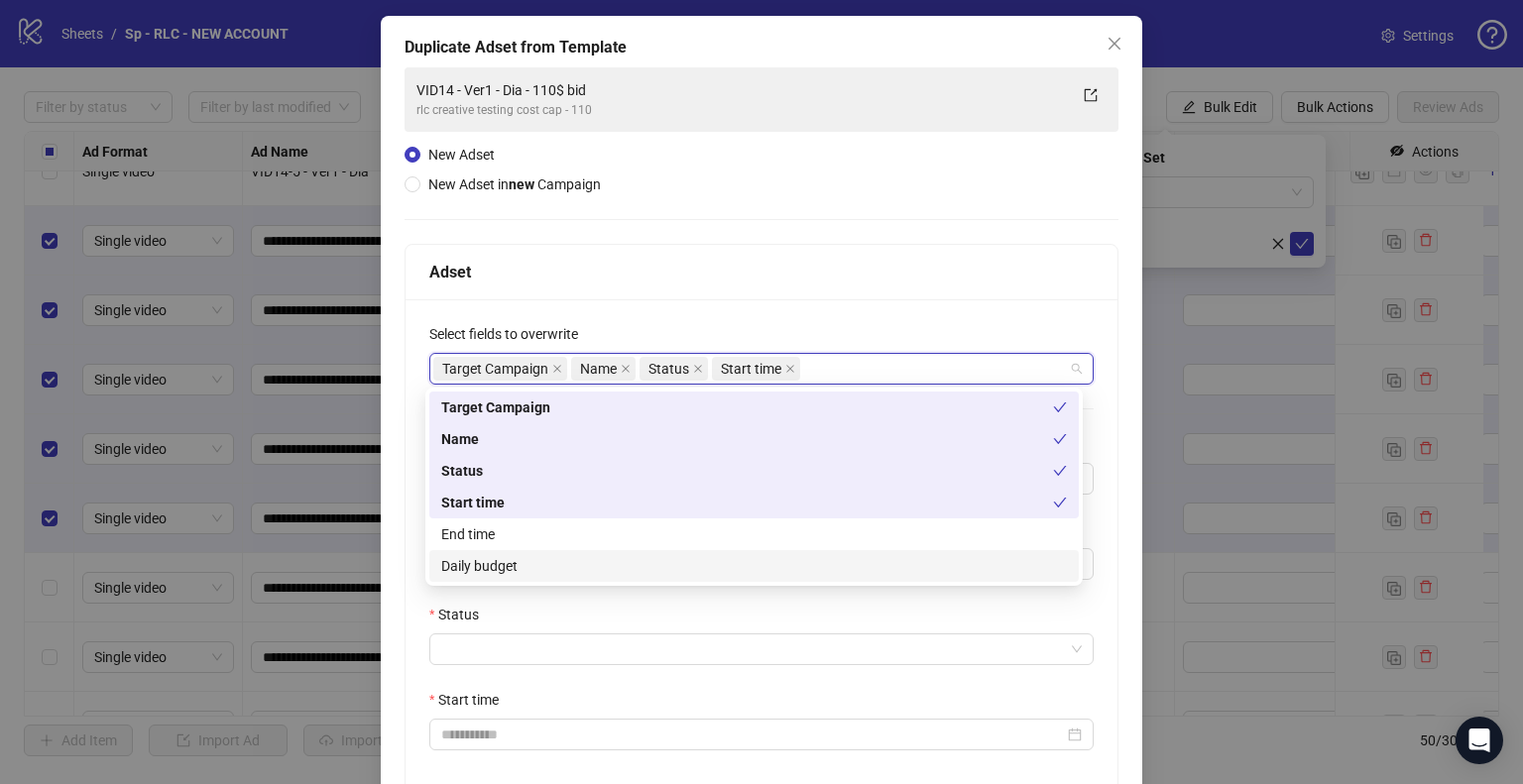 click on "Daily budget" at bounding box center (754, 566) 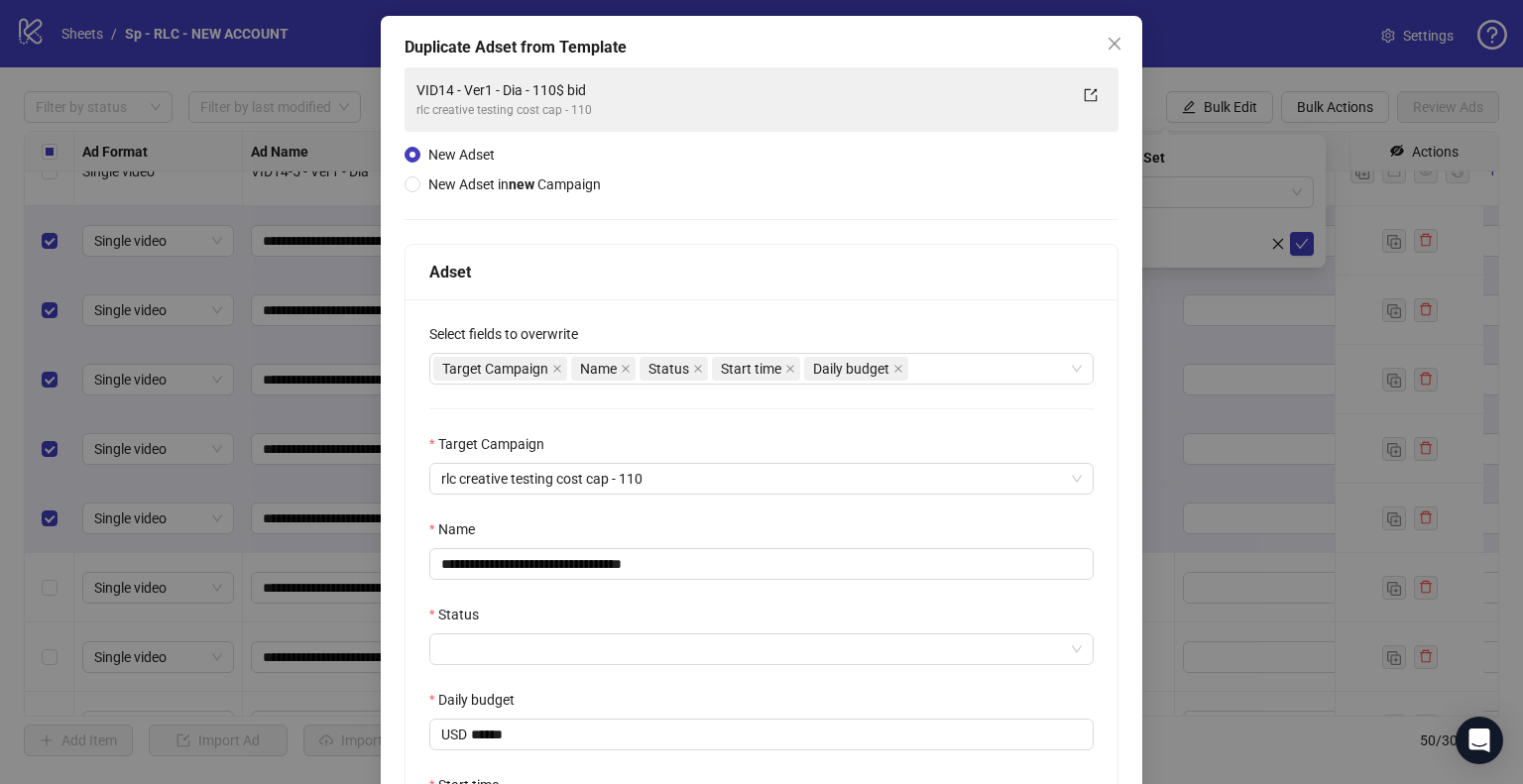 click on "**********" at bounding box center (762, 516) 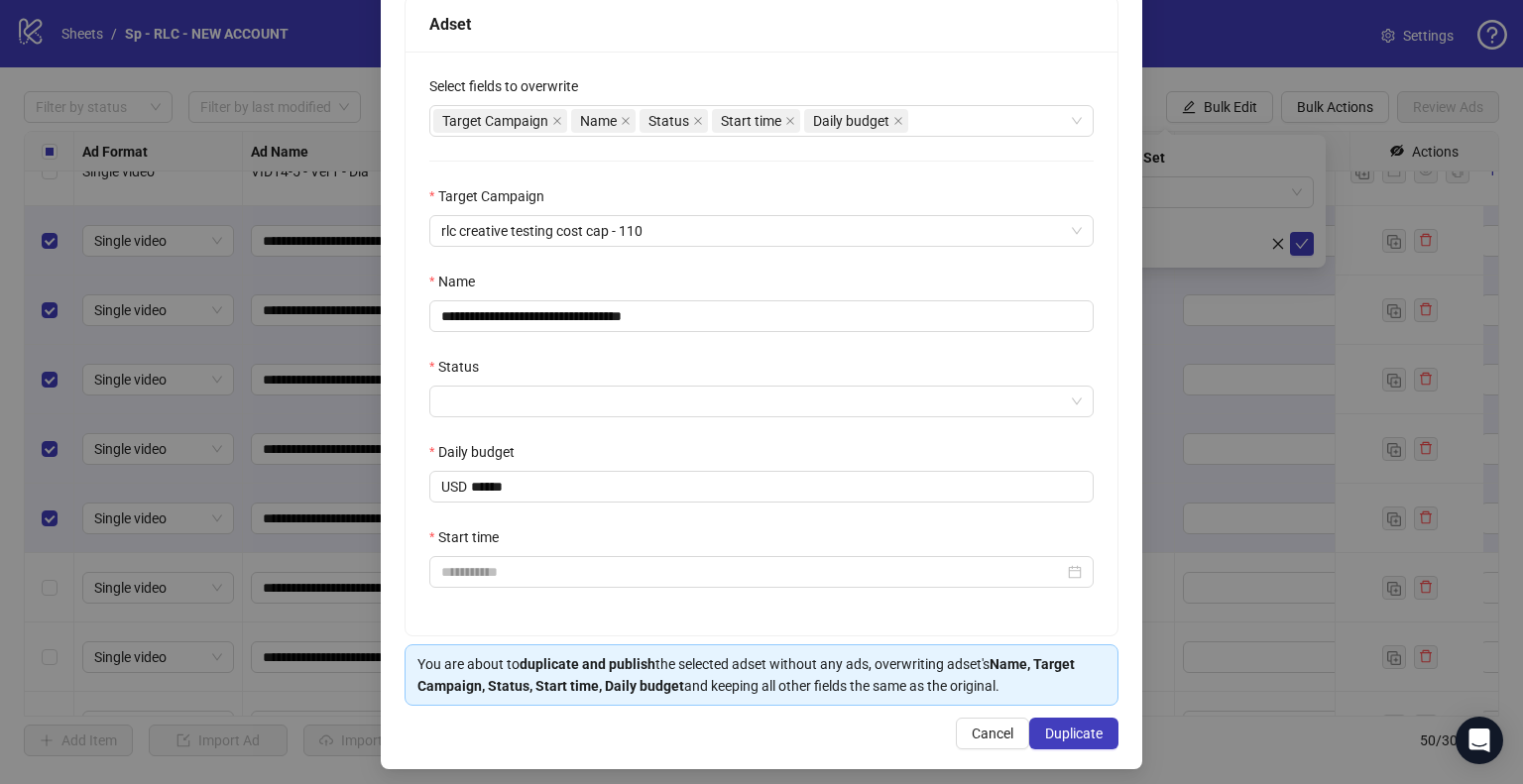 scroll, scrollTop: 338, scrollLeft: 0, axis: vertical 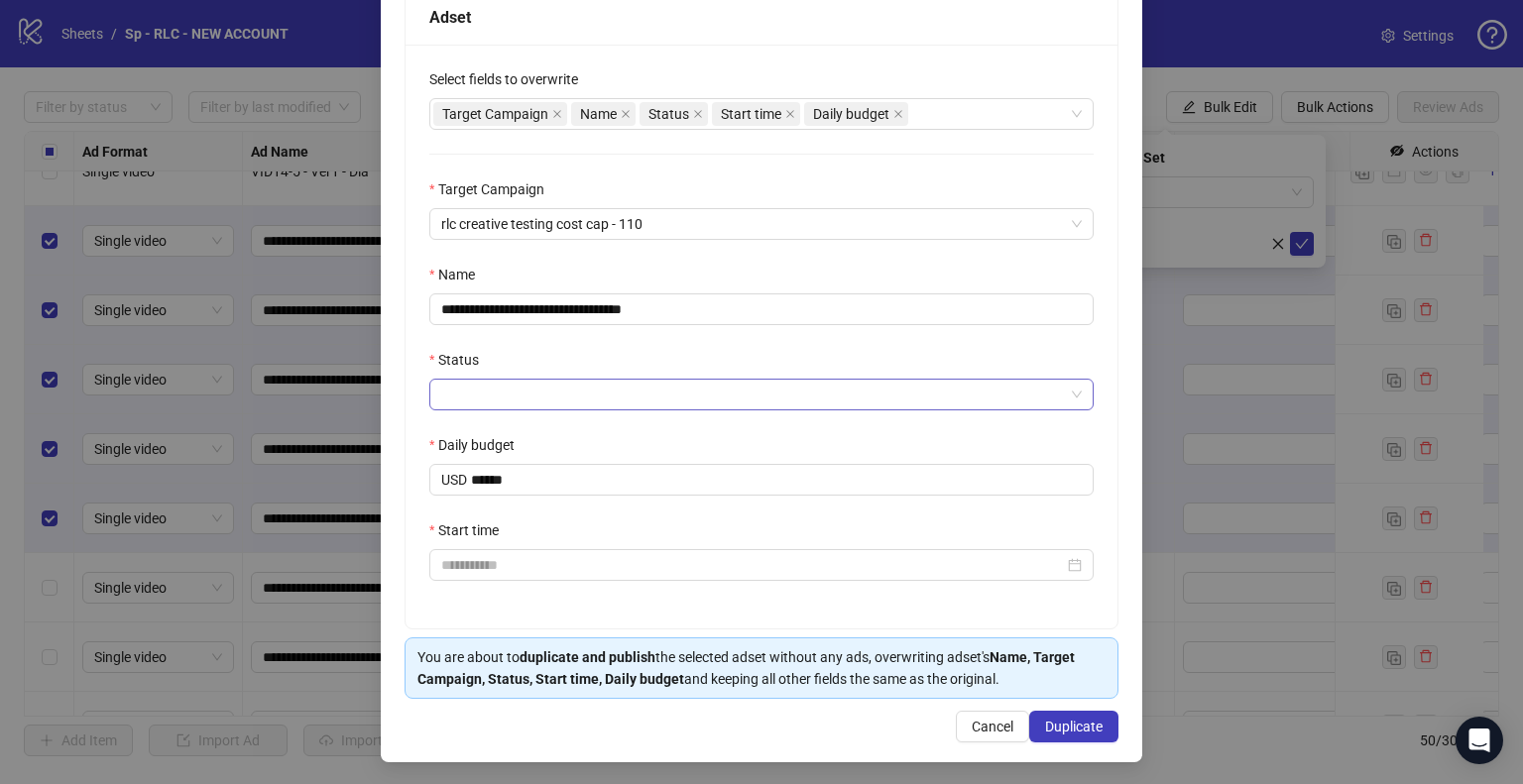 click on "Status" at bounding box center [753, 394] 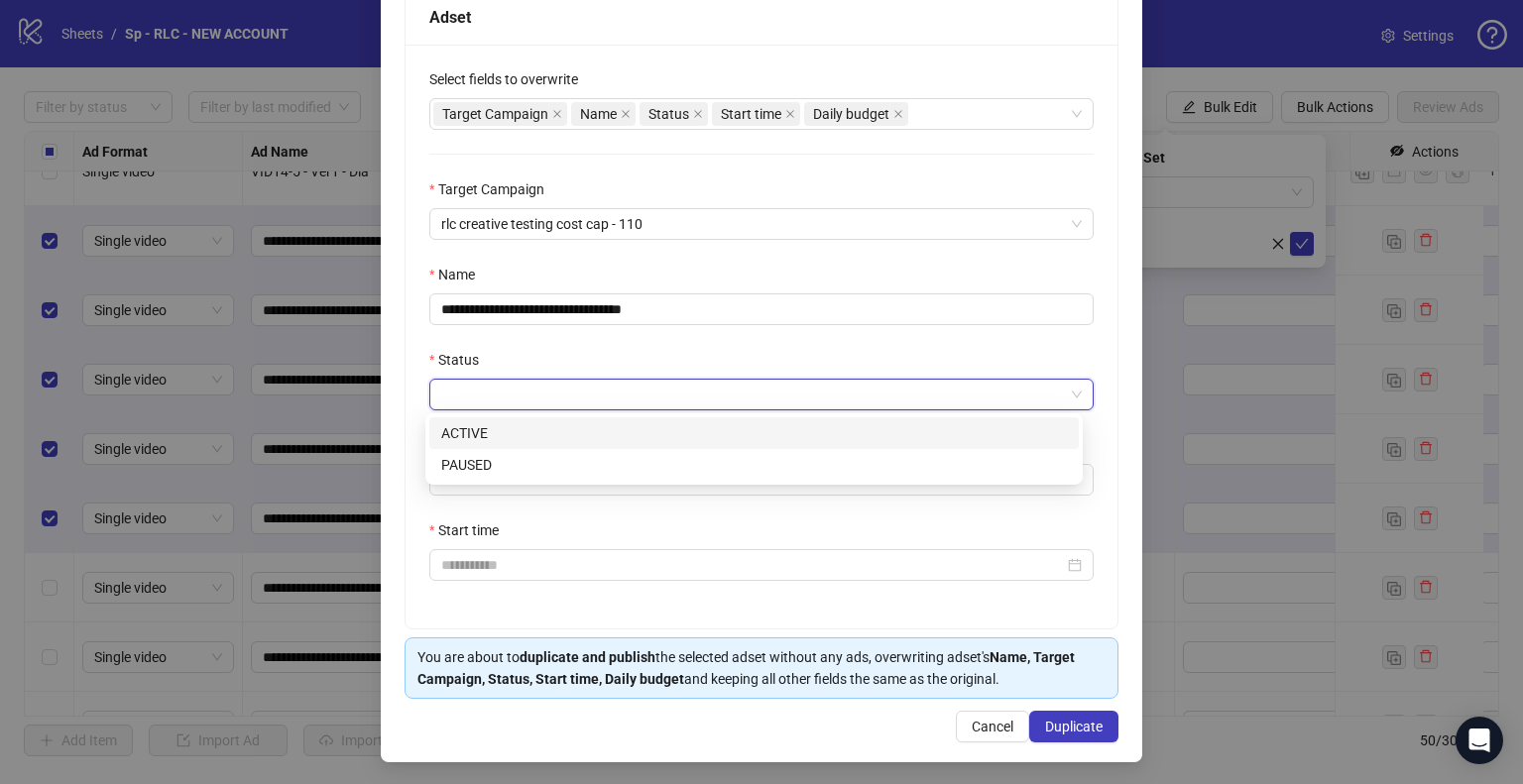 click on "ACTIVE" at bounding box center [754, 433] 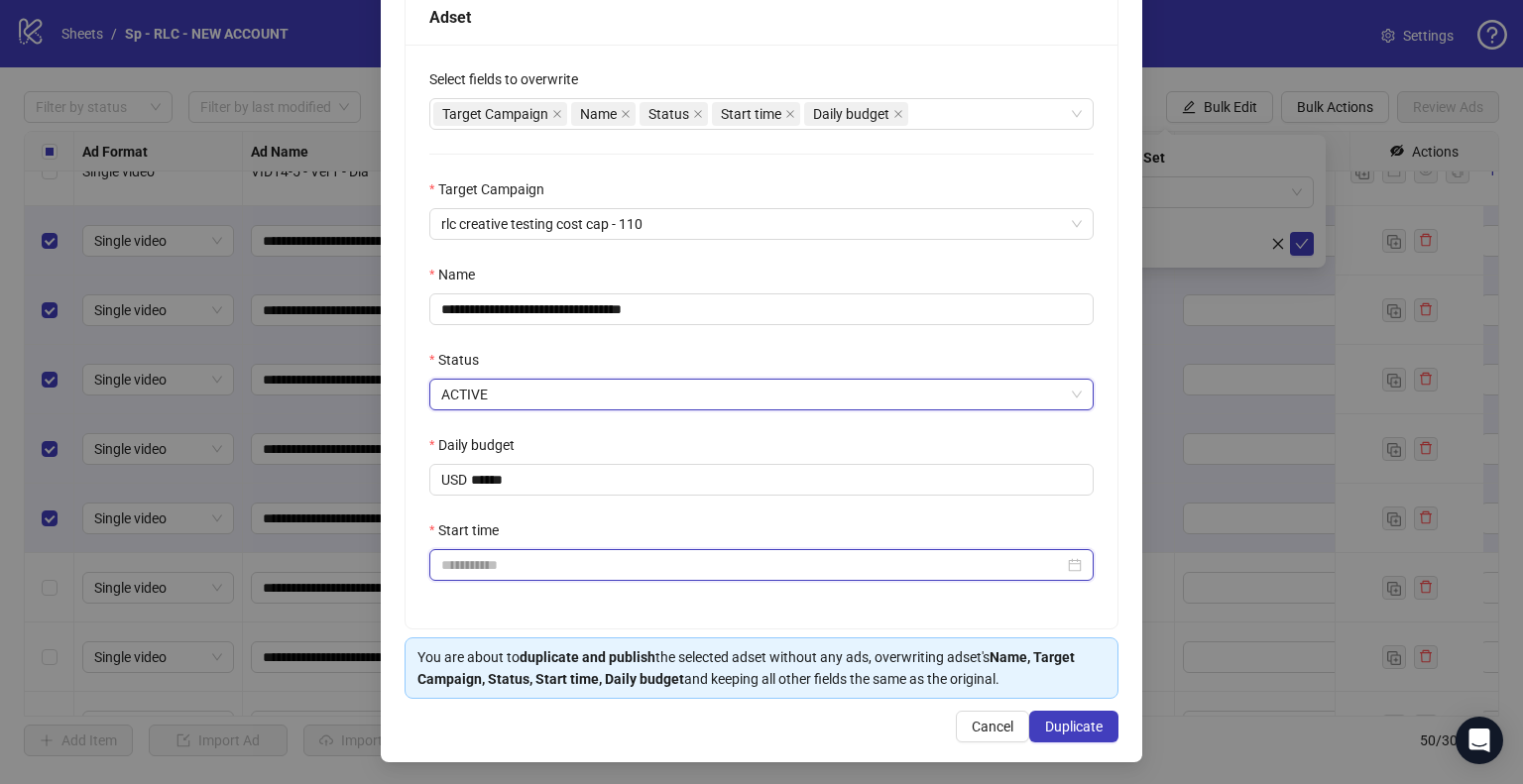 click on "Start time" at bounding box center [753, 565] 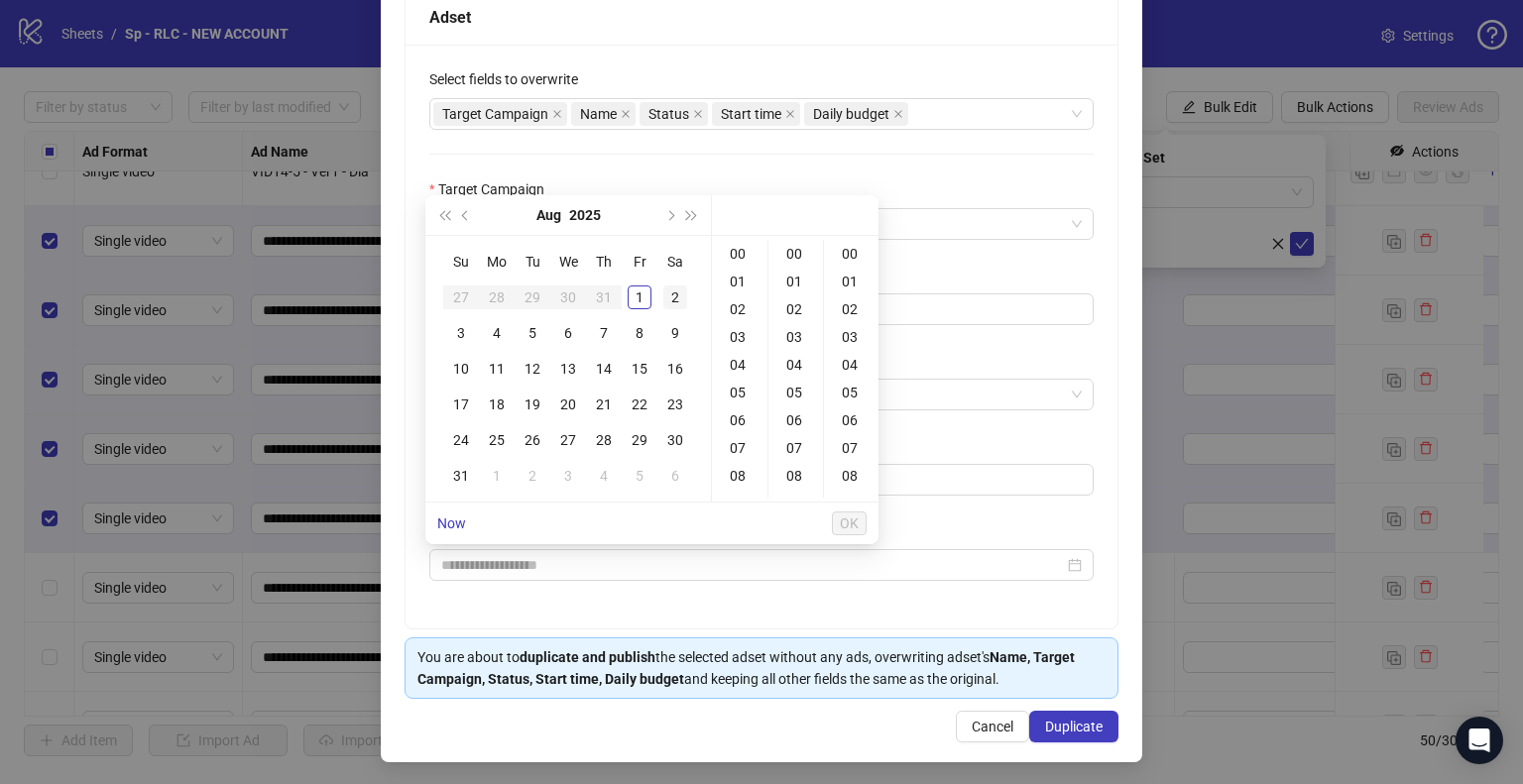 click on "2" at bounding box center [675, 297] 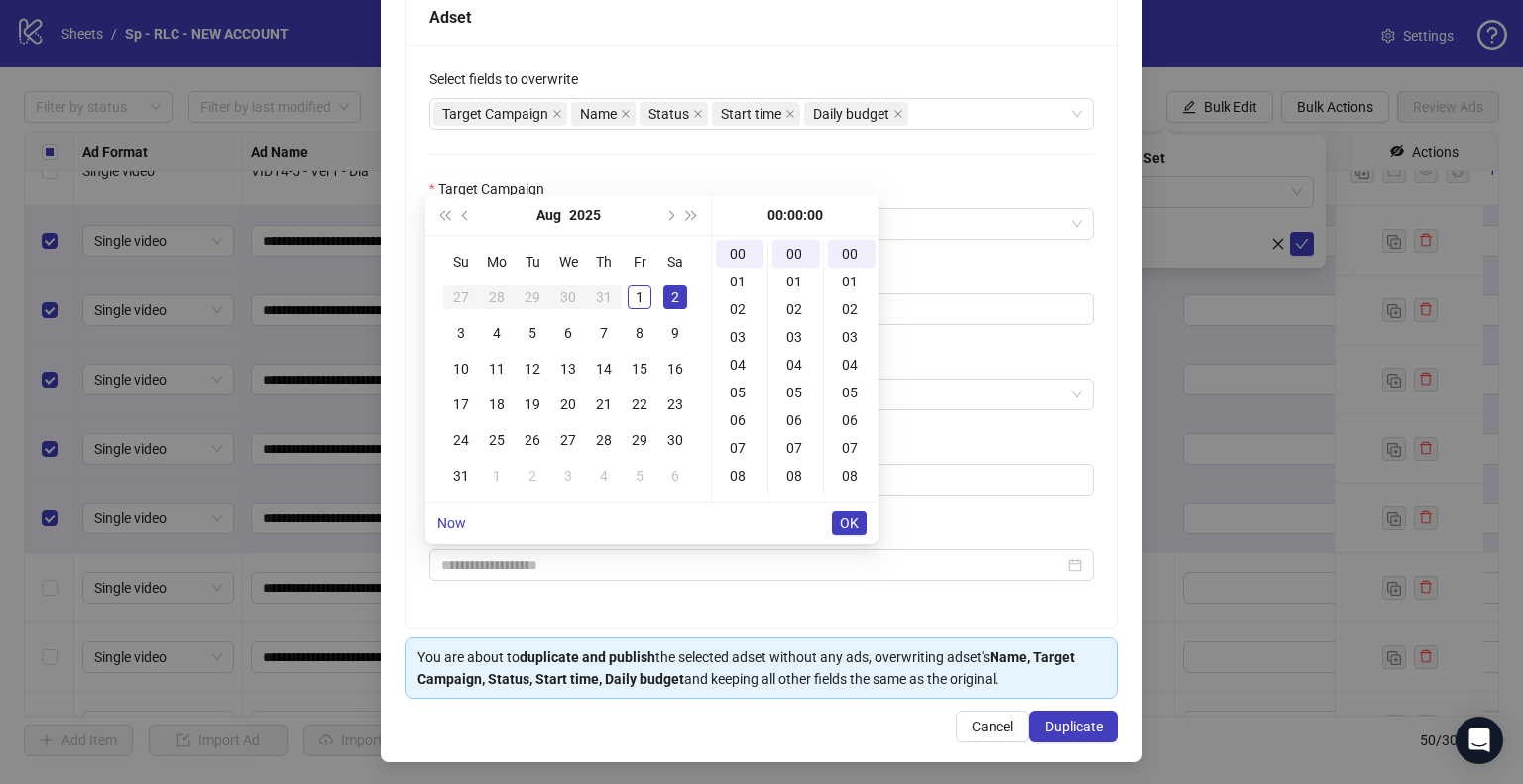 type on "**********" 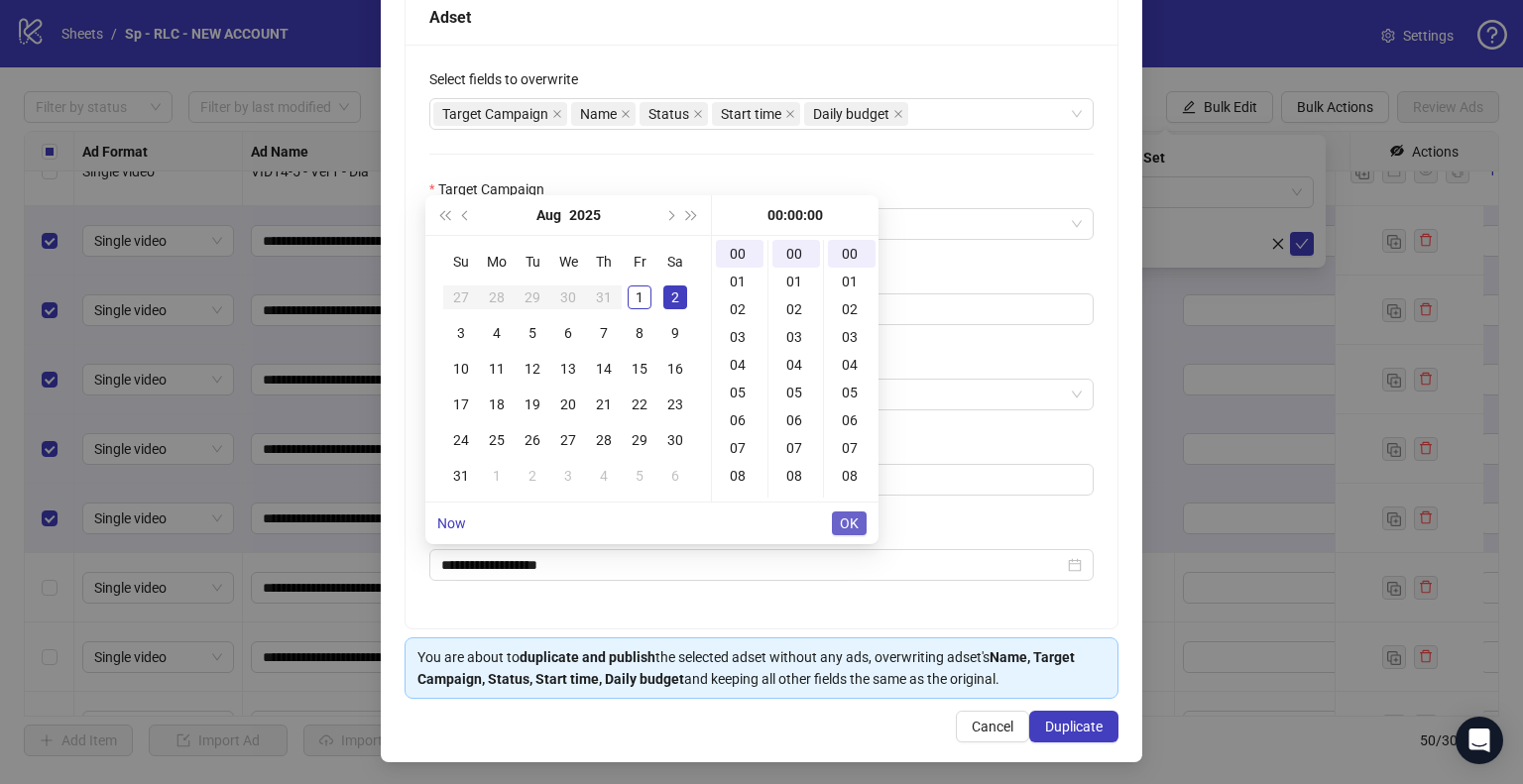 click on "OK" at bounding box center (849, 523) 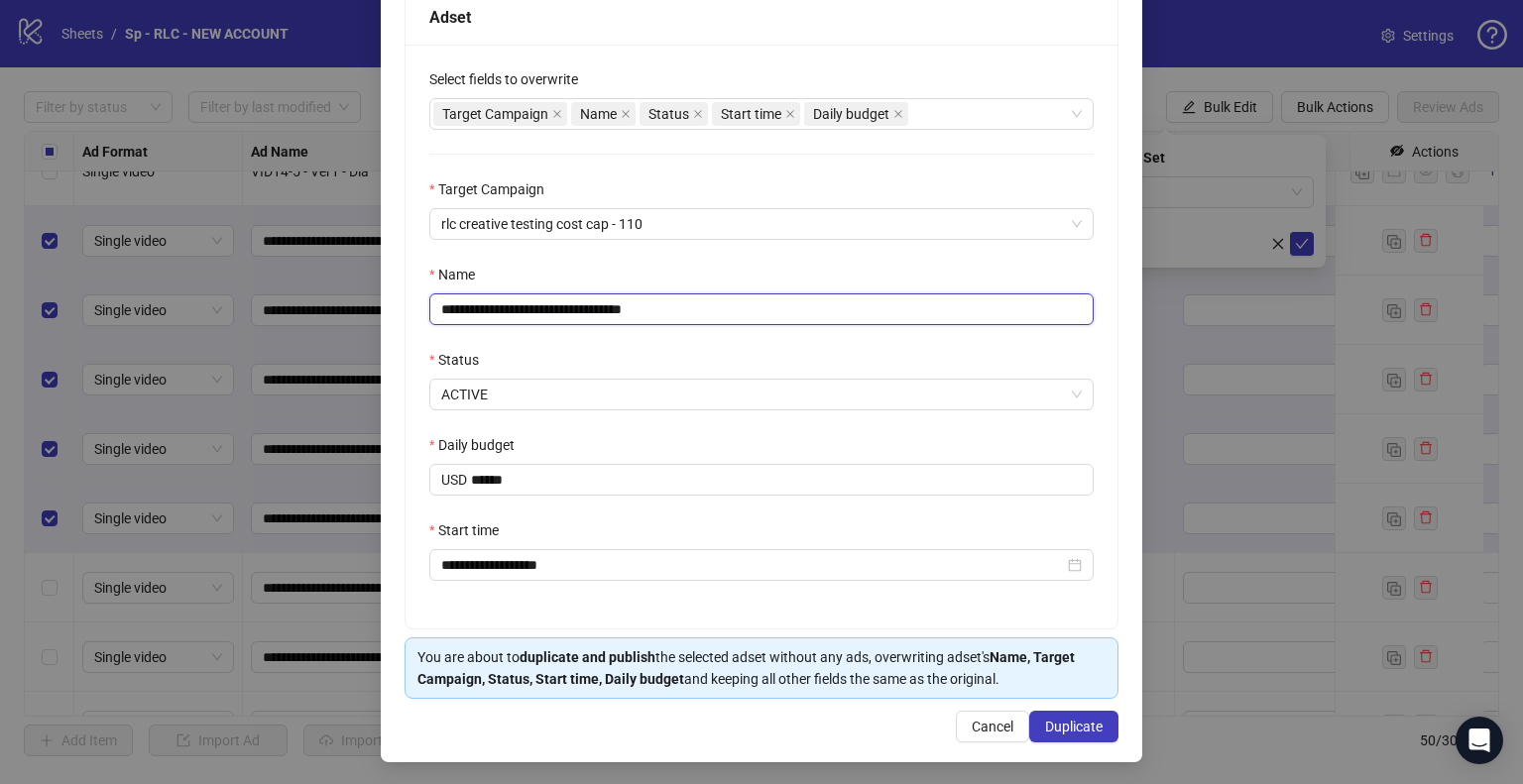 click on "**********" at bounding box center (762, 309) 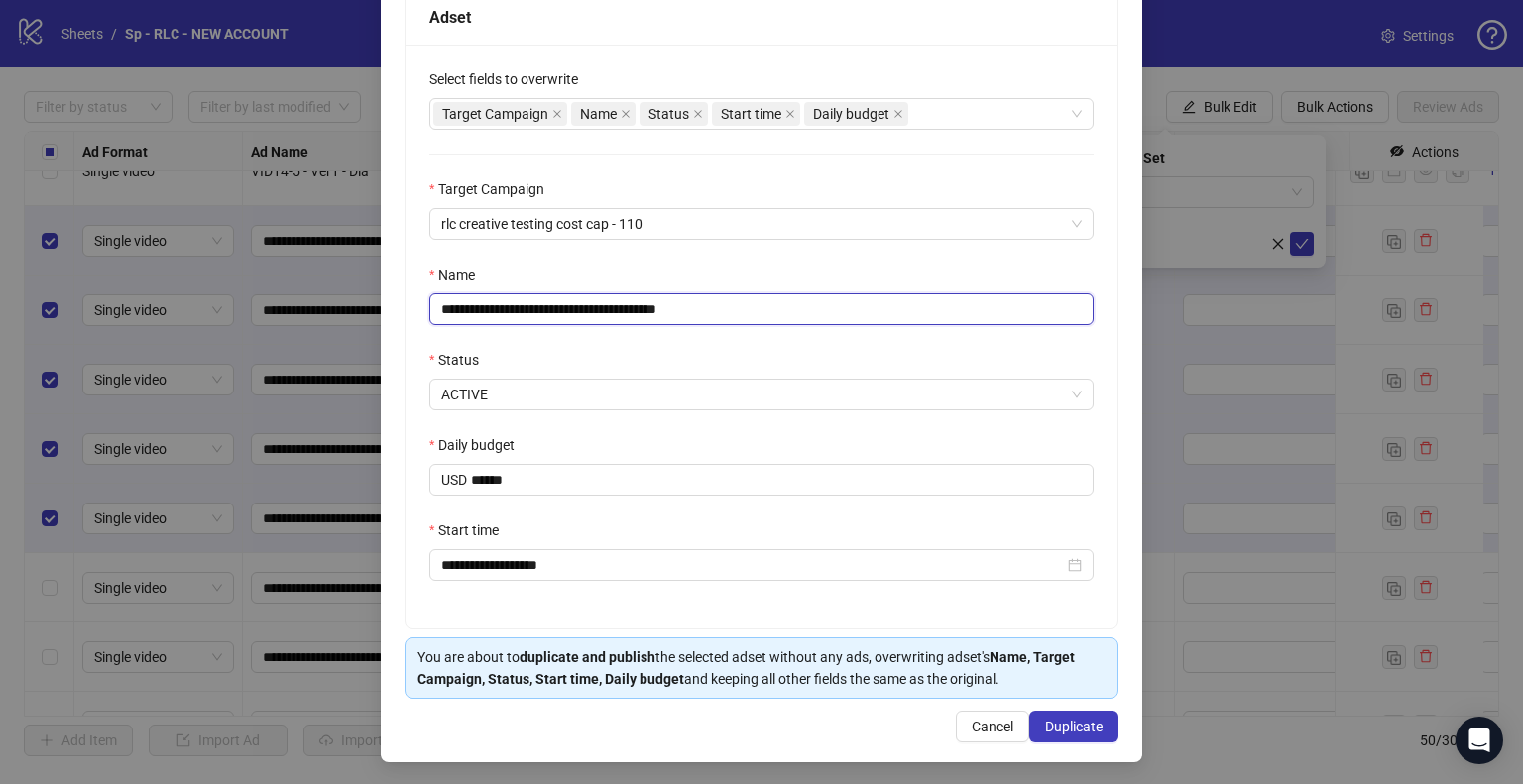 paste on "**********" 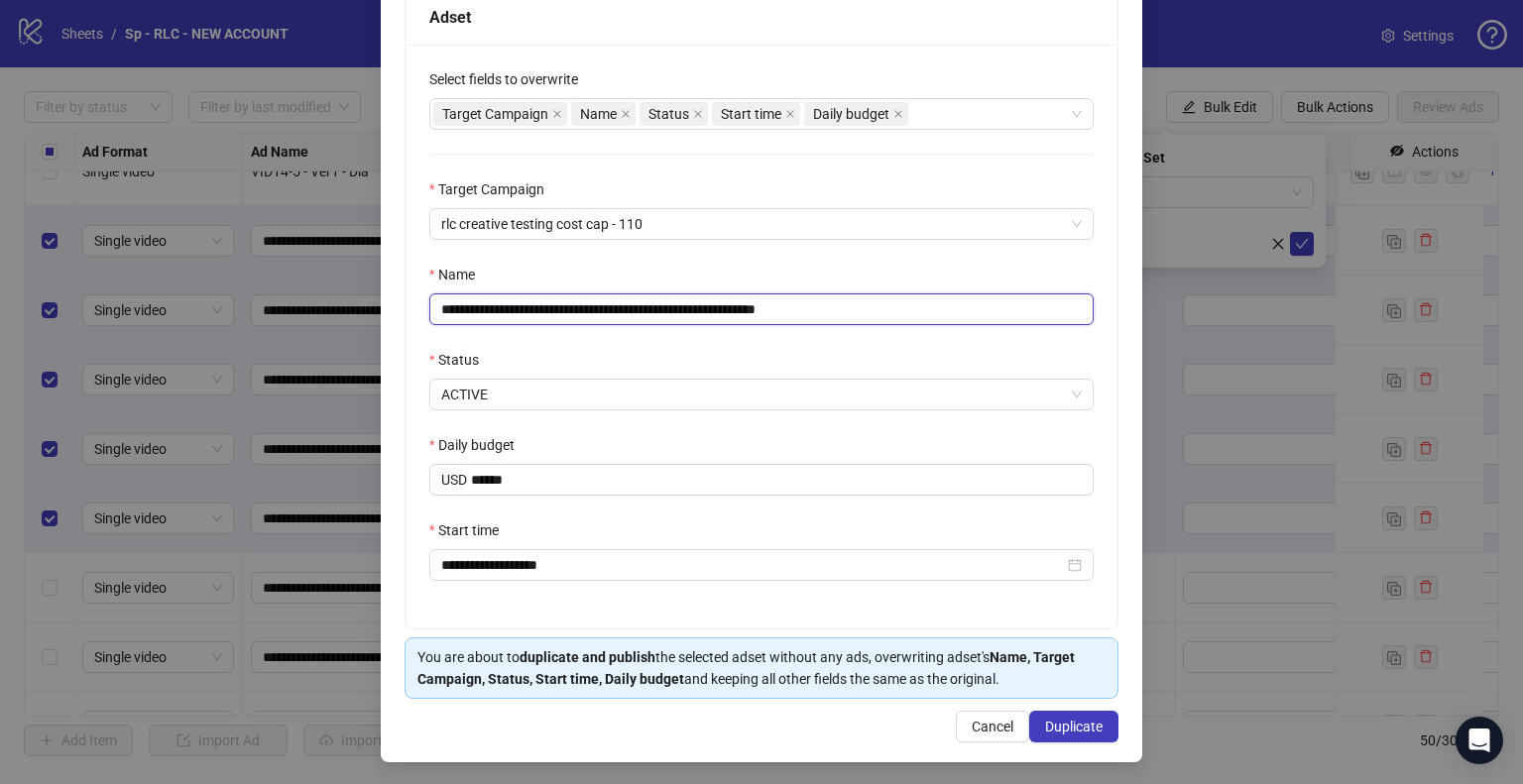 click on "**********" at bounding box center (762, 309) 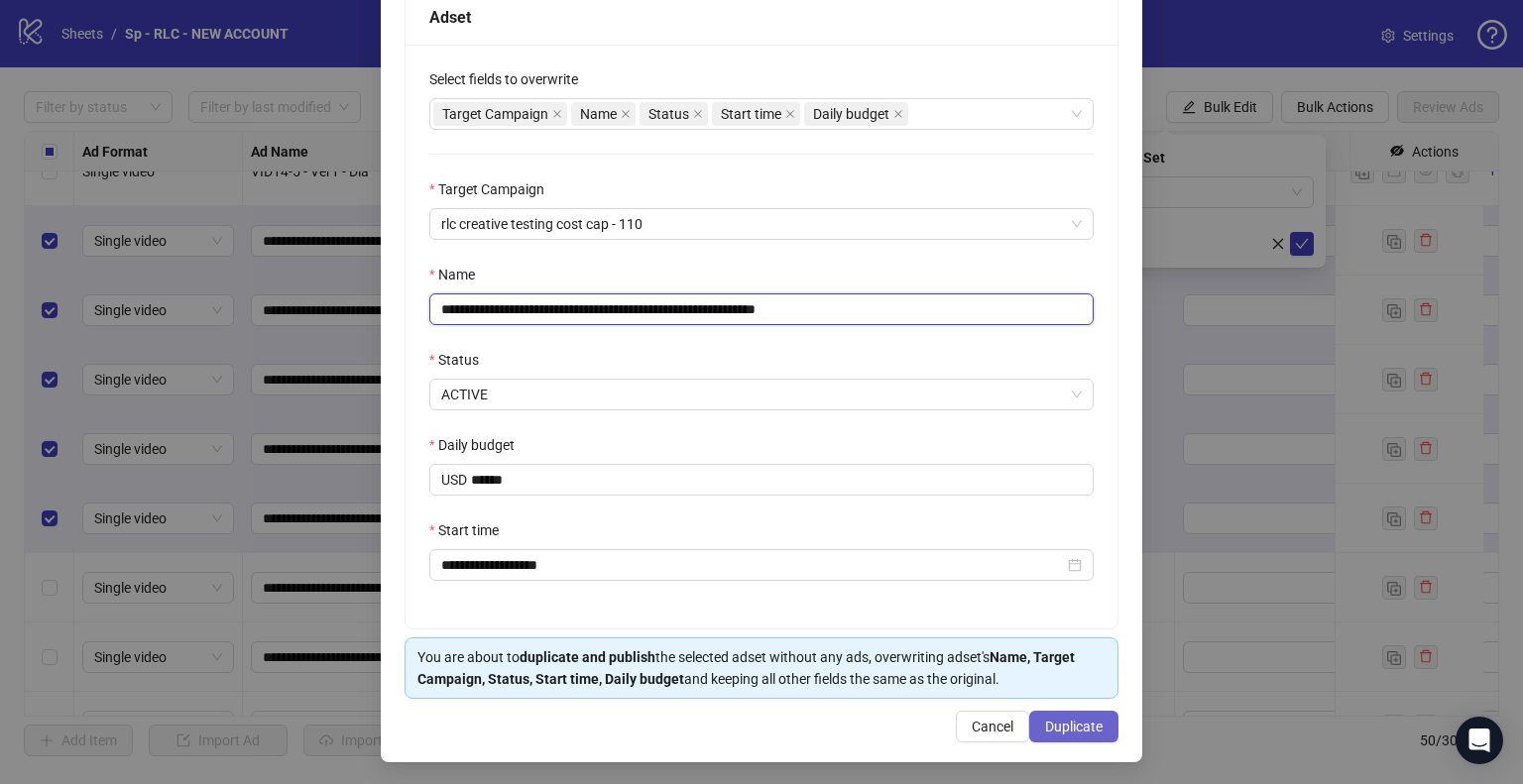 type on "**********" 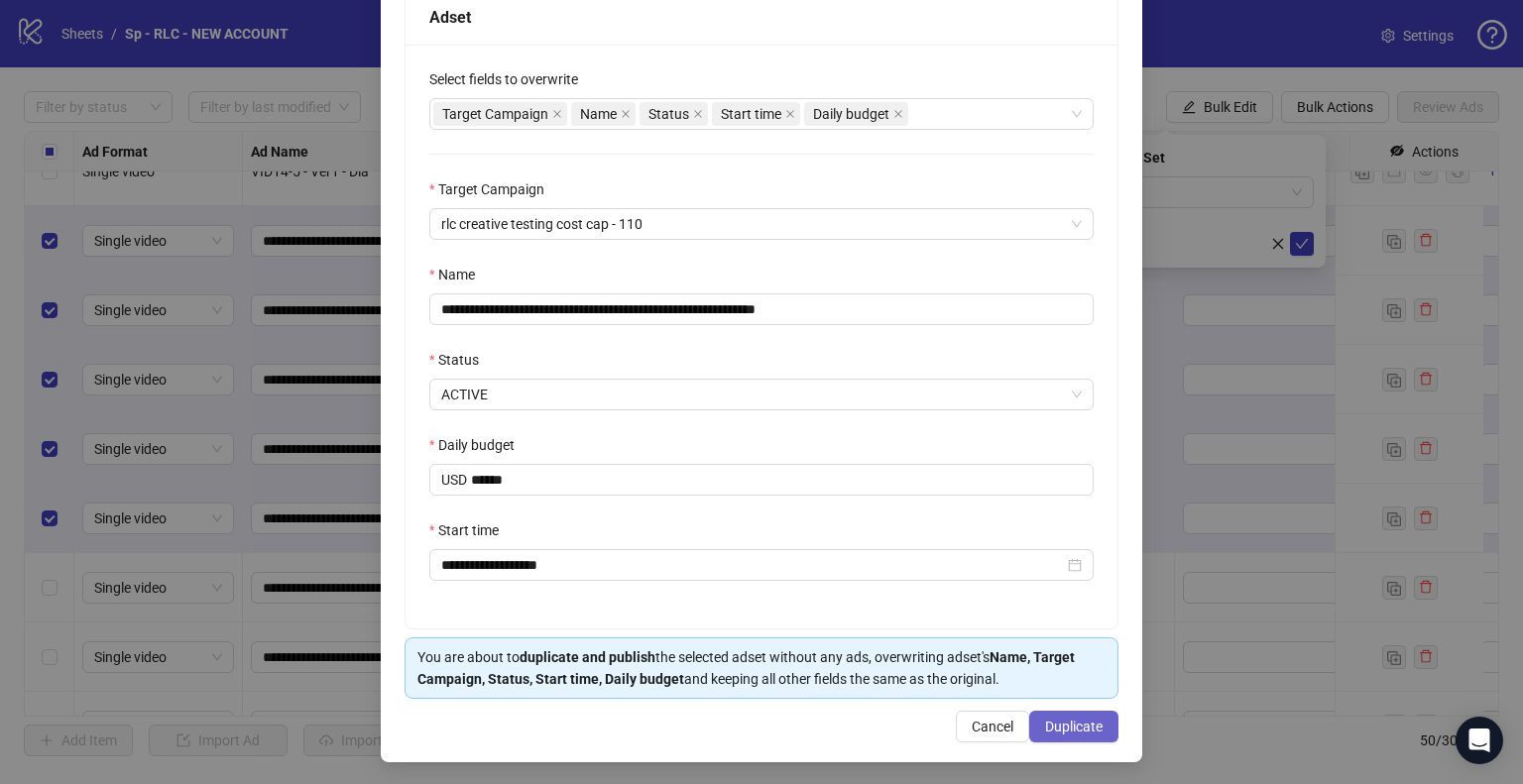 click on "Duplicate" at bounding box center (1074, 727) 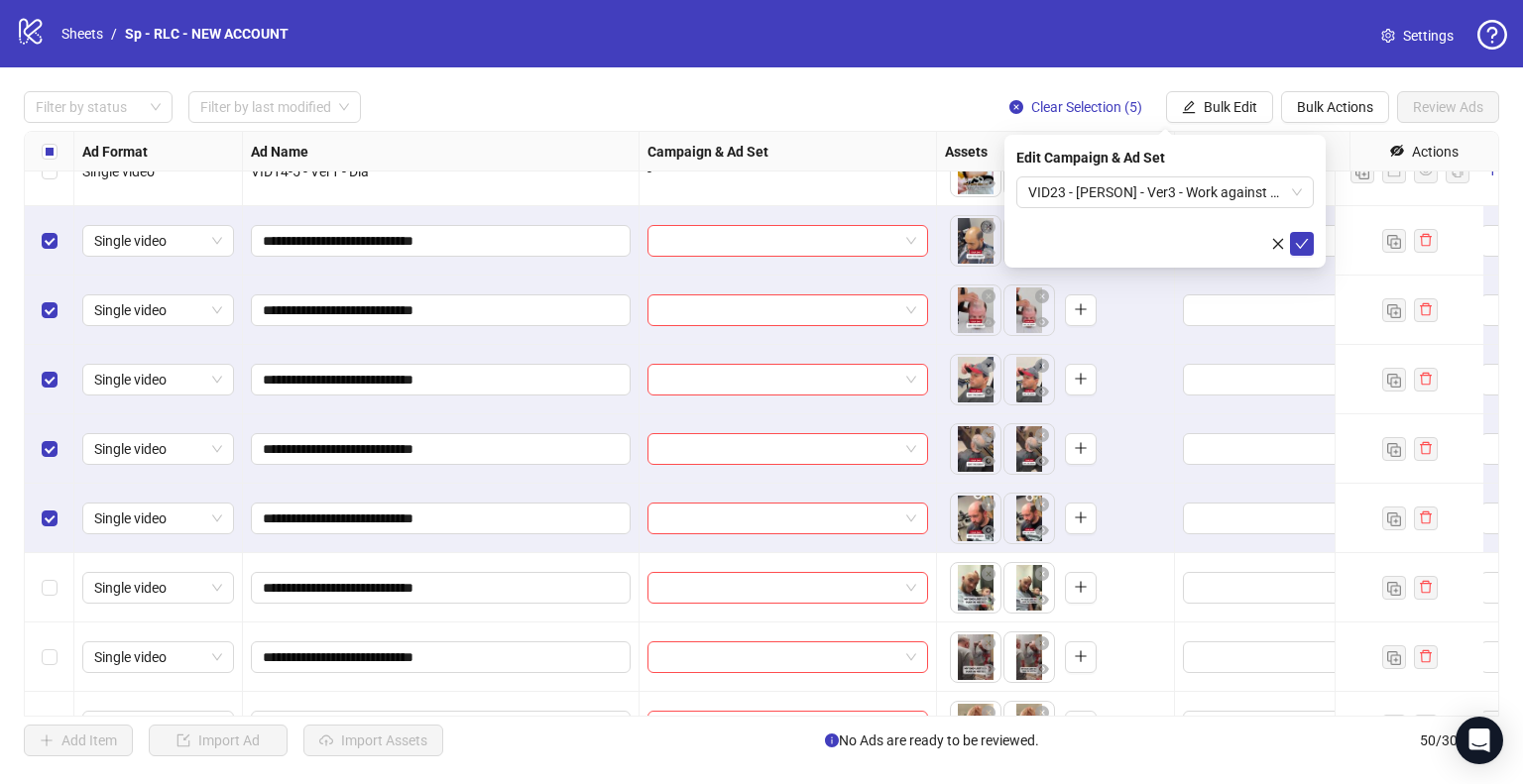 click 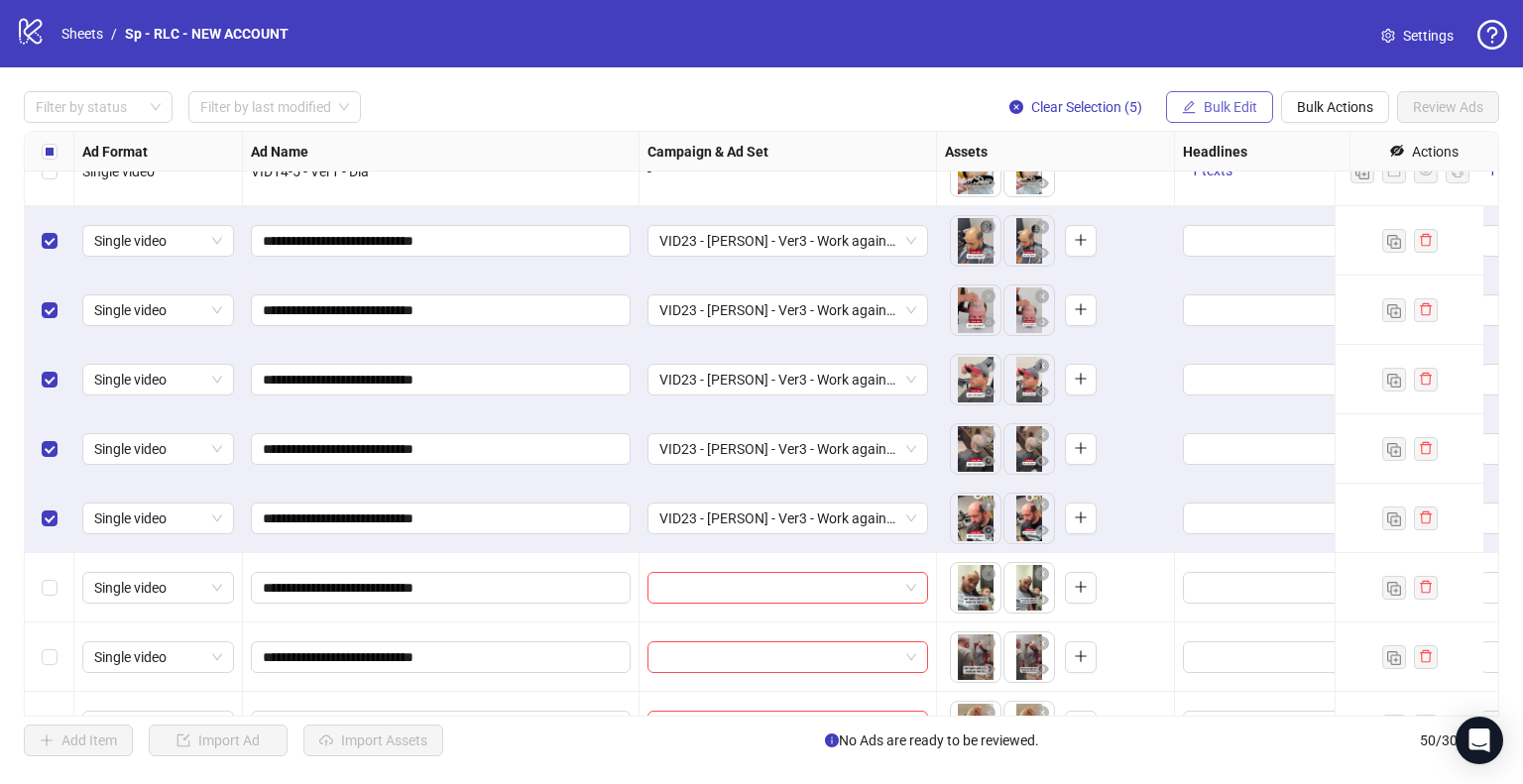 click on "Bulk Edit" at bounding box center [1230, 107] 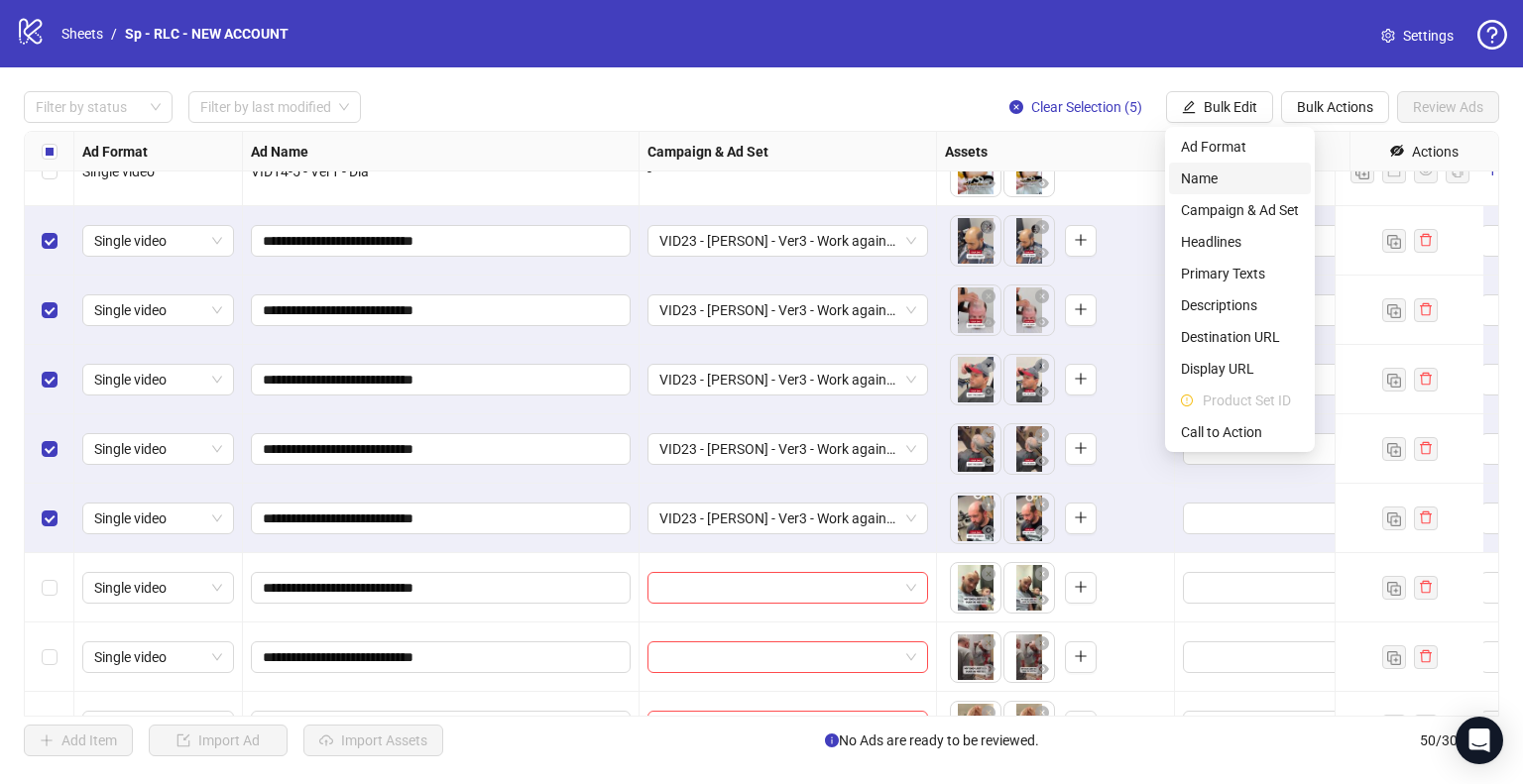 click on "Name" at bounding box center (1239, 178) 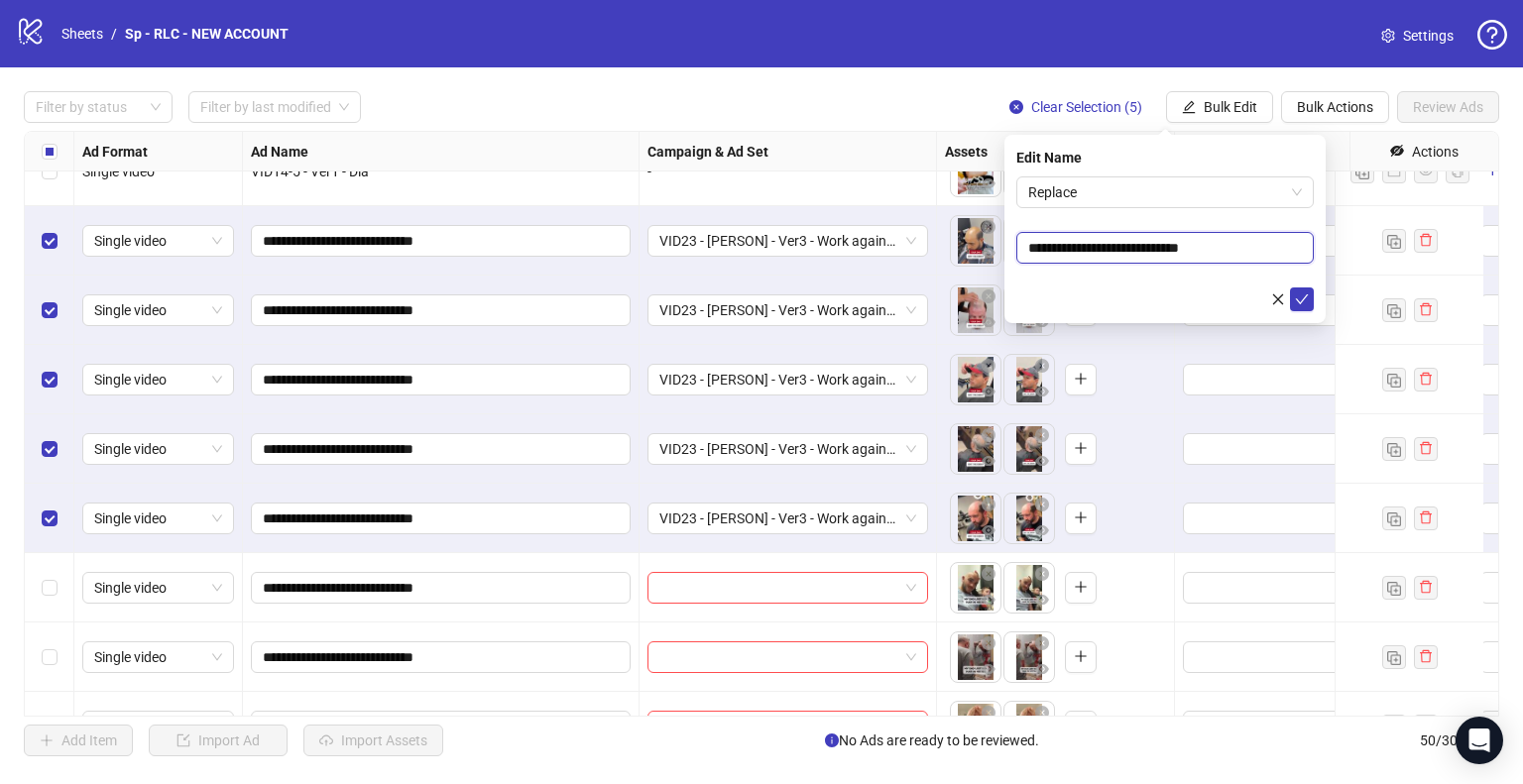 click on "**********" at bounding box center [1165, 248] 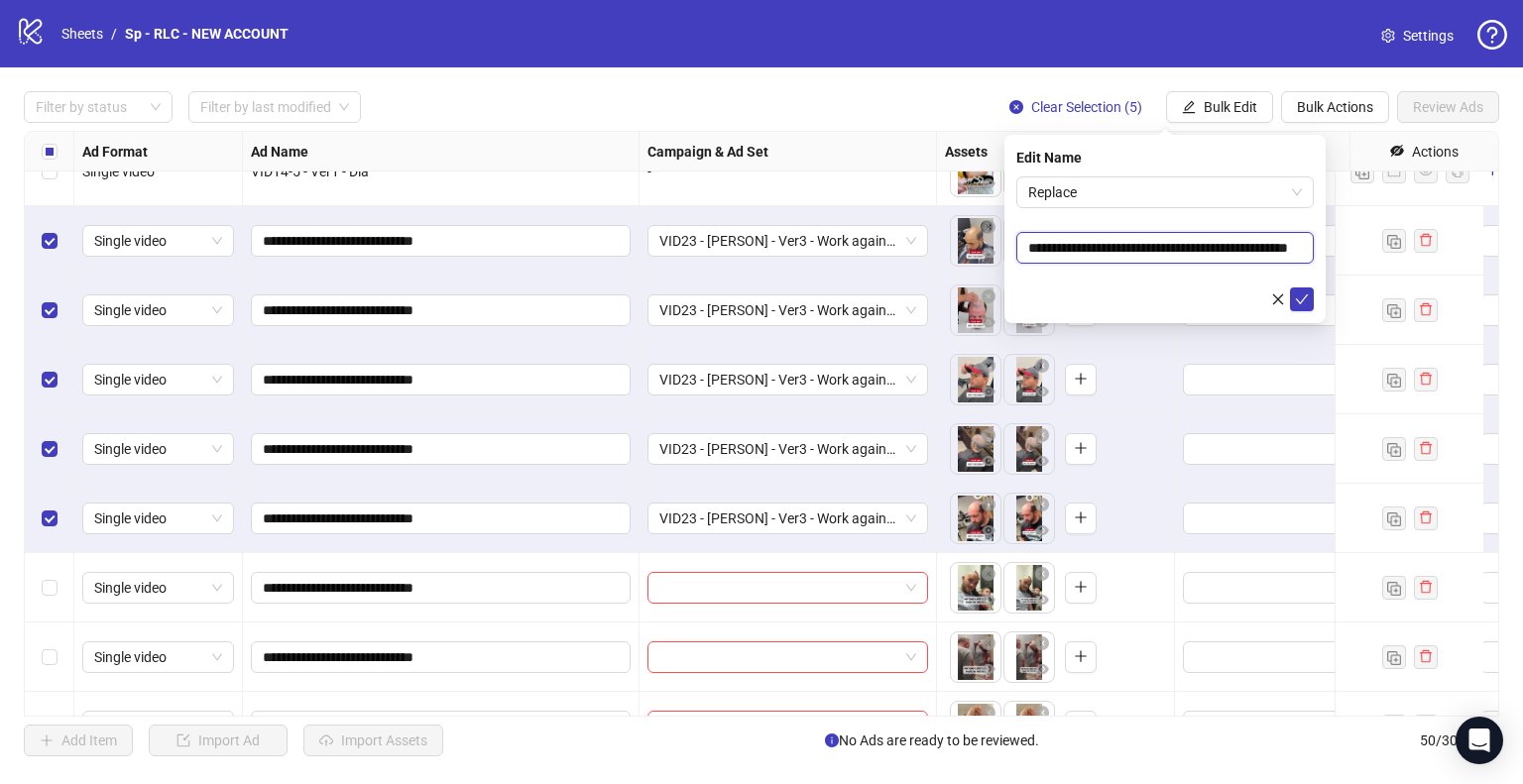 scroll, scrollTop: 0, scrollLeft: 39, axis: horizontal 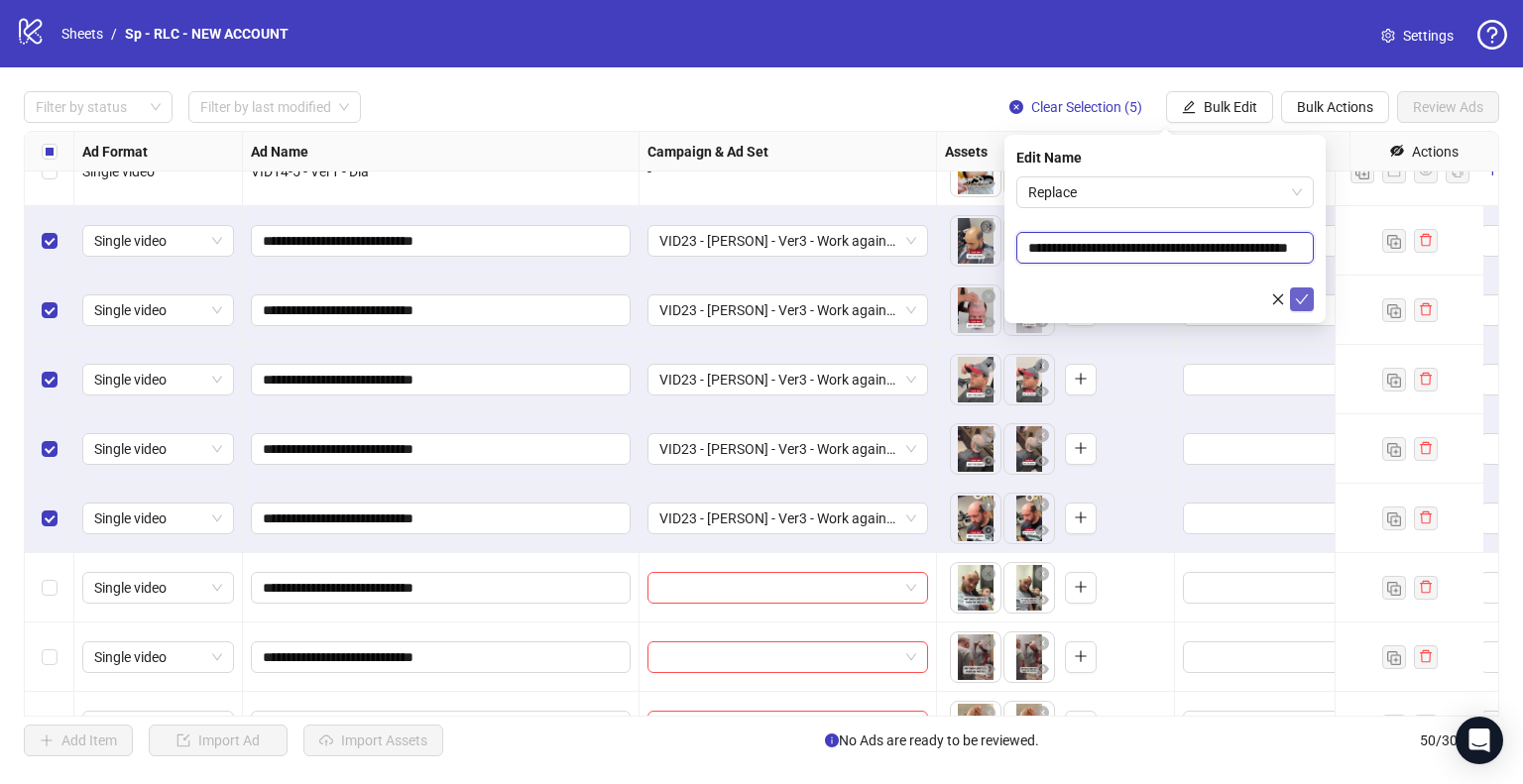 type on "**********" 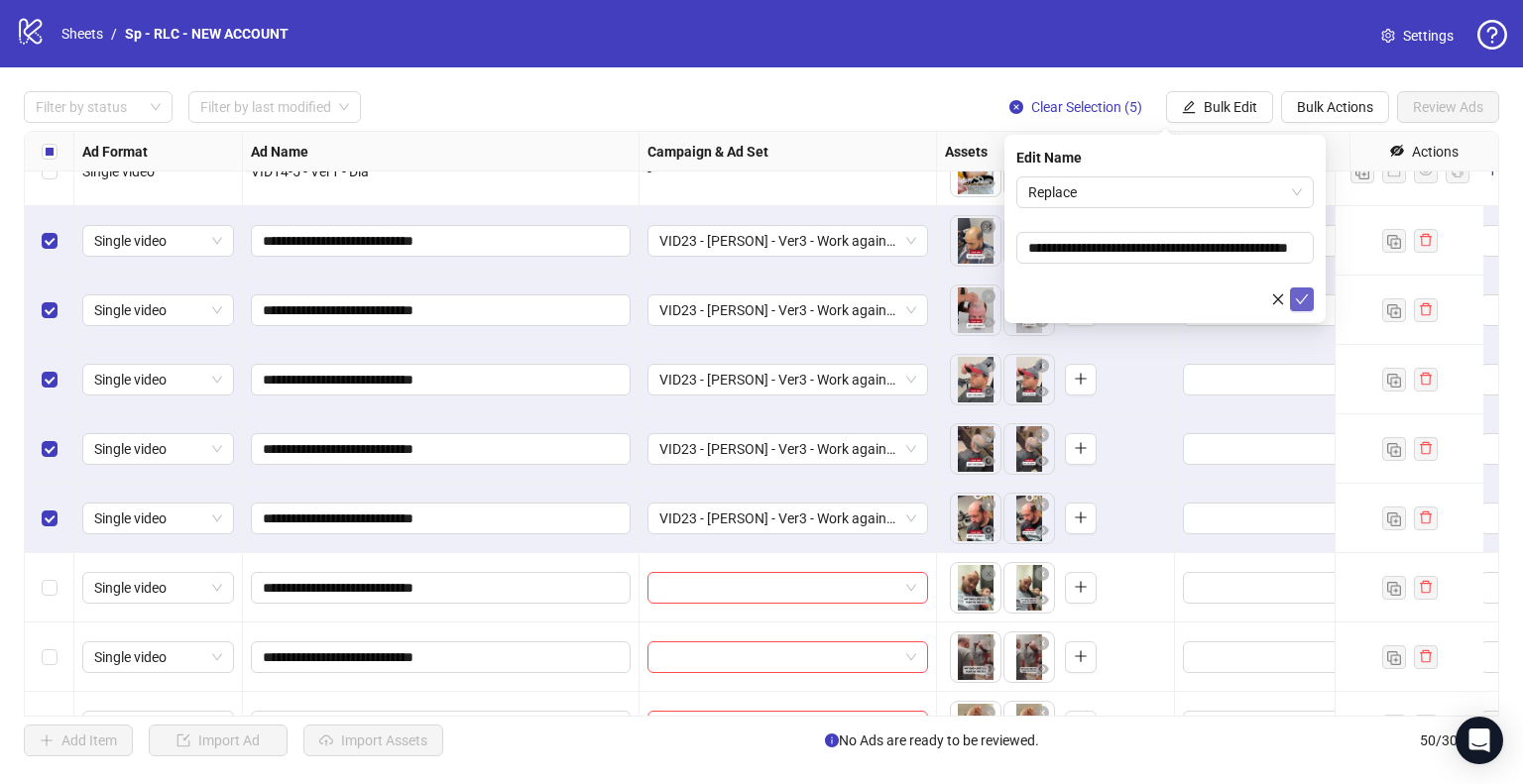 click at bounding box center (1302, 299) 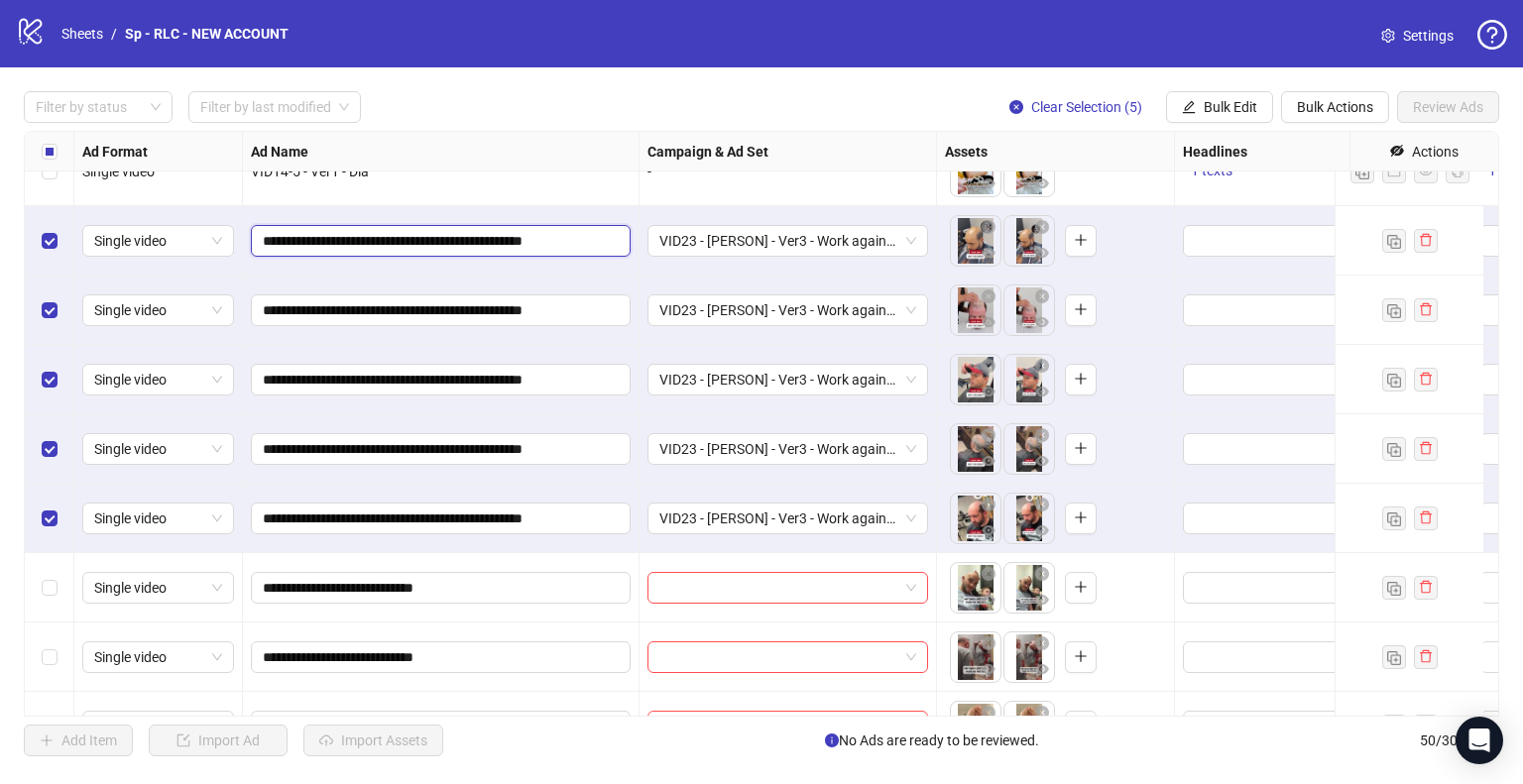 click on "**********" at bounding box center (438, 241) 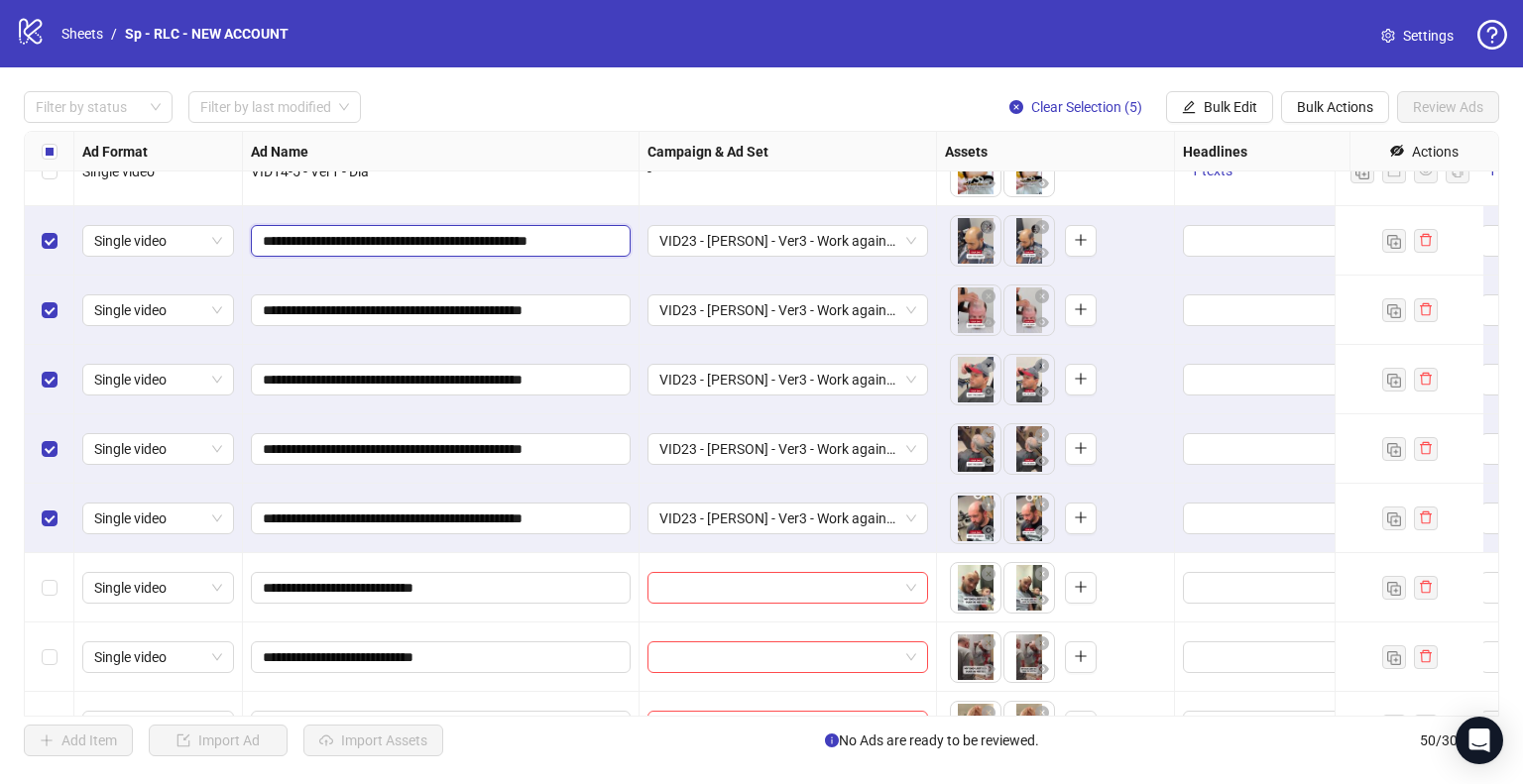 type on "**********" 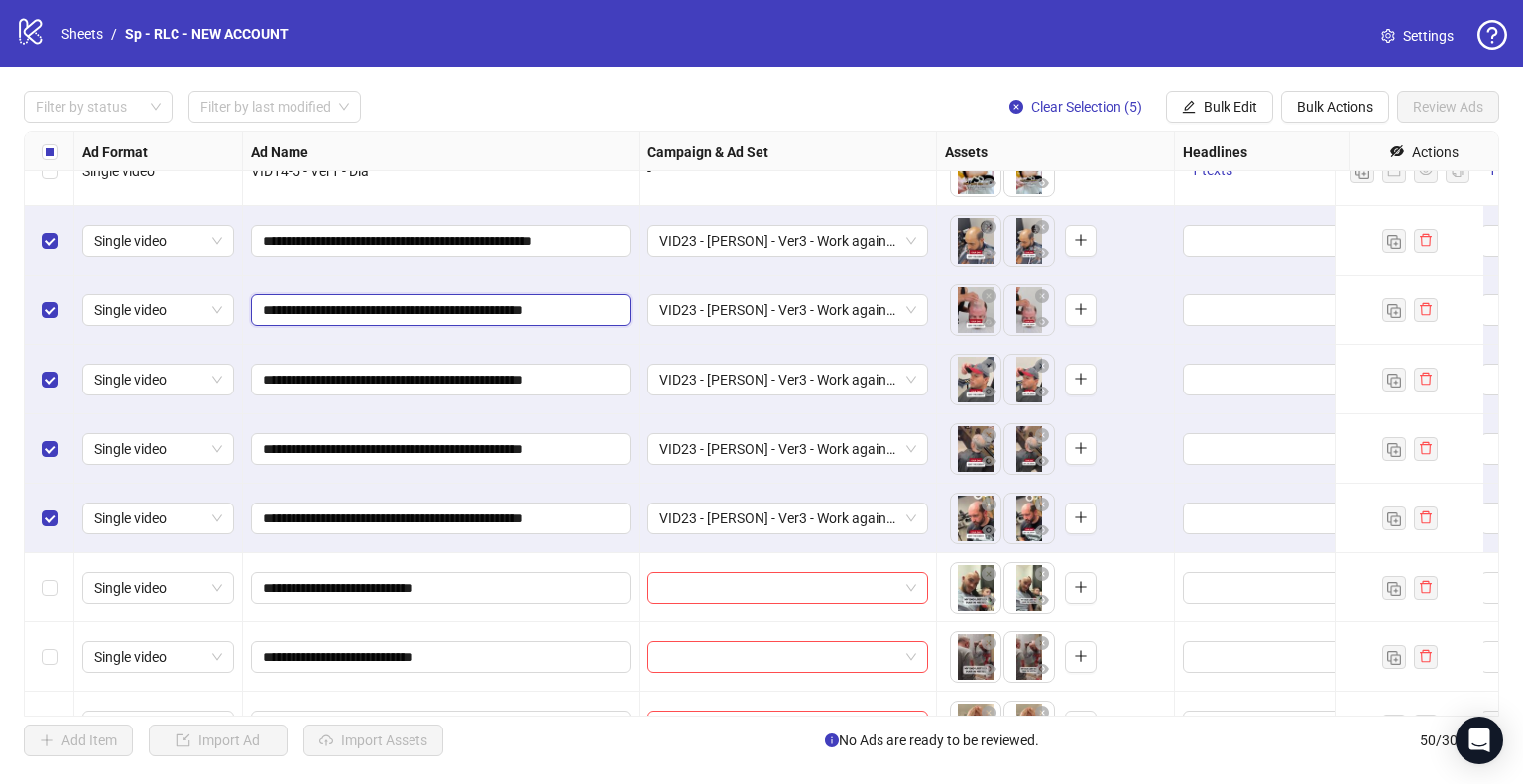 click on "**********" at bounding box center (438, 310) 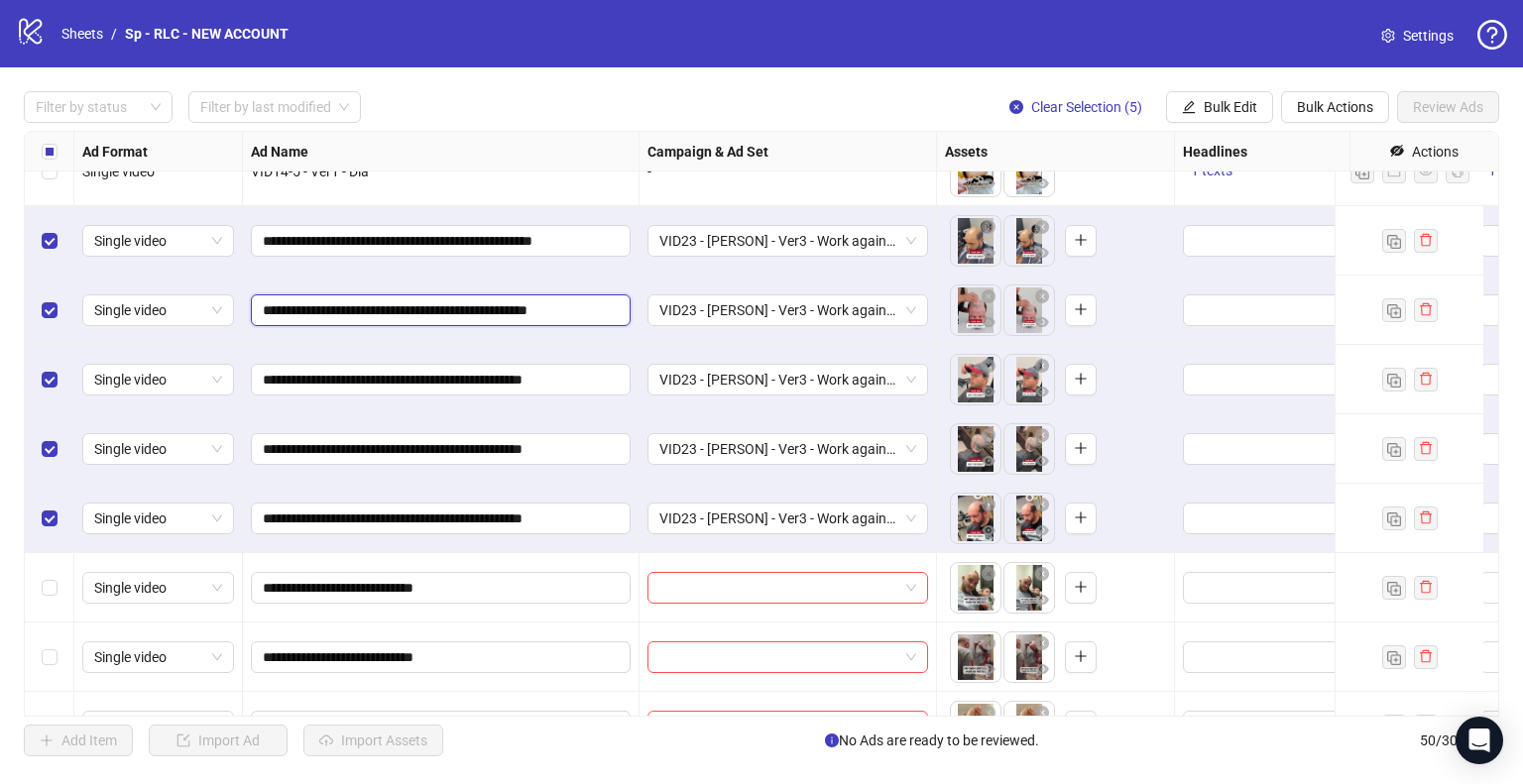 type on "**********" 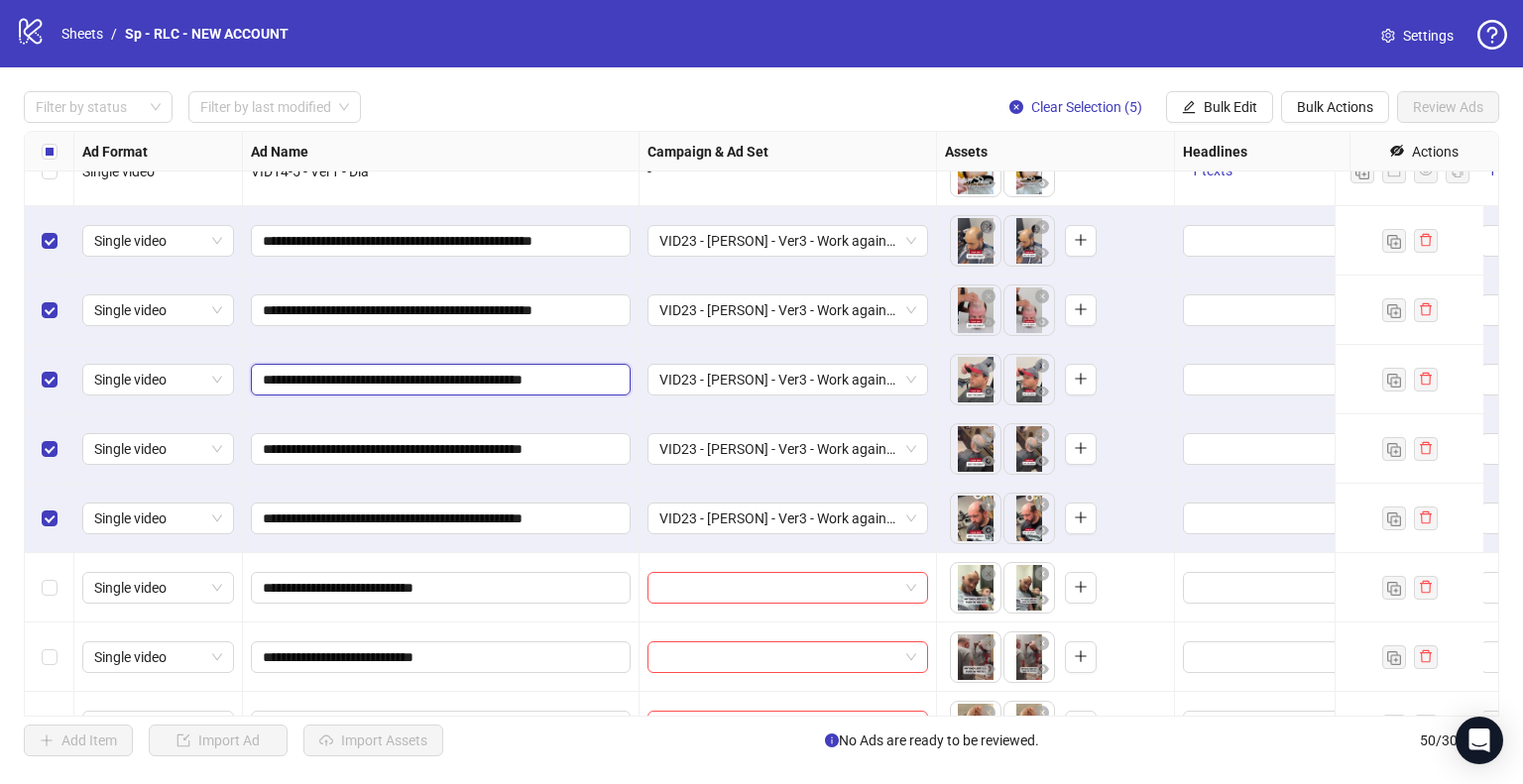 click on "**********" at bounding box center [438, 380] 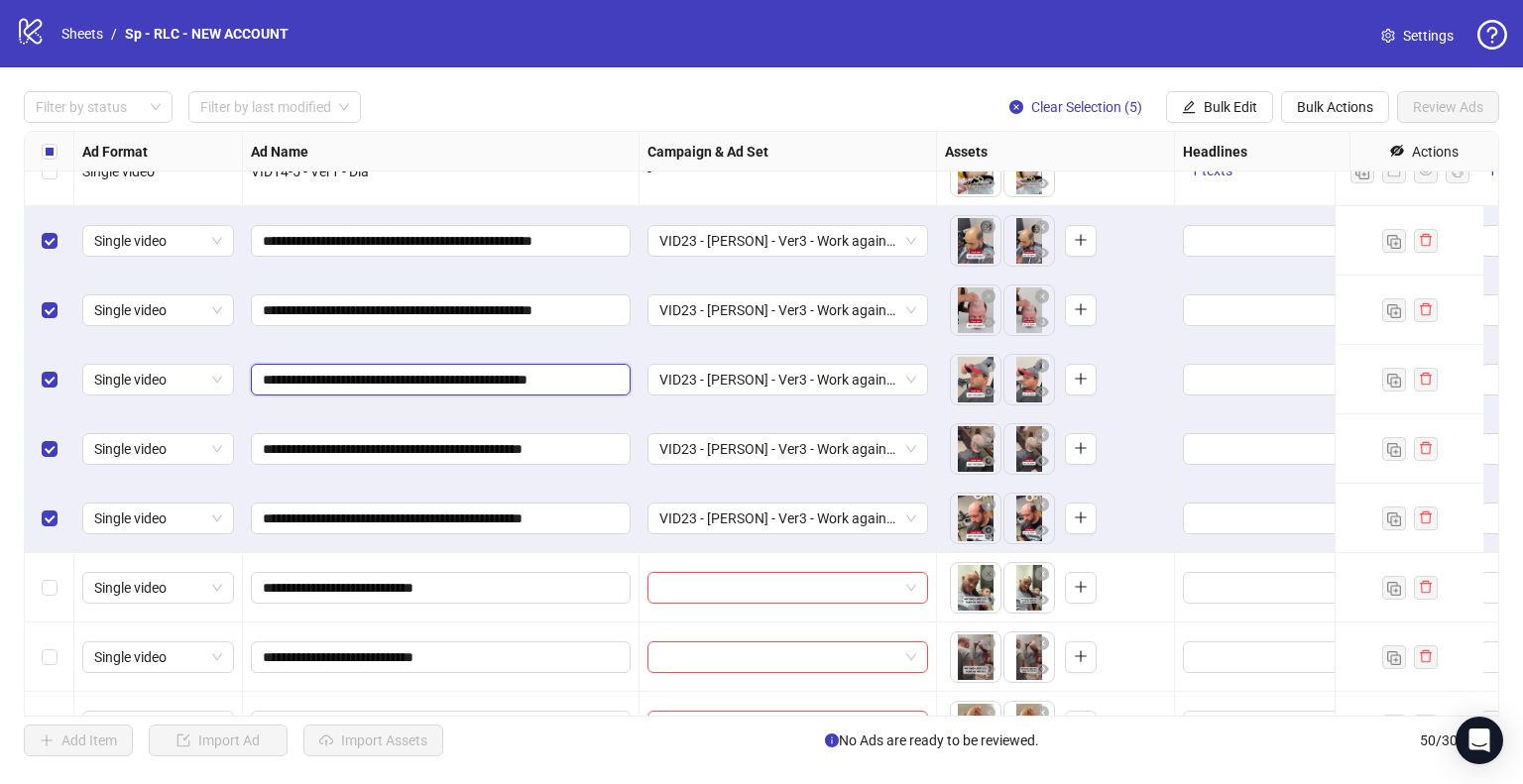 type on "**********" 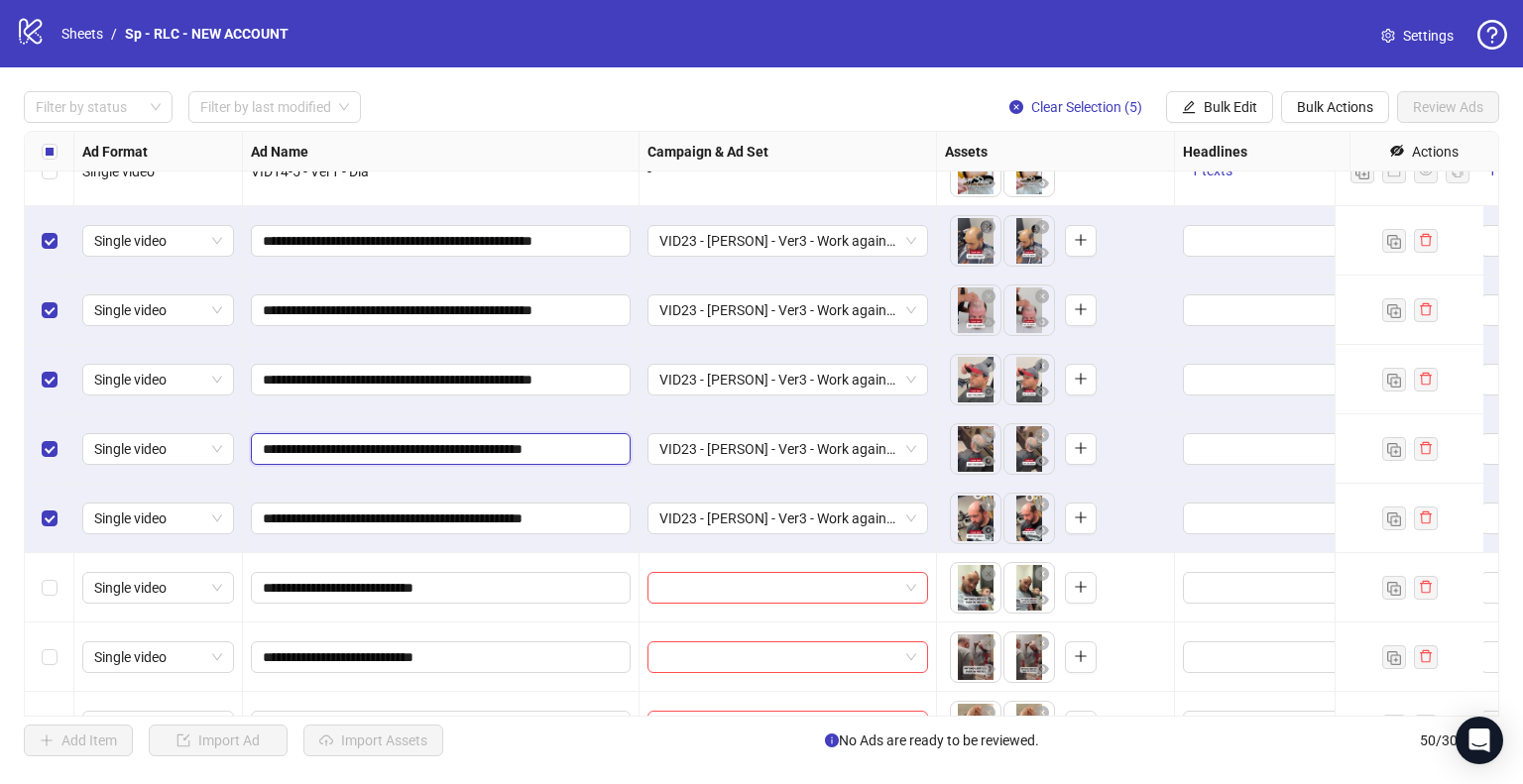 click on "**********" at bounding box center [438, 449] 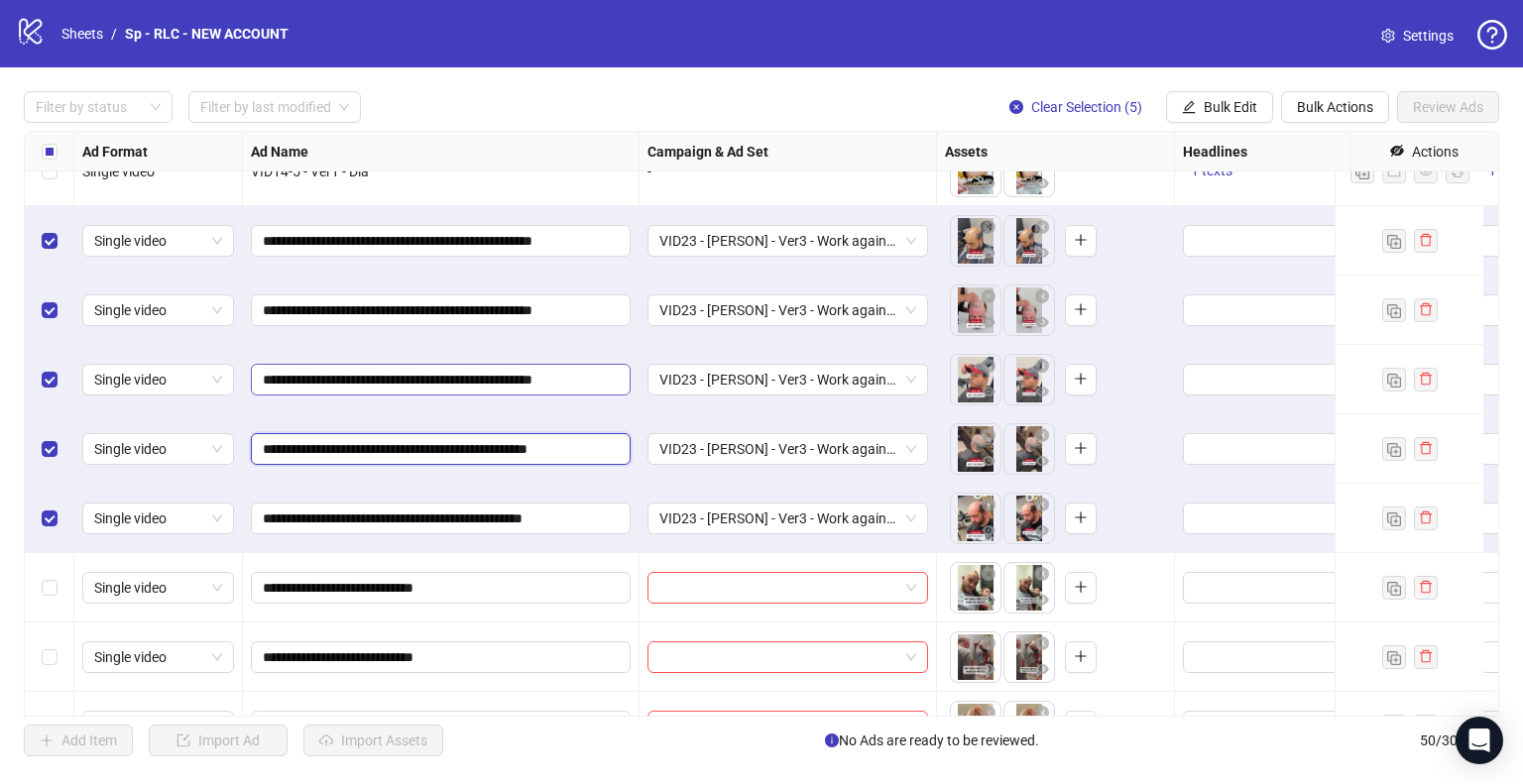 type on "**********" 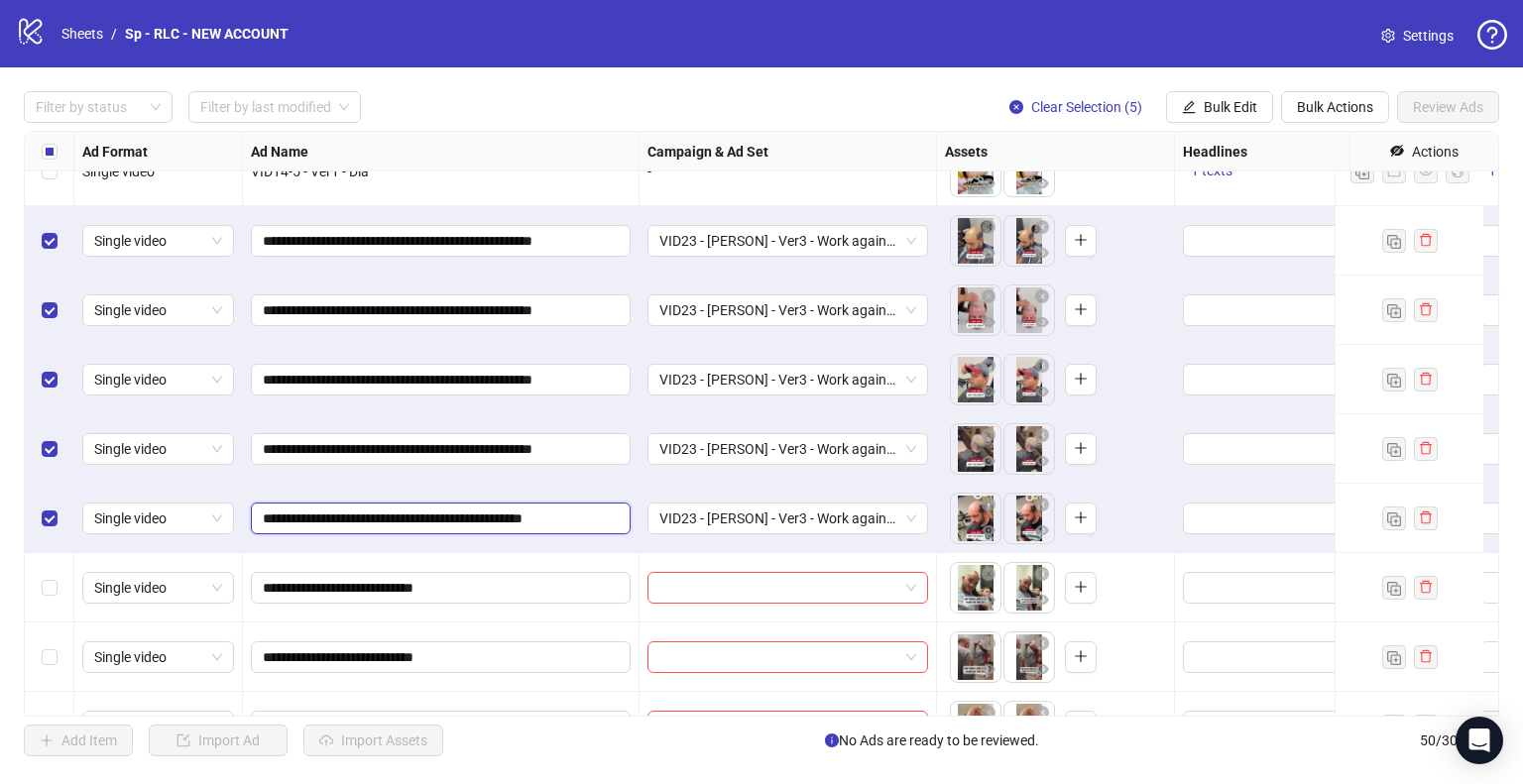 click on "**********" at bounding box center (438, 518) 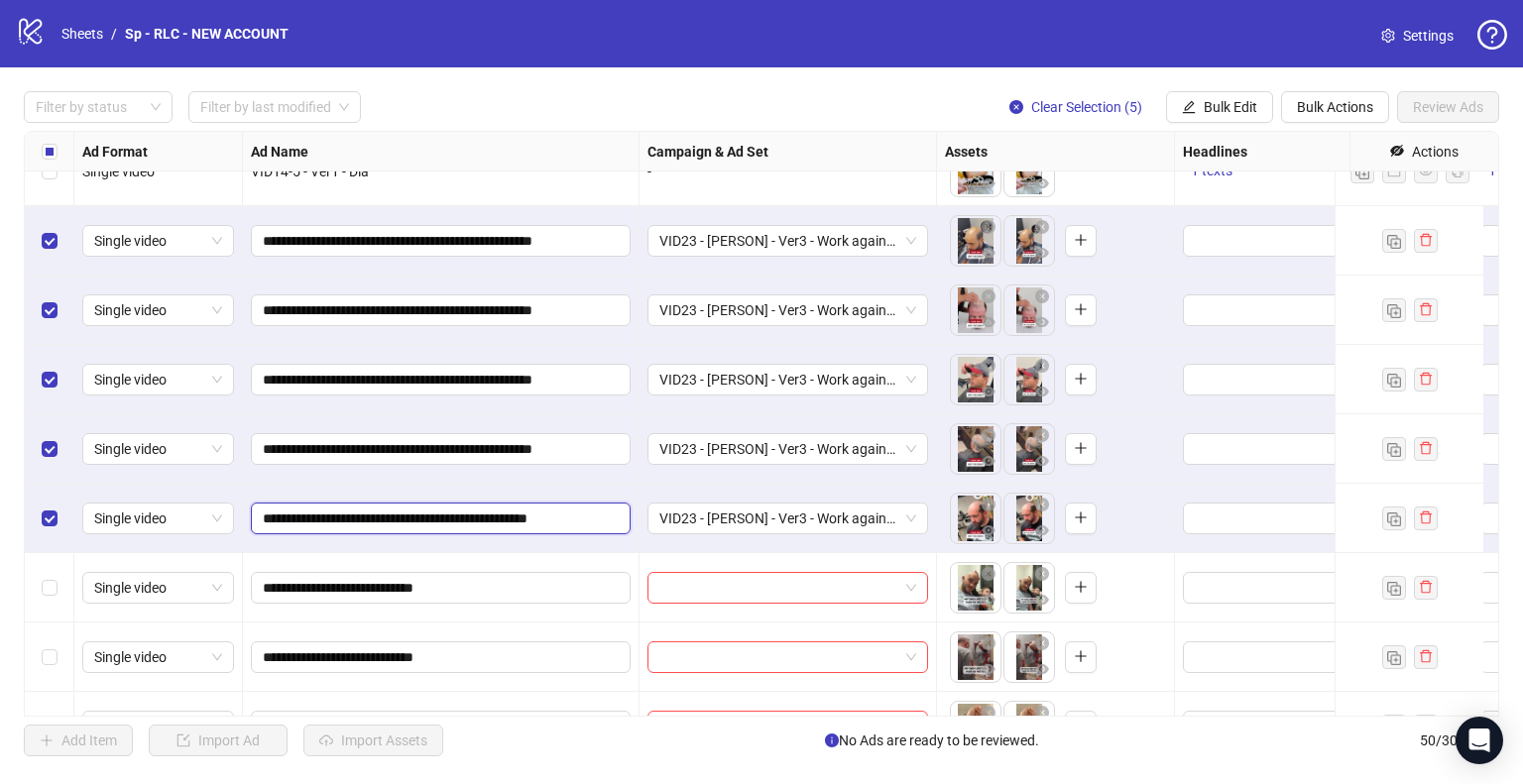 type on "**********" 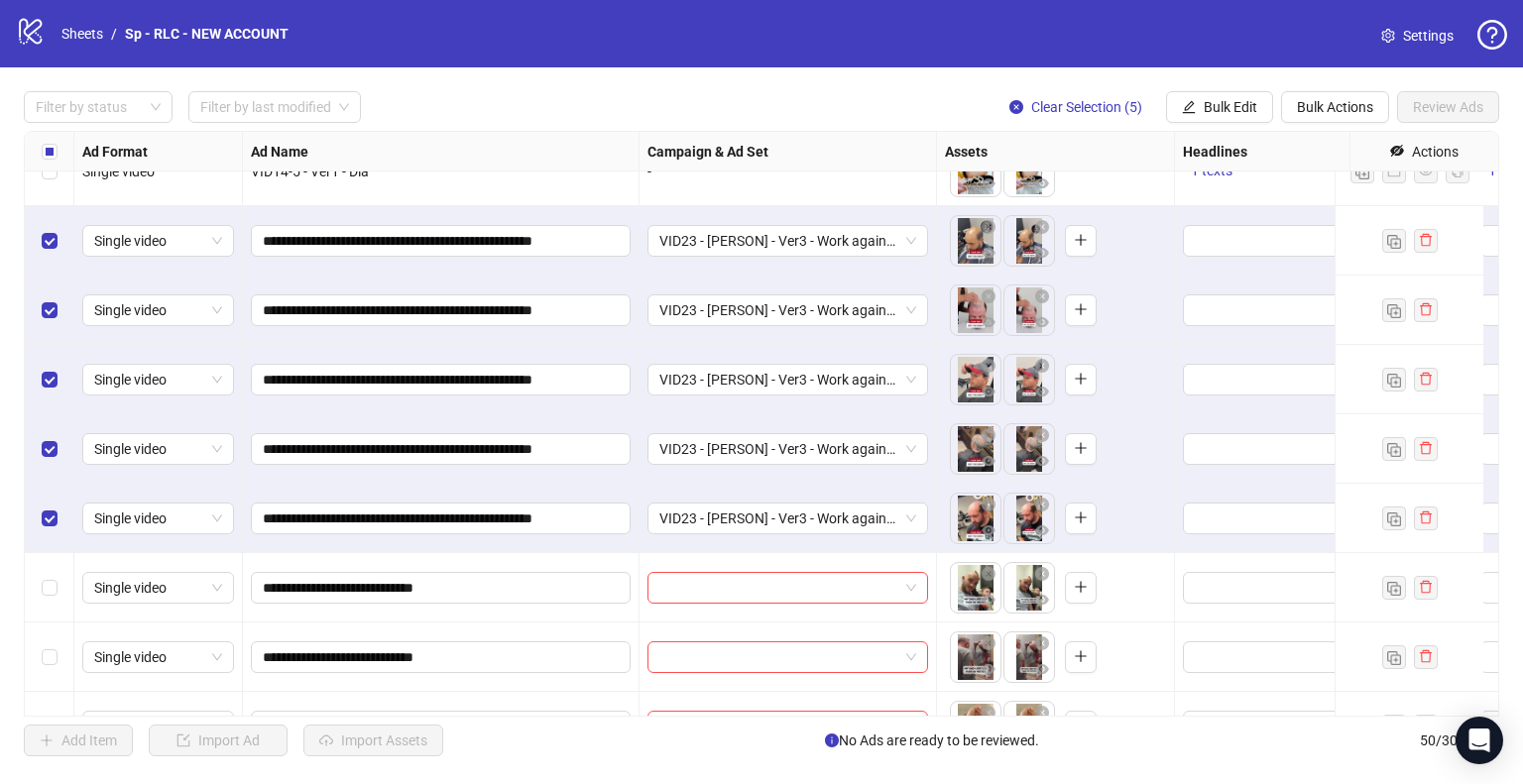 click on "**********" at bounding box center (441, 518) 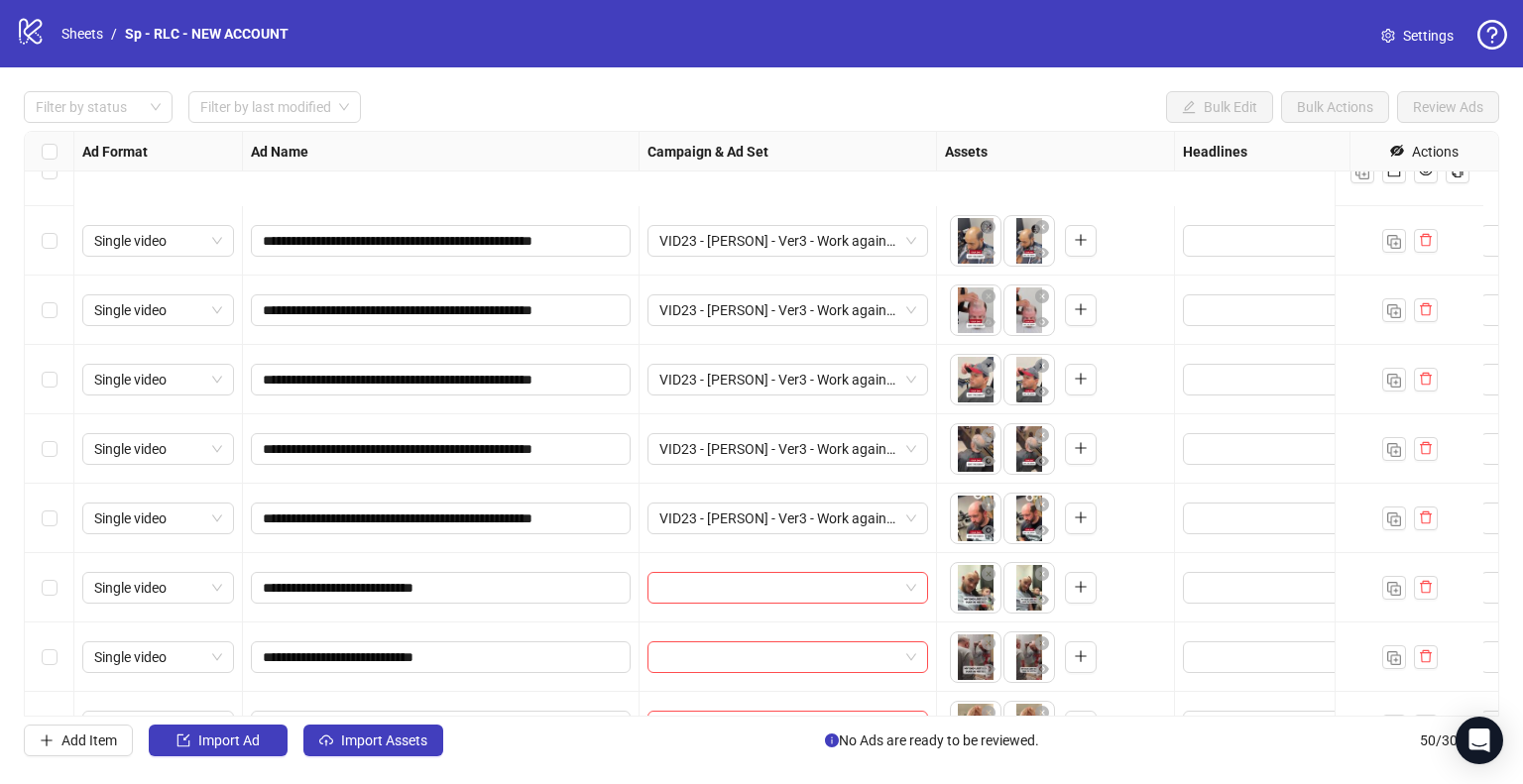 scroll, scrollTop: 2939, scrollLeft: 0, axis: vertical 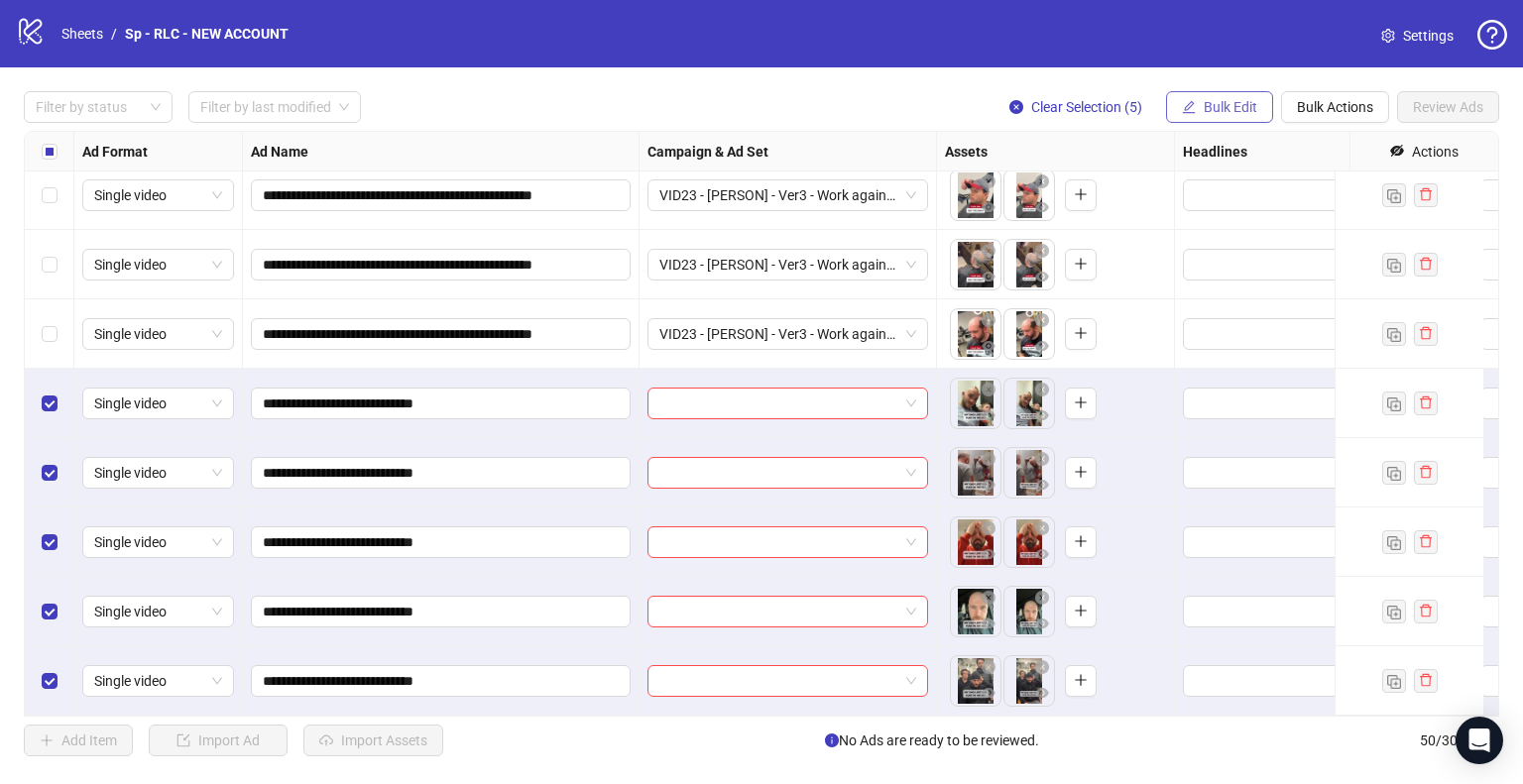 click on "Bulk Edit" at bounding box center (1230, 107) 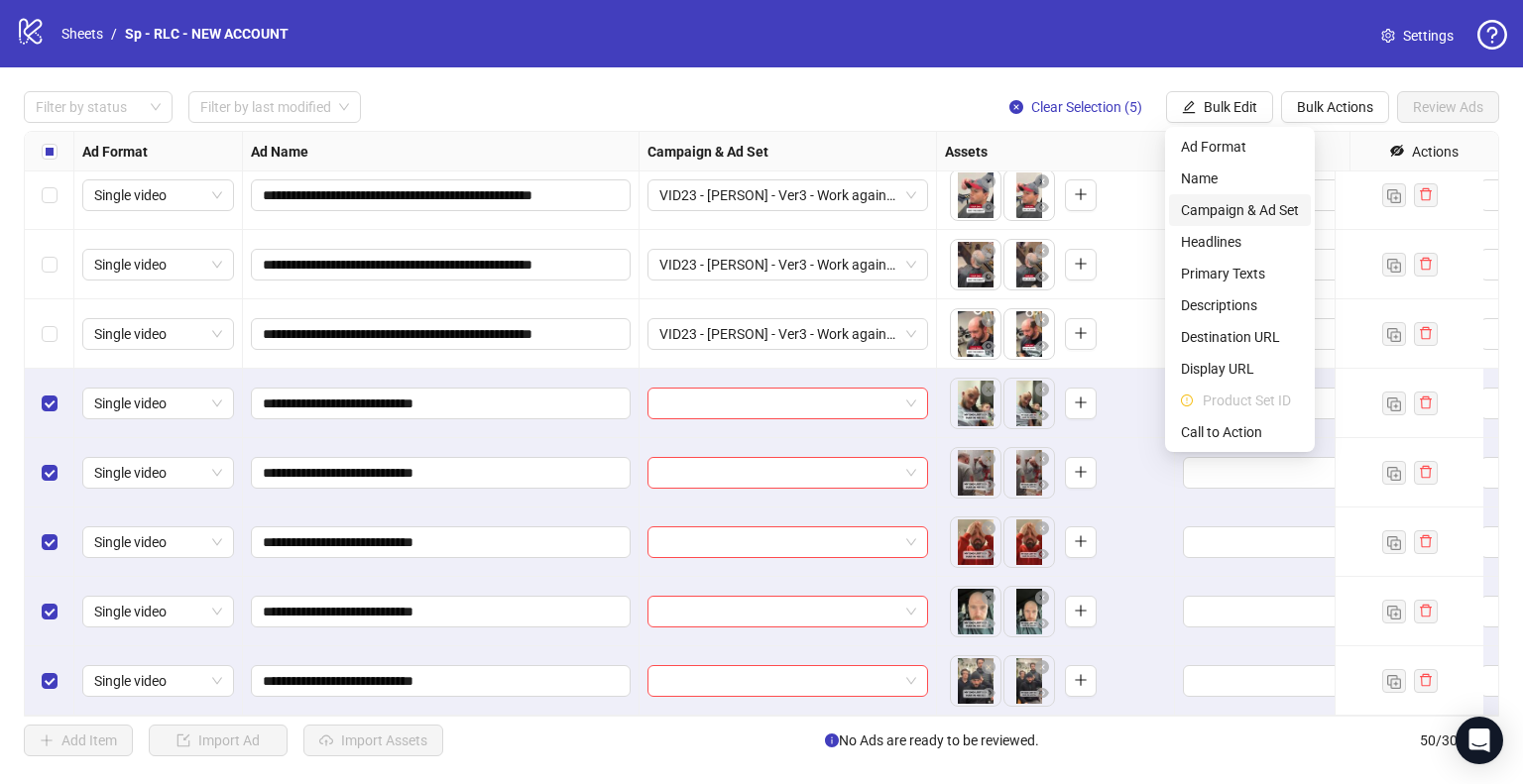 click on "Campaign & Ad Set" at bounding box center [1239, 210] 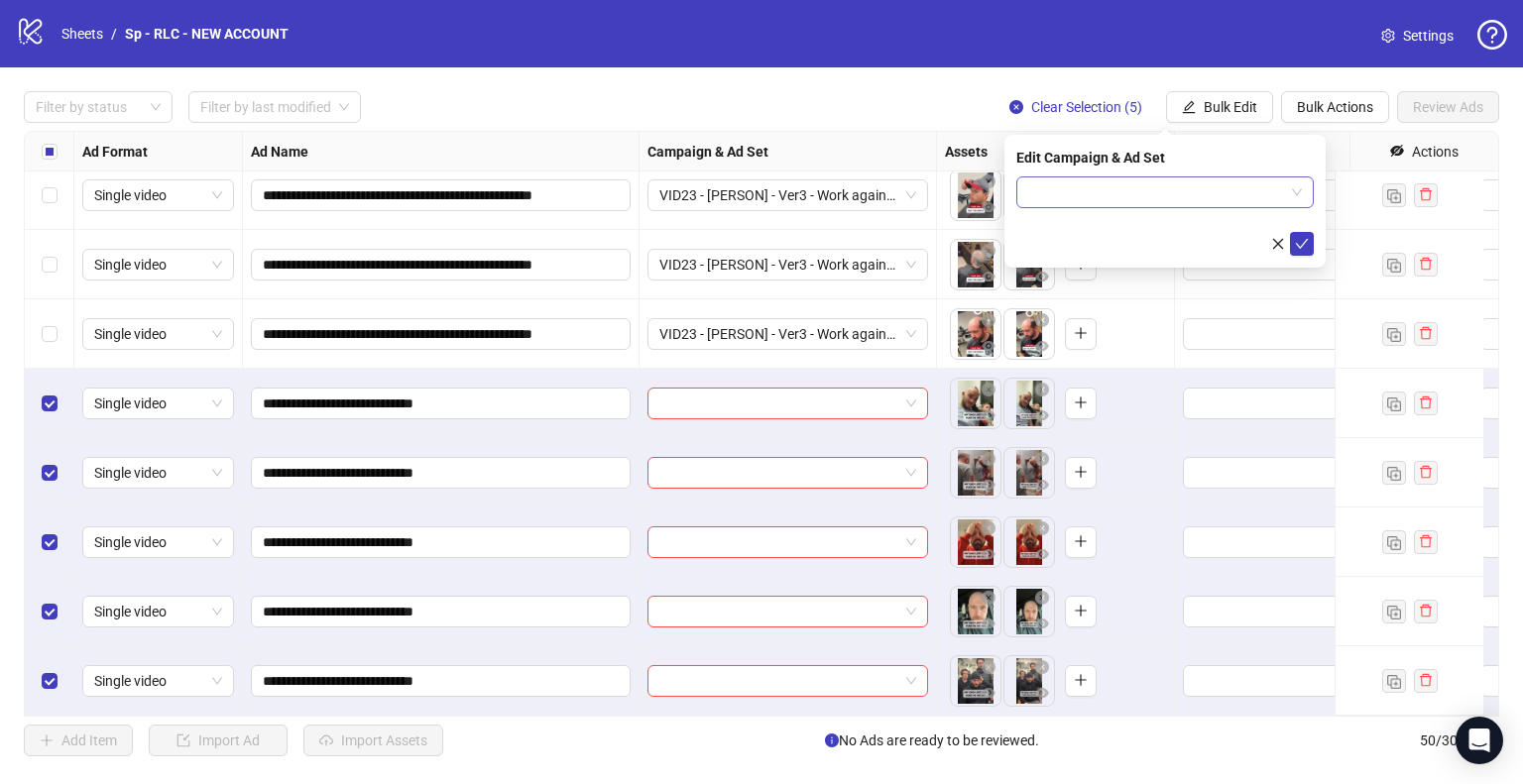 click at bounding box center (1165, 192) 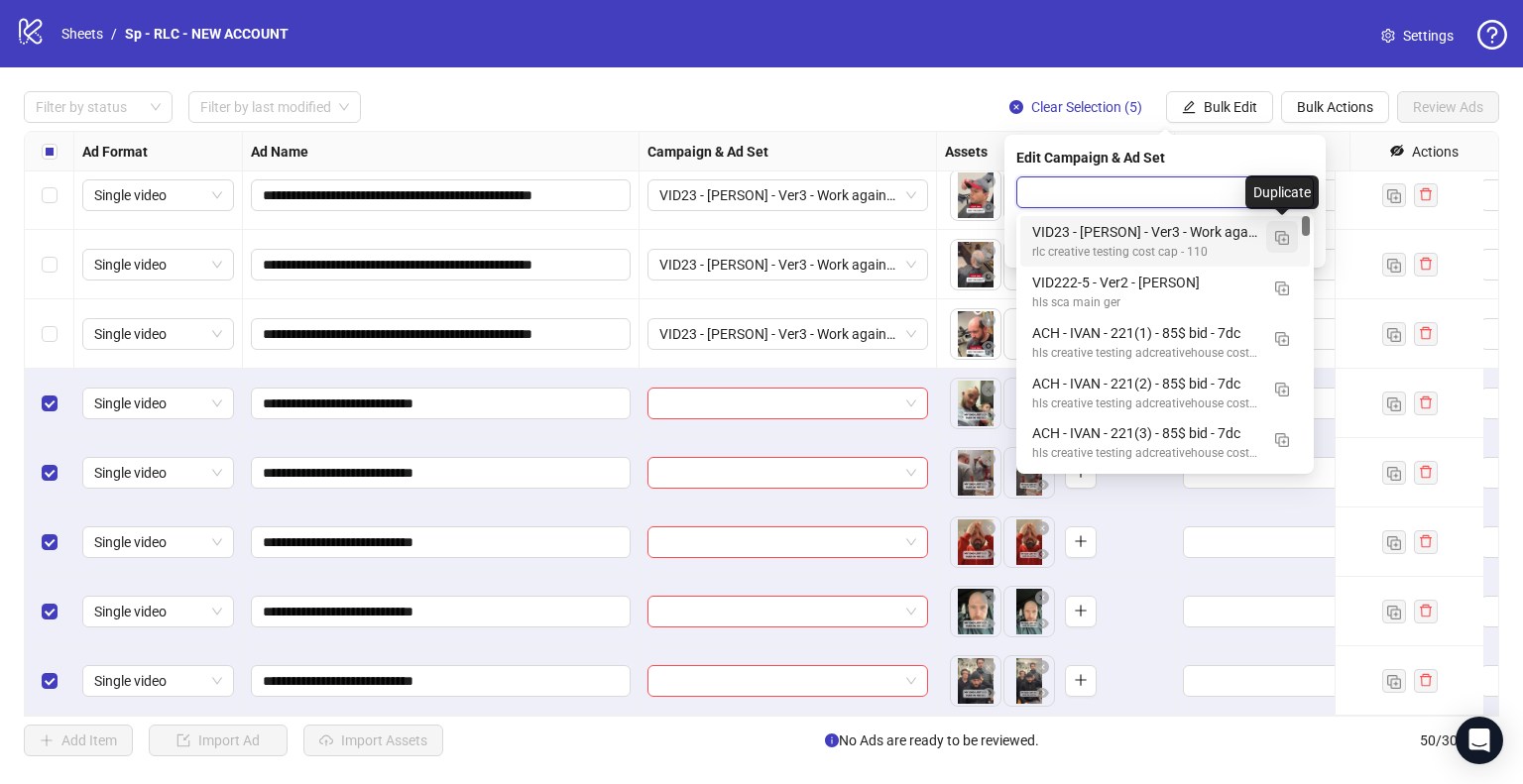 click at bounding box center [1282, 238] 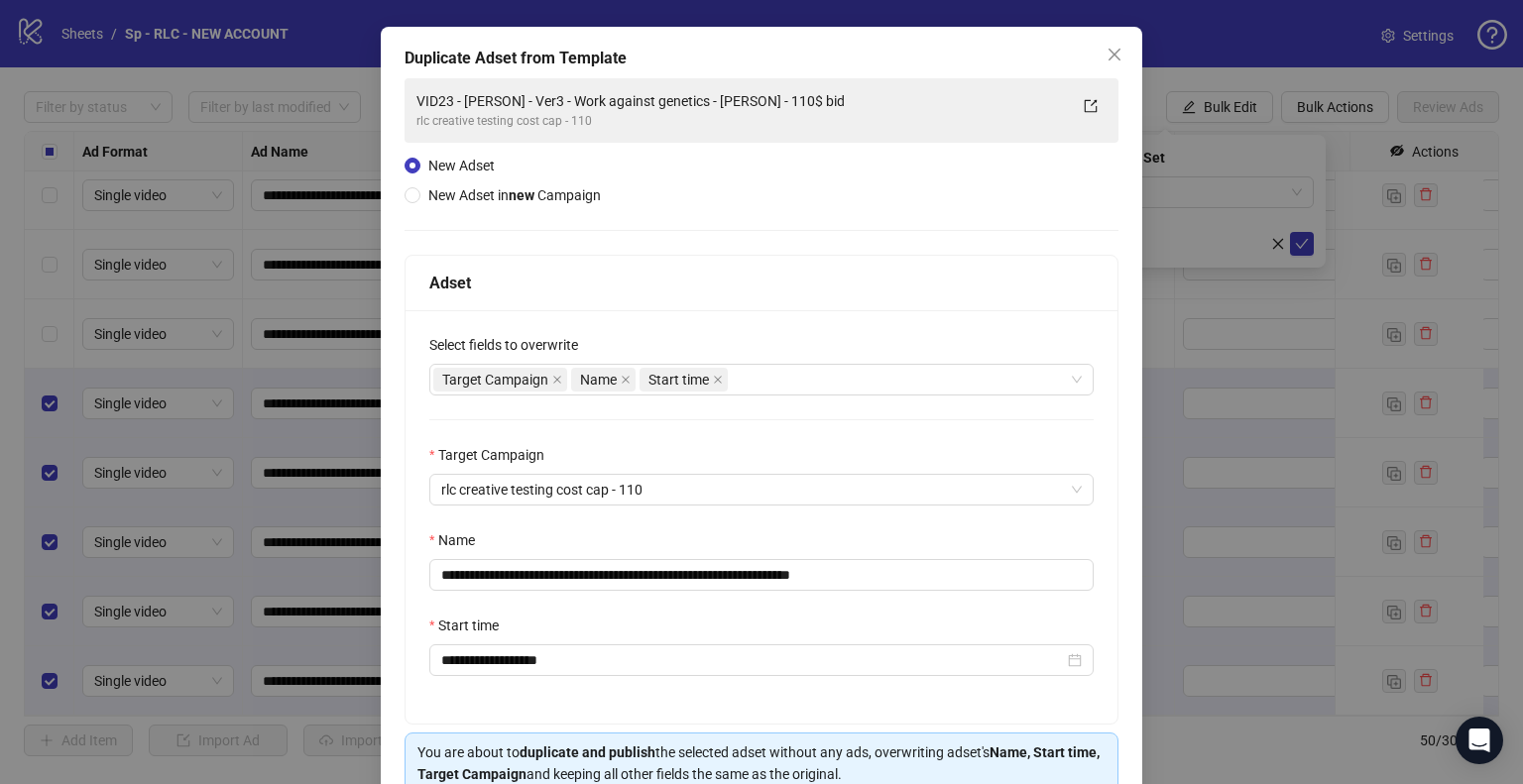scroll, scrollTop: 168, scrollLeft: 0, axis: vertical 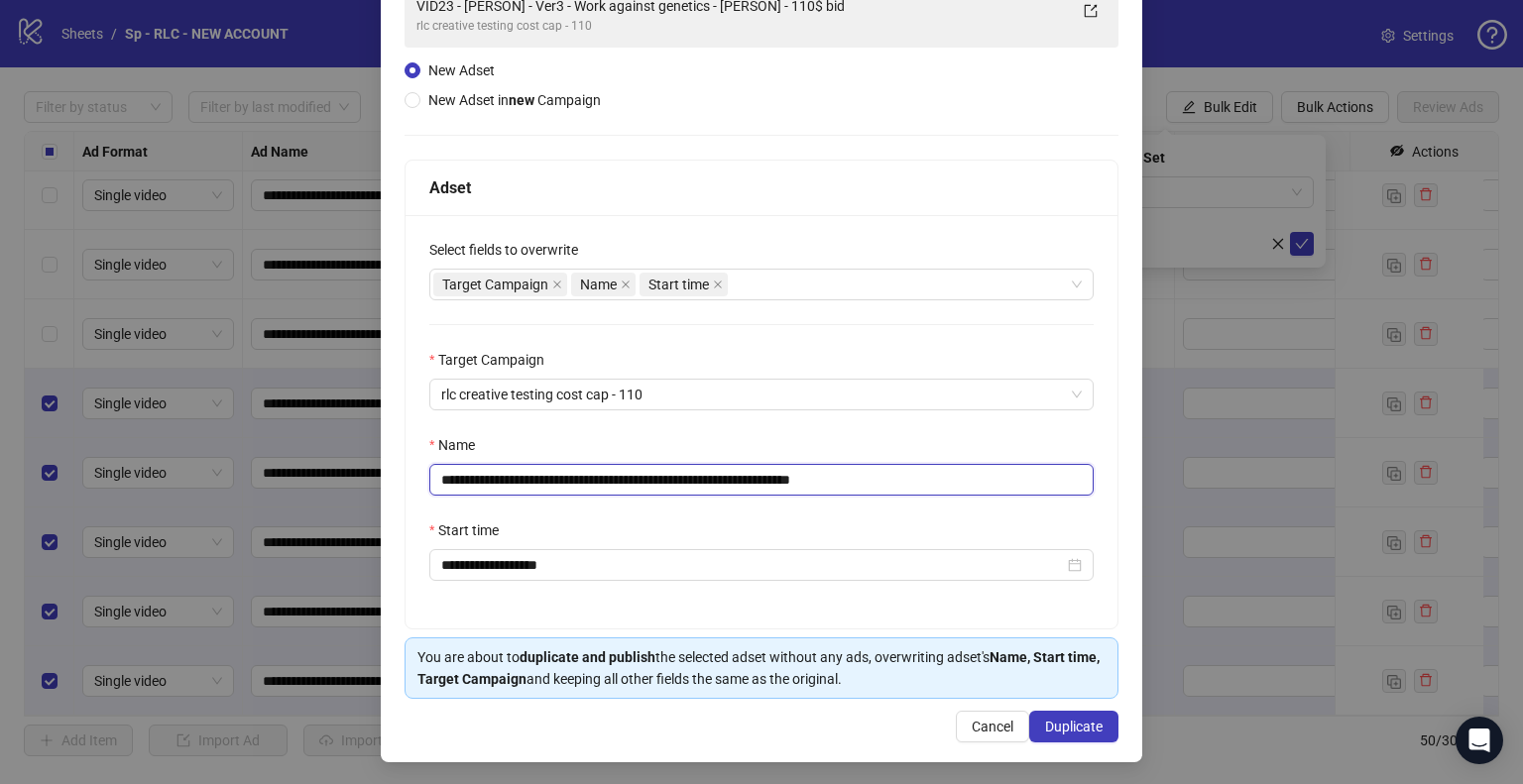 click on "**********" at bounding box center (762, 480) 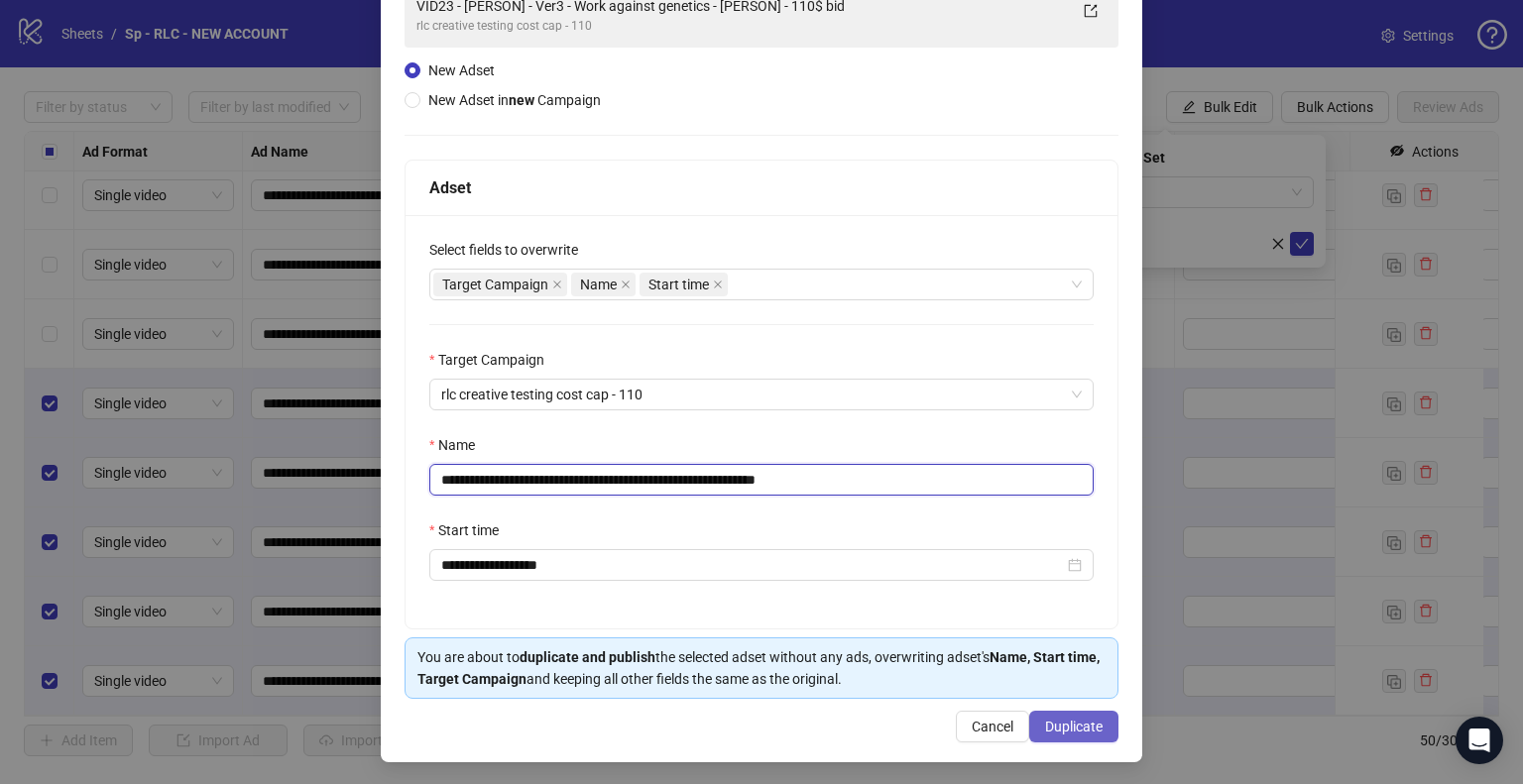 type on "**********" 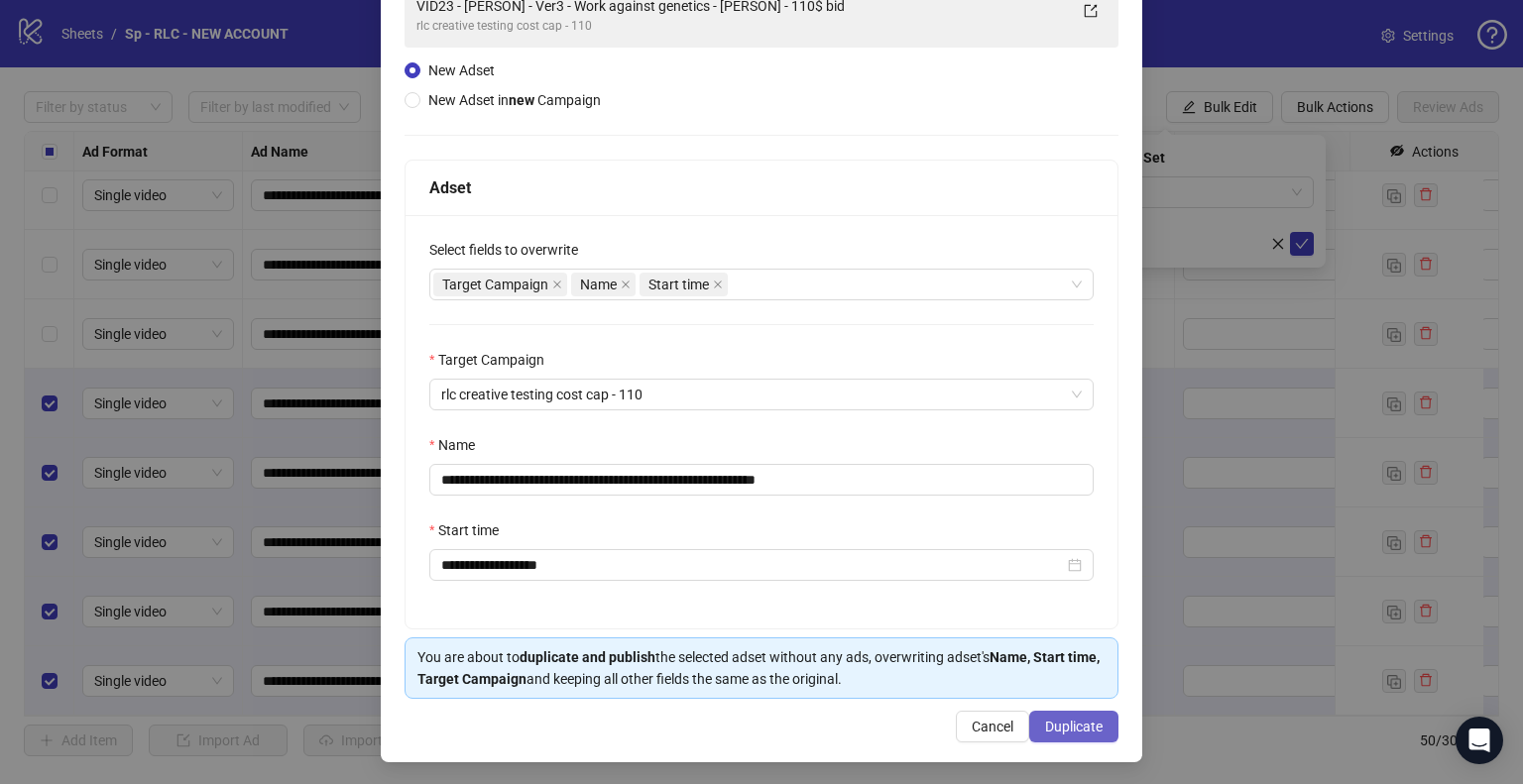 click on "Duplicate" at bounding box center (1074, 727) 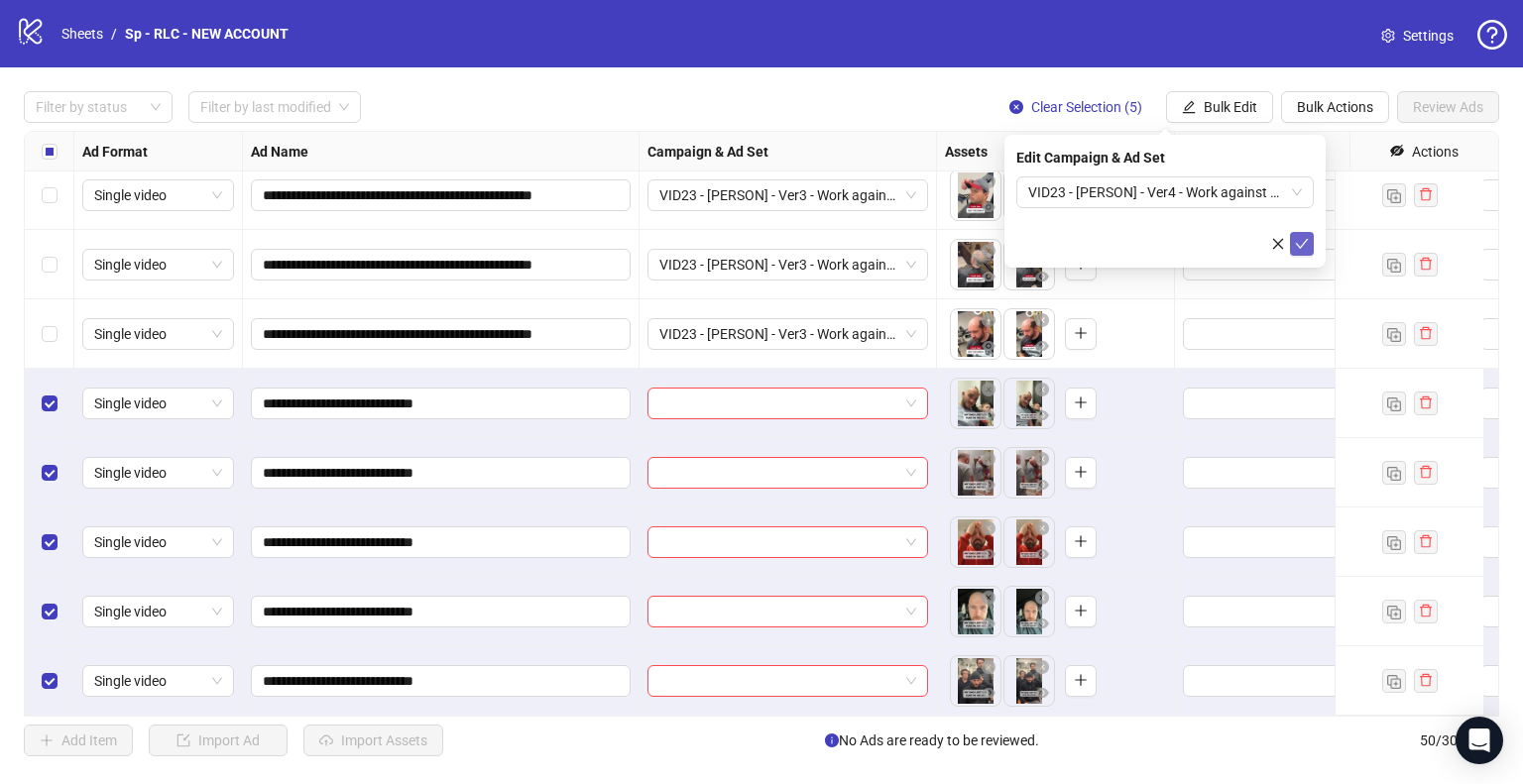 click 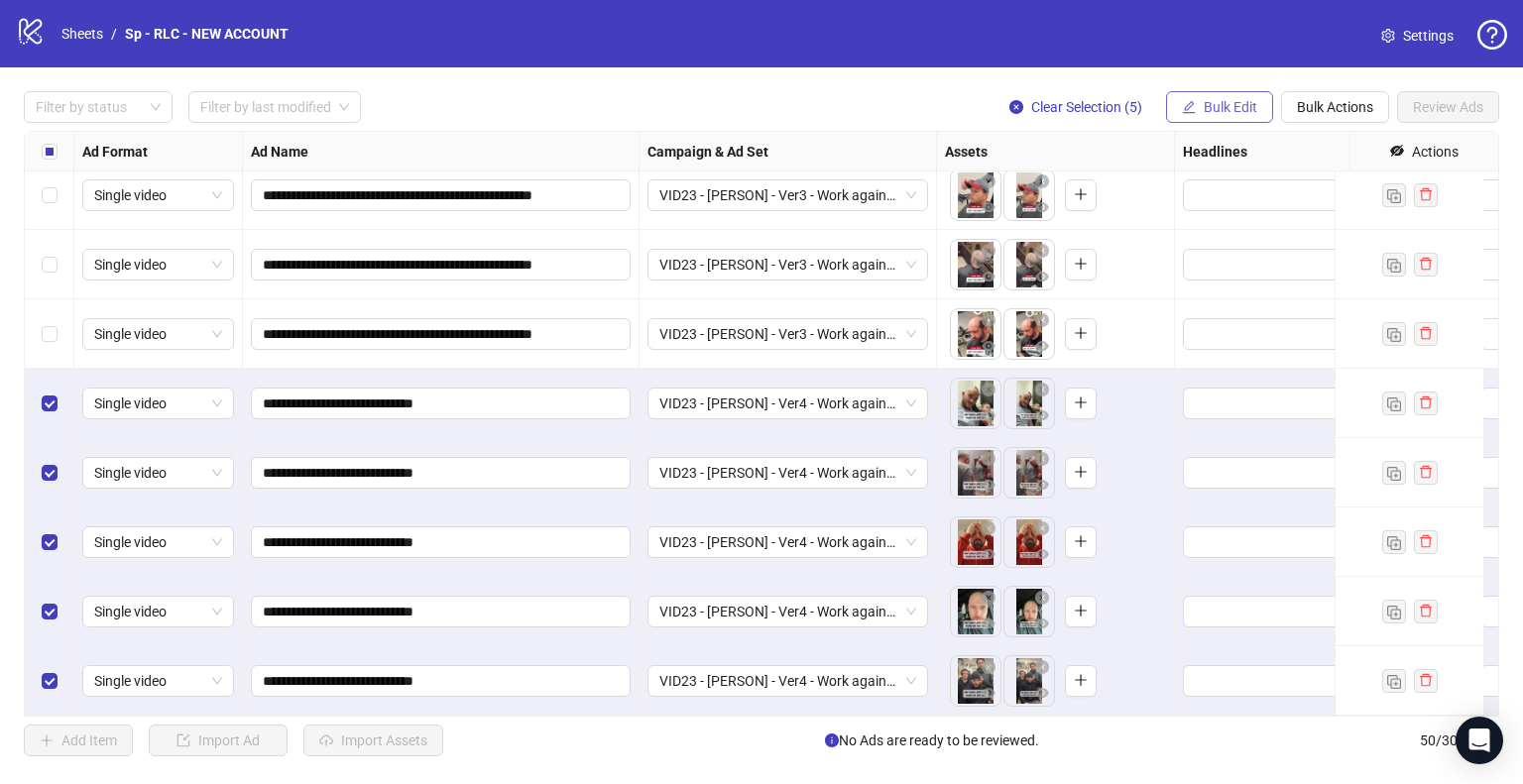 click on "Bulk Edit" at bounding box center [1230, 107] 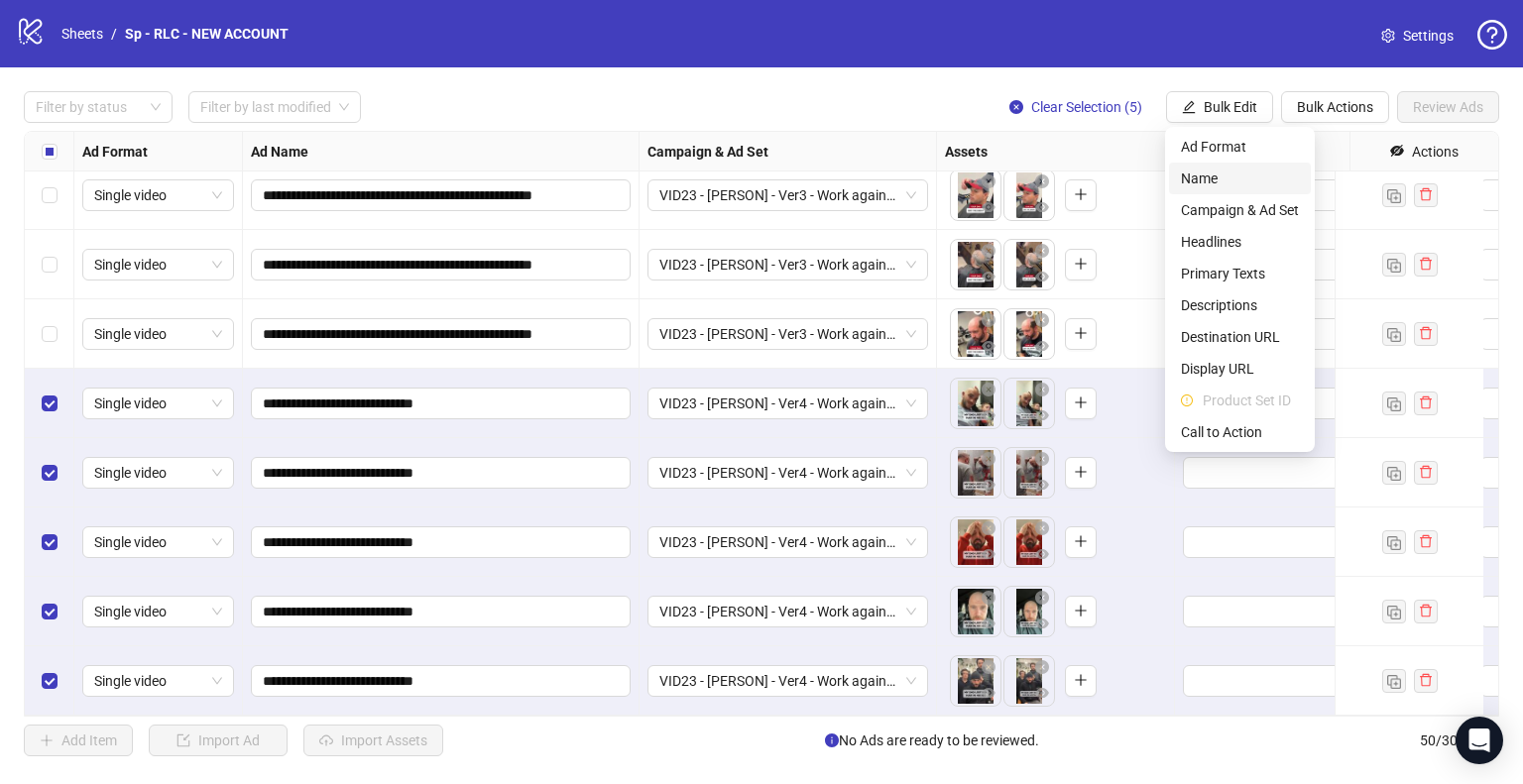 click on "Name" at bounding box center [1239, 178] 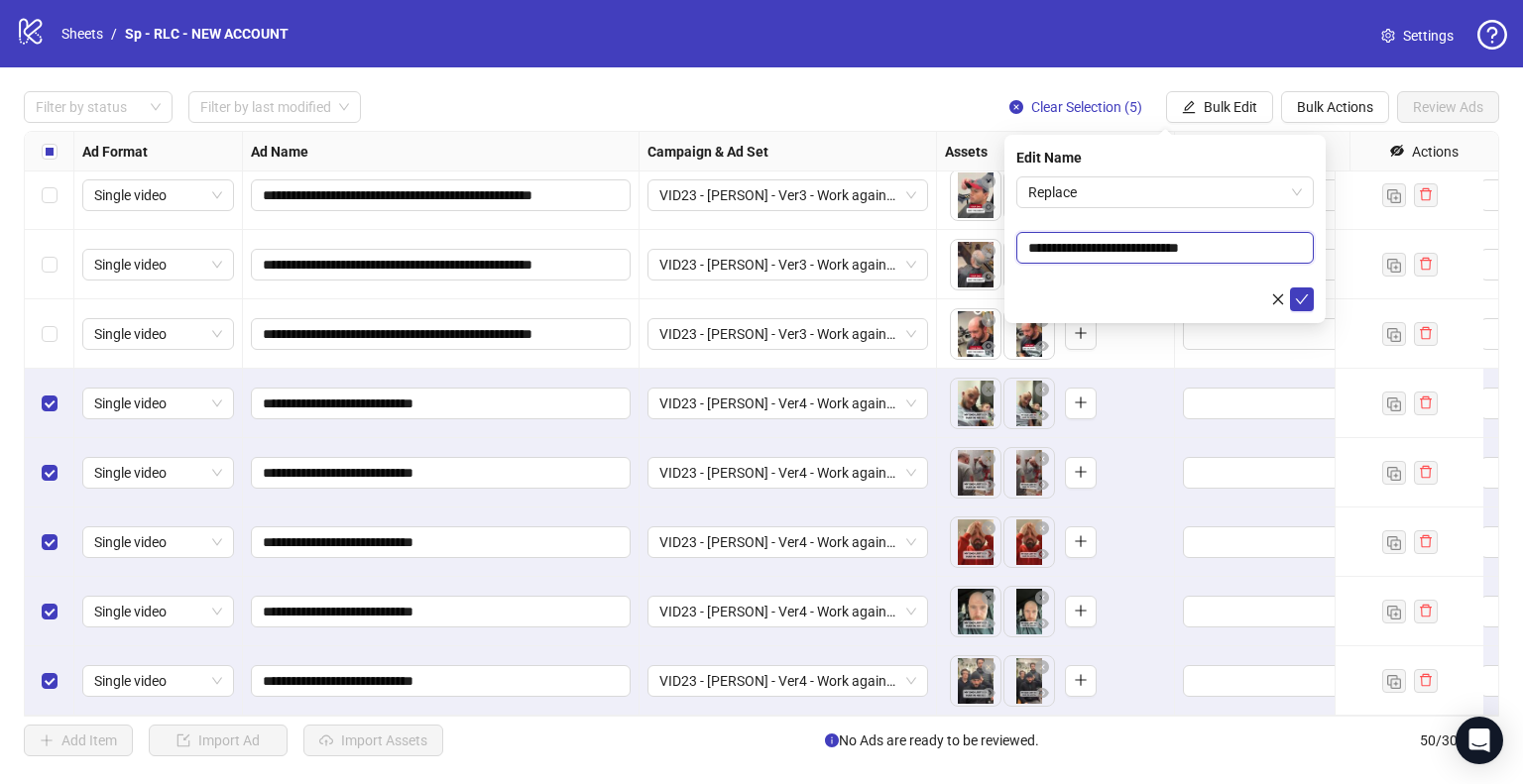 click on "**********" at bounding box center (1165, 248) 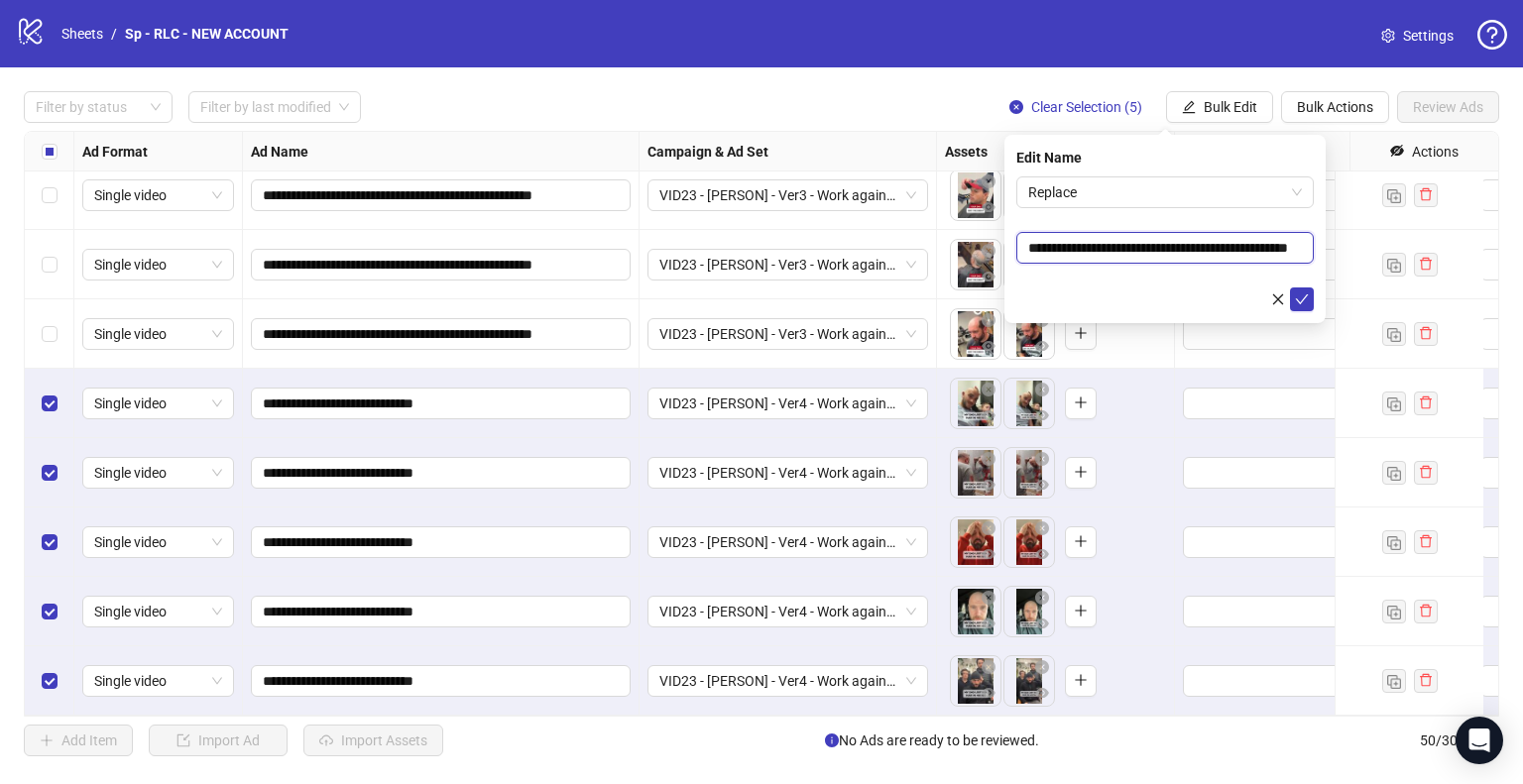 scroll, scrollTop: 0, scrollLeft: 39, axis: horizontal 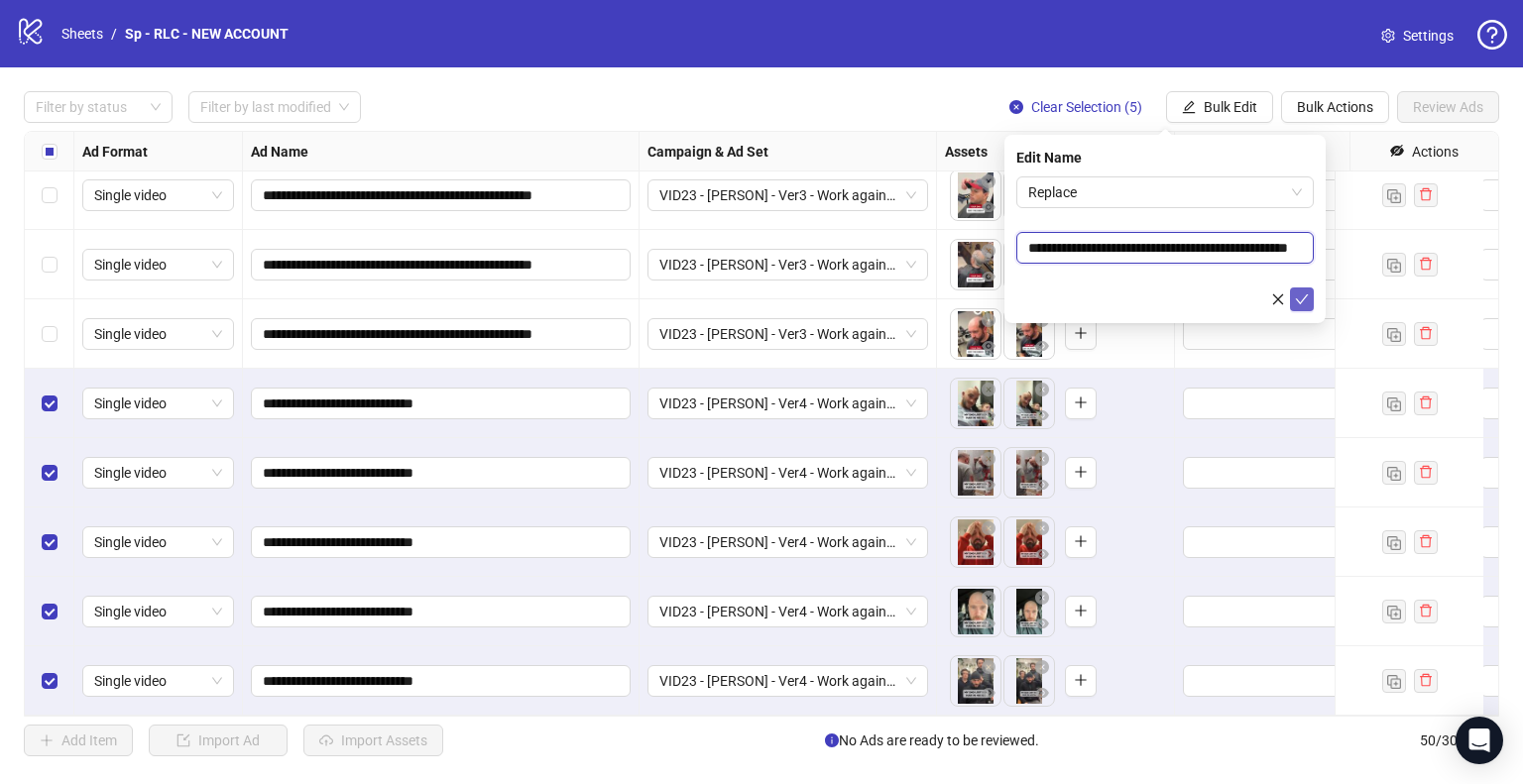 type on "**********" 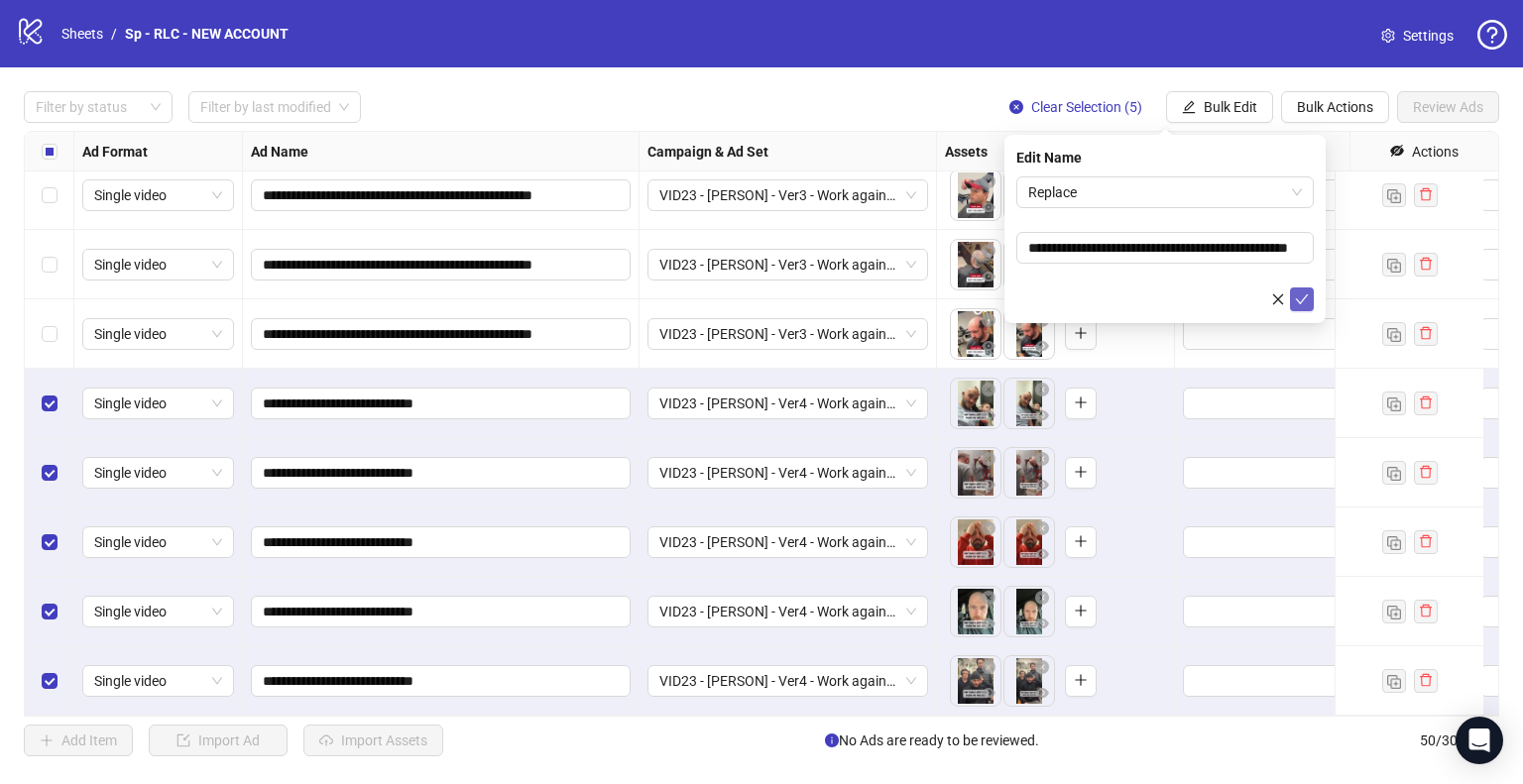 click at bounding box center [1302, 299] 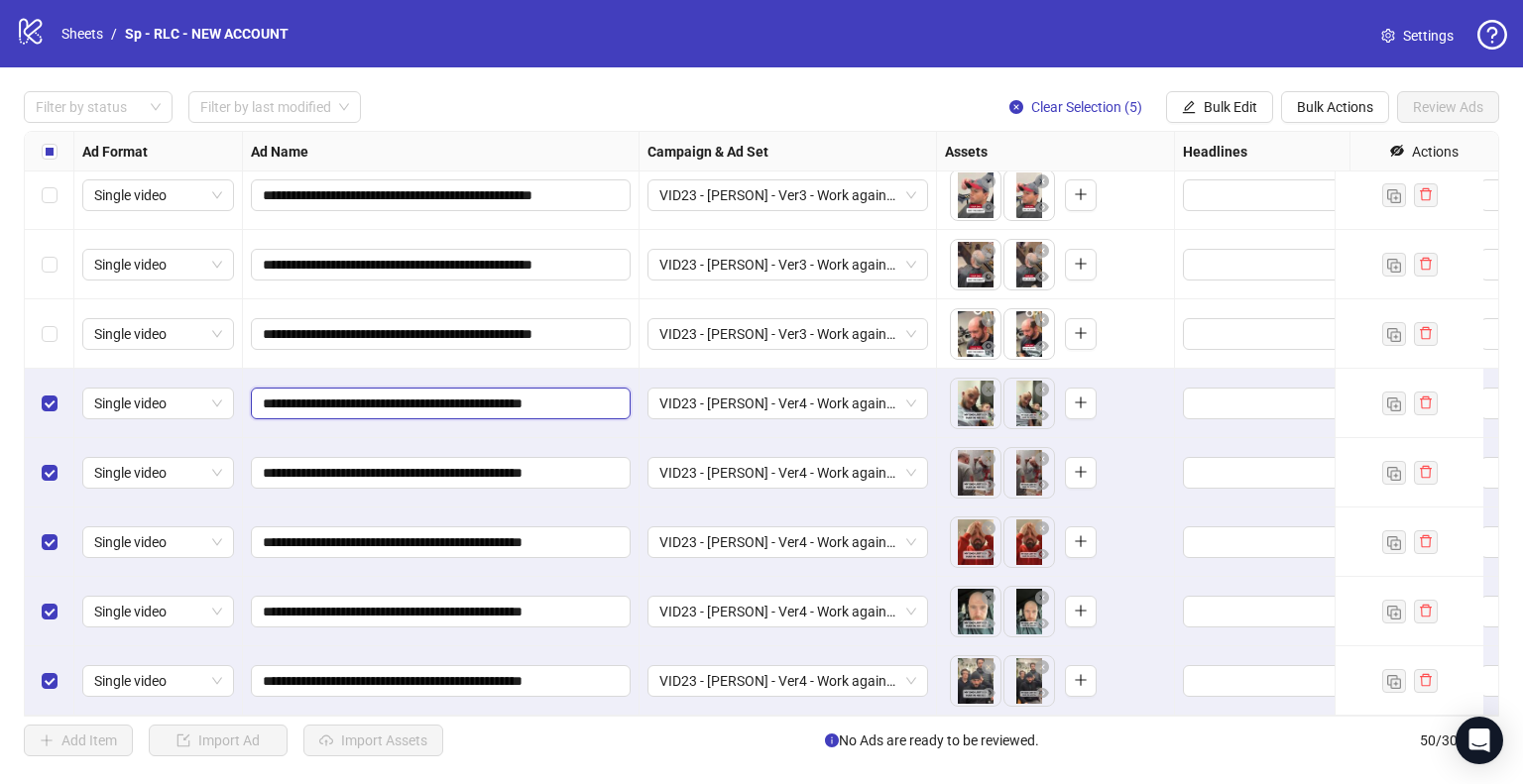 drag, startPoint x: 295, startPoint y: 394, endPoint x: 416, endPoint y: 375, distance: 122.48265 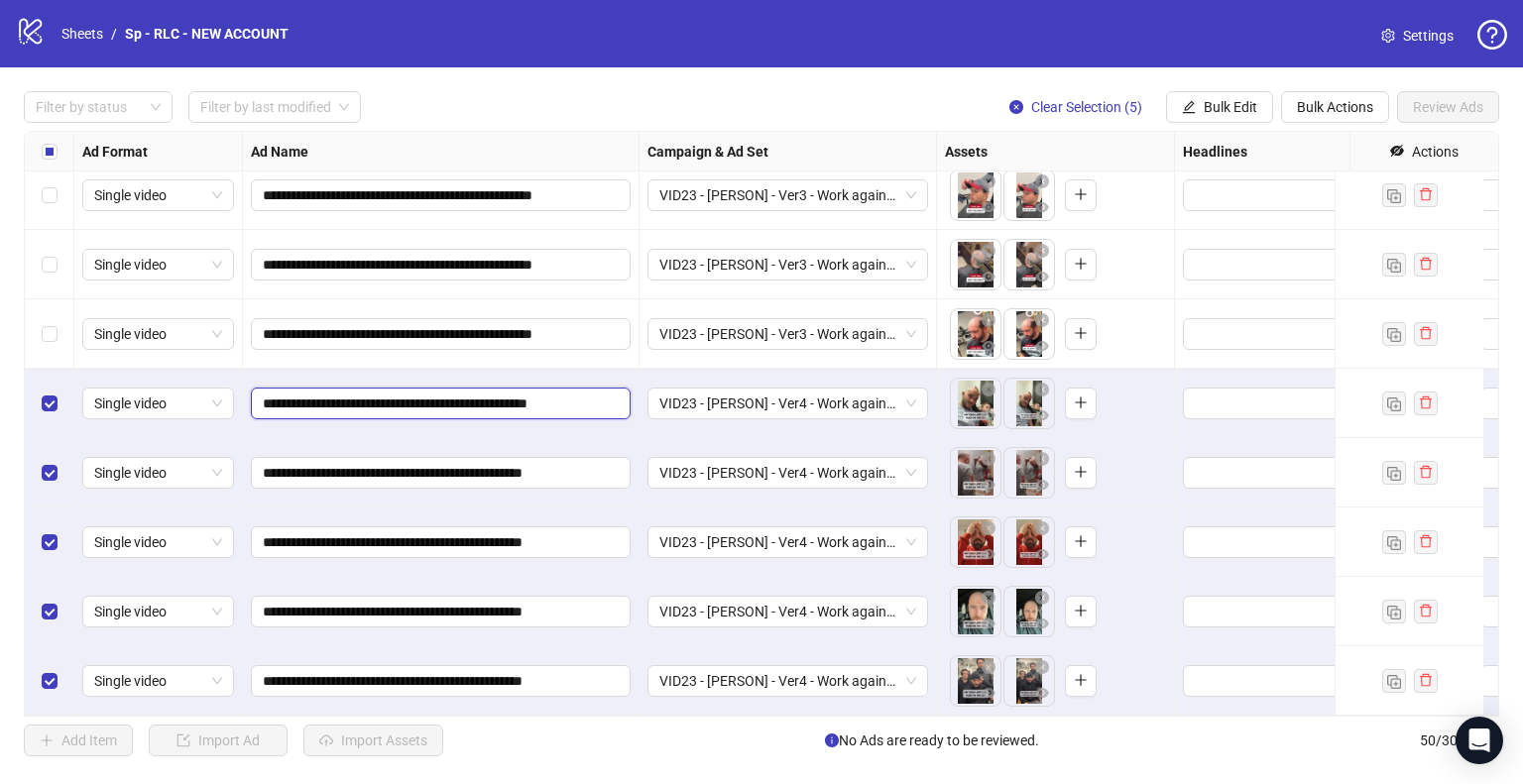 type on "**********" 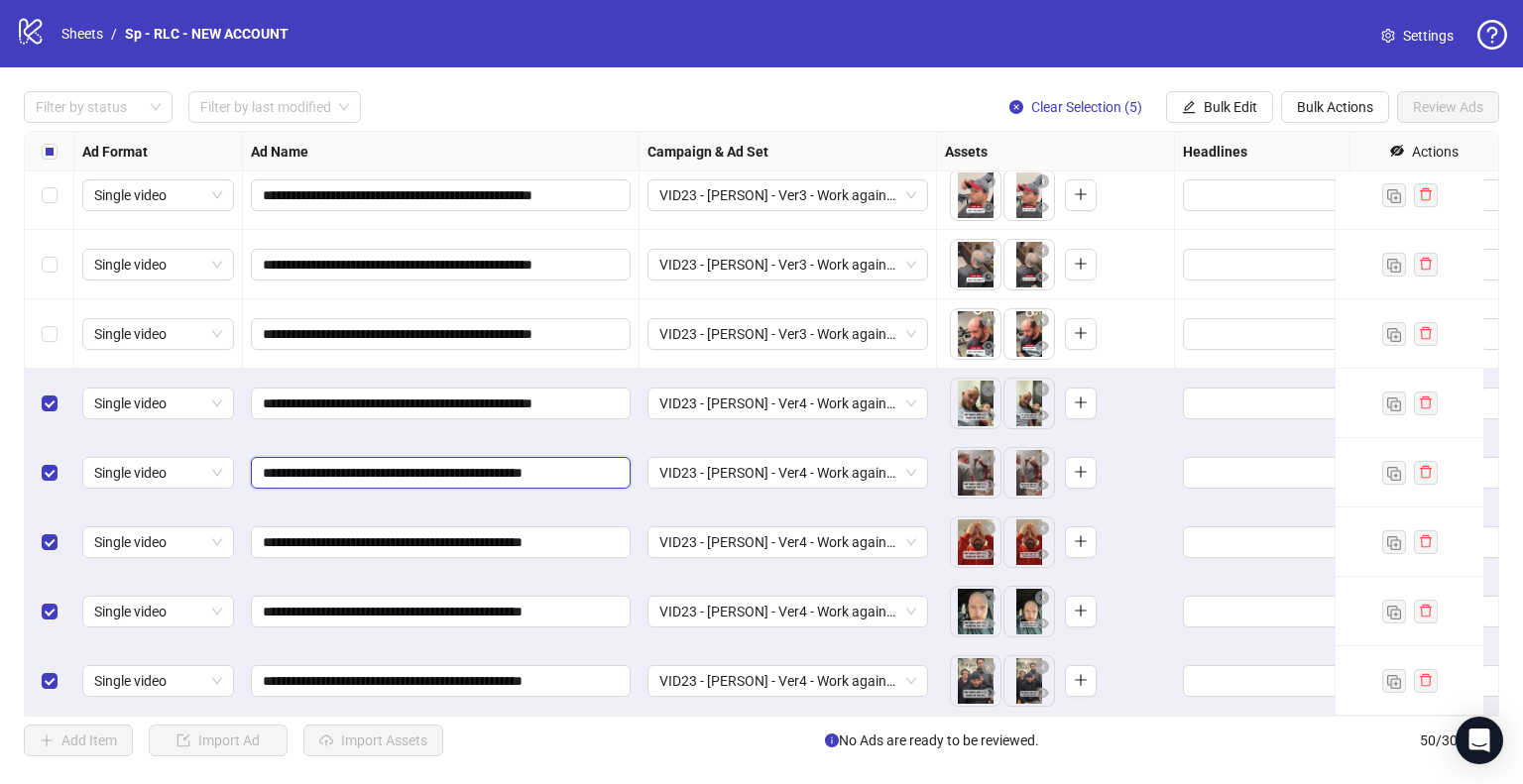click on "**********" at bounding box center (438, 473) 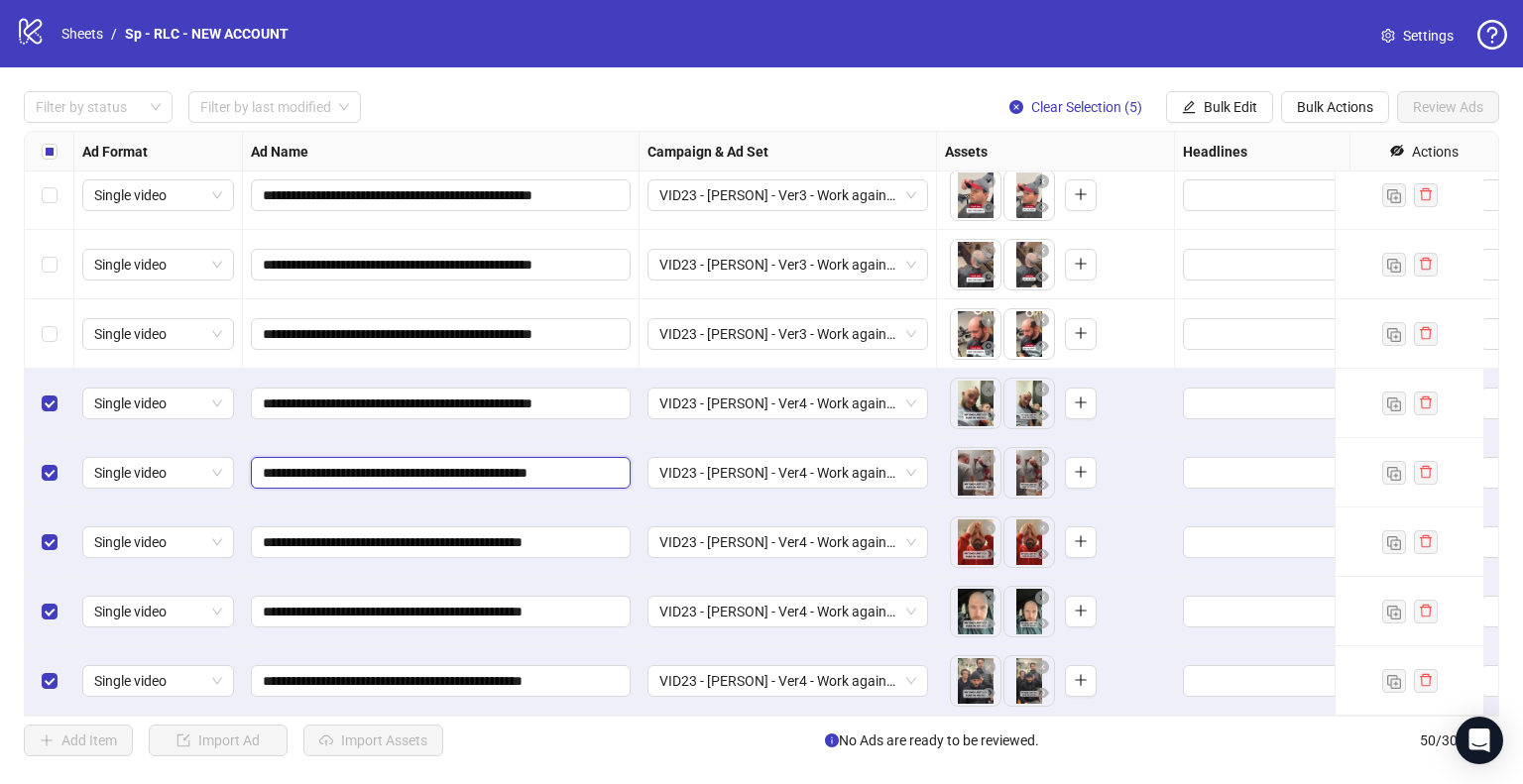 type on "**********" 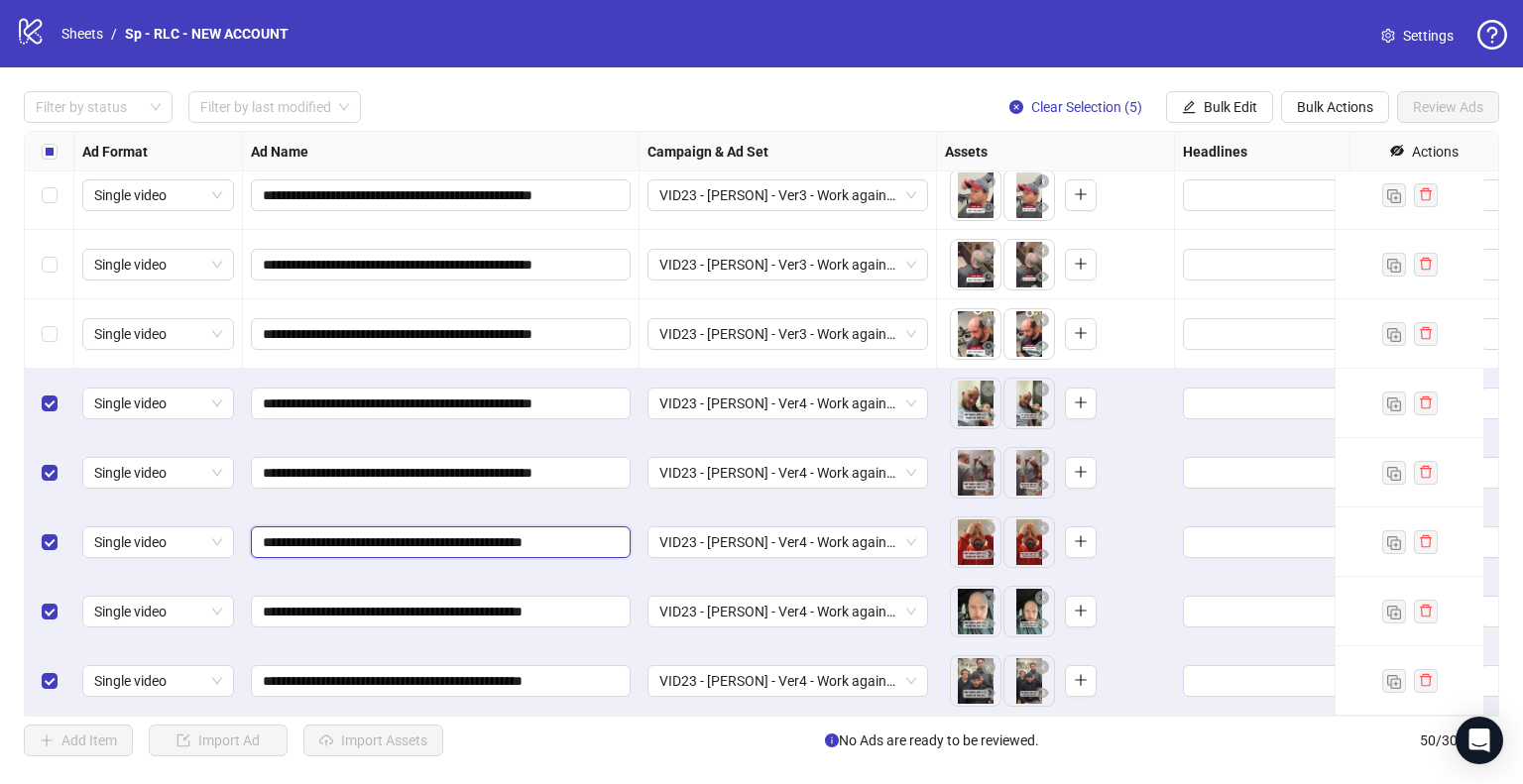 click on "**********" at bounding box center [438, 542] 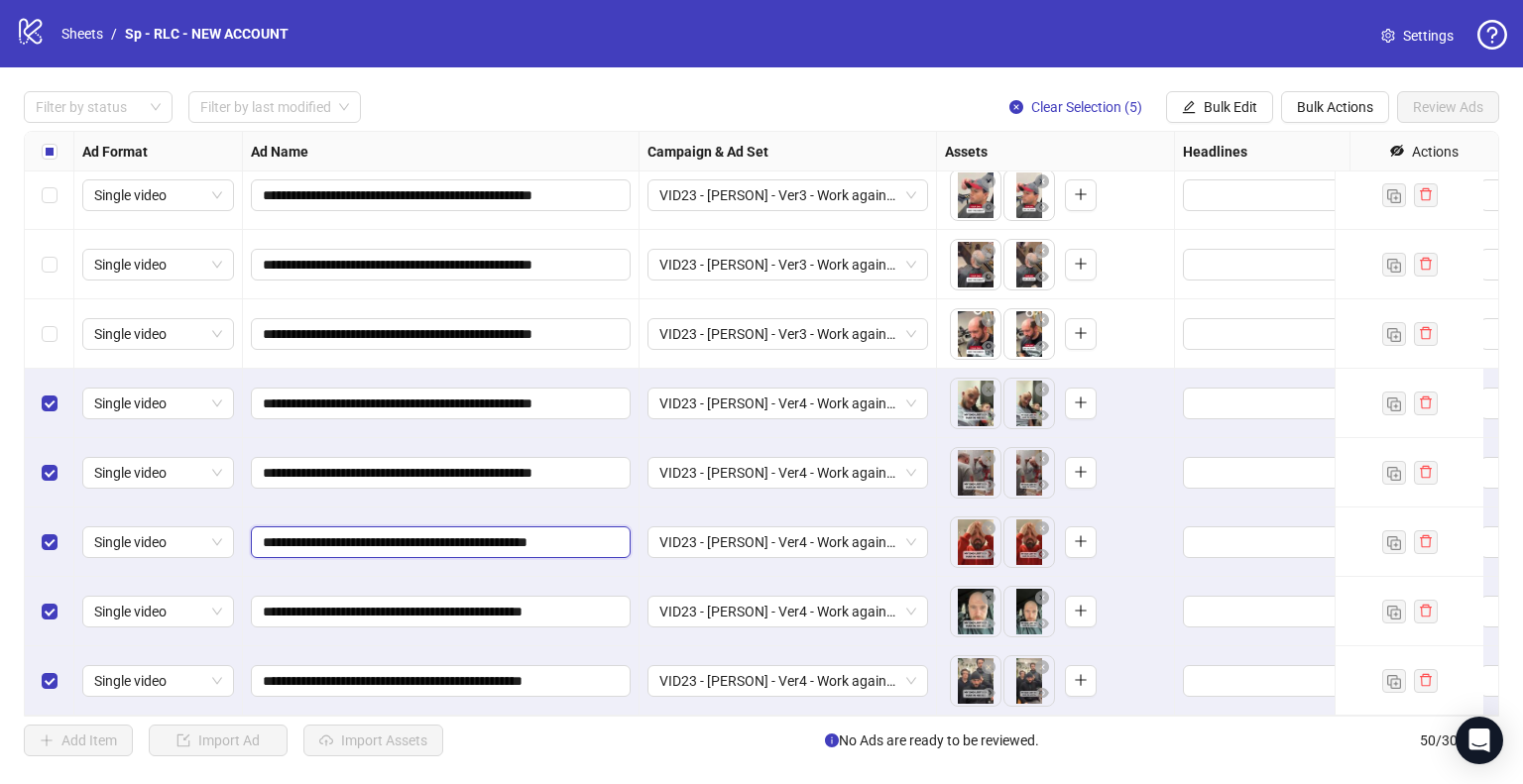 type on "**********" 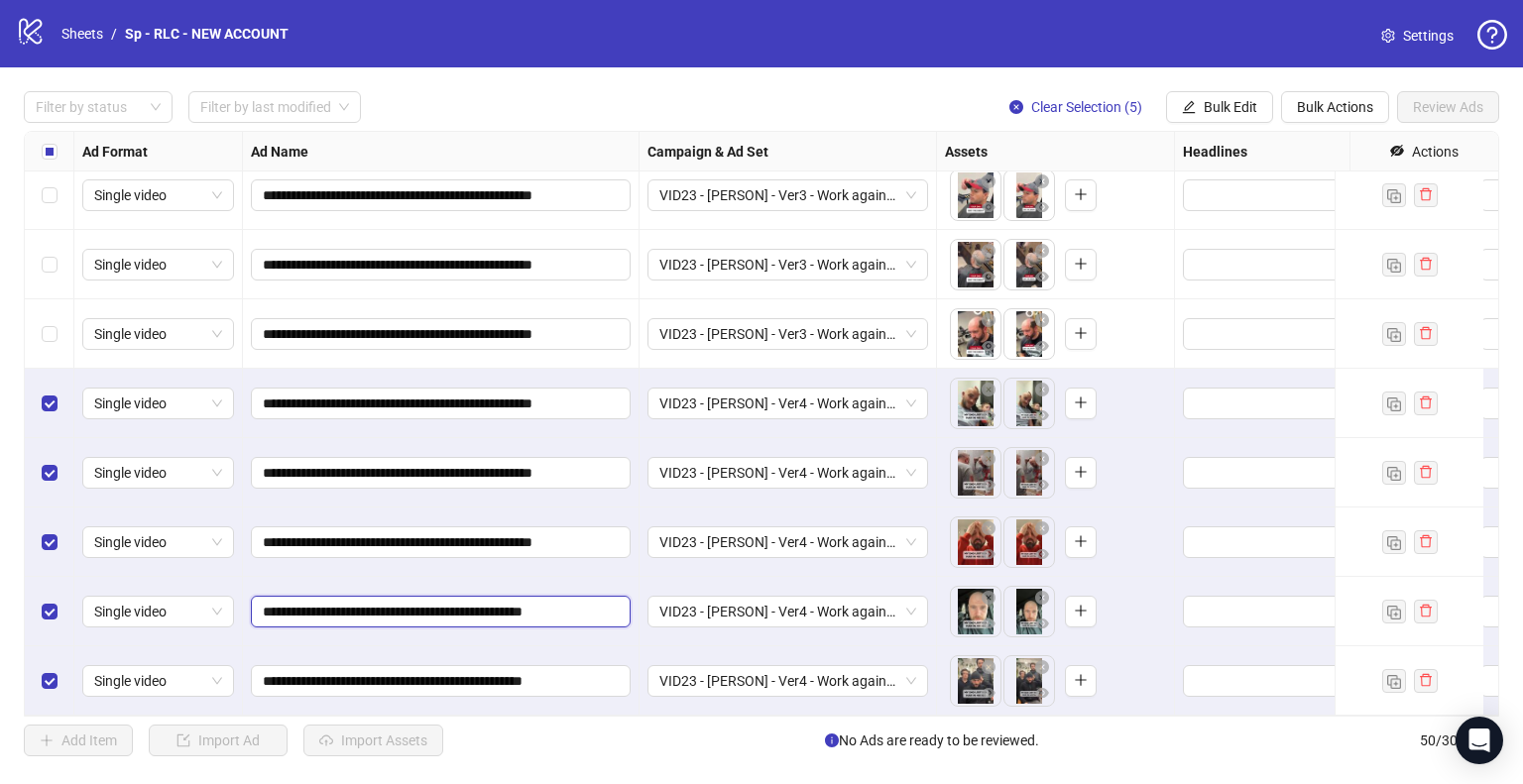 click on "**********" at bounding box center (438, 612) 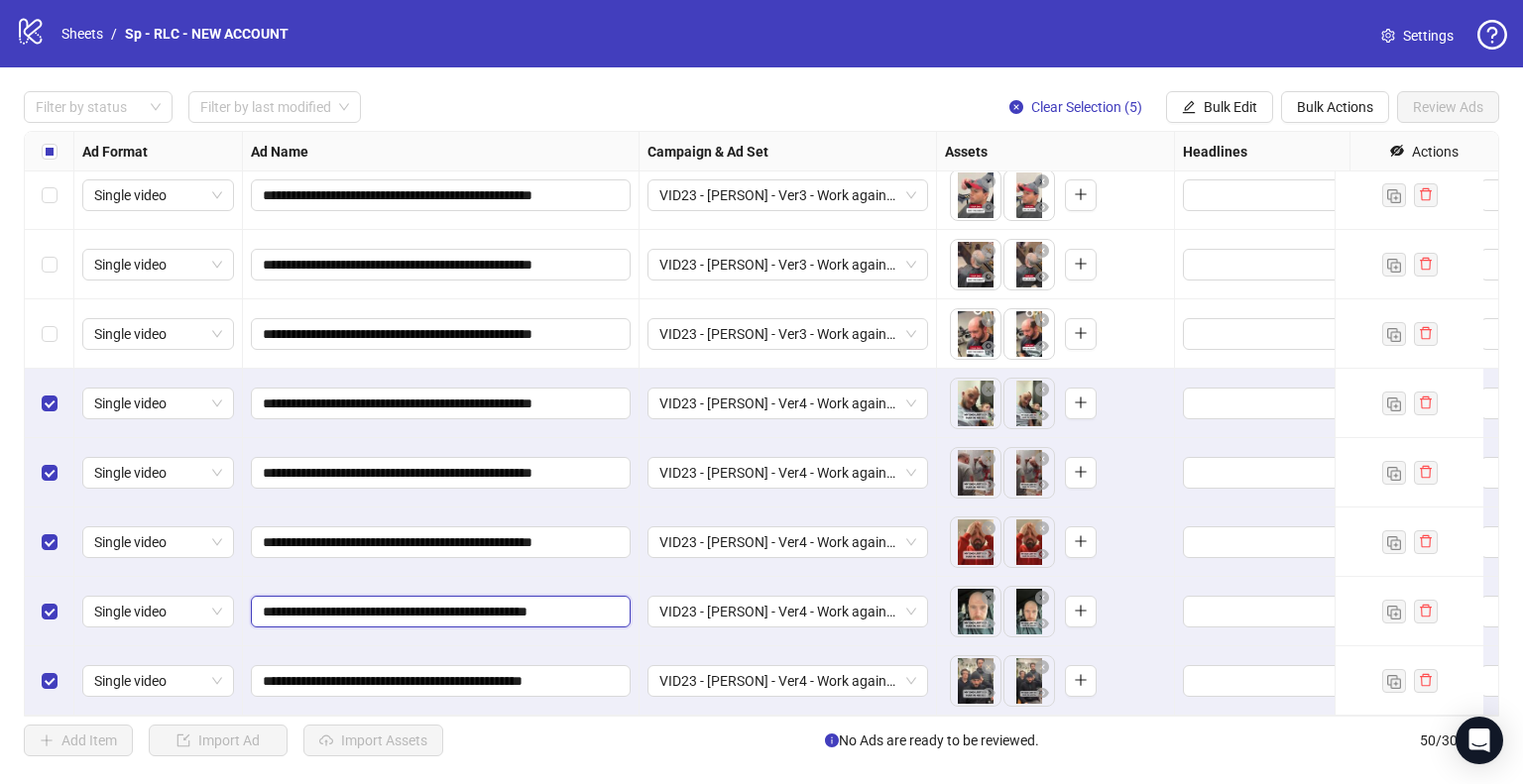 type on "**********" 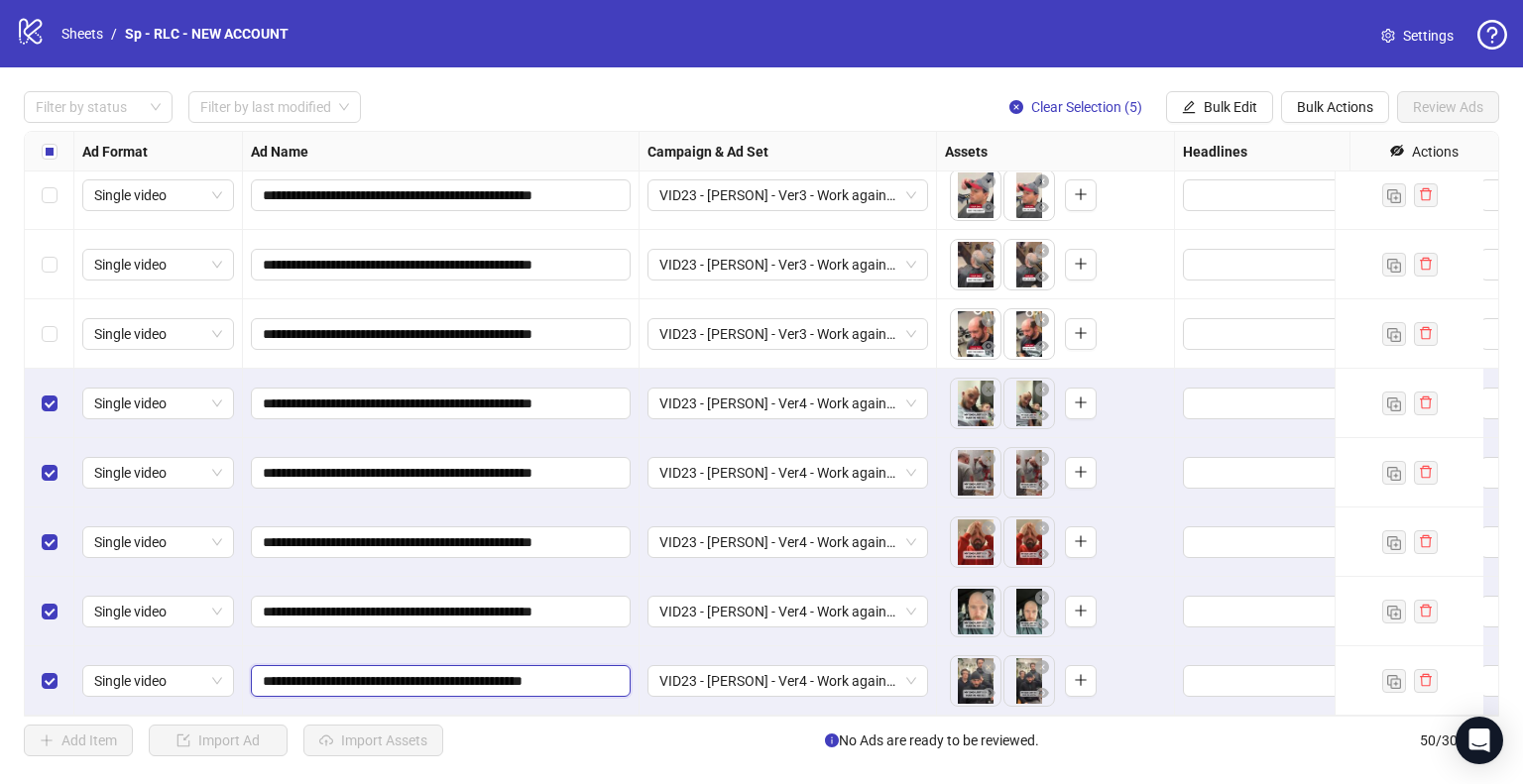 click on "**********" at bounding box center [438, 681] 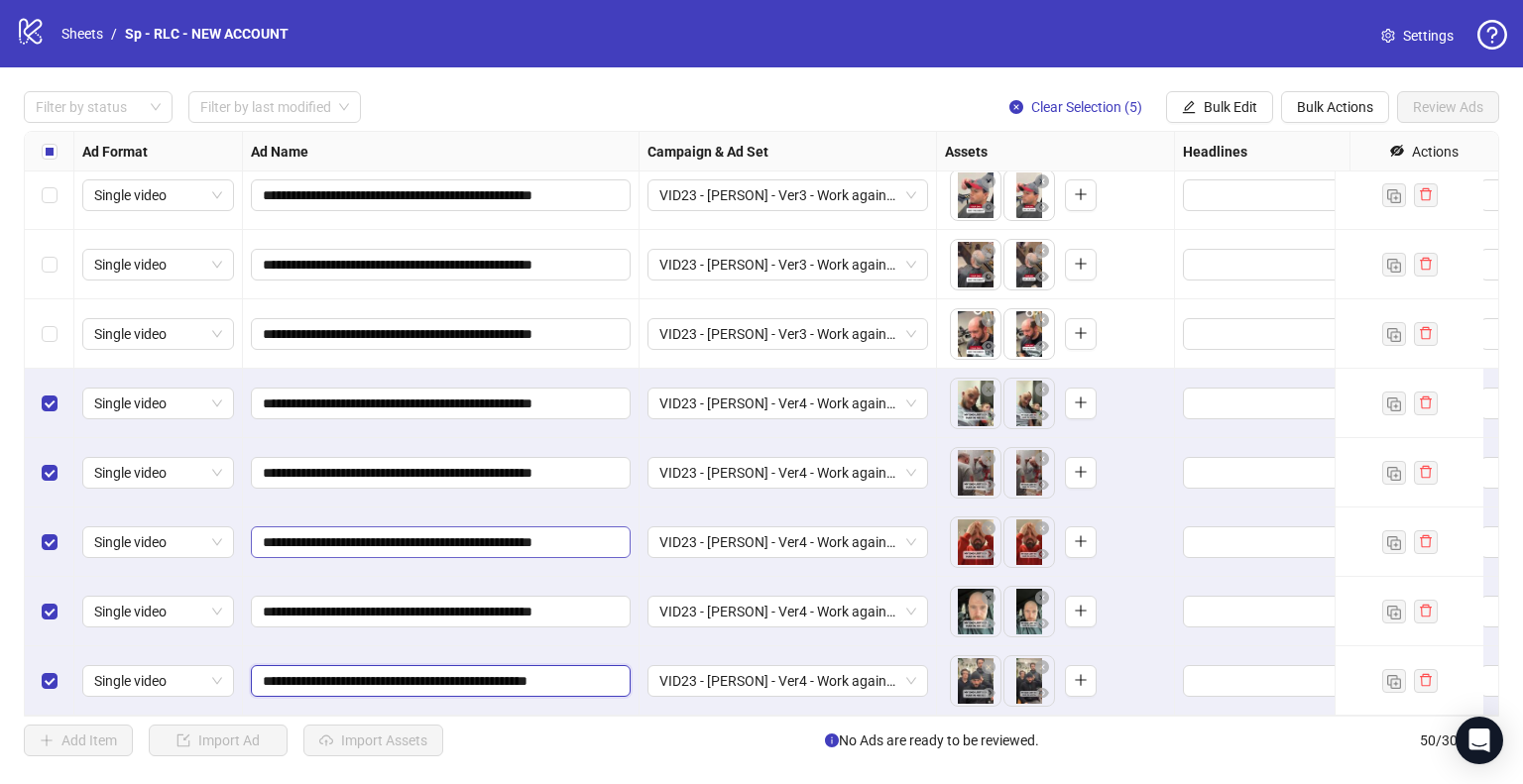 type on "**********" 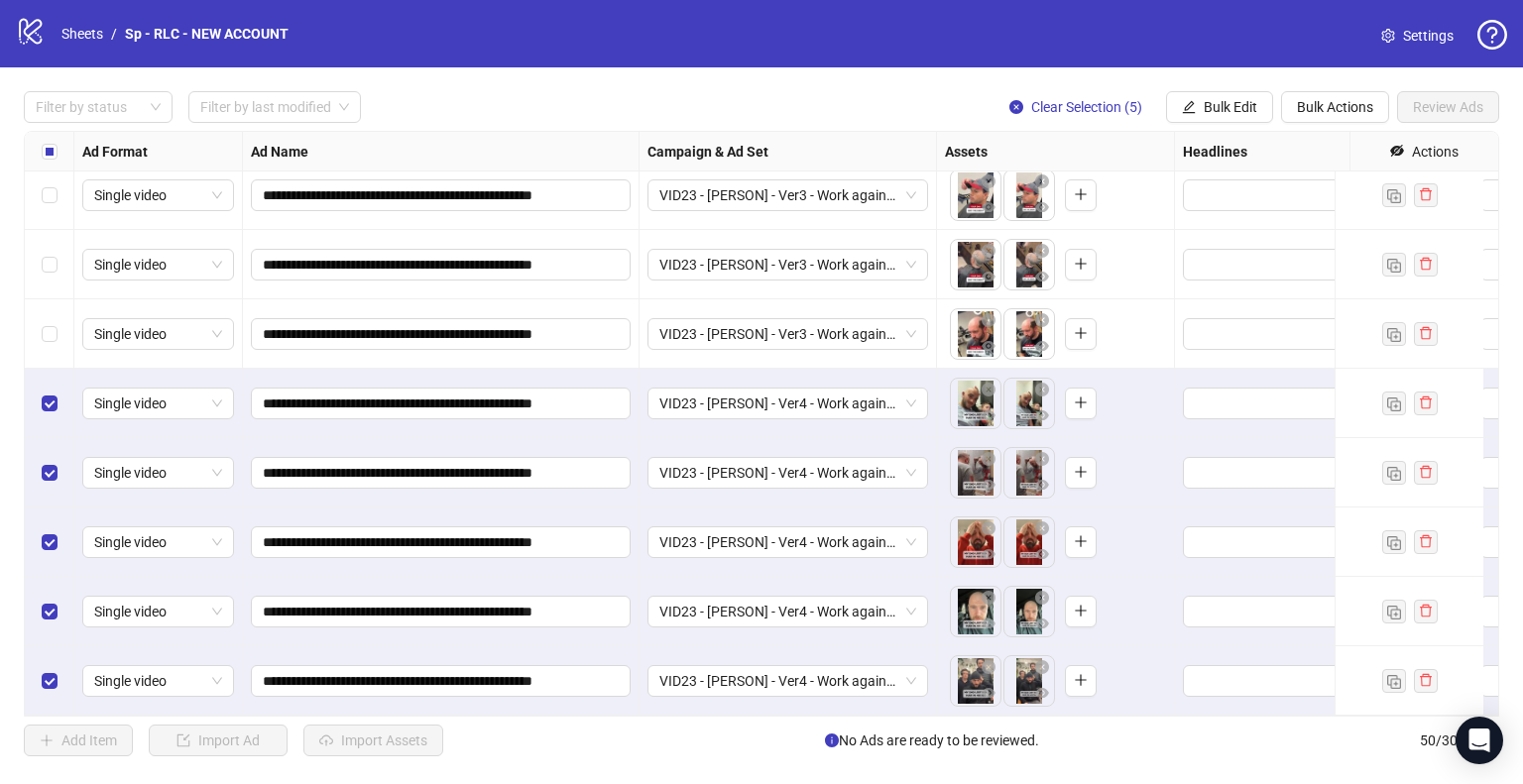 click on "**********" at bounding box center [441, 612] 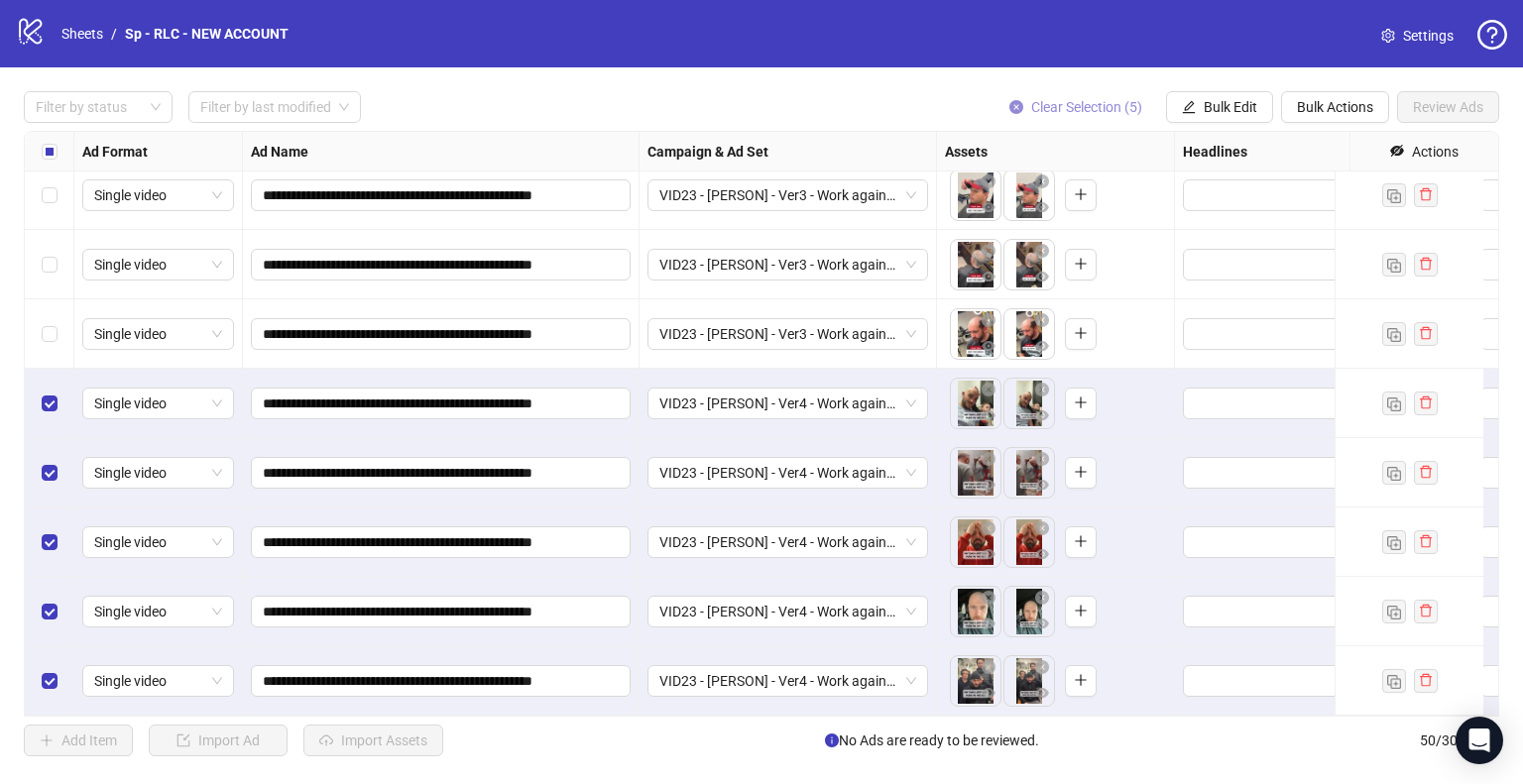 click on "Clear Selection (5)" at bounding box center [1087, 107] 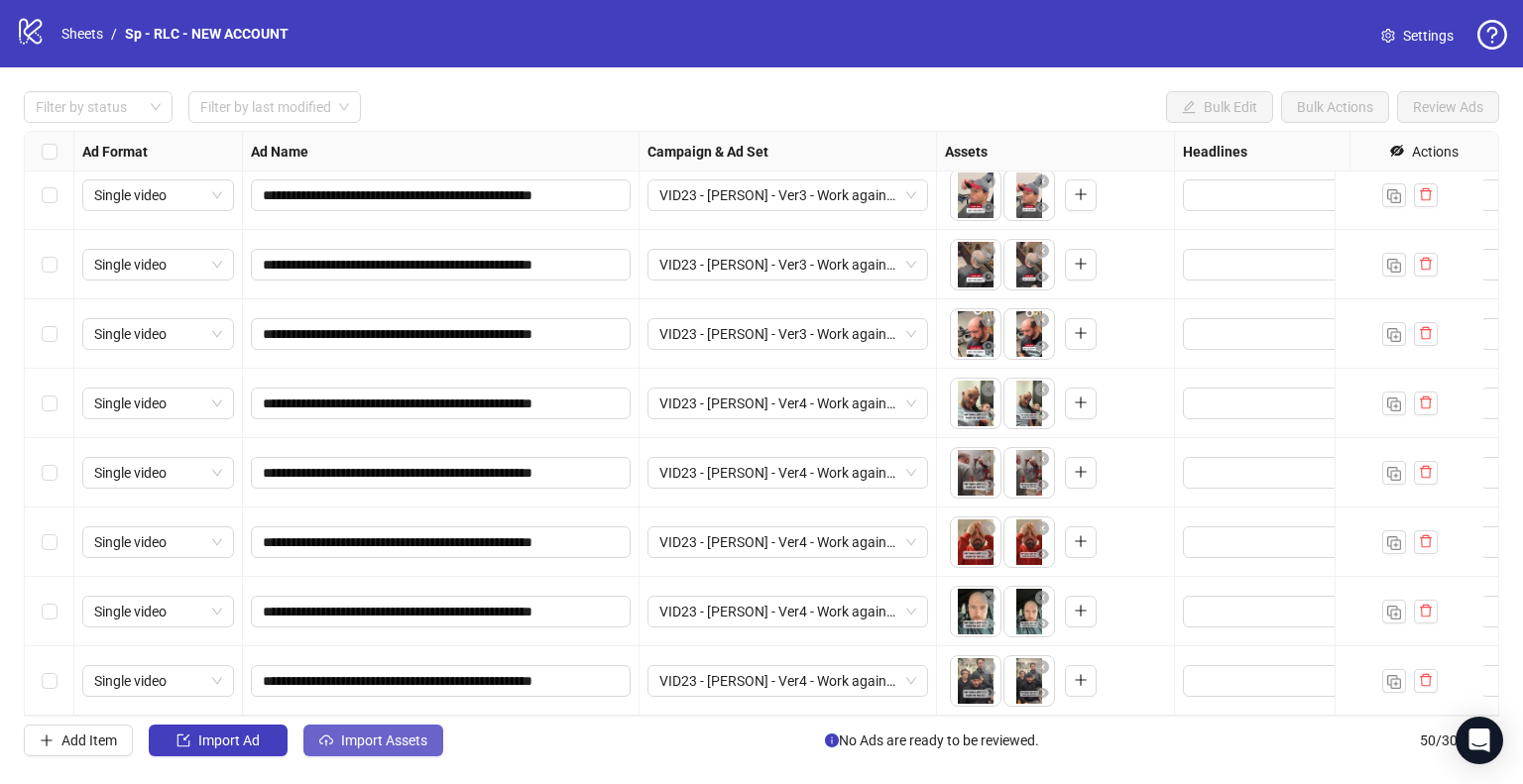 click on "Import Assets" at bounding box center [384, 740] 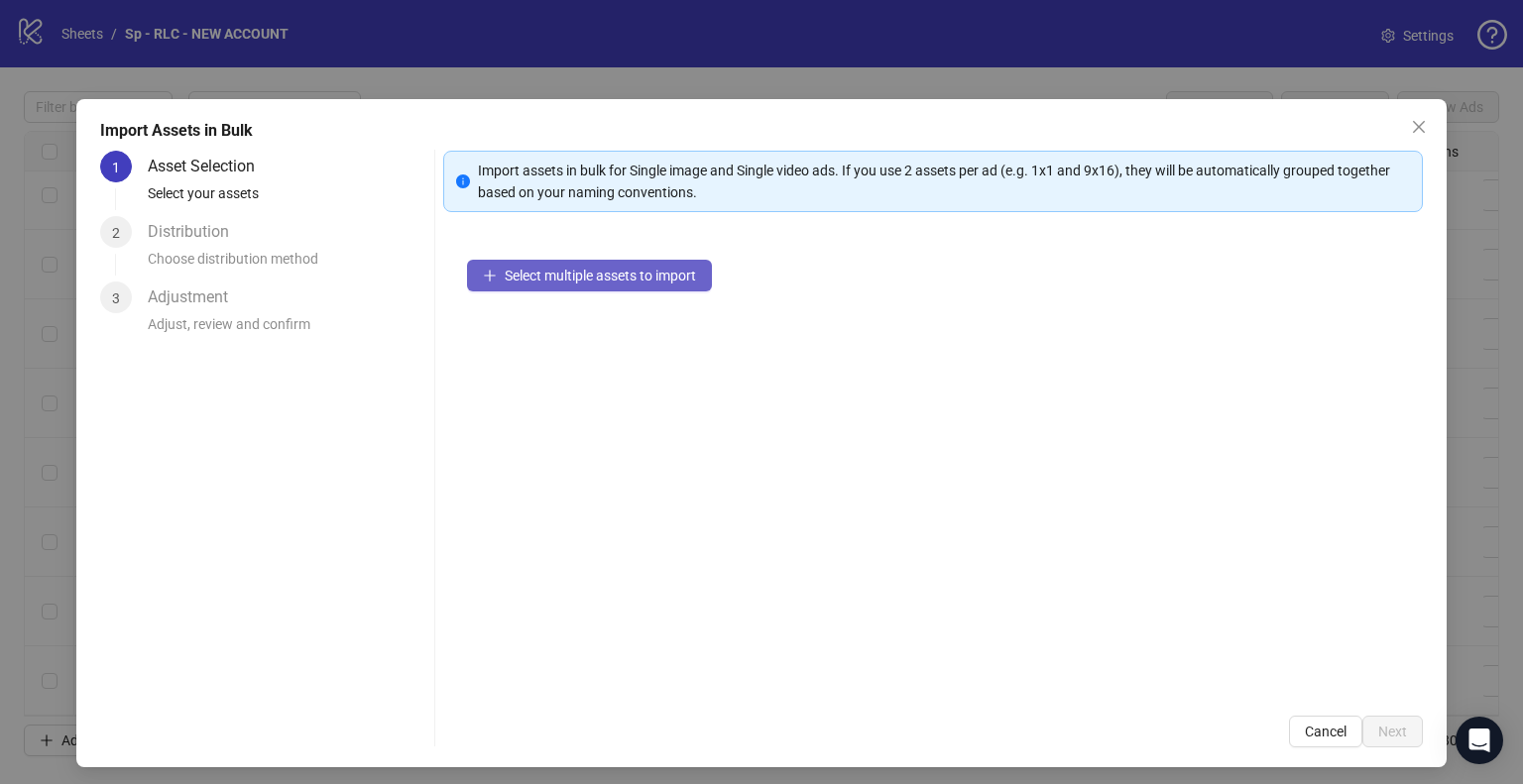 click on "Select multiple assets to import" at bounding box center (600, 276) 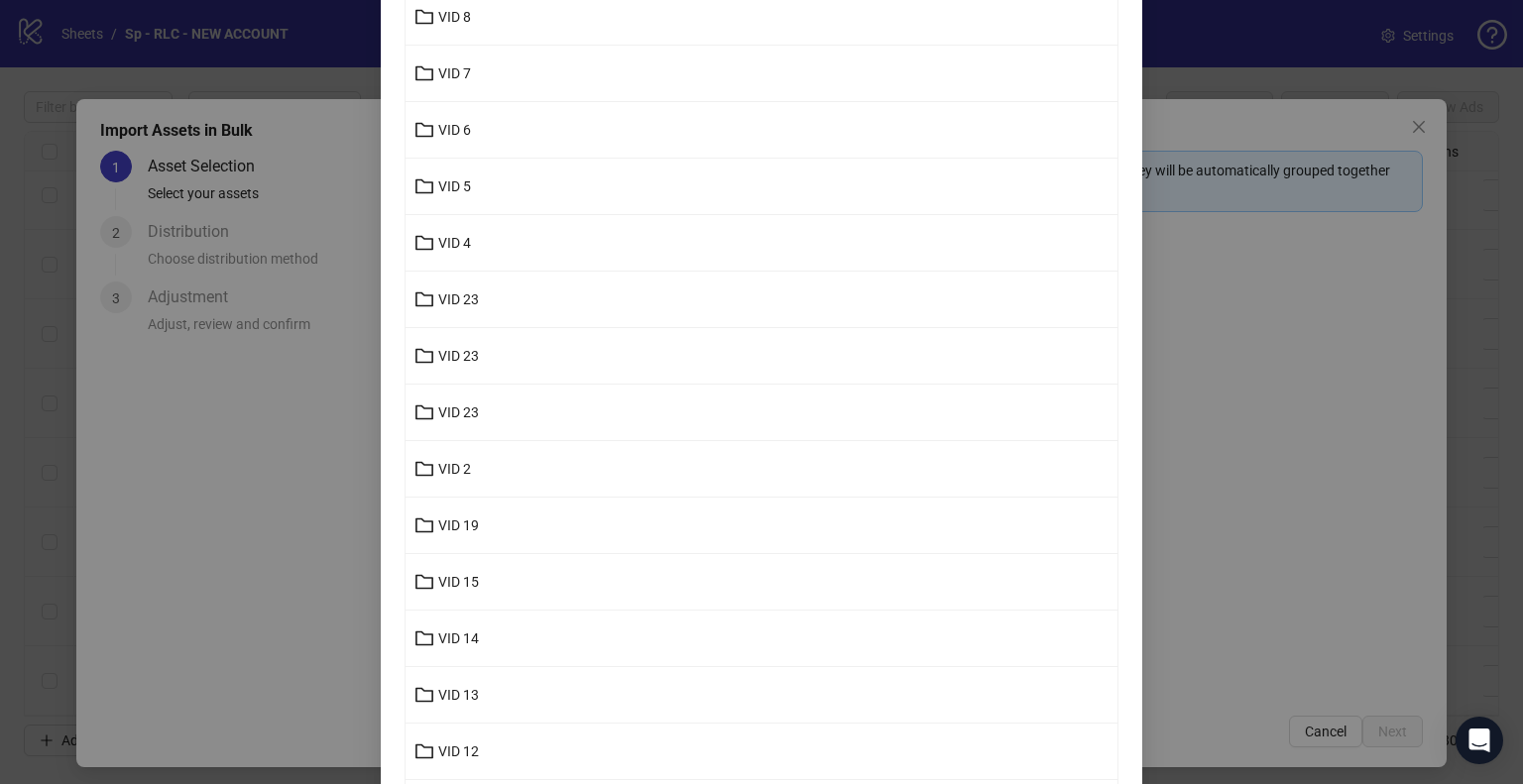 scroll, scrollTop: 297, scrollLeft: 0, axis: vertical 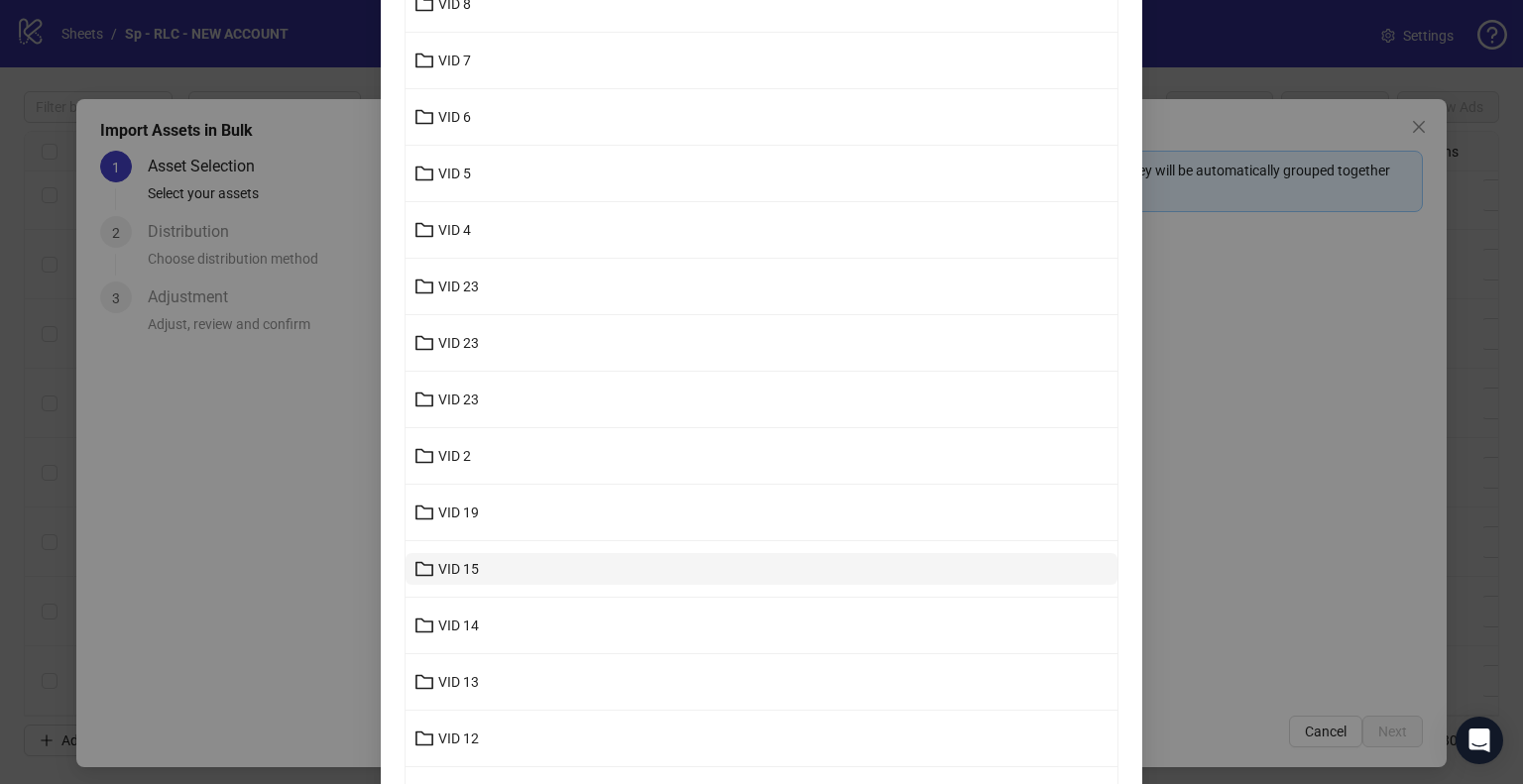 click on "VID 15" at bounding box center (762, 569) 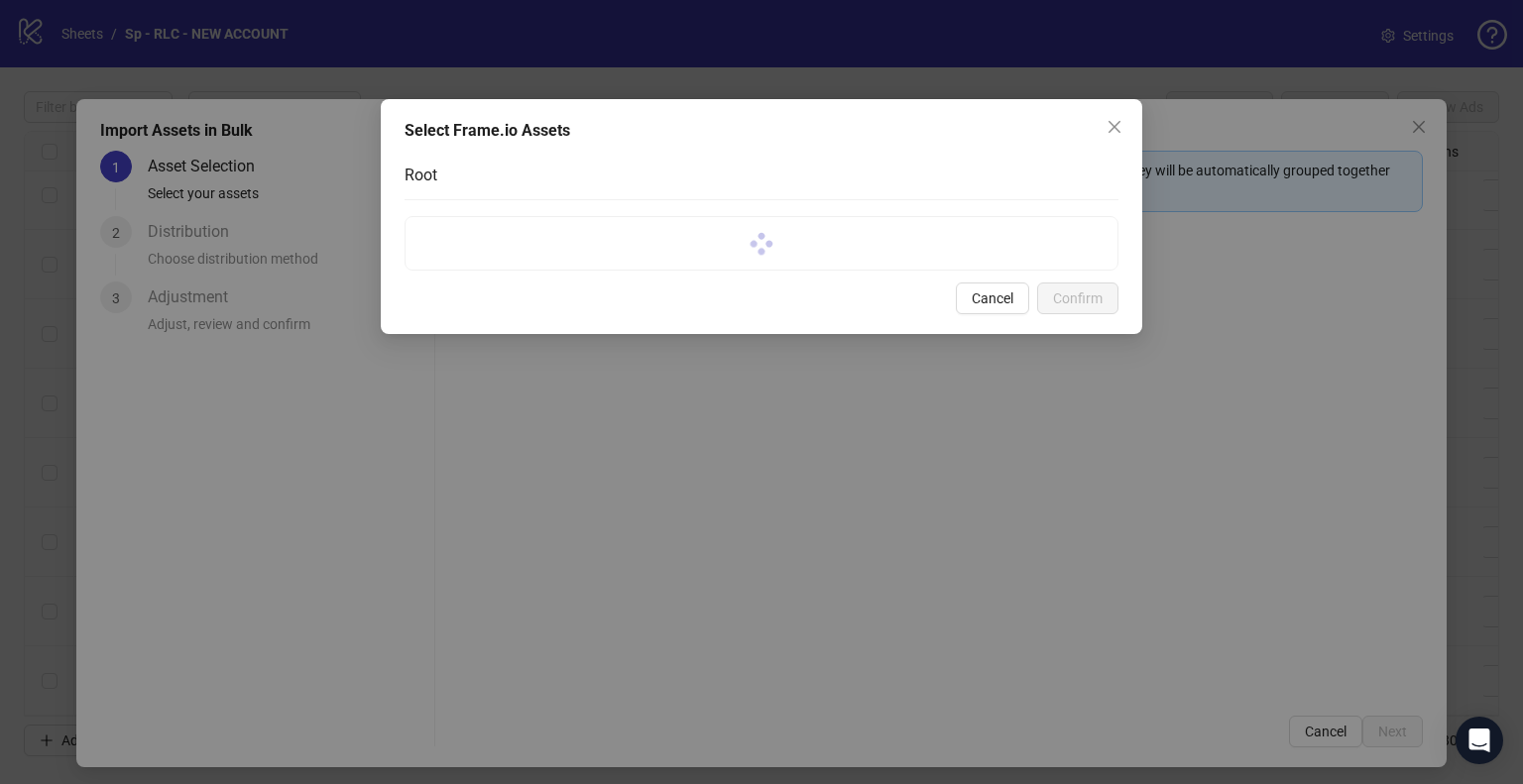 scroll, scrollTop: 0, scrollLeft: 0, axis: both 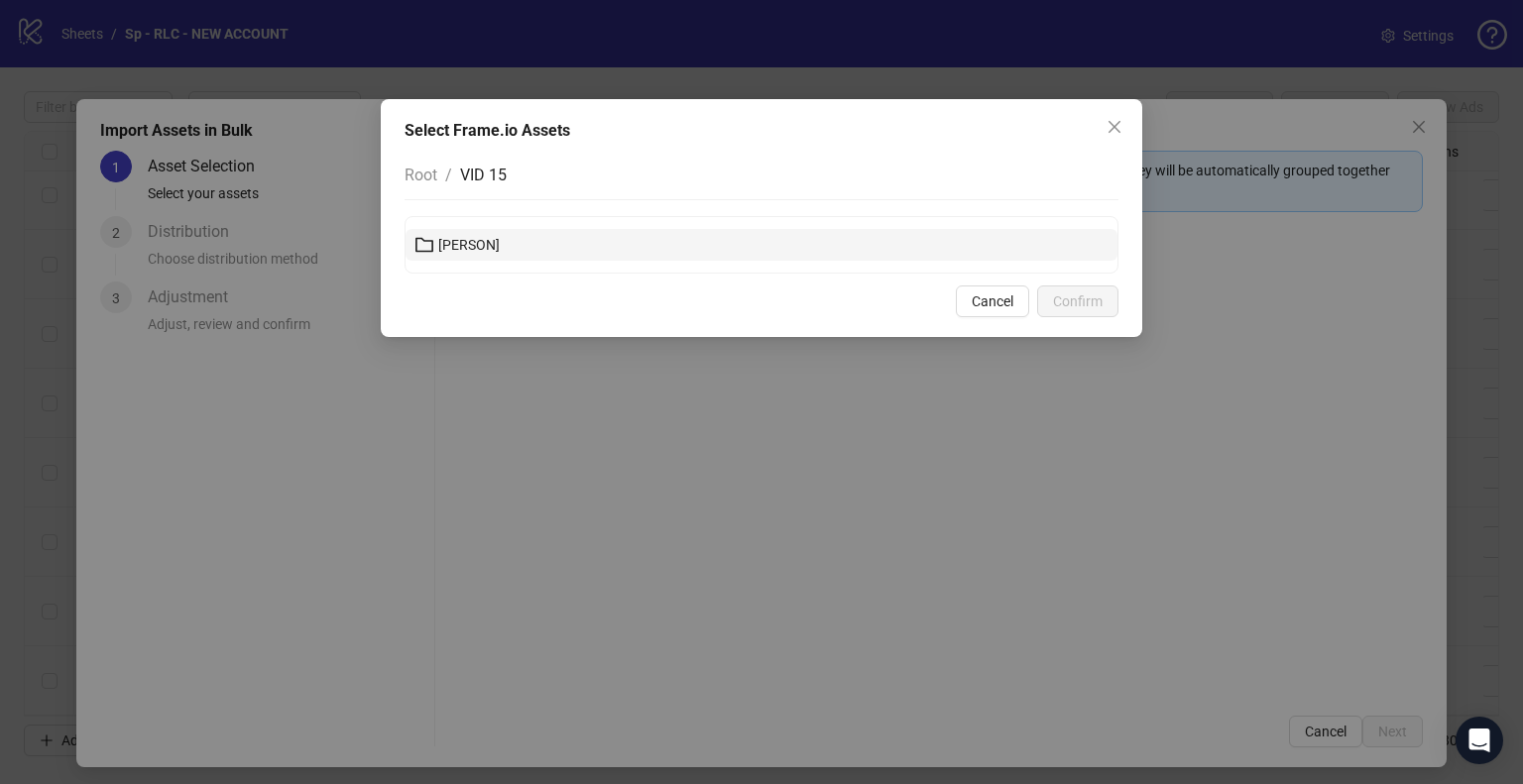 click on "[PERSON]" at bounding box center (469, 245) 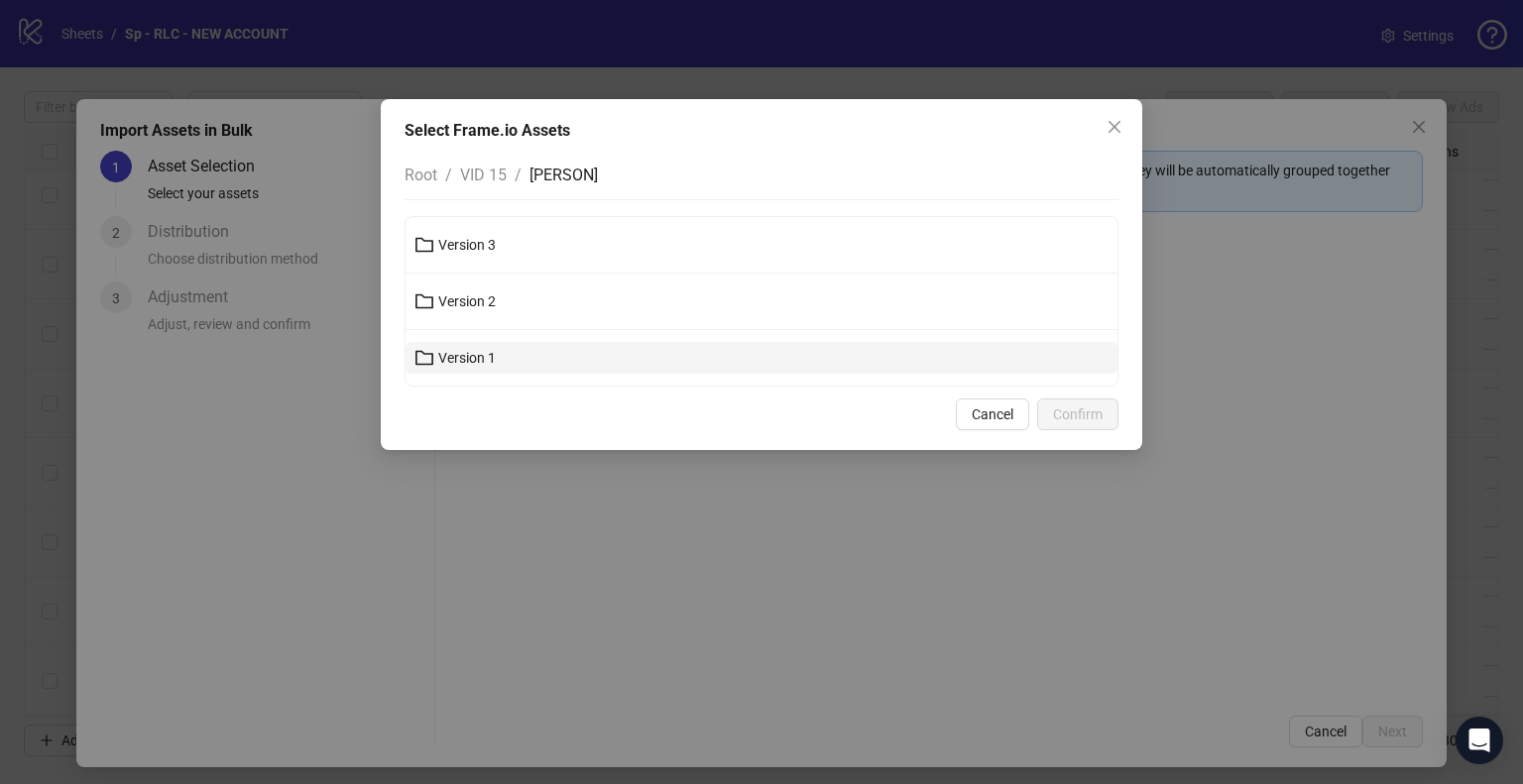 click on "Version 1" at bounding box center [762, 358] 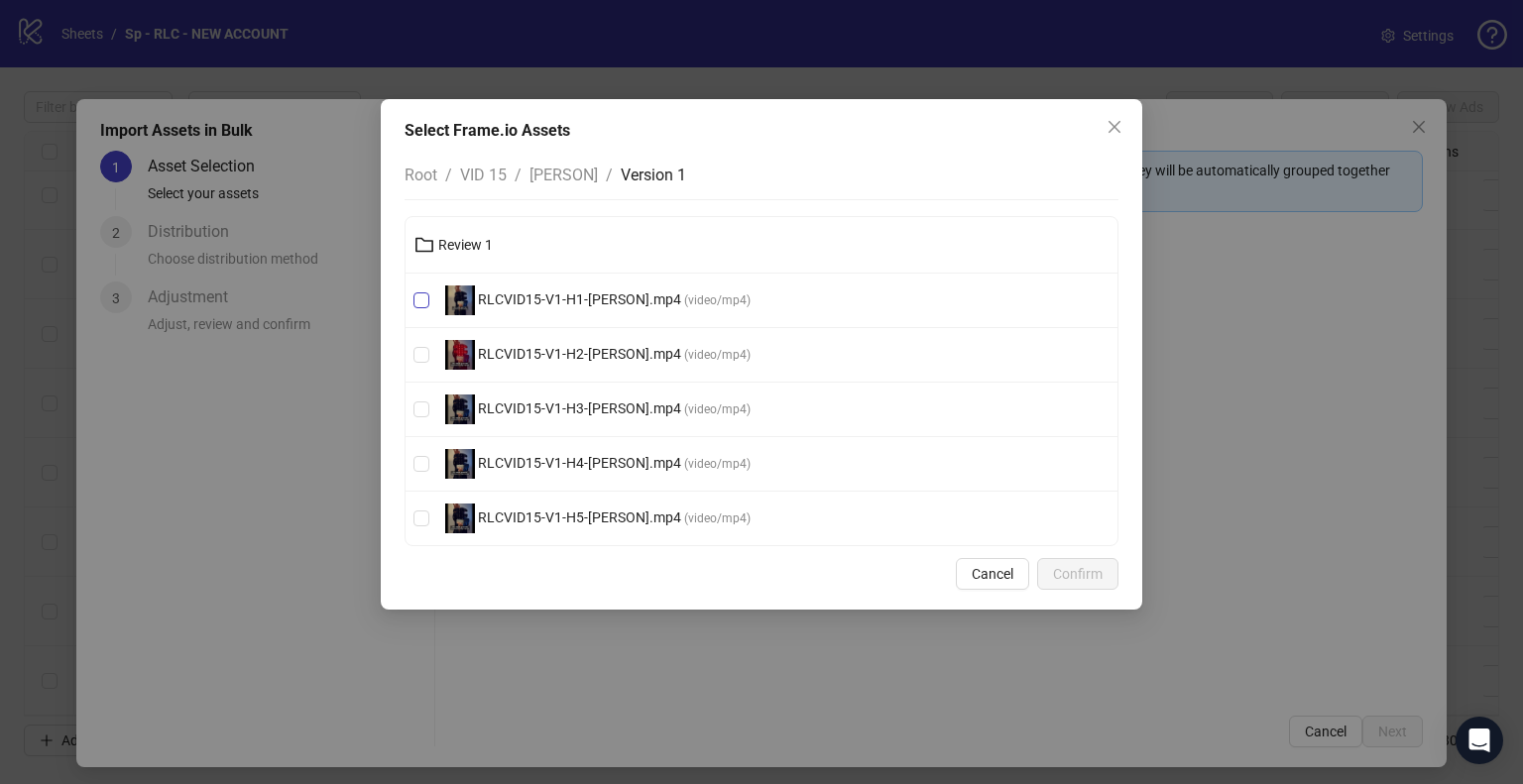 click on "RLCVID15-V1-H1-[PERSON].mp4" at bounding box center (579, 299) 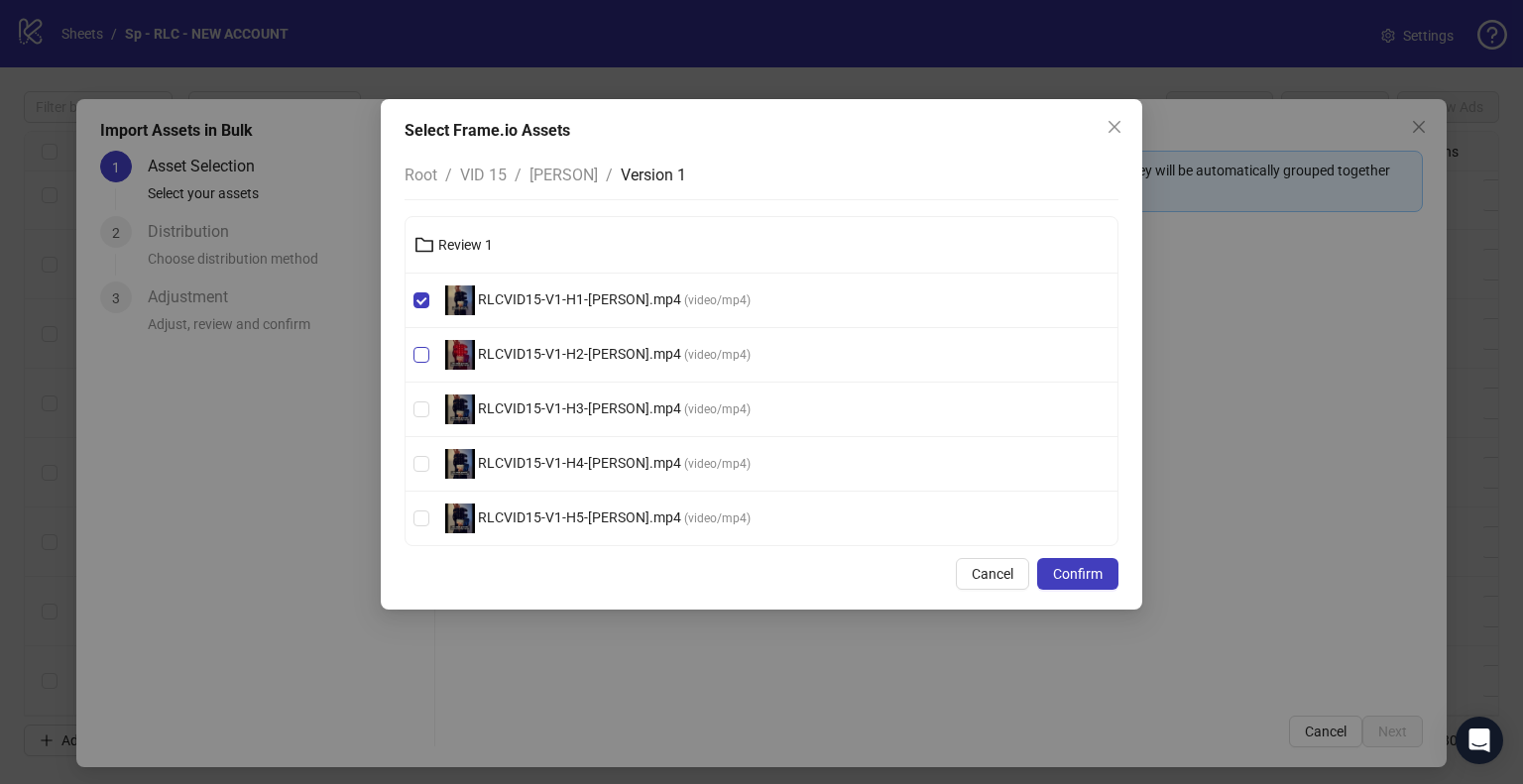click on "RLCVID15-V1-H2-[PERSON].mp4" at bounding box center [579, 354] 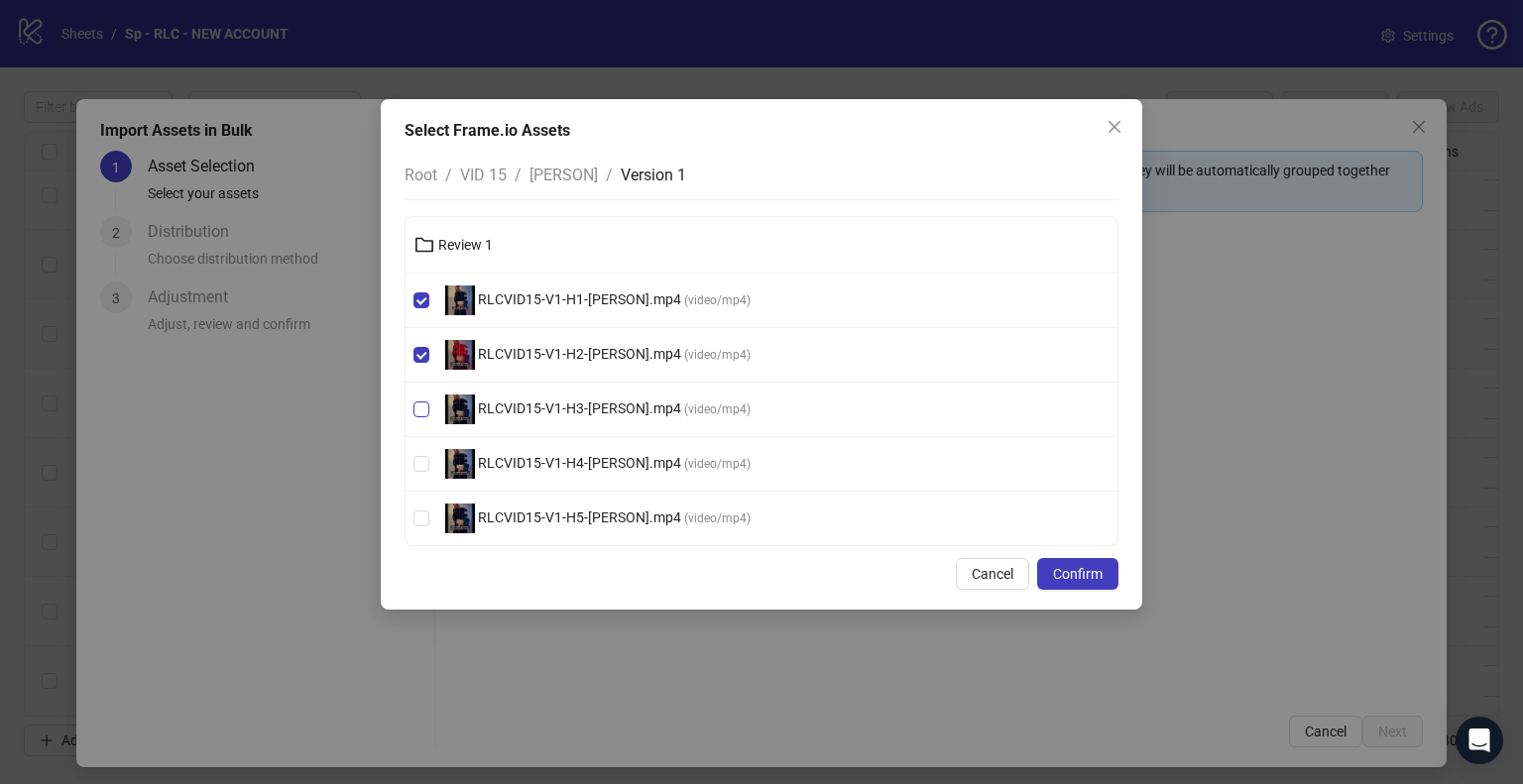 click on "RLCVID15-V1-H3-[PERSON].mp4" at bounding box center (579, 408) 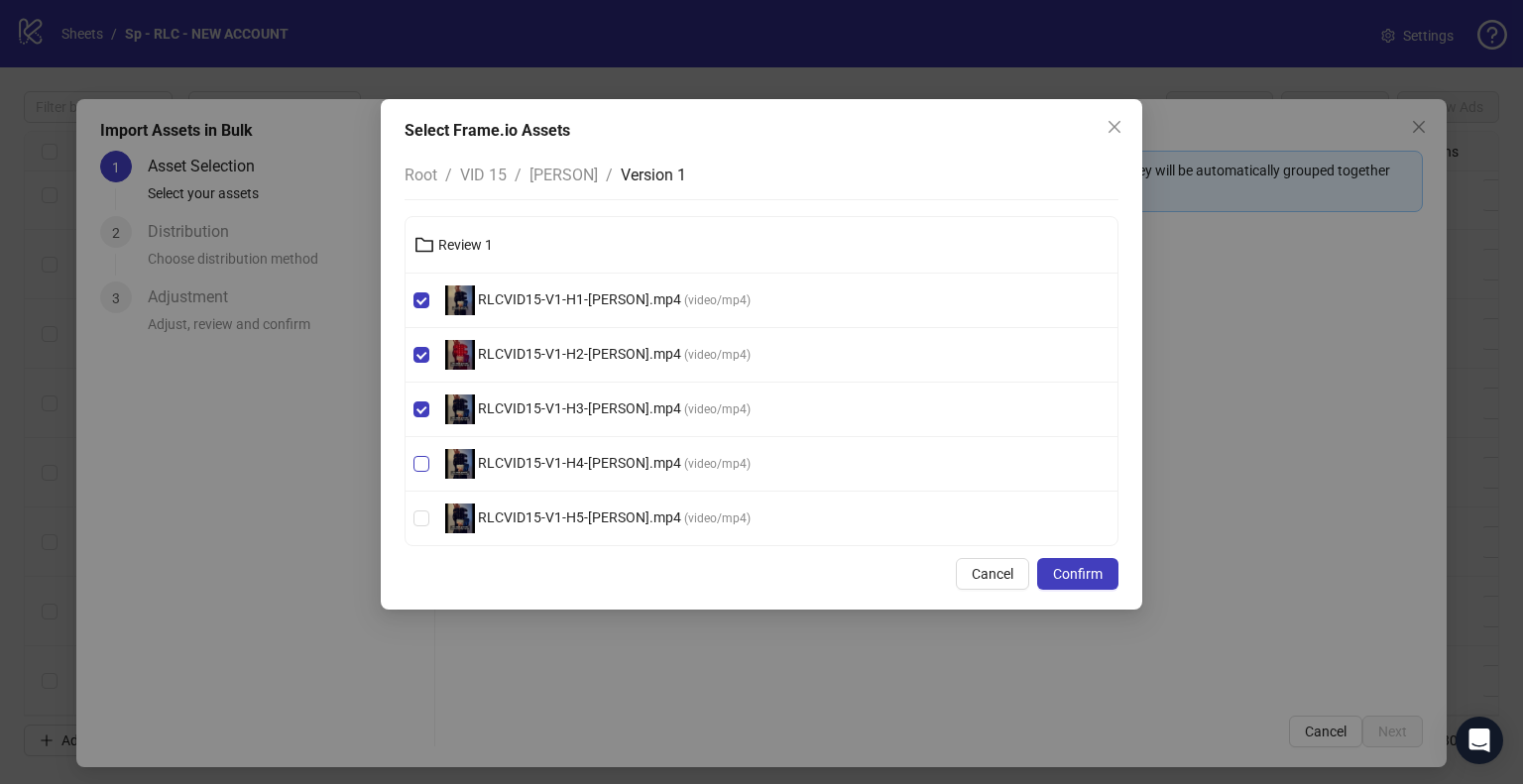 click on "RLCVID15-V1-H4-[PERSON].mp4" at bounding box center (579, 463) 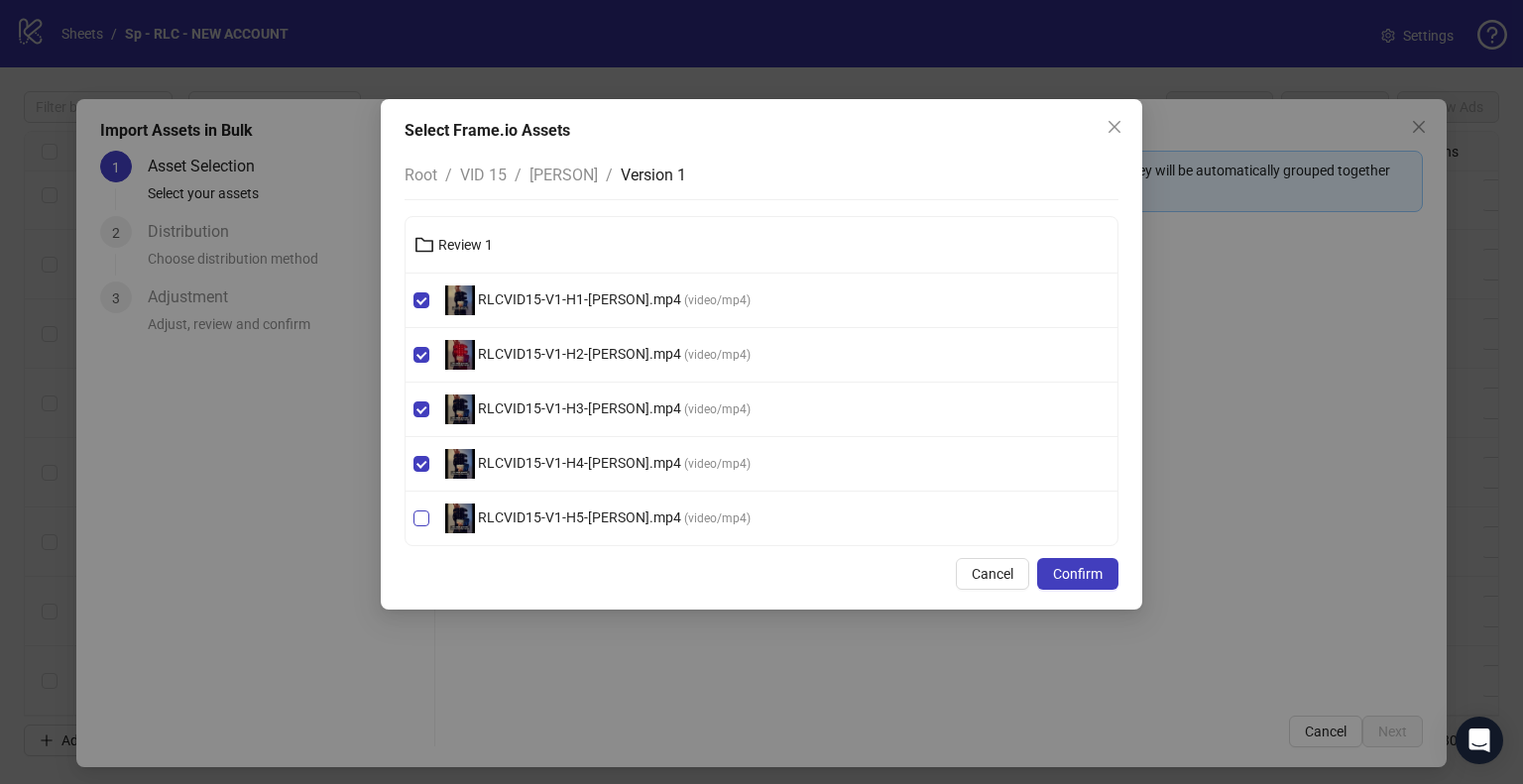 click on "RLCVID15-V1-H5-[PERSON].mp4" at bounding box center (579, 517) 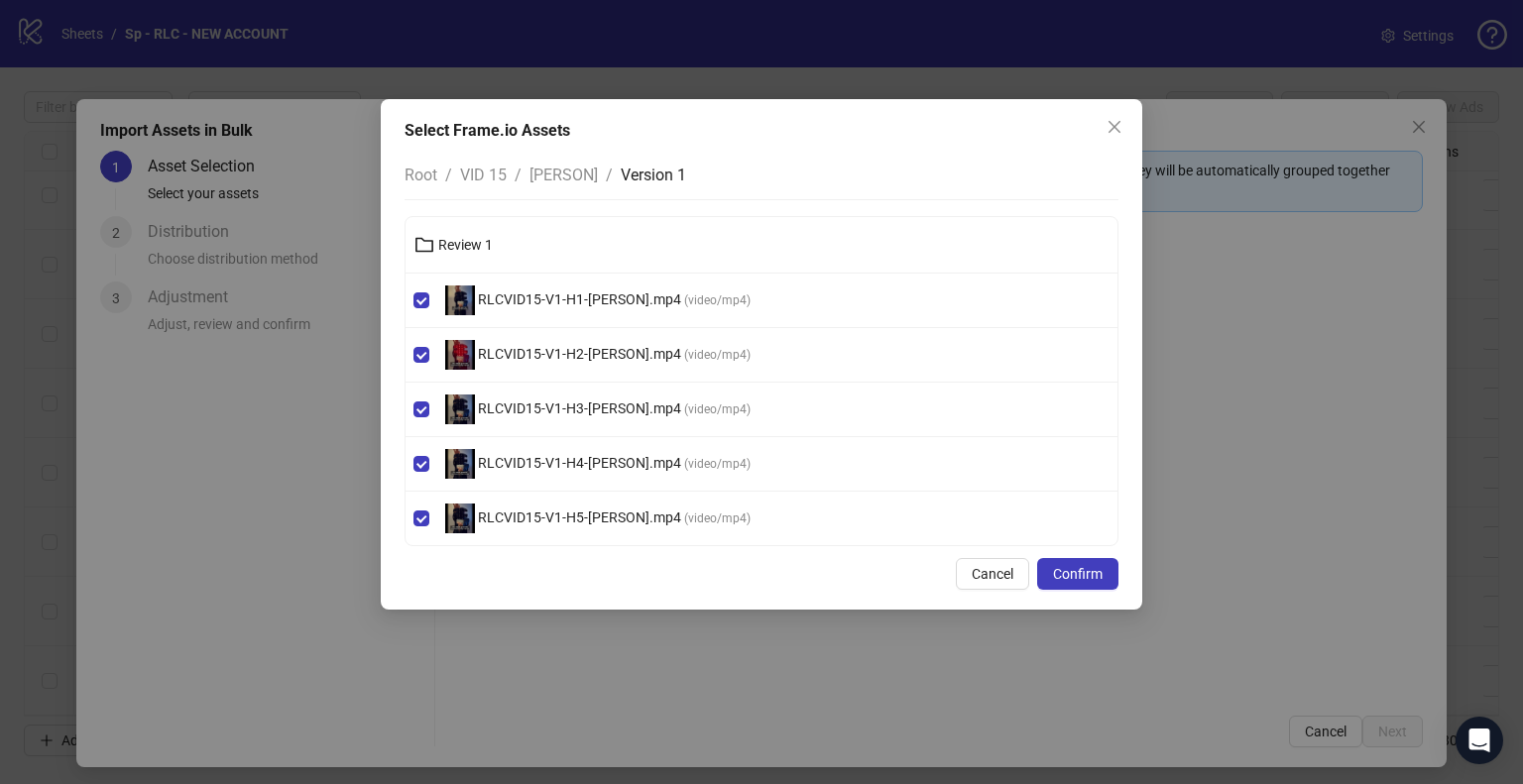 click on "[PERSON]" at bounding box center (563, 174) 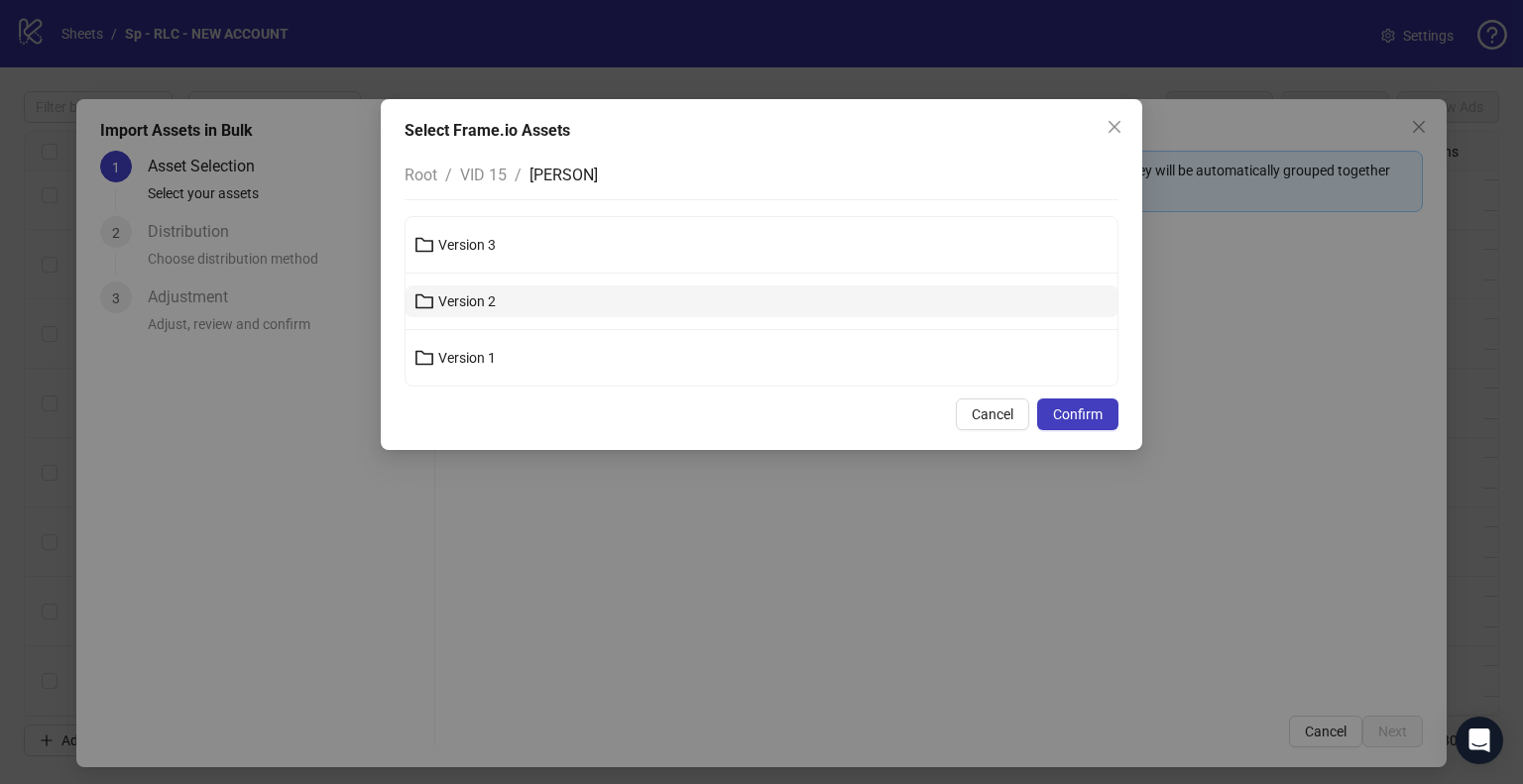 click on "Version 2" at bounding box center [762, 301] 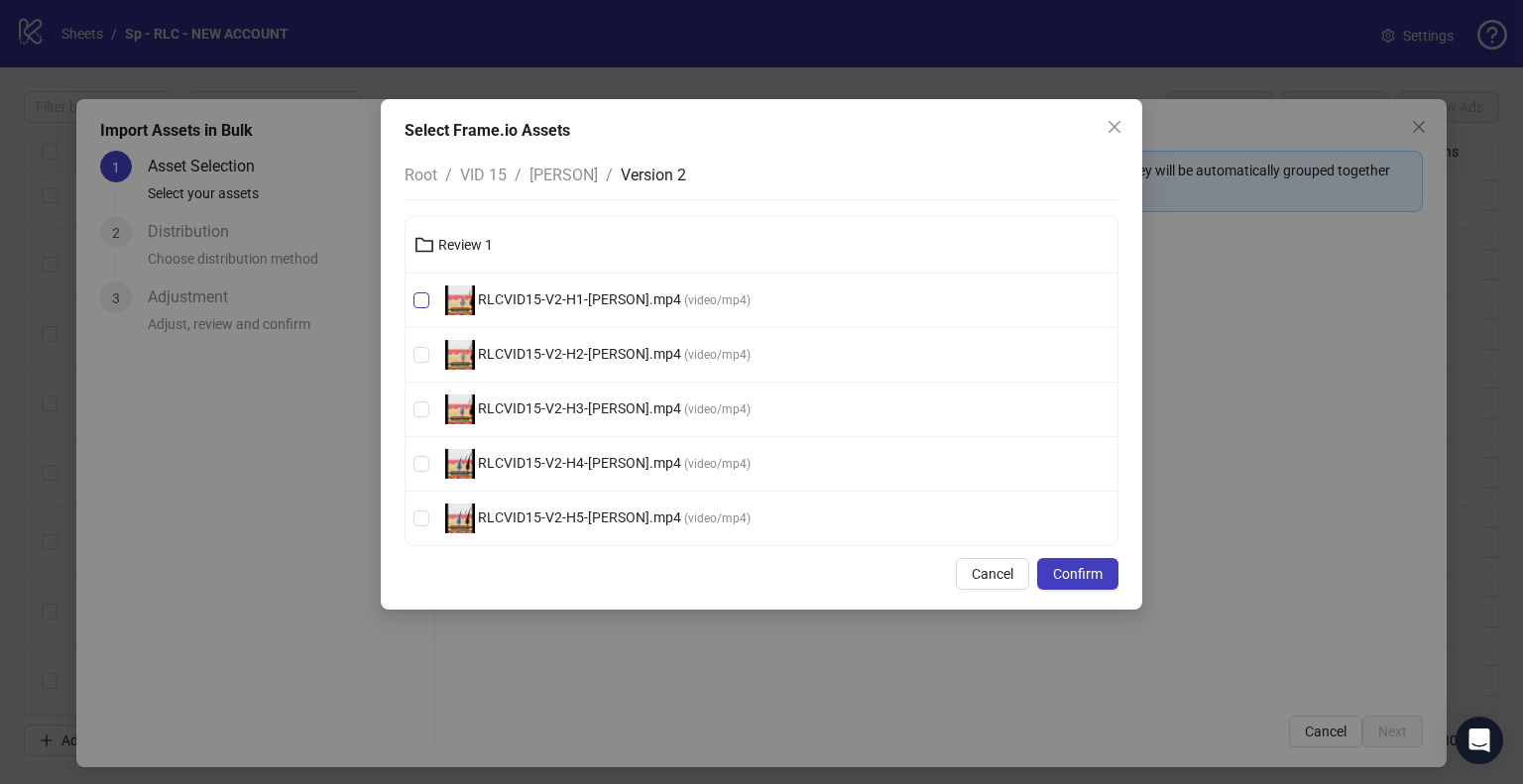 click on "RLCVID15-V2-H1-[PERSON].mp4" at bounding box center (579, 299) 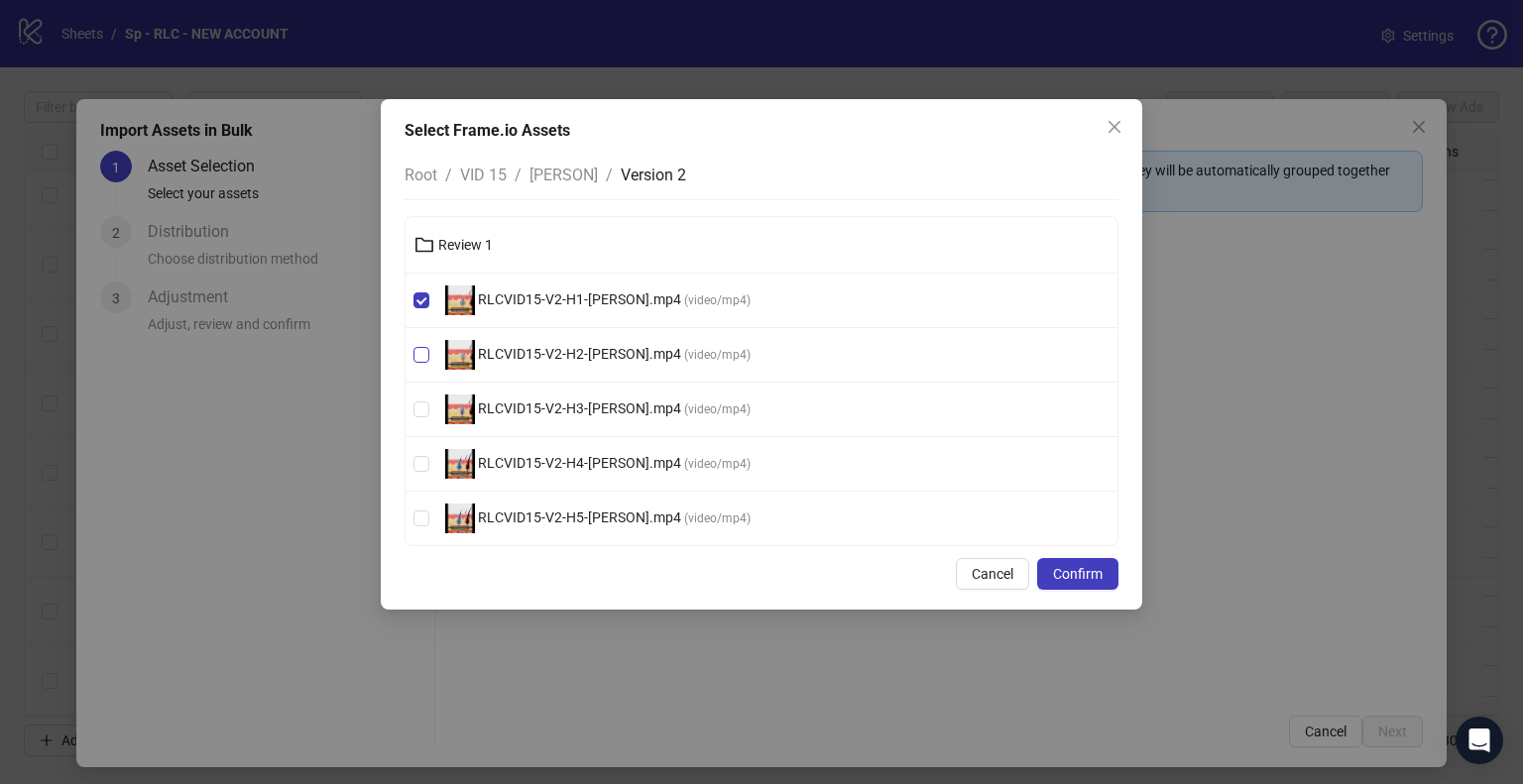 click on "RLCVID15-V2-H2-[PERSON].mp4" at bounding box center [579, 354] 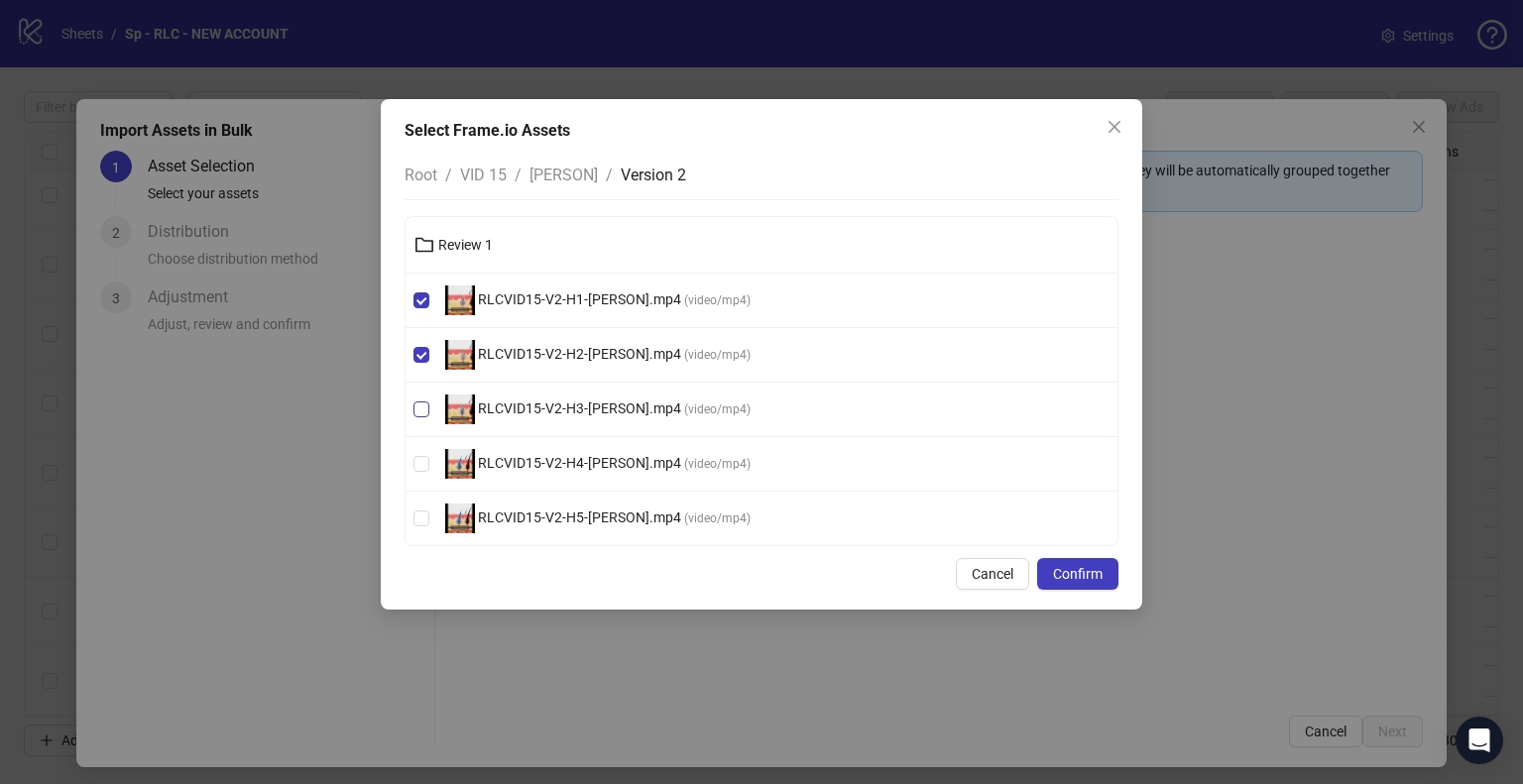 click on "RLCVID15-V2-H3-[PERSON].mp4" at bounding box center (579, 408) 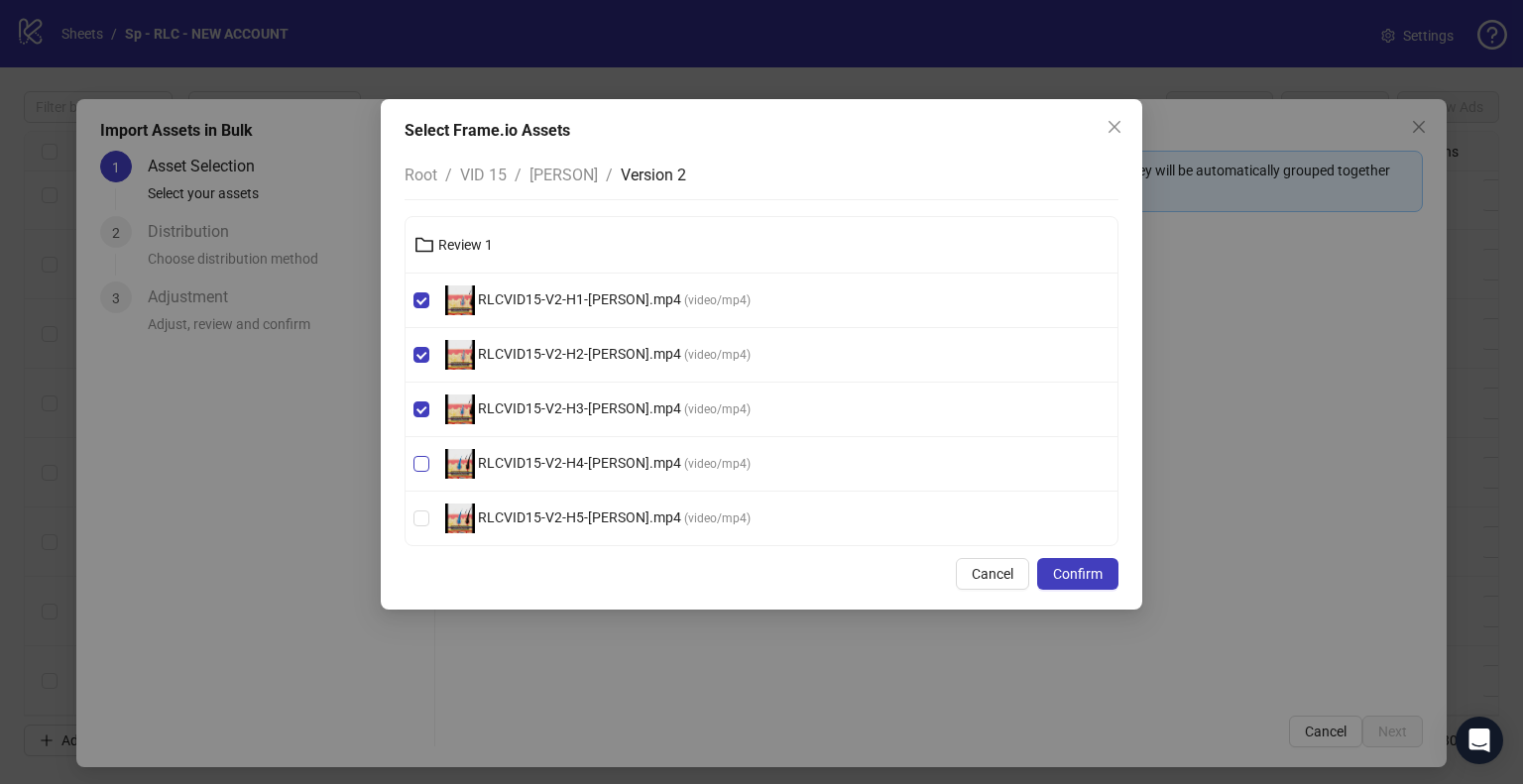 click on "RLCVID15-V2-H4-[PERSON].mp4" at bounding box center [579, 463] 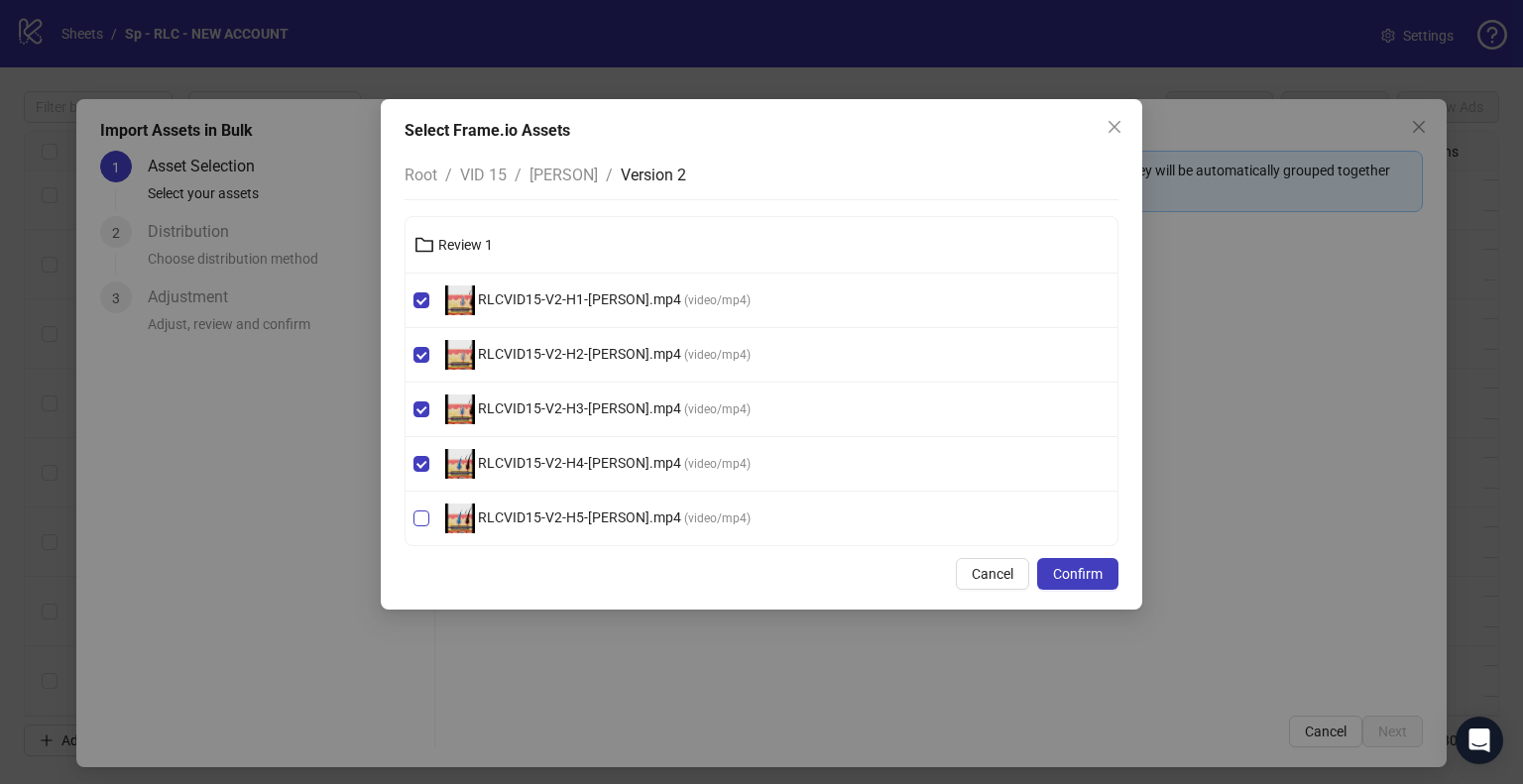 click on "RLCVID15-V2-H5-[PERSON].mp4   ( video/mp4 )" at bounding box center [598, 518] 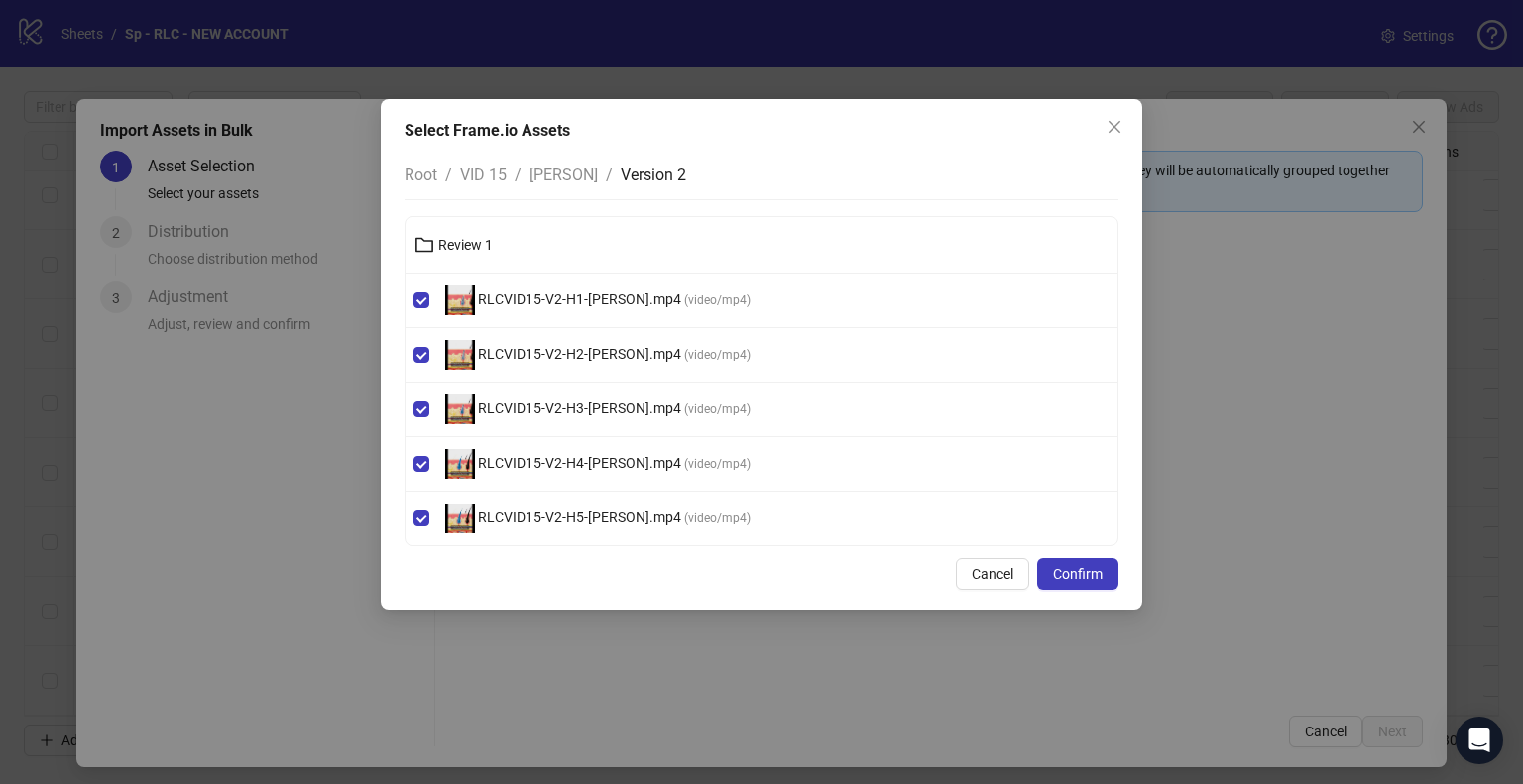 click on "[PERSON]" at bounding box center [563, 174] 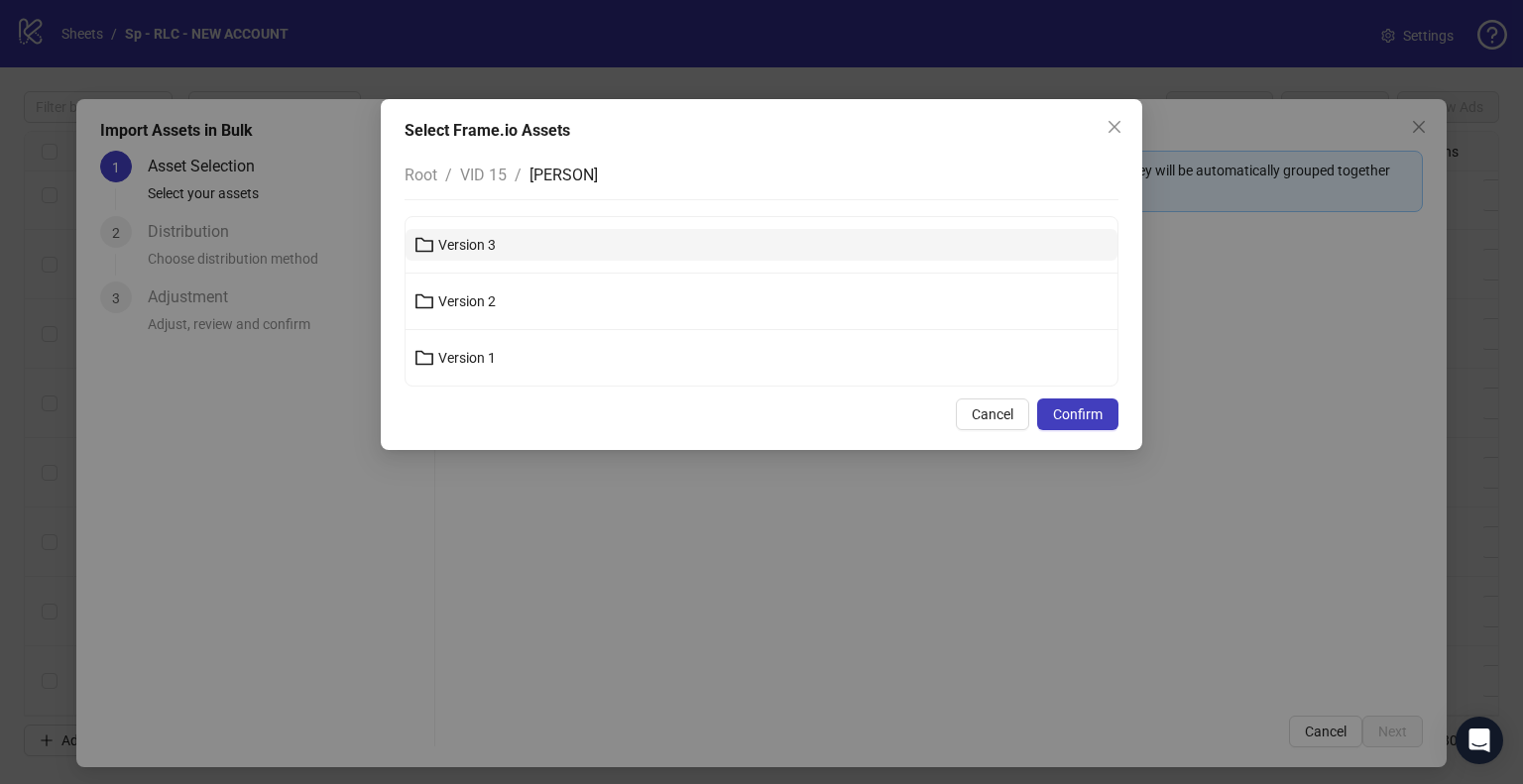 click on "Version 3" at bounding box center (762, 245) 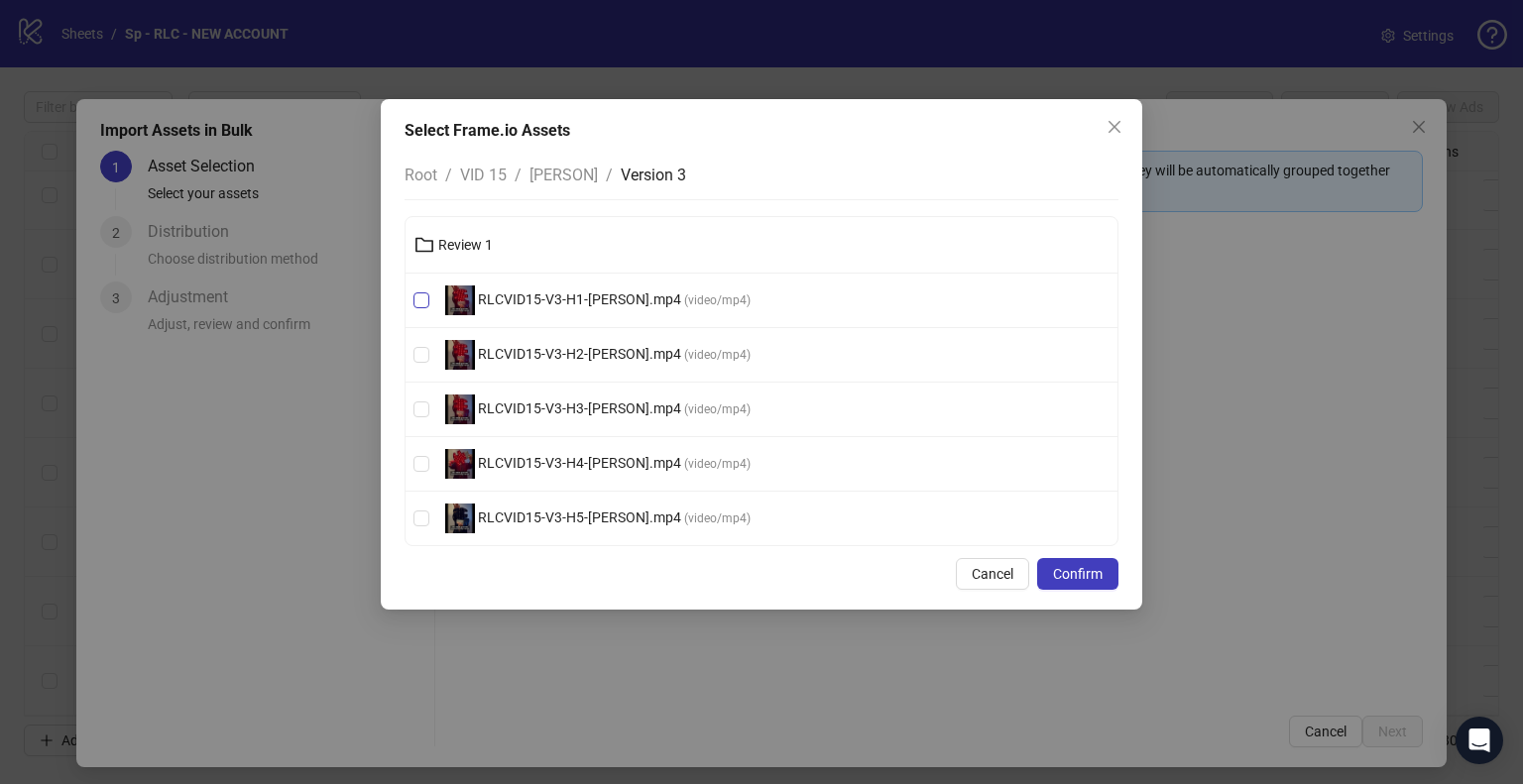 click on "RLCVID15-V3-H1-[PERSON].mp4" at bounding box center [579, 299] 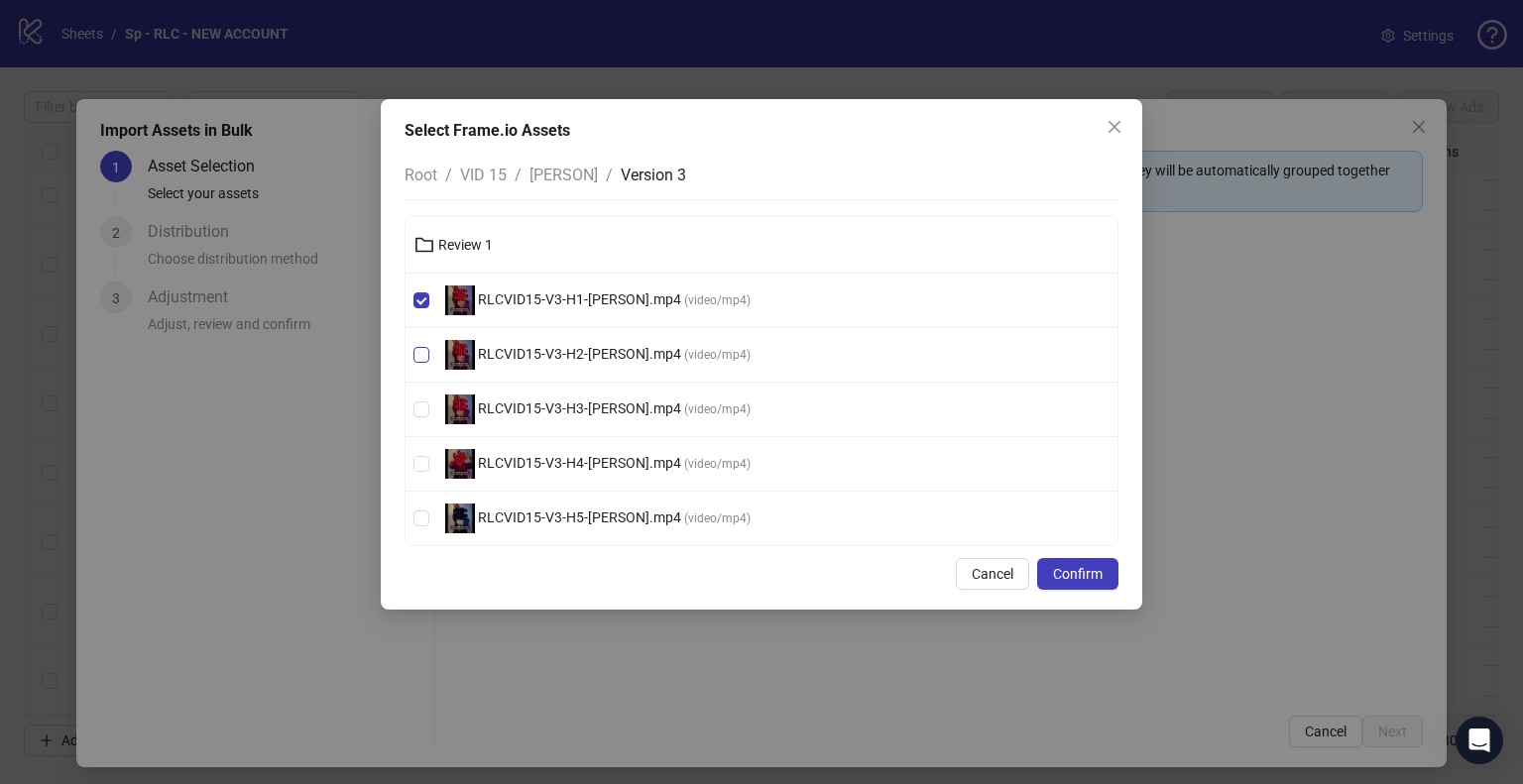 click on "RLCVID15-V3-H2-[PERSON].mp4" at bounding box center [579, 354] 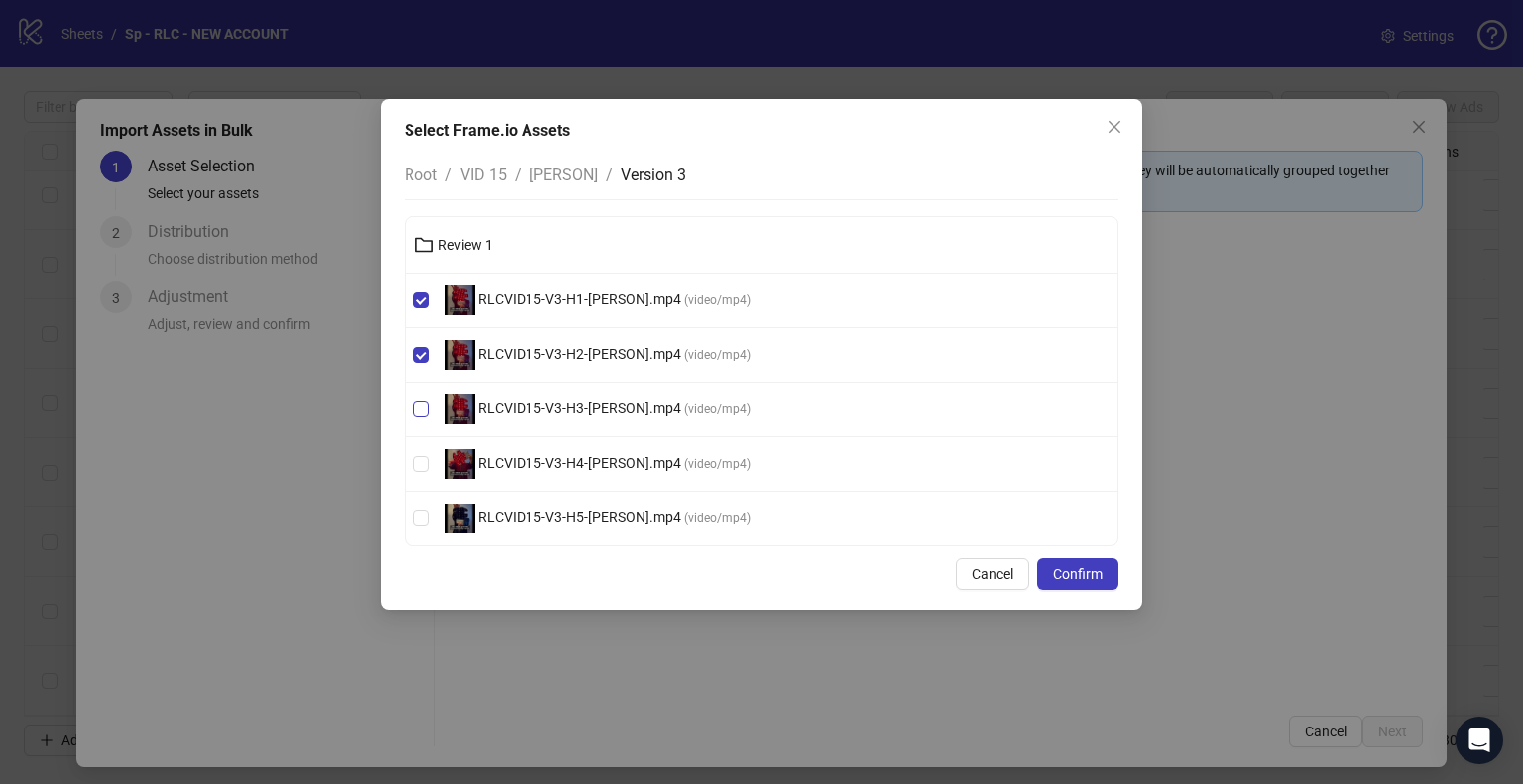 click on "RLCVID15-V3-H3-[PERSON].mp4" at bounding box center [579, 408] 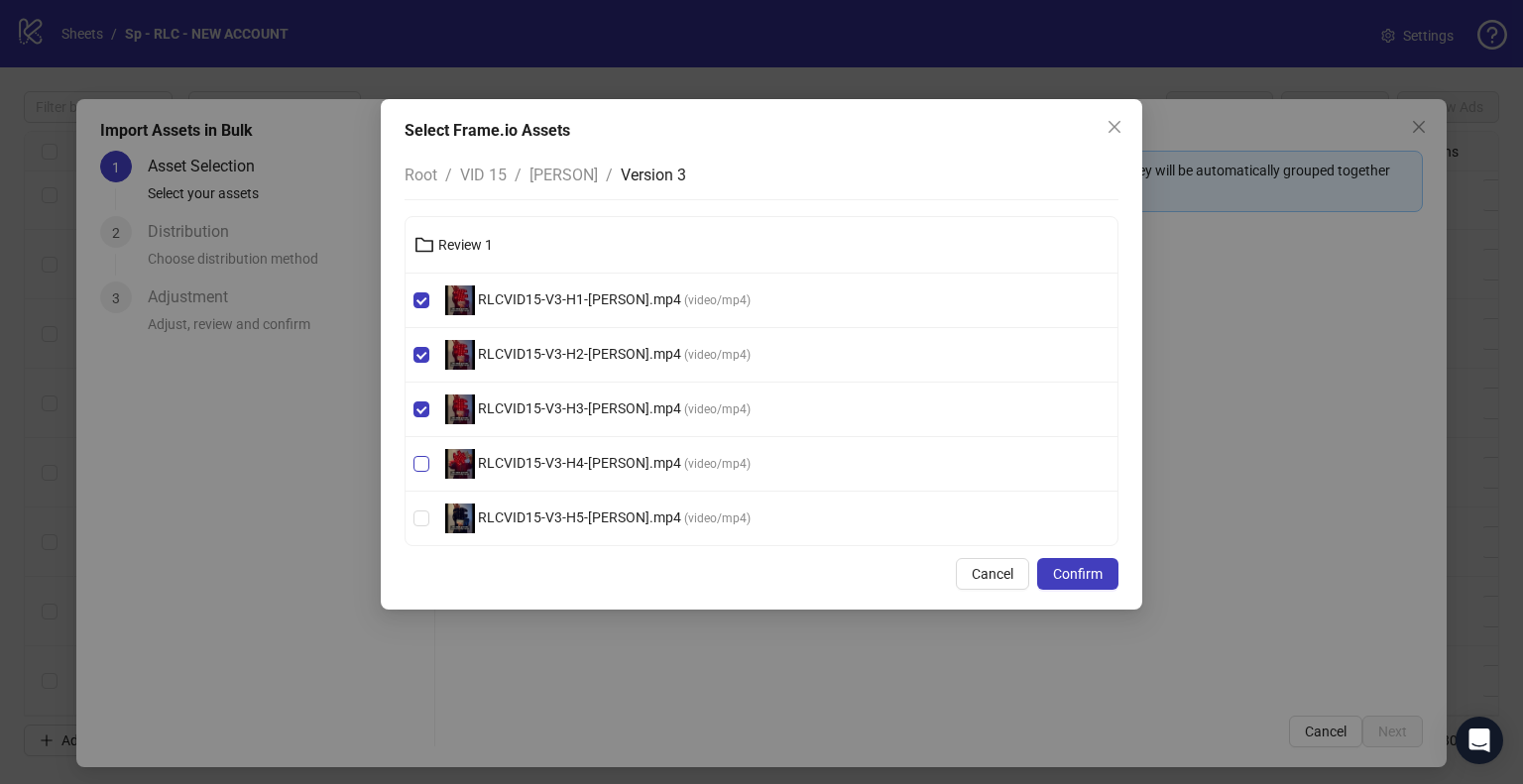click on "RLCVID15-V3-H4-[PERSON].mp4" at bounding box center [579, 463] 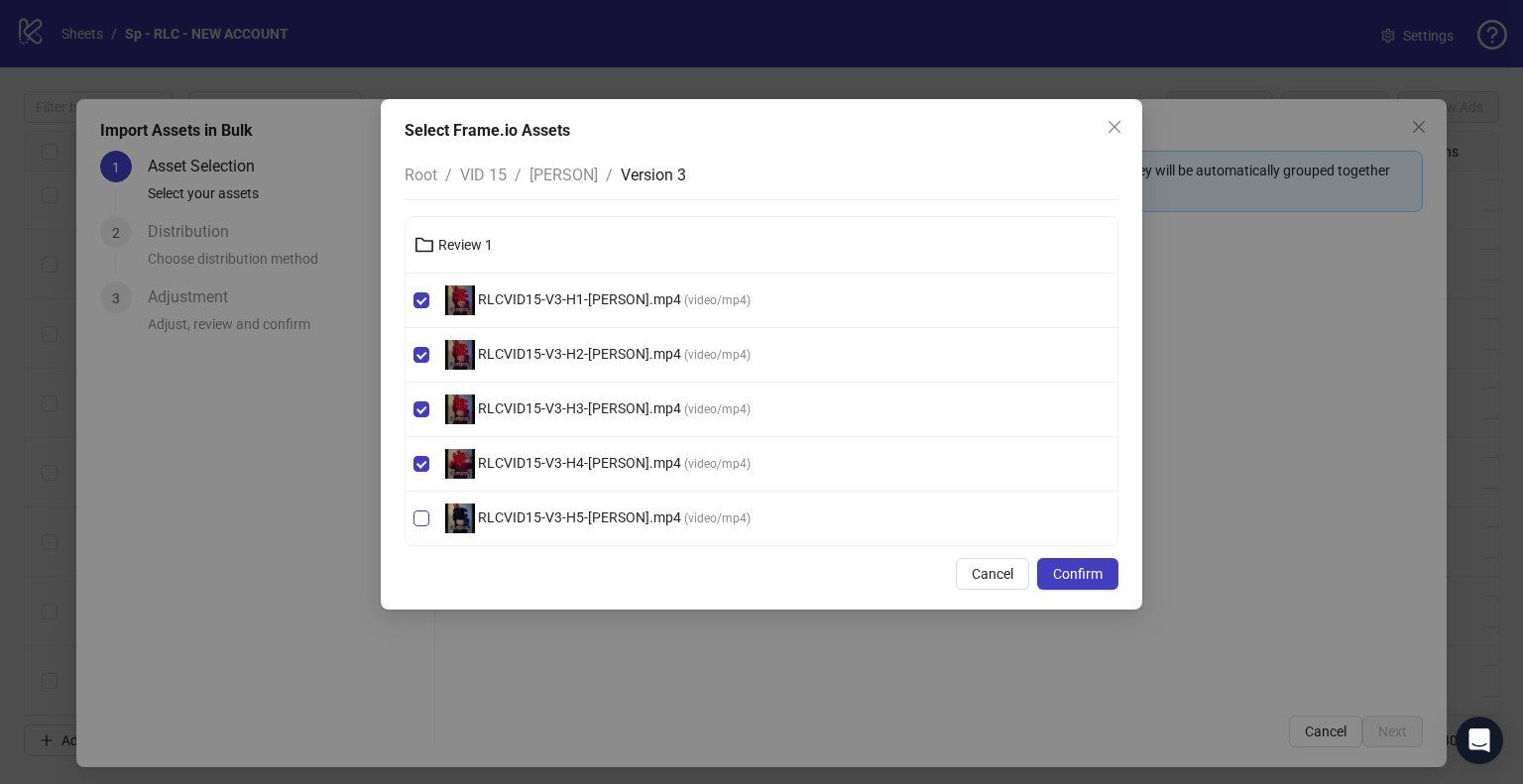 click on "RLCVID15-V3-H5-[PERSON].mp4" at bounding box center (579, 517) 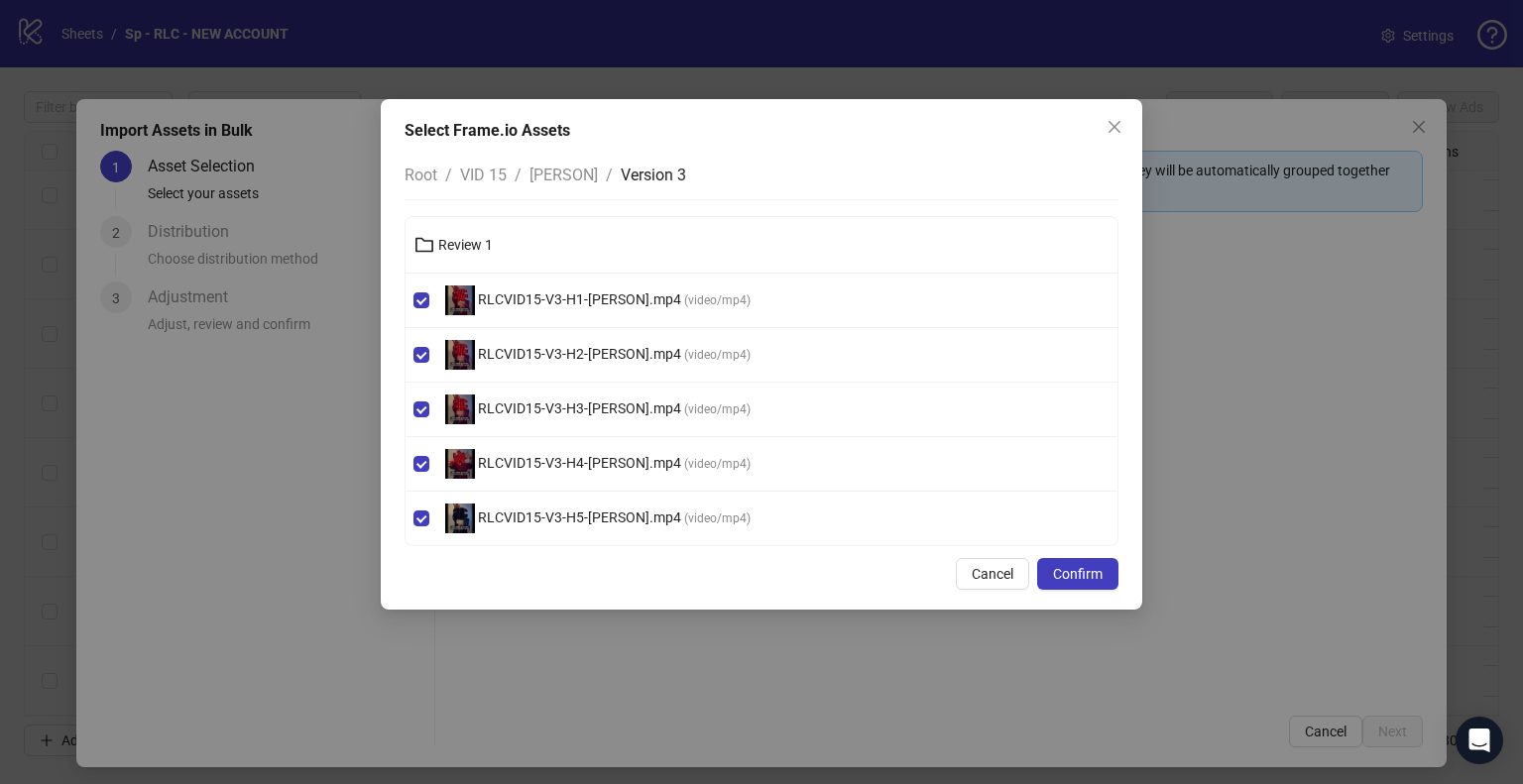 click on "Confirm" at bounding box center [1078, 574] 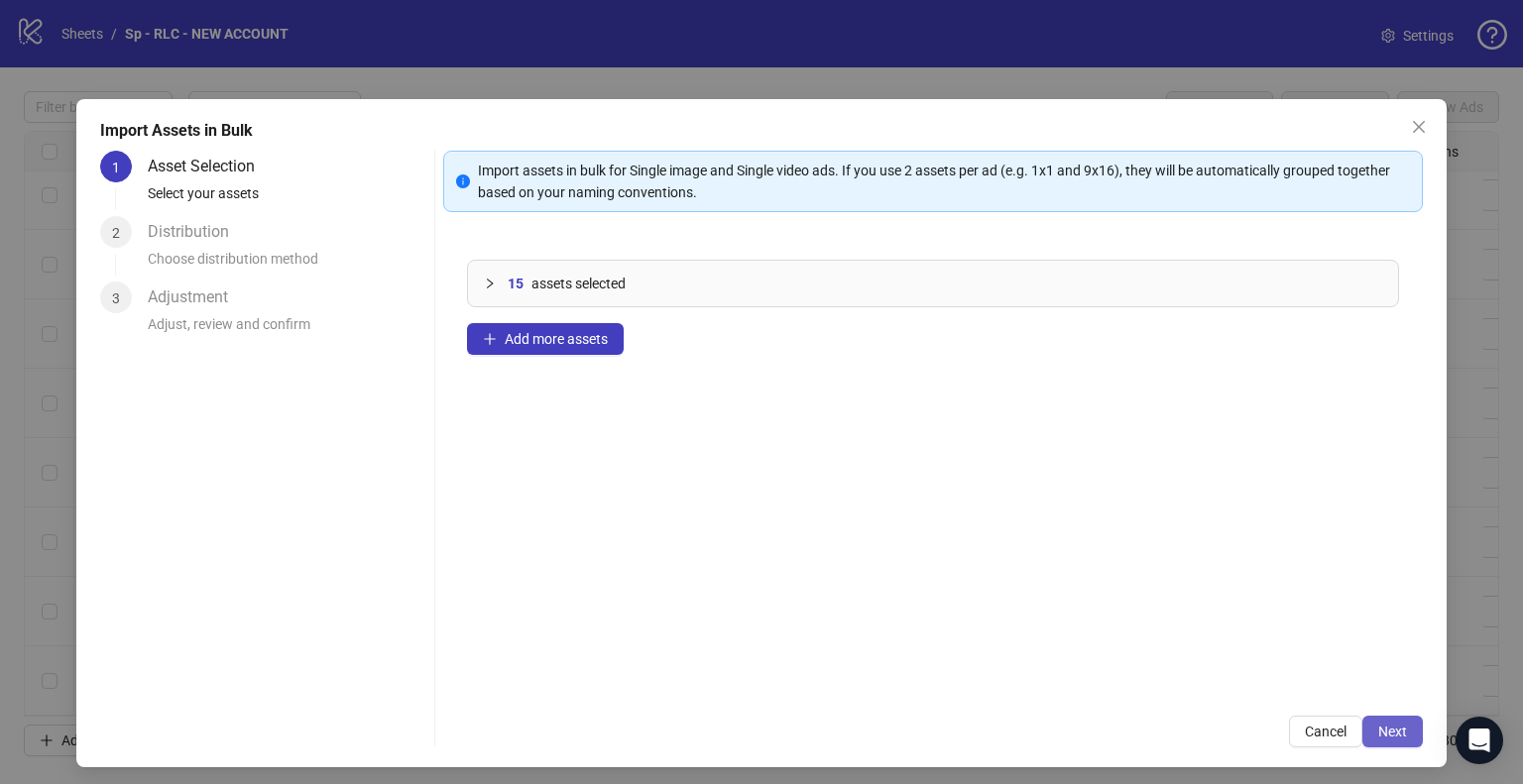 click on "Next" at bounding box center [1392, 731] 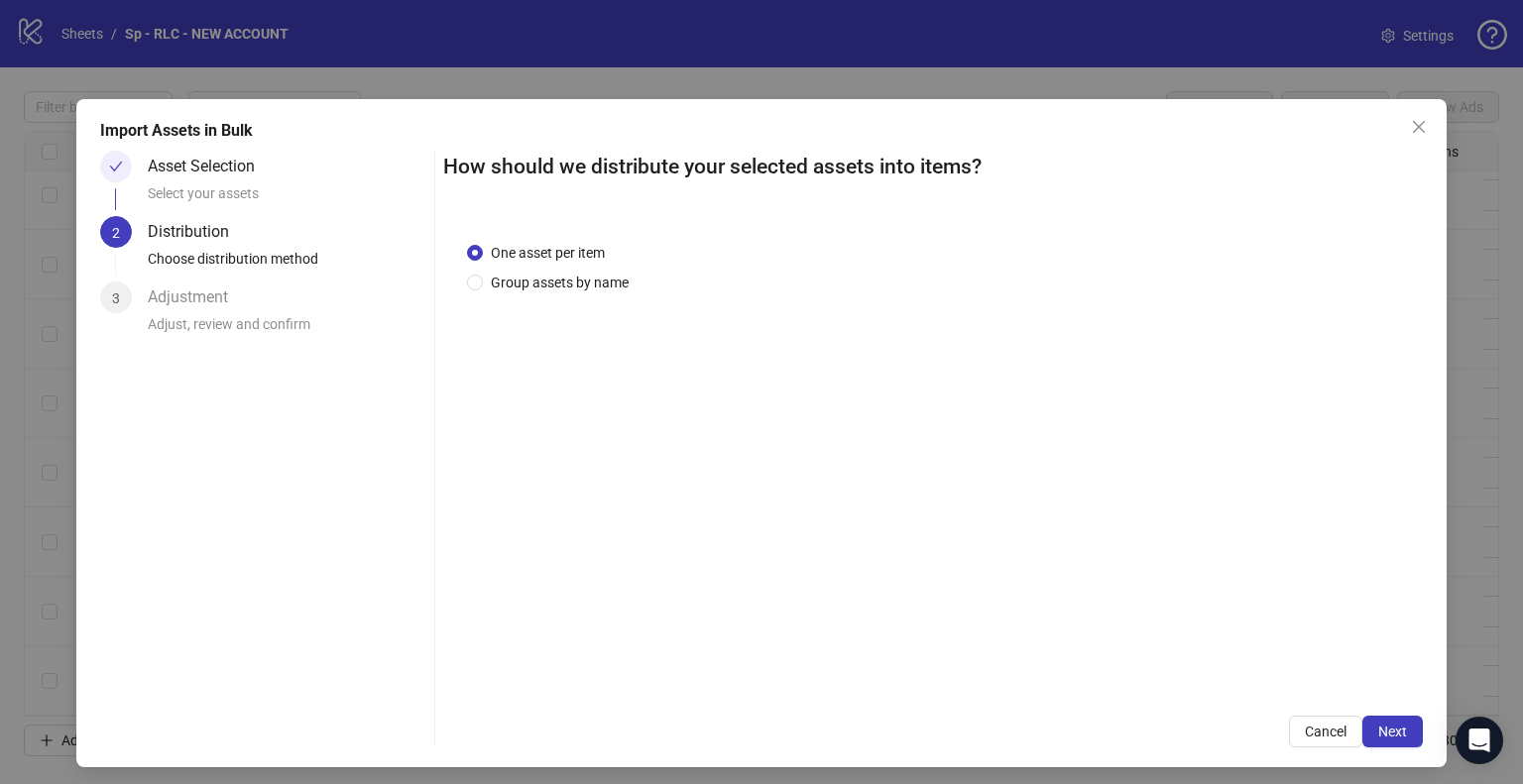 click on "Next" at bounding box center [1392, 731] 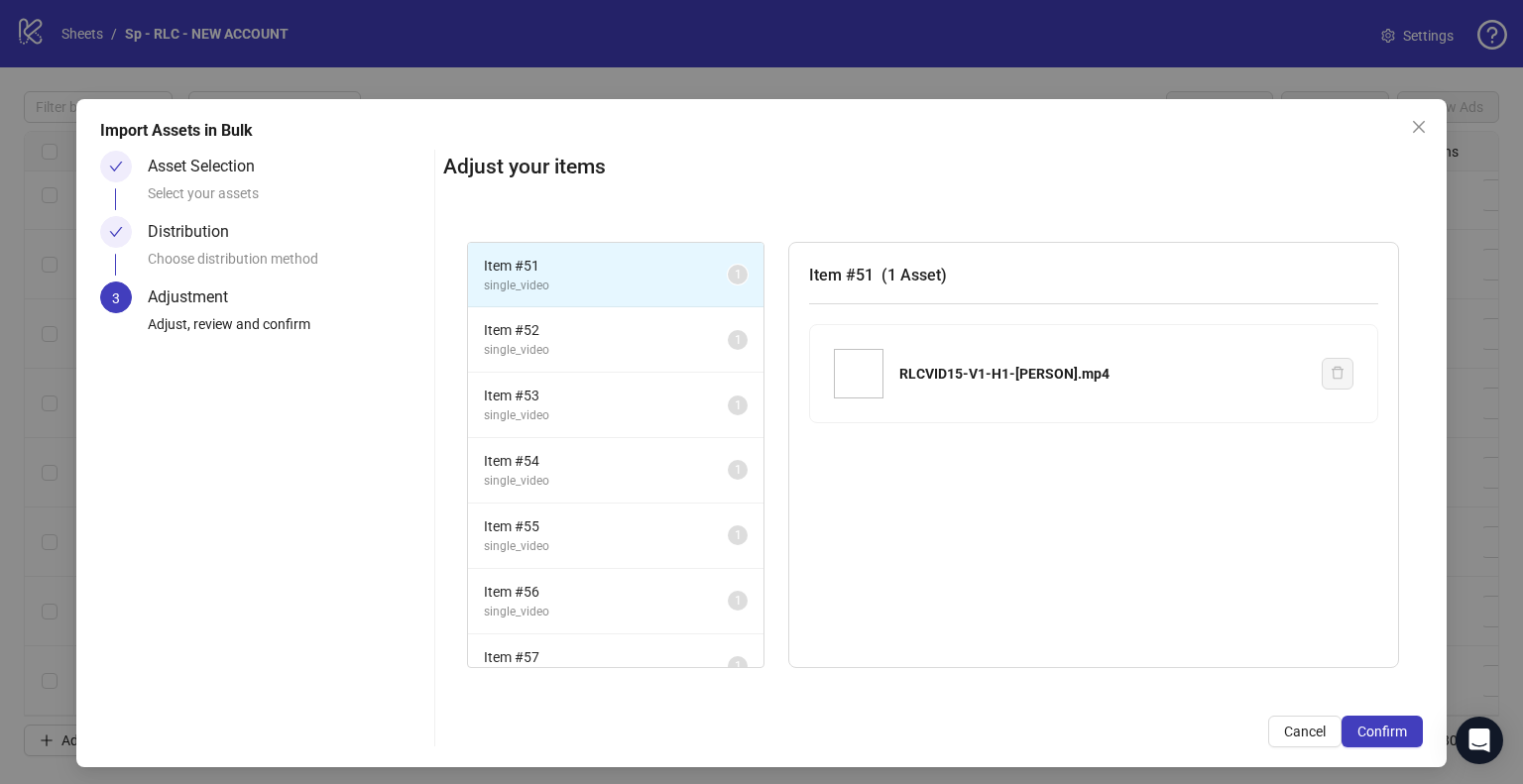 click on "Confirm" at bounding box center (1382, 731) 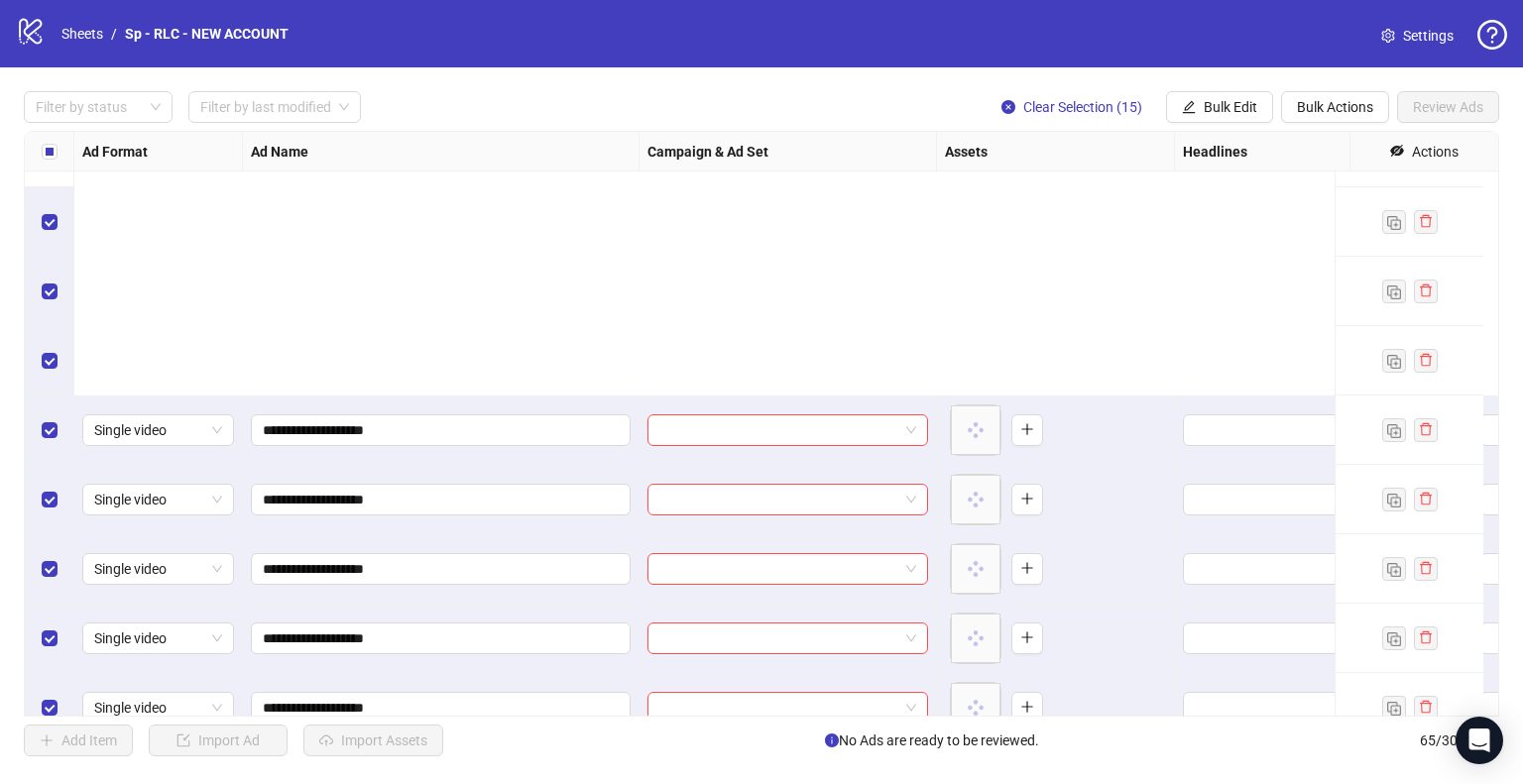 scroll, scrollTop: 3980, scrollLeft: 0, axis: vertical 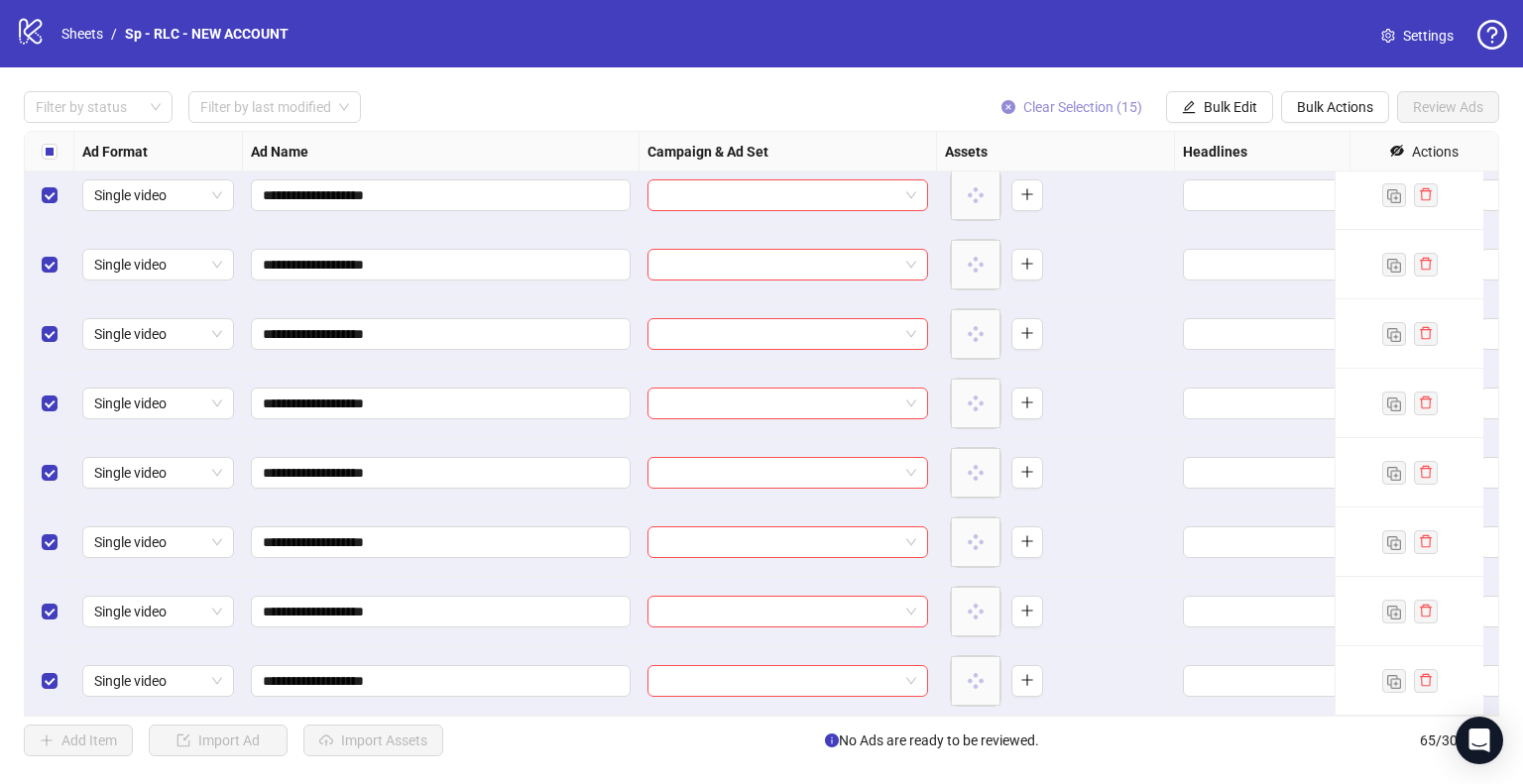 click on "Clear Selection (15)" at bounding box center [1083, 107] 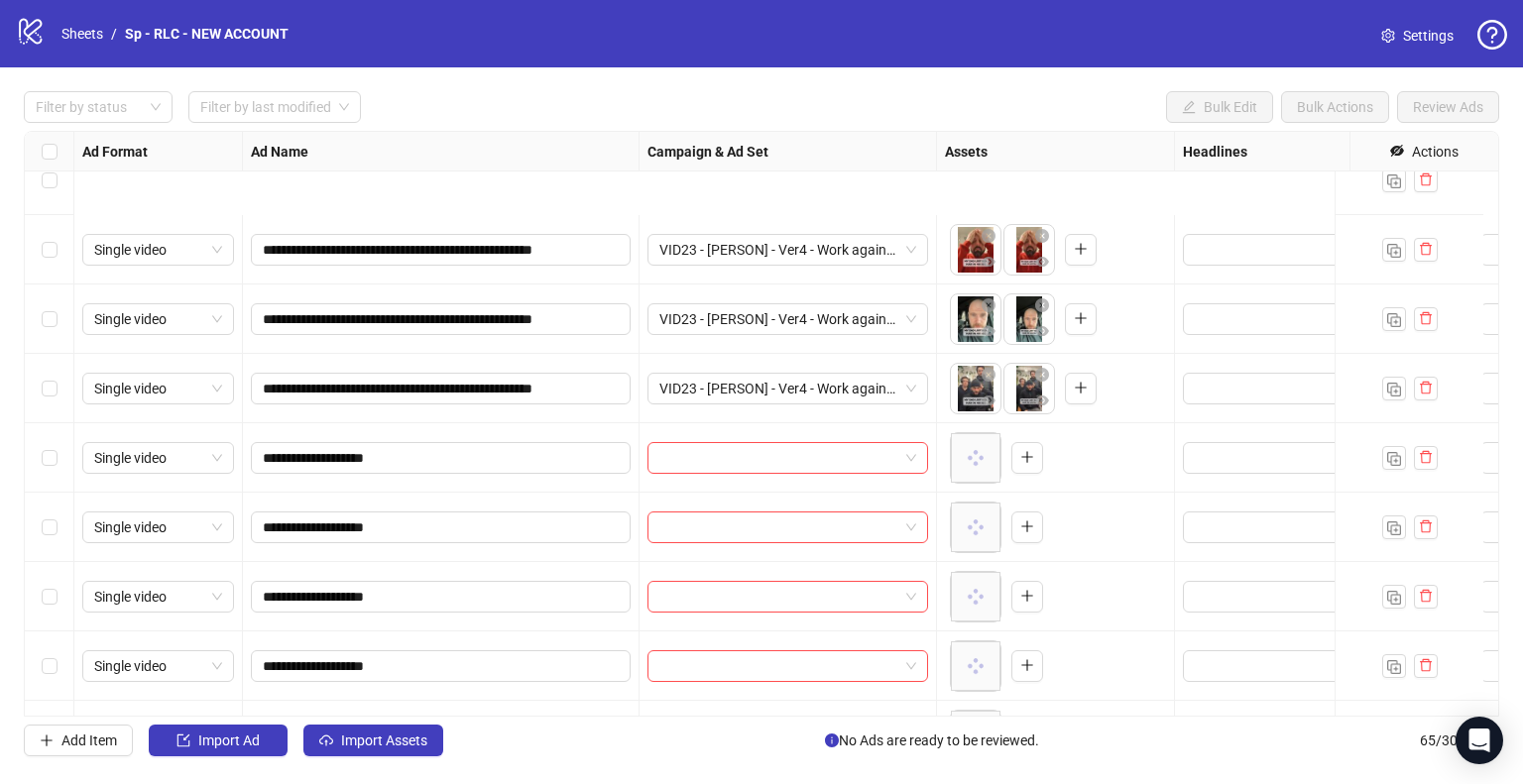 scroll, scrollTop: 3386, scrollLeft: 0, axis: vertical 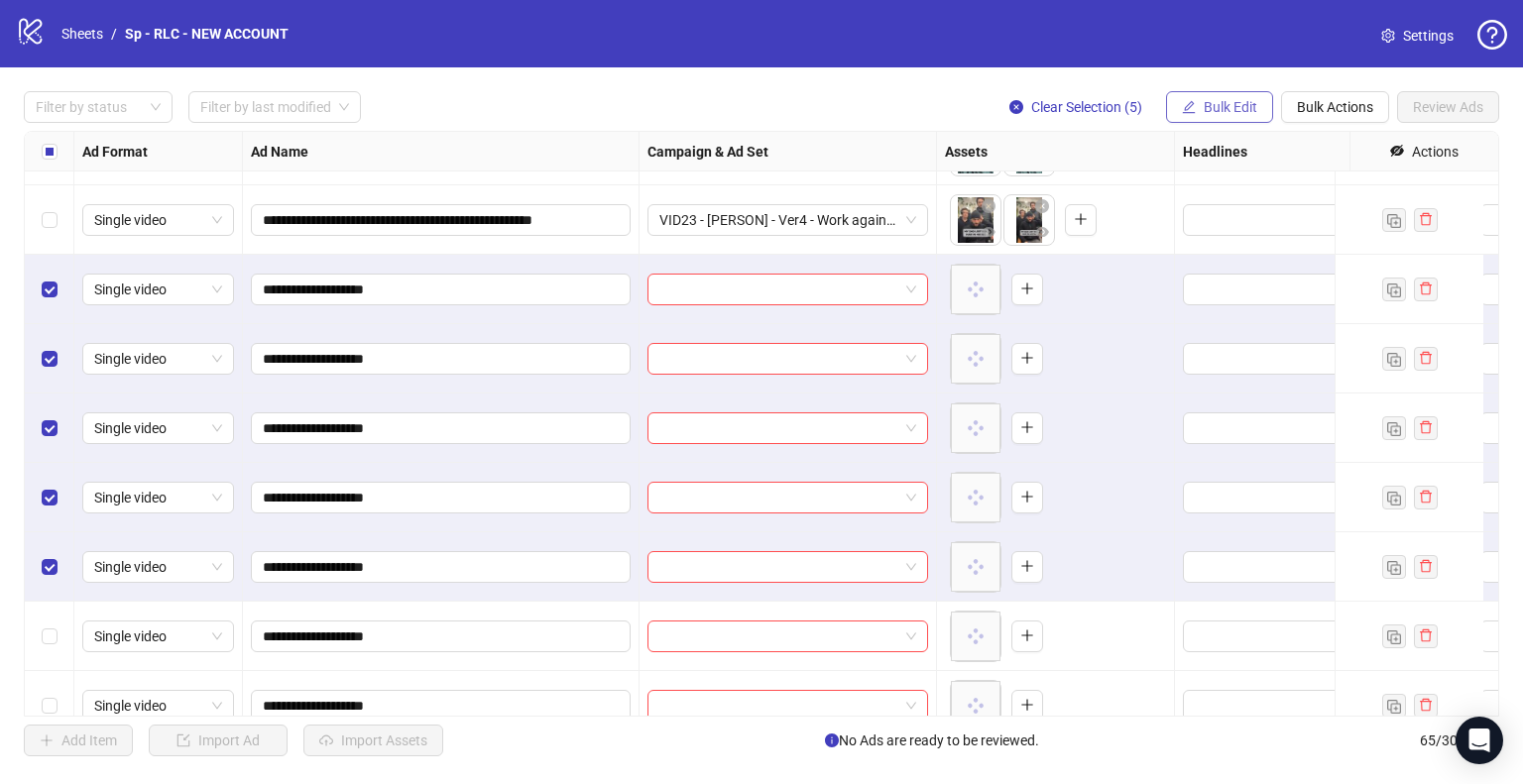 click on "Bulk Edit" at bounding box center (1230, 107) 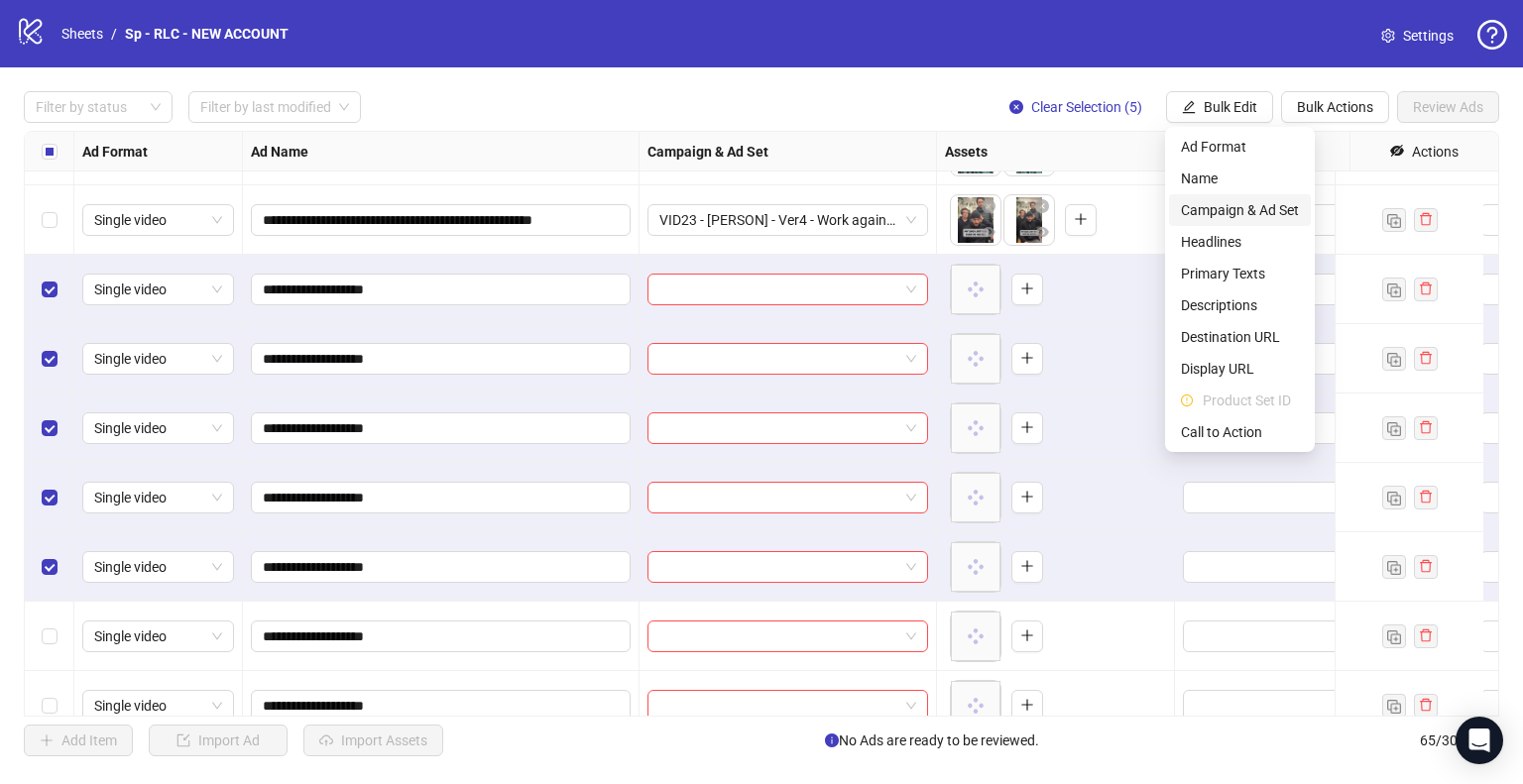 click on "Campaign & Ad Set" at bounding box center [1239, 210] 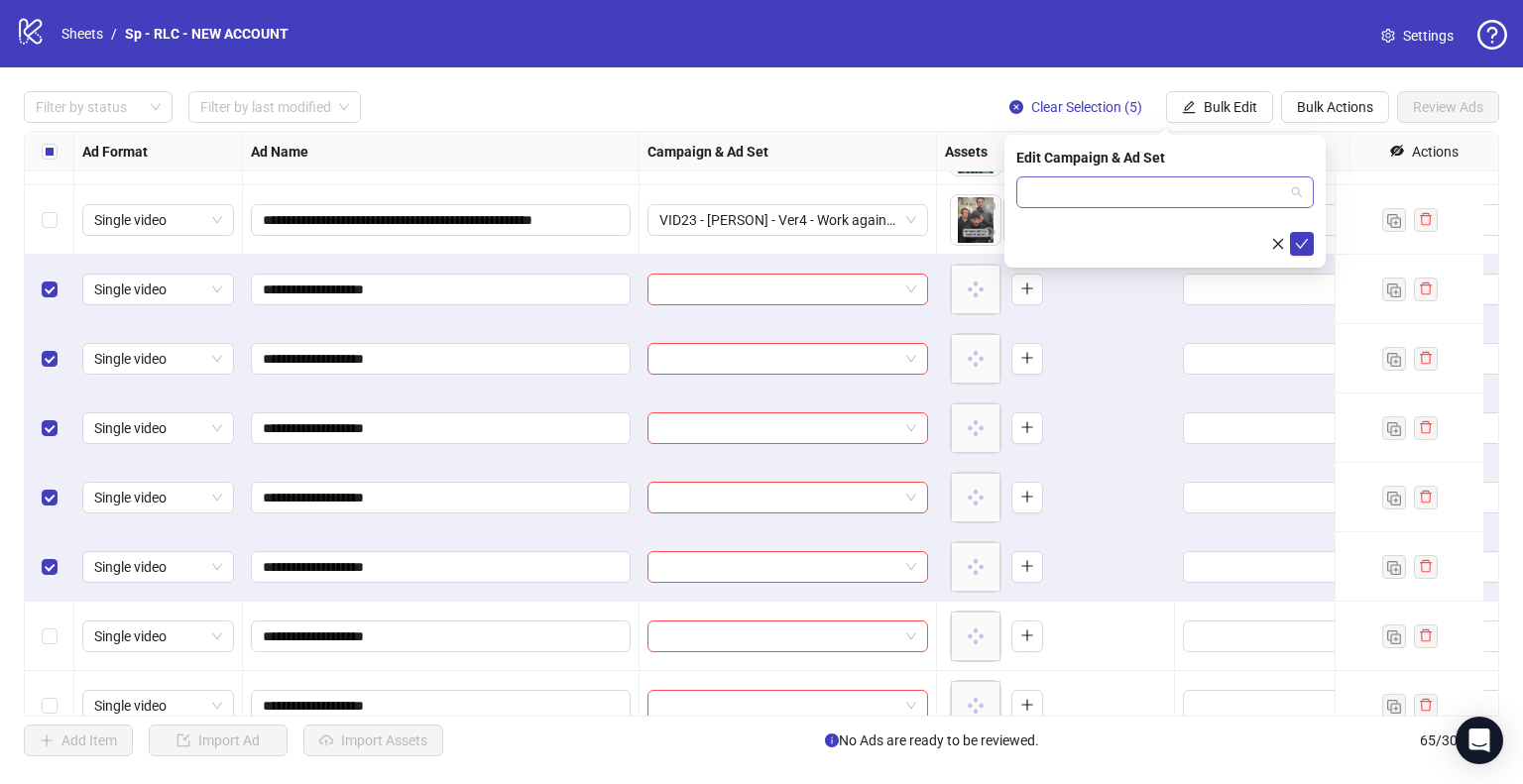 click at bounding box center [1165, 192] 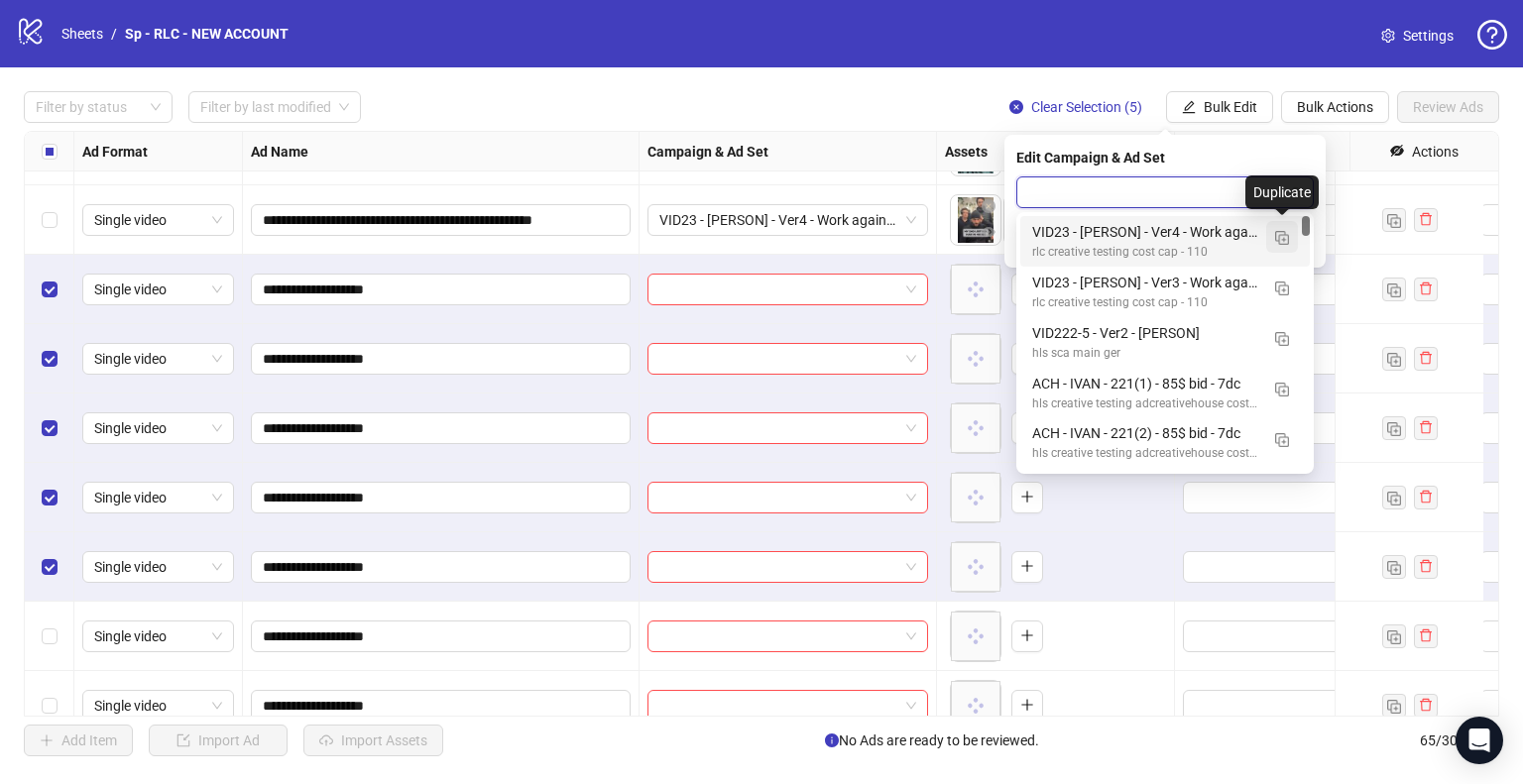 click at bounding box center (1282, 238) 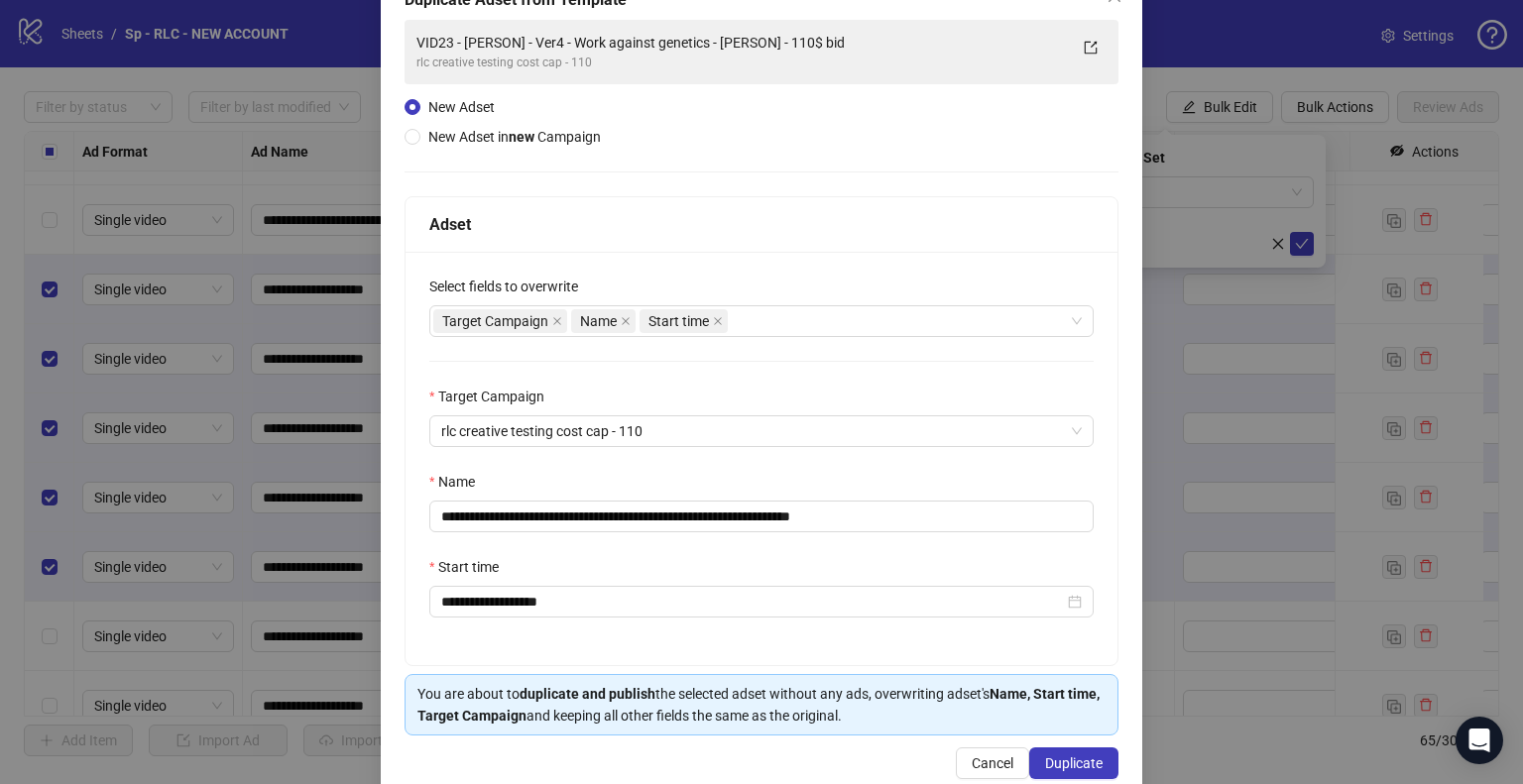 scroll, scrollTop: 168, scrollLeft: 0, axis: vertical 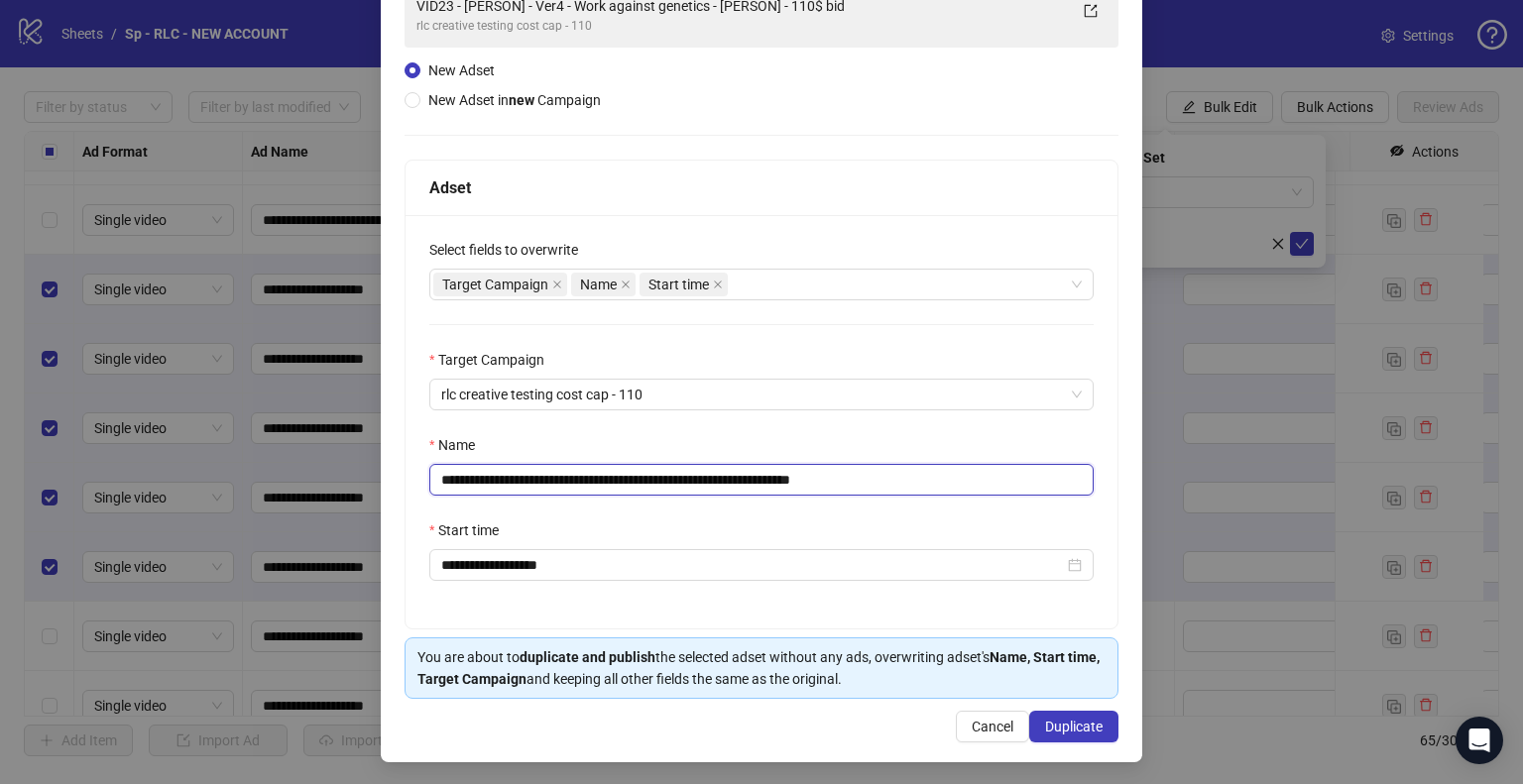 click on "**********" at bounding box center (762, 480) 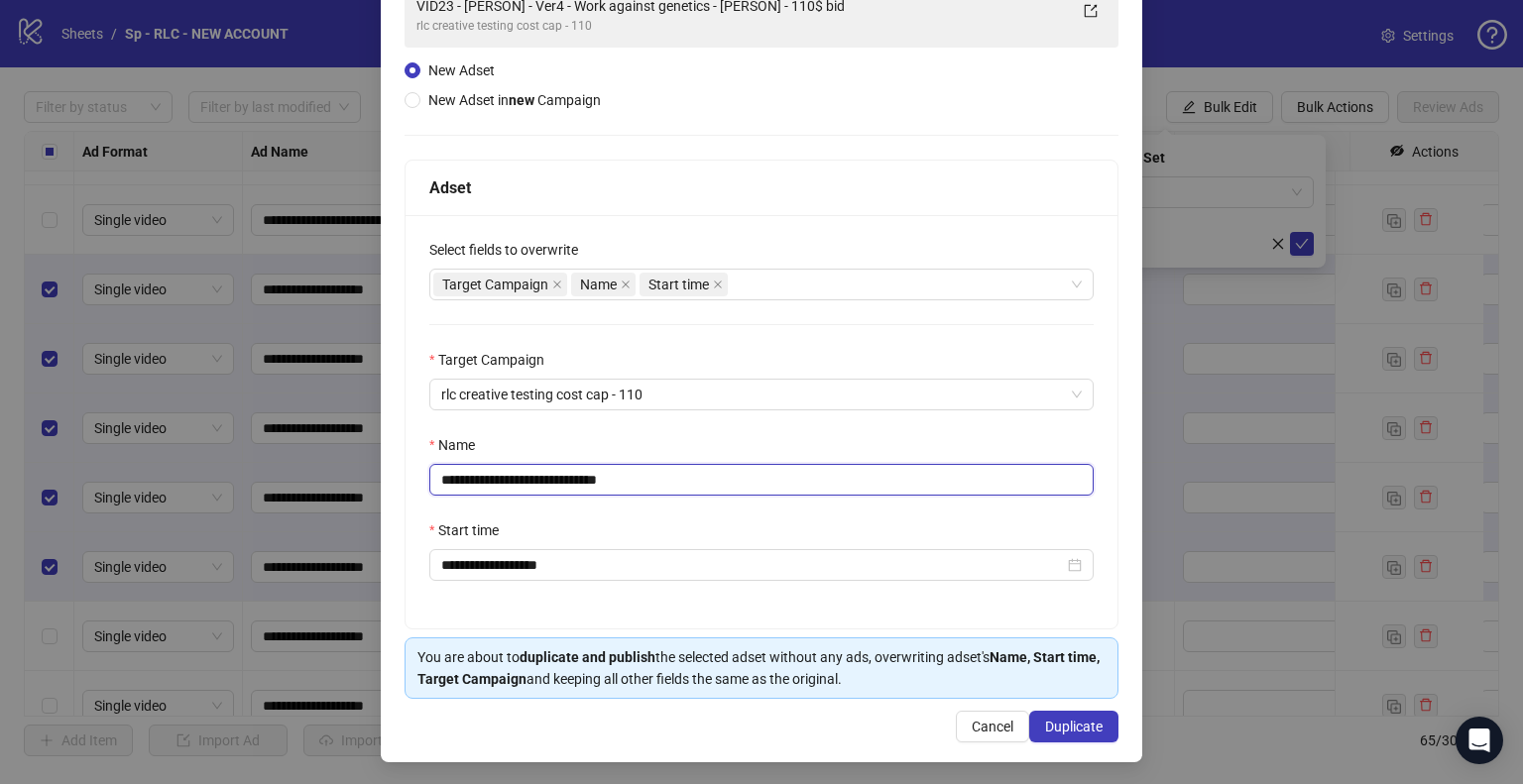 type on "**********" 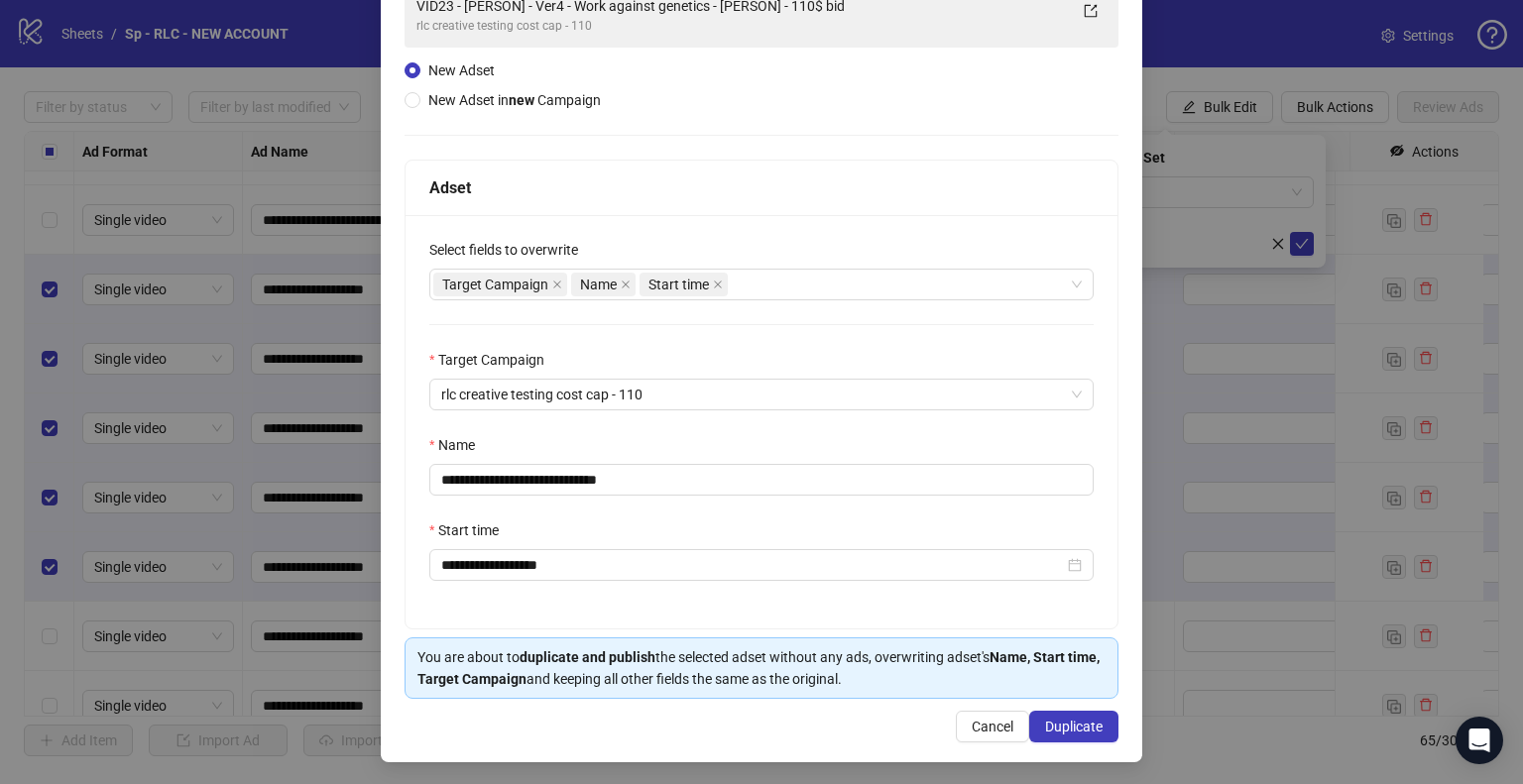 click on "Start time" at bounding box center [762, 534] 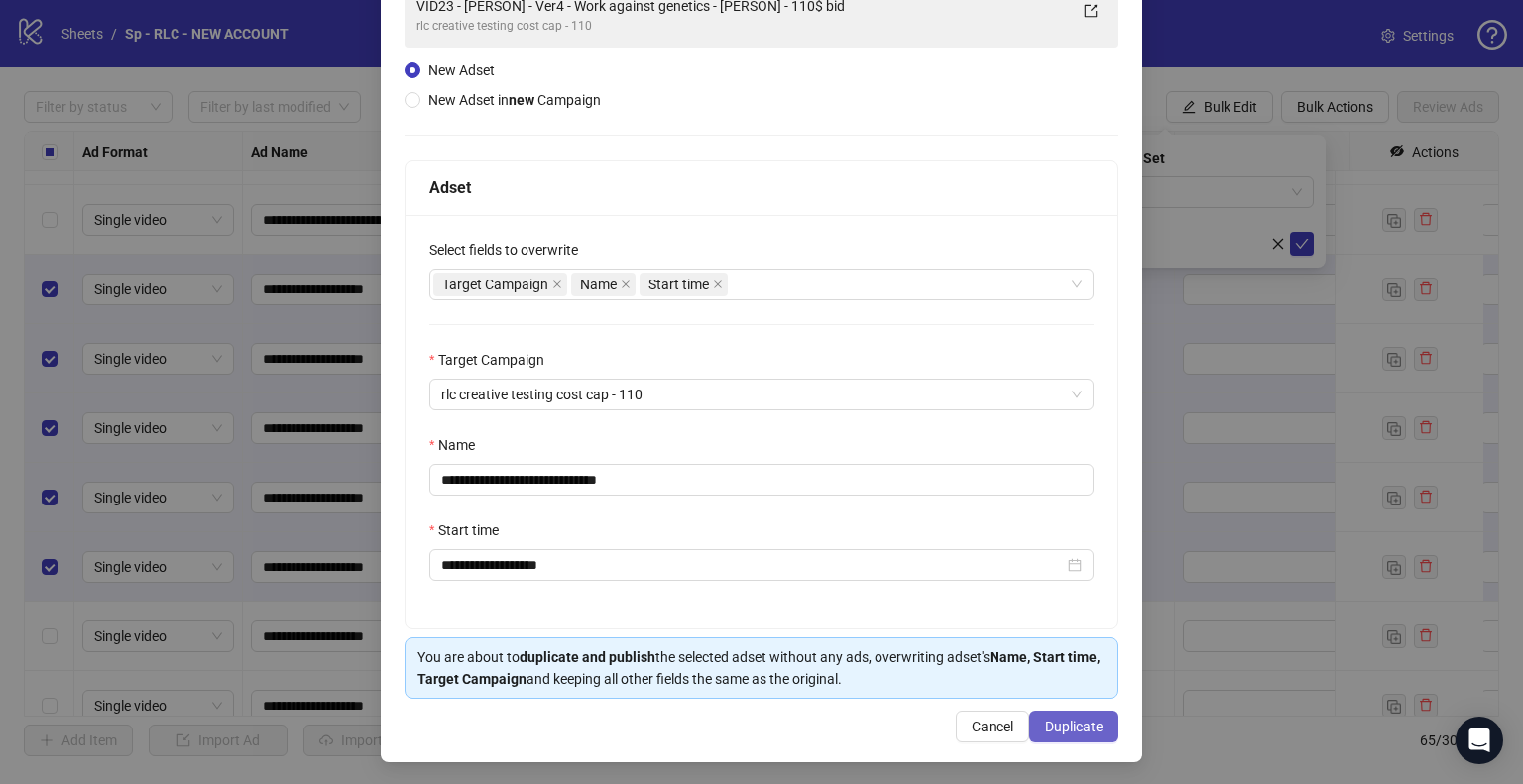 click on "Duplicate" at bounding box center [1074, 727] 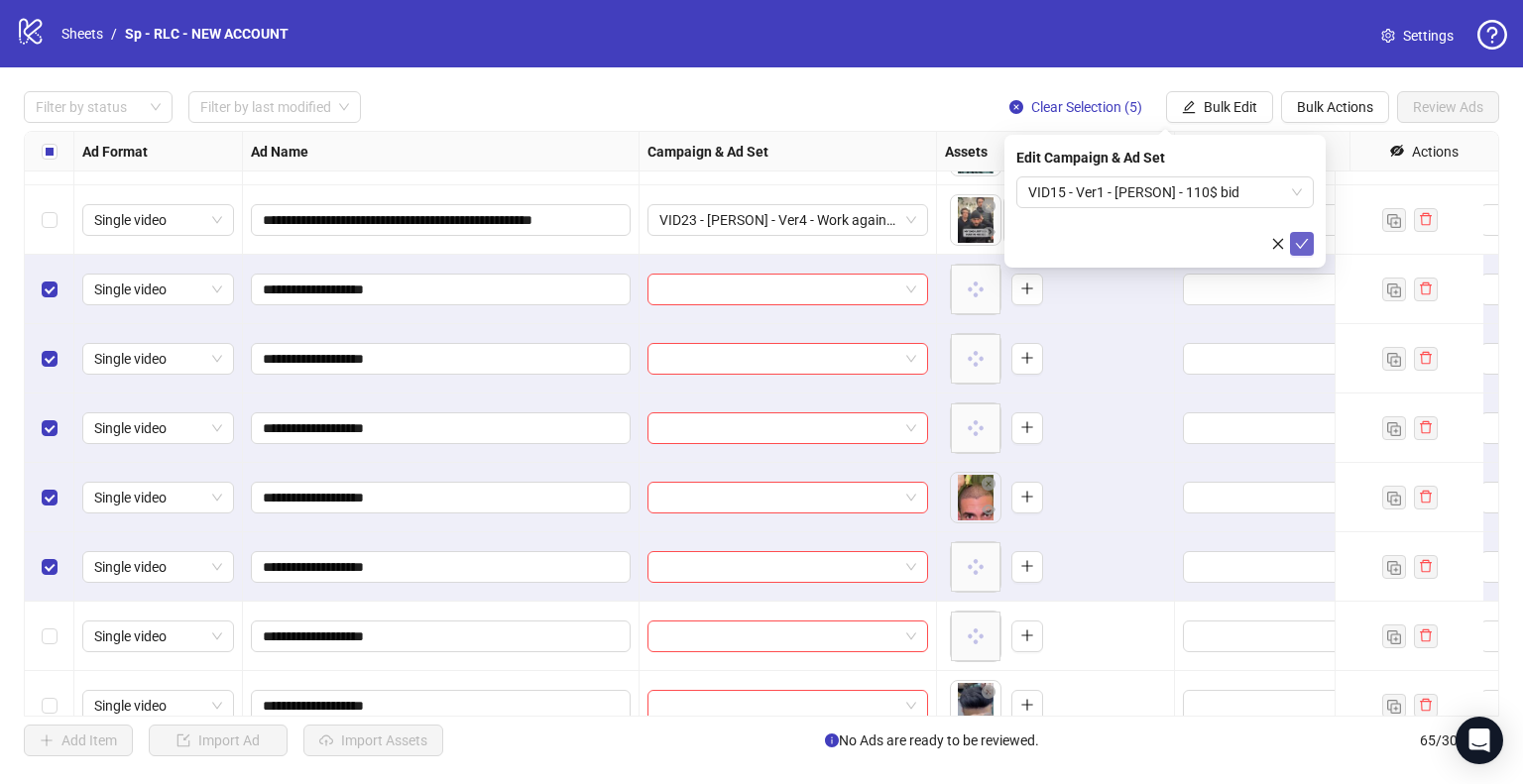 click at bounding box center (1302, 244) 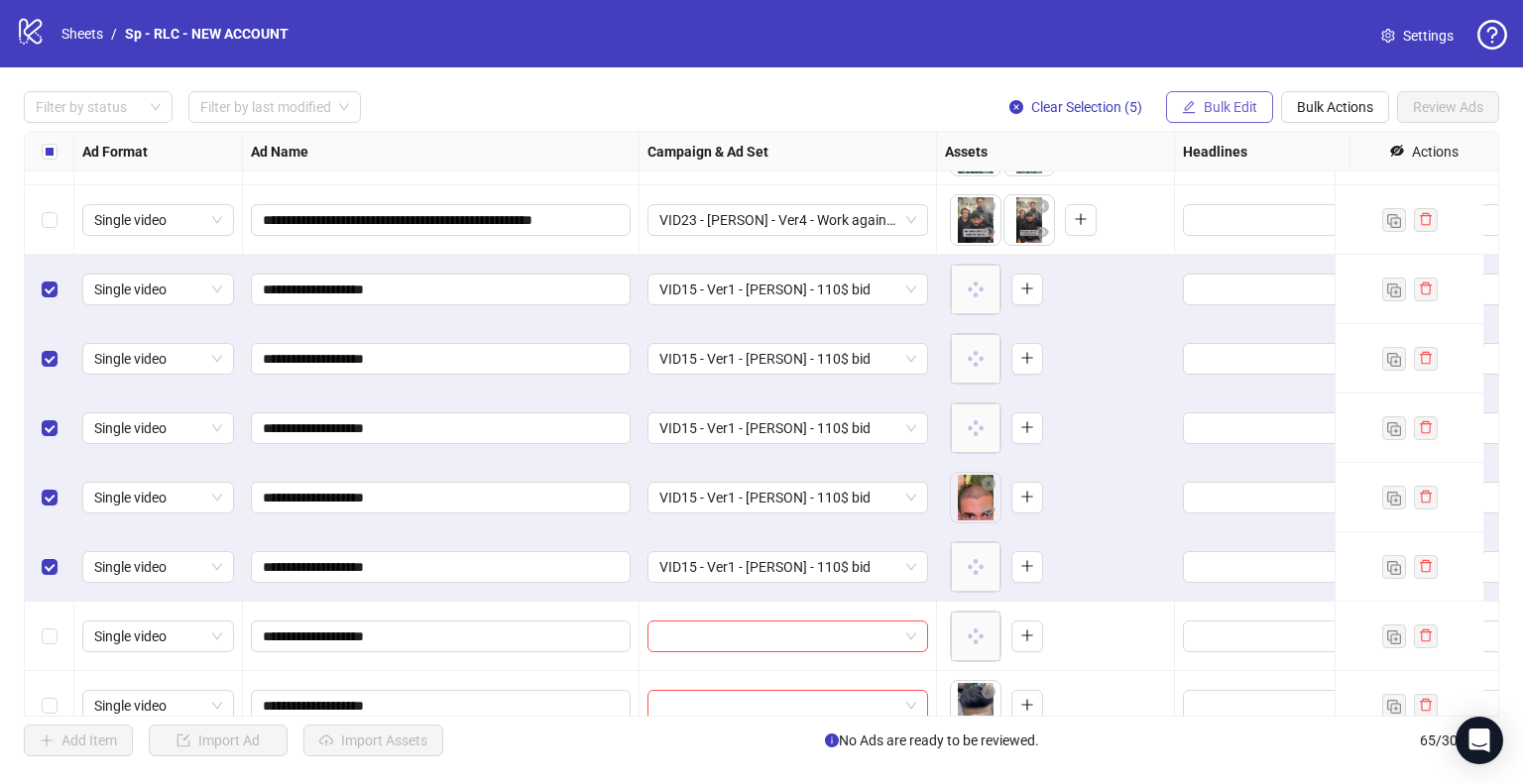 click on "Bulk Edit" at bounding box center [1230, 107] 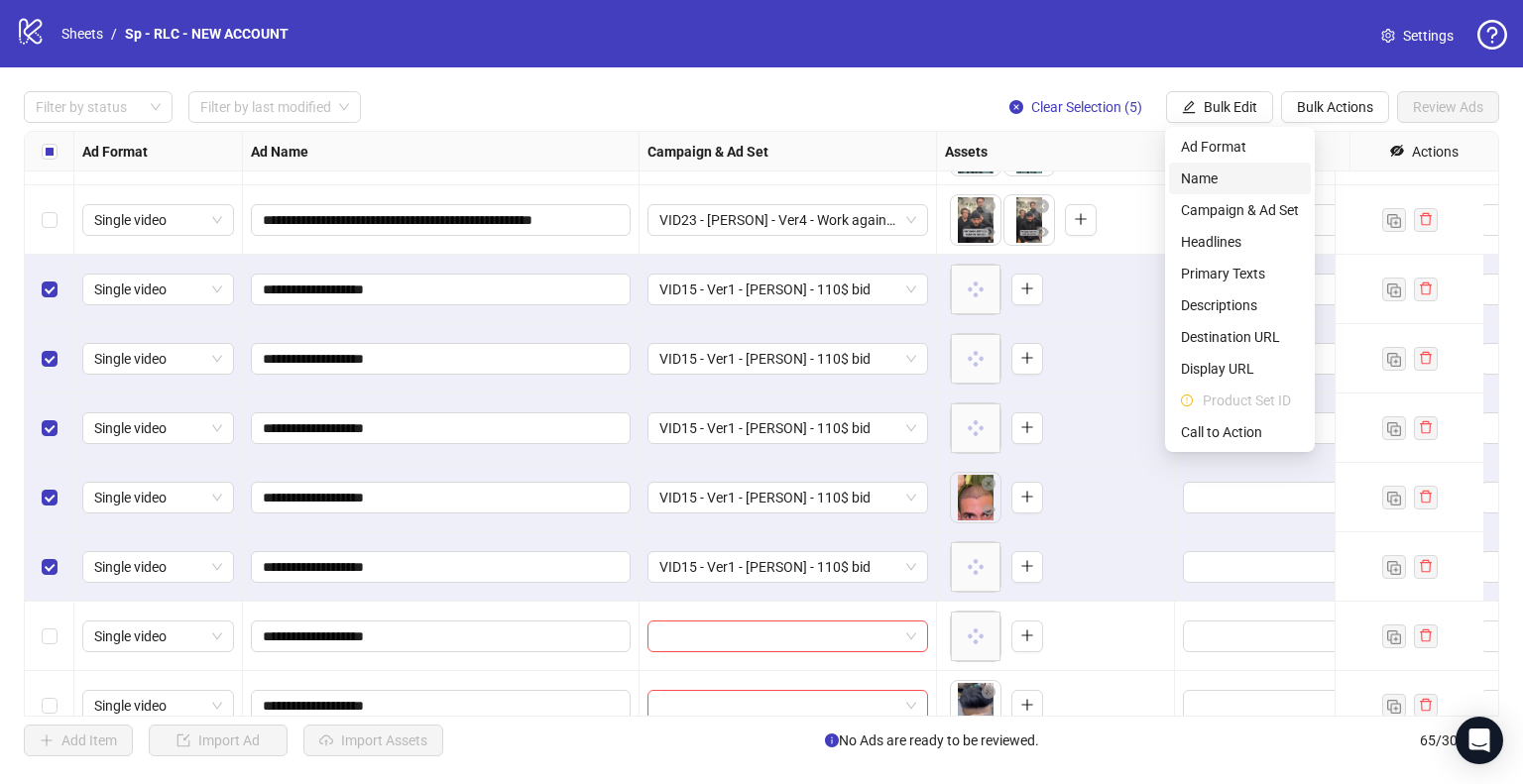 click on "Name" at bounding box center (1239, 178) 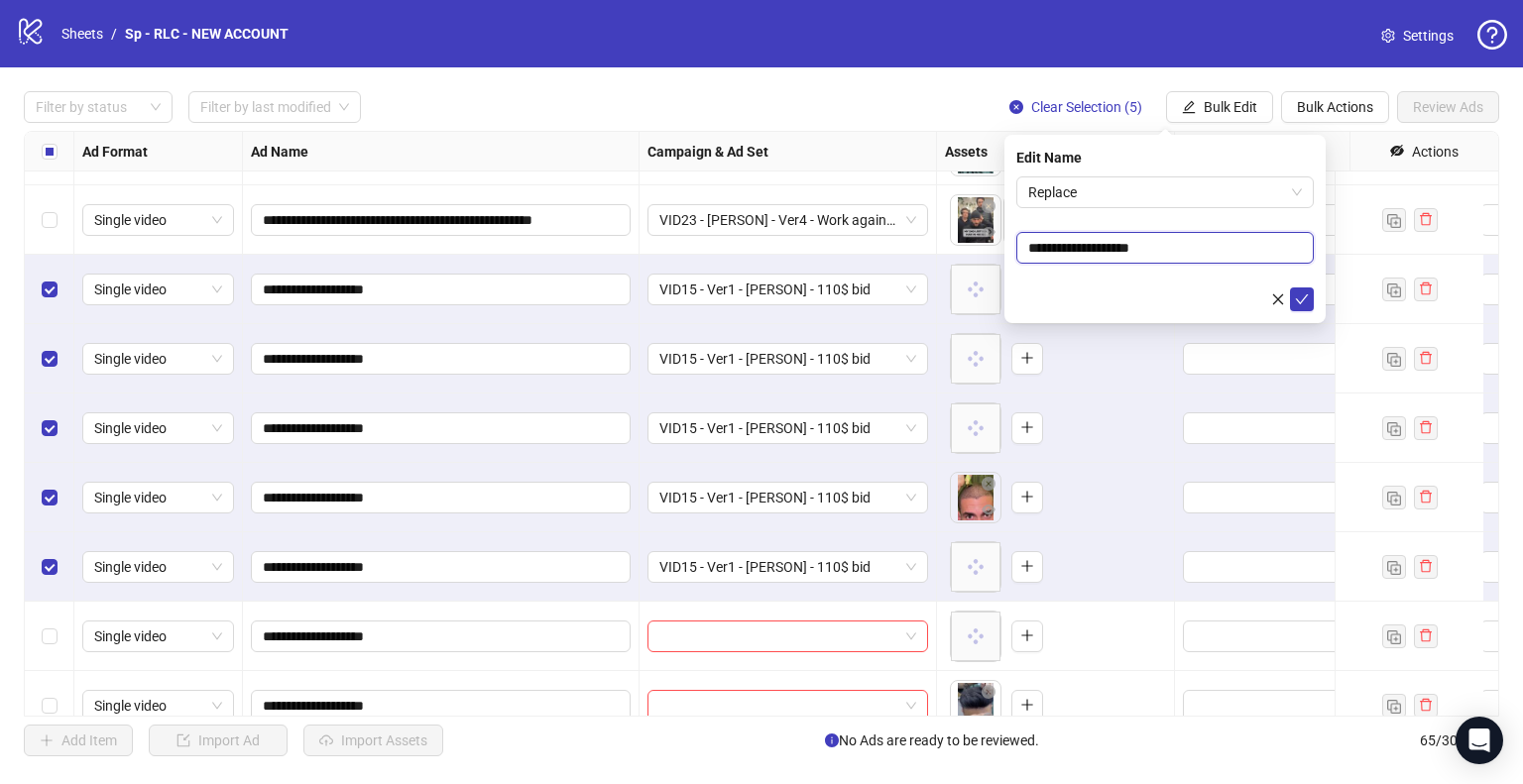 click on "**********" at bounding box center [1165, 248] 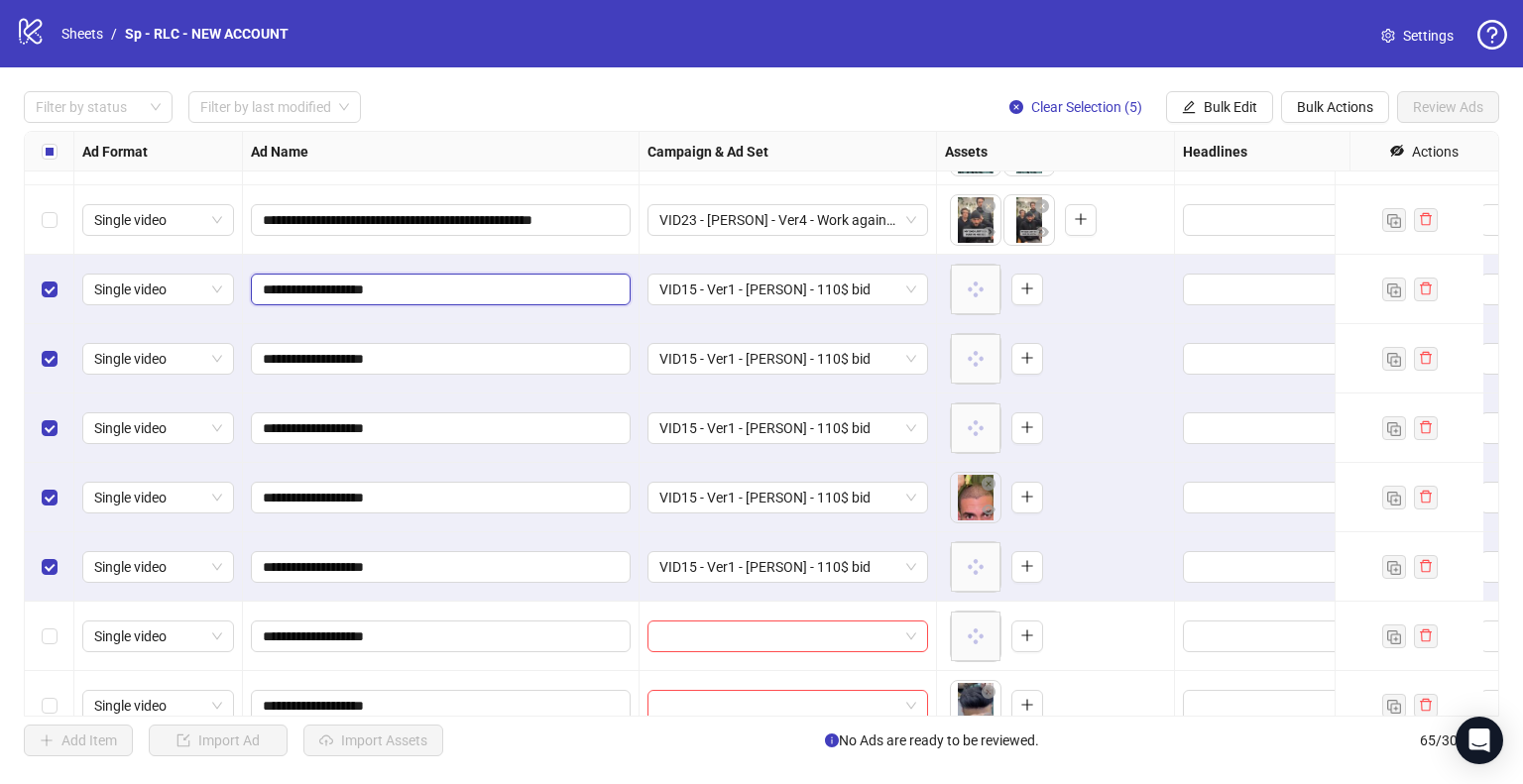 click on "**********" at bounding box center [438, 289] 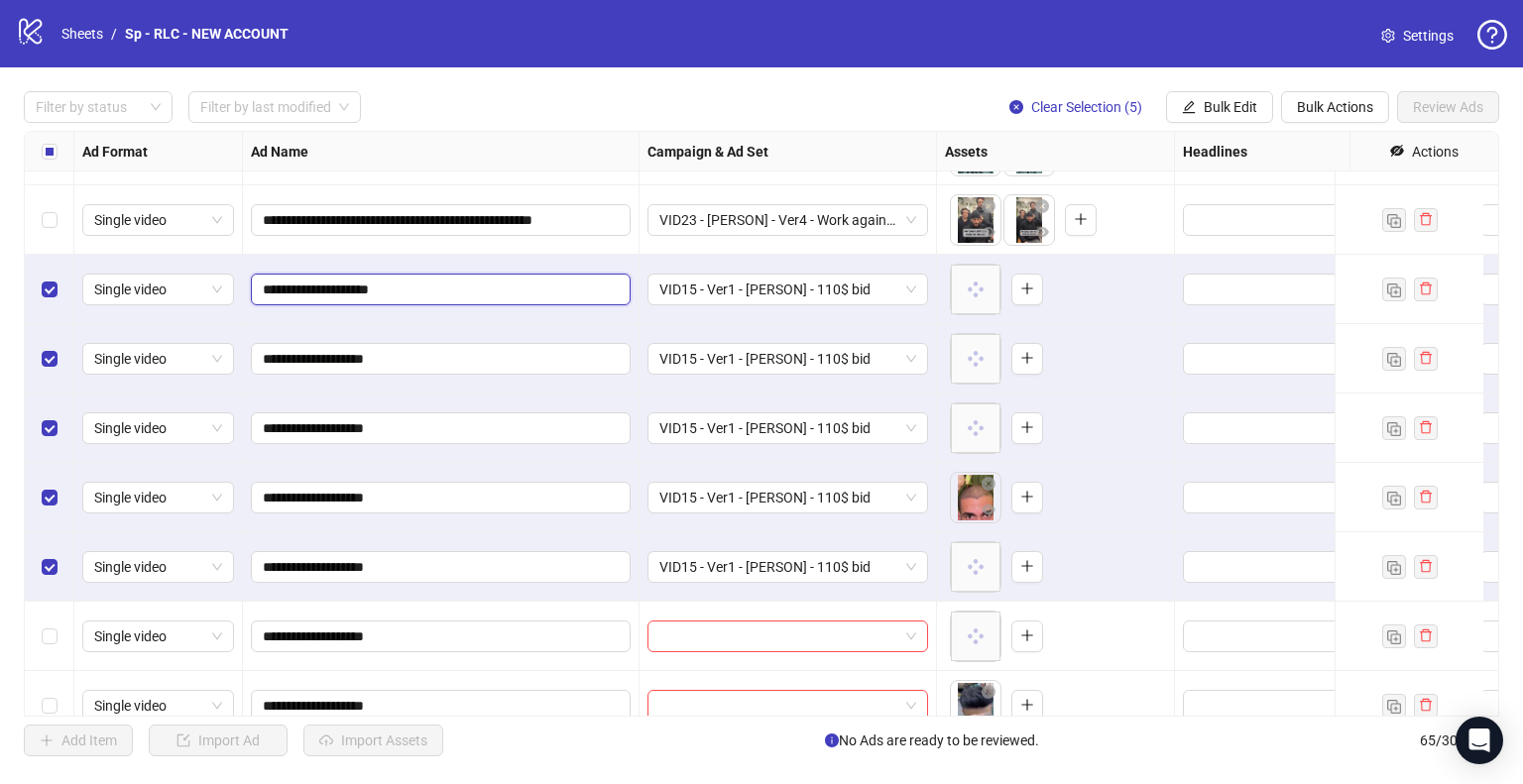 type on "**********" 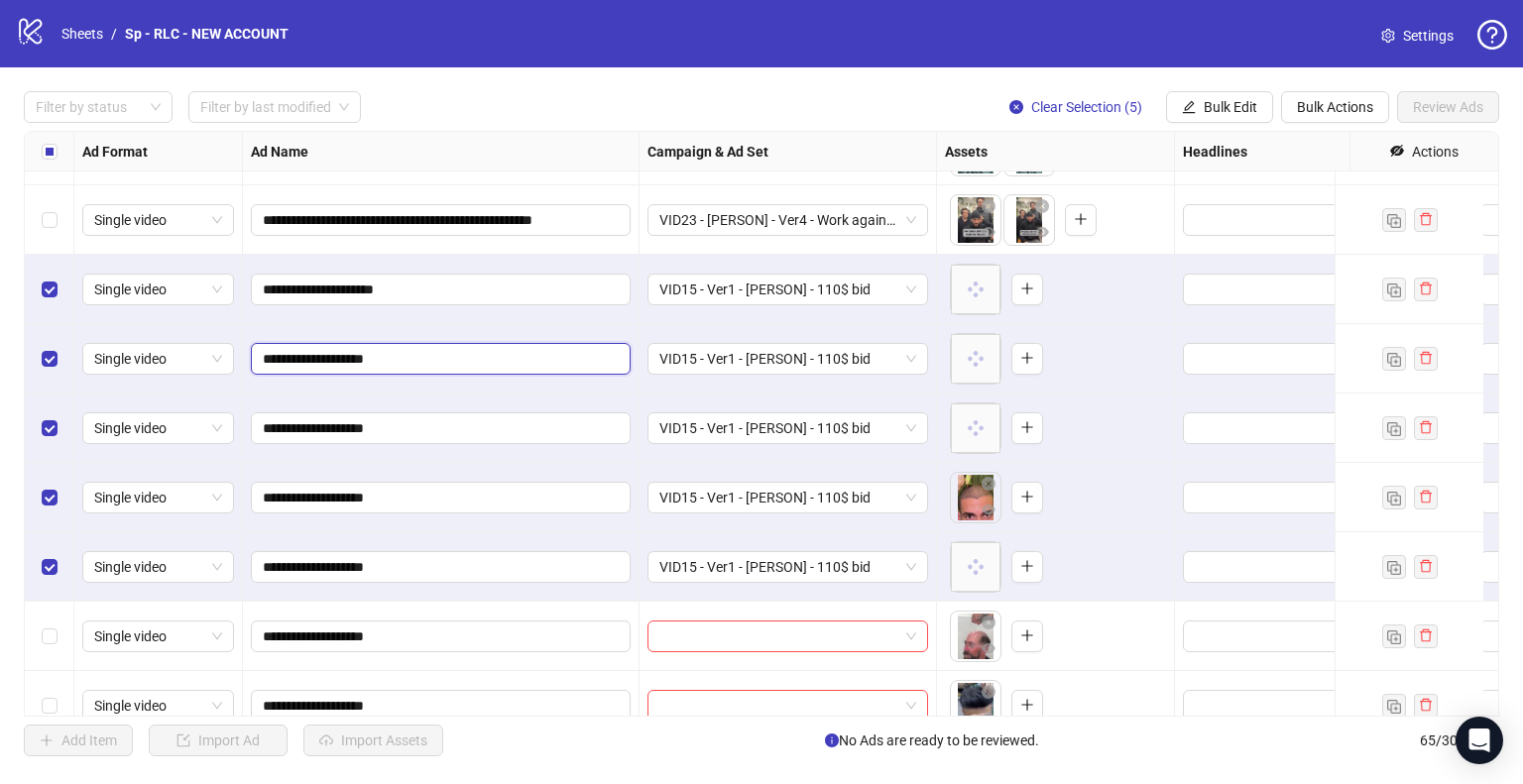 click on "**********" at bounding box center (438, 359) 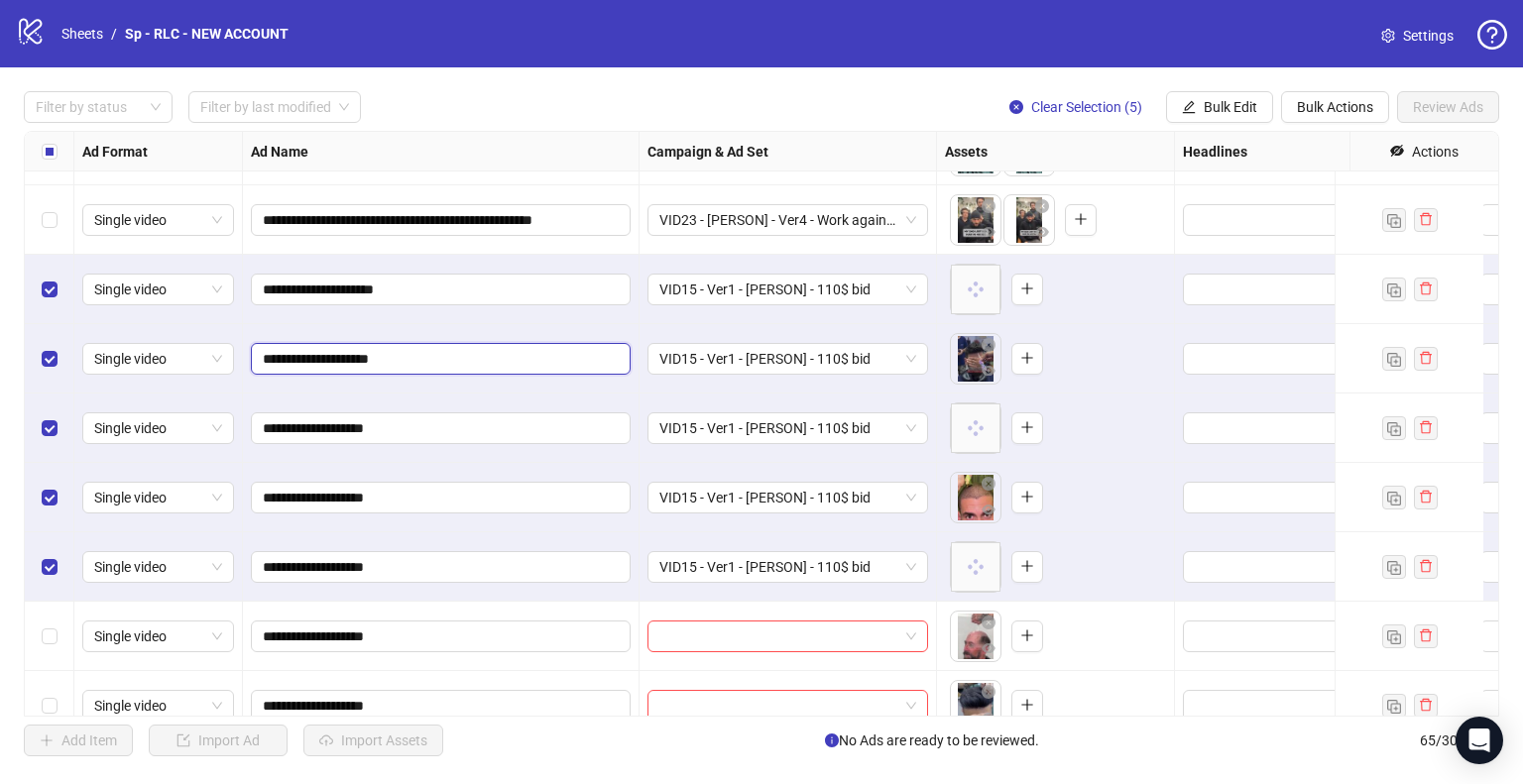 type on "**********" 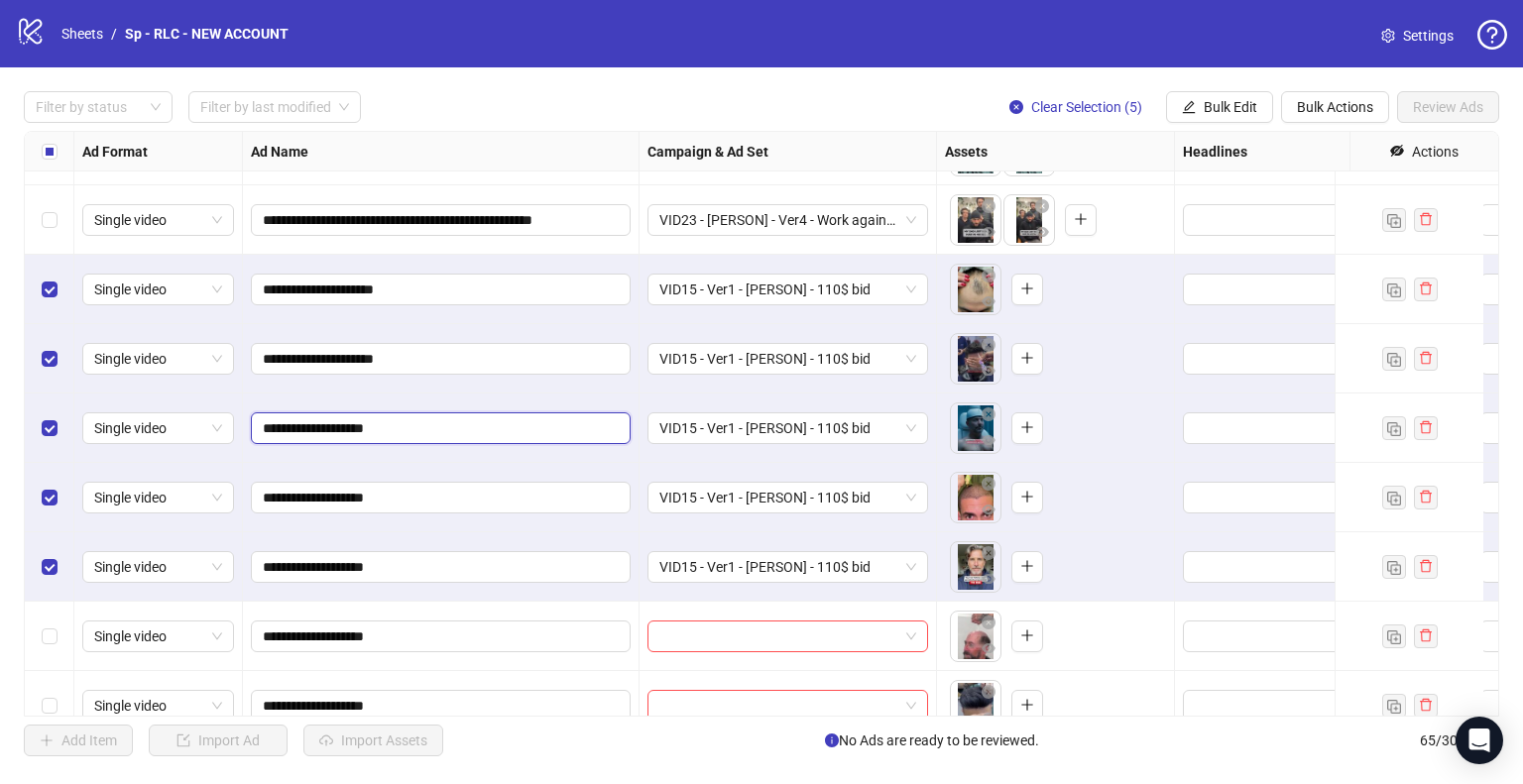 click on "**********" at bounding box center [438, 428] 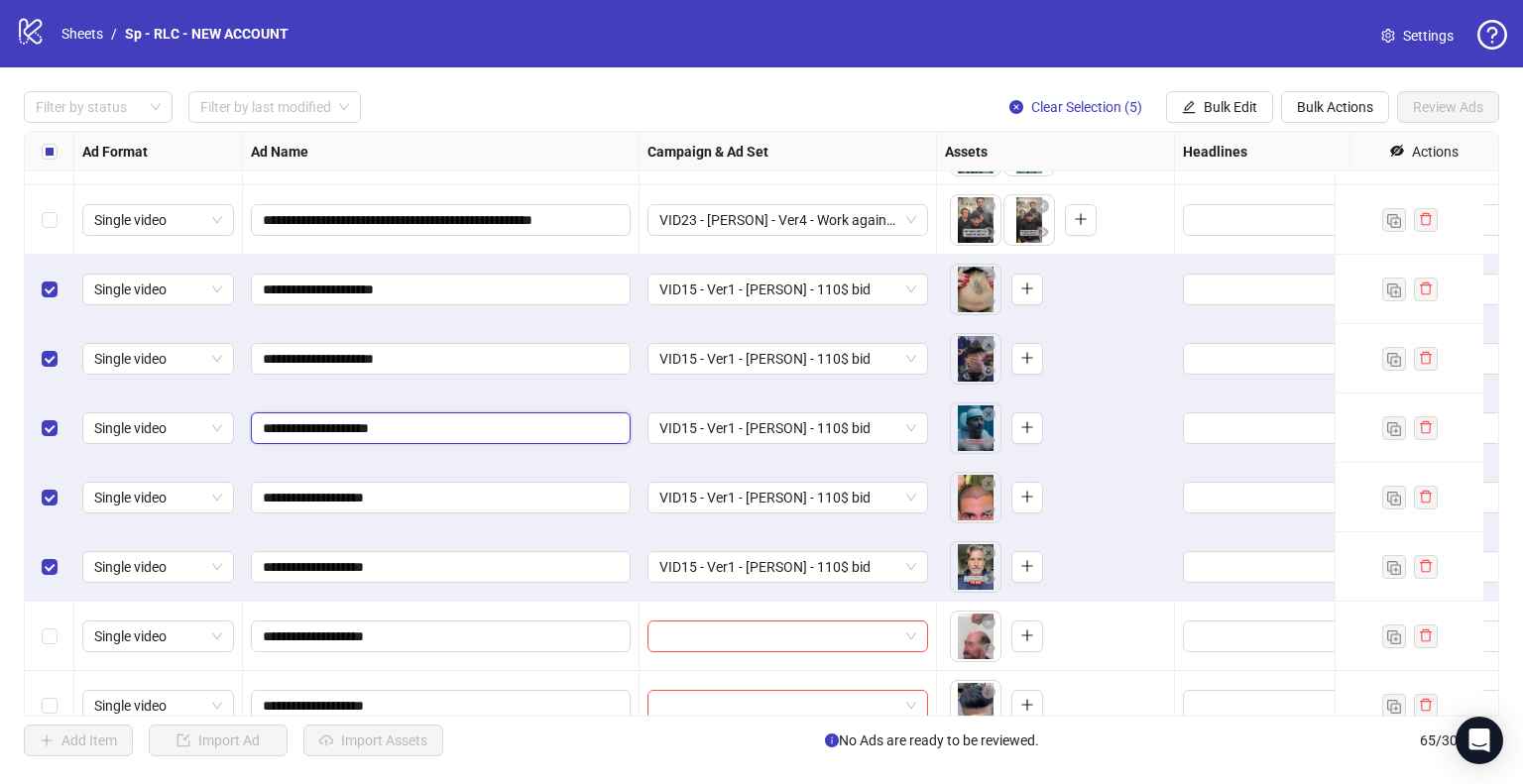 type on "**********" 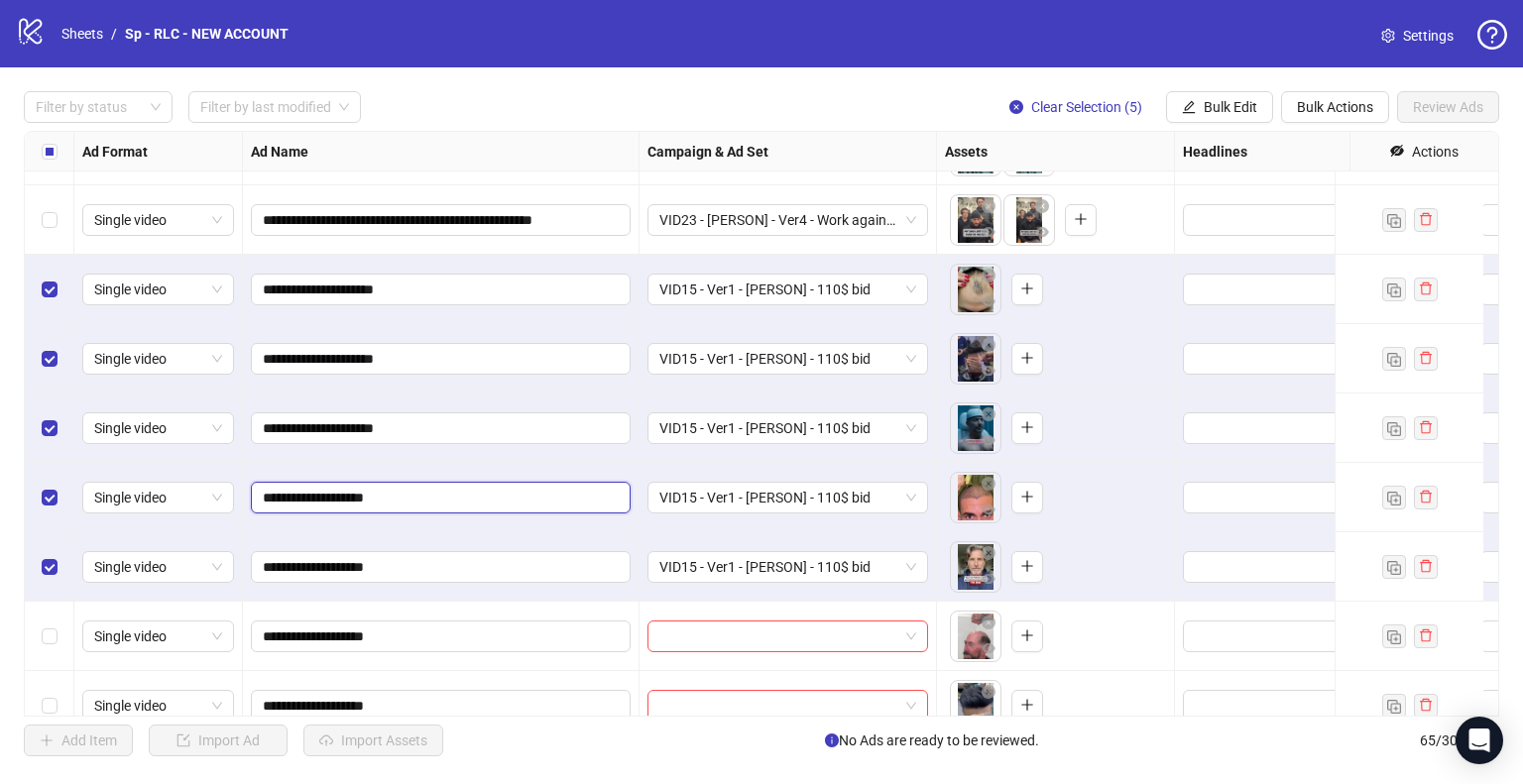 click on "**********" at bounding box center [438, 498] 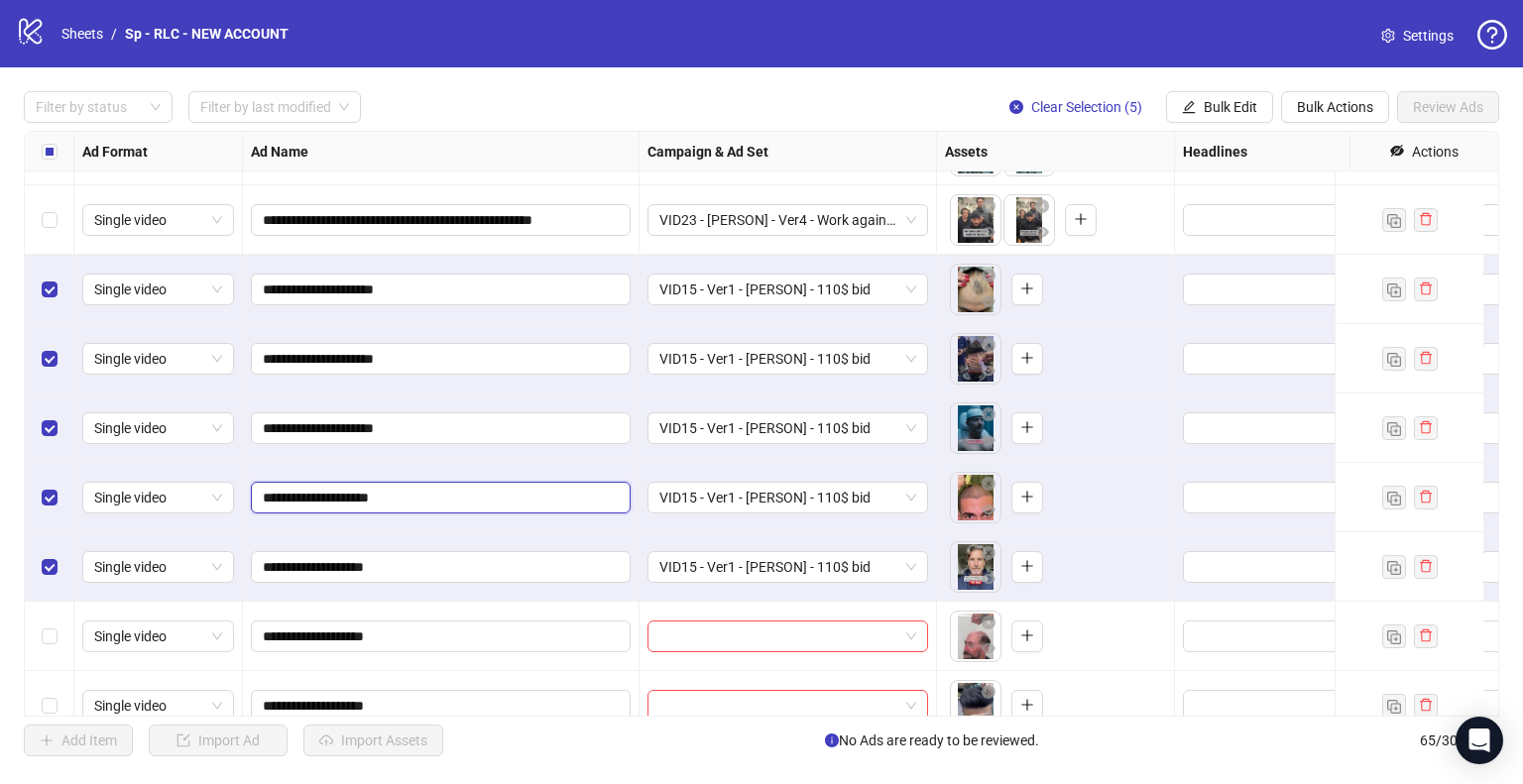 type on "**********" 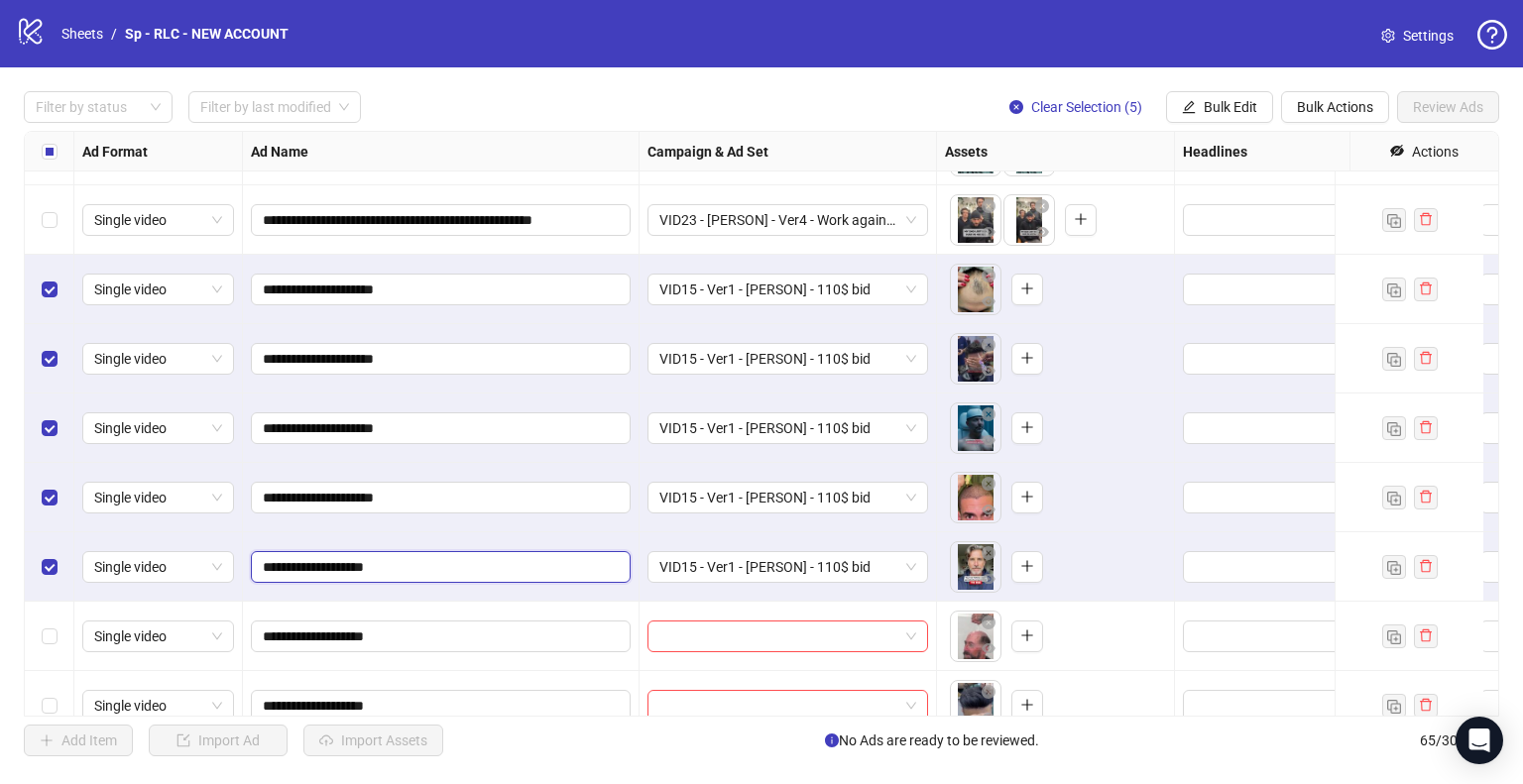 click on "**********" at bounding box center (438, 567) 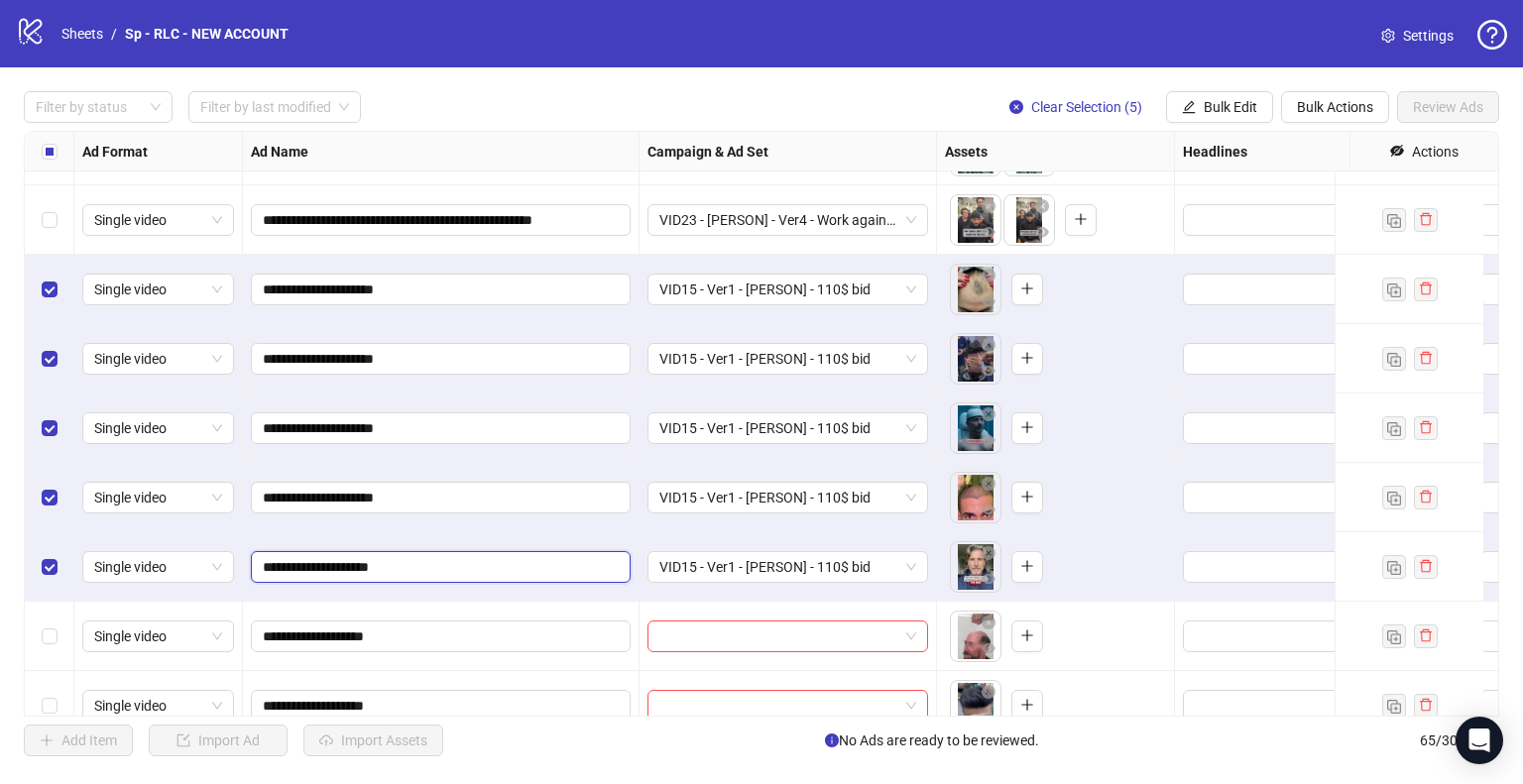 type on "**********" 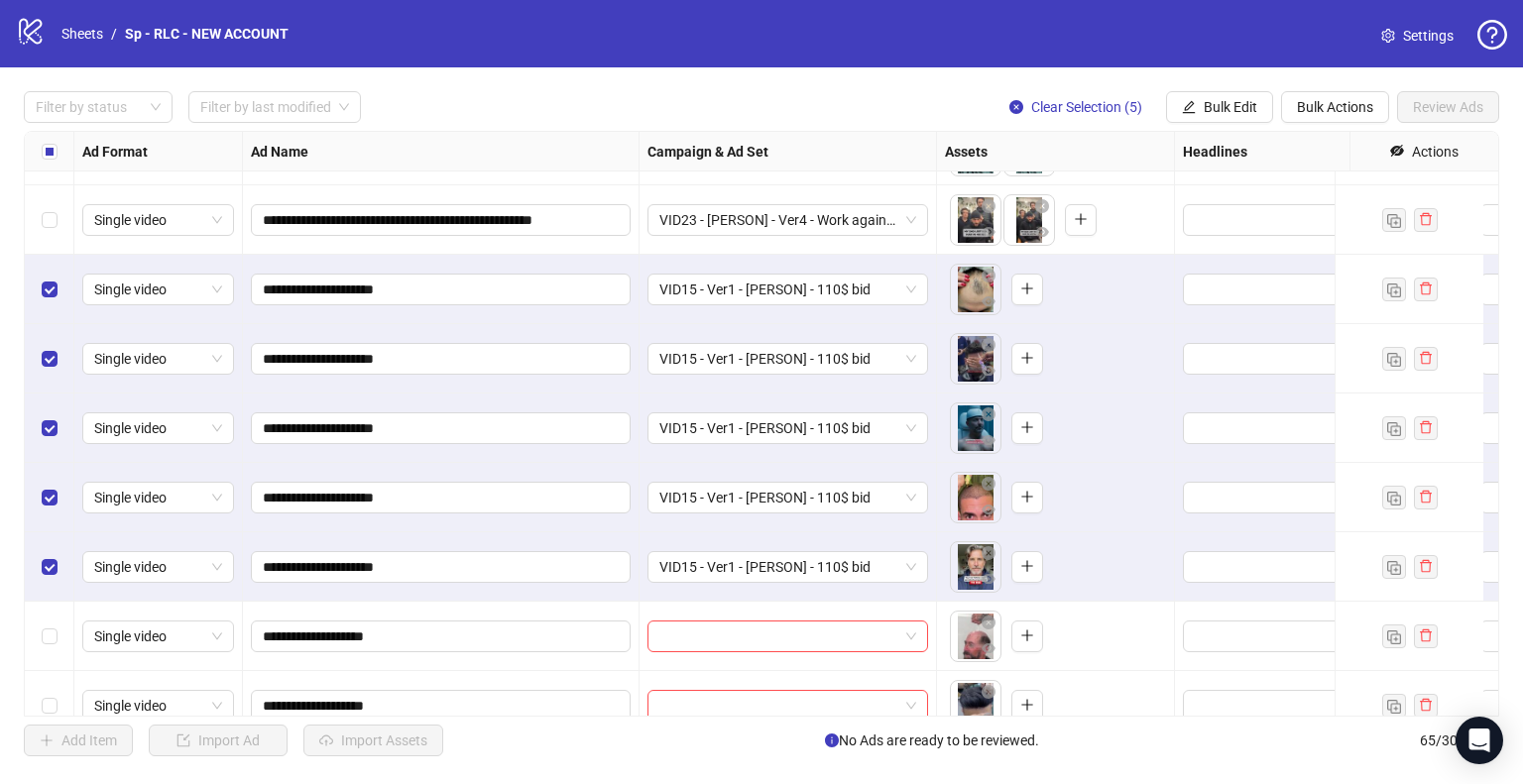 click on "**********" at bounding box center (441, 498) 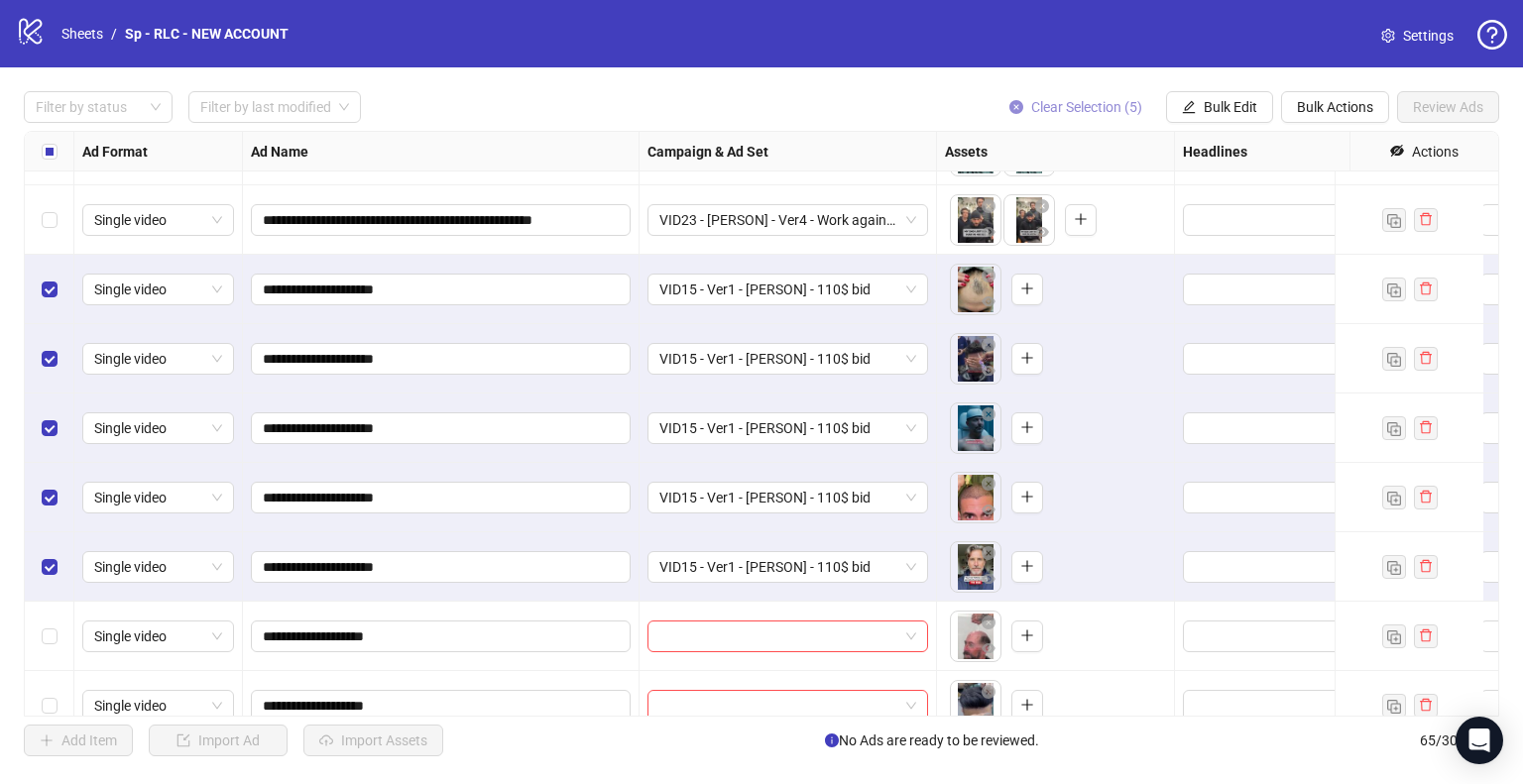 click on "Clear Selection (5)" at bounding box center (1087, 107) 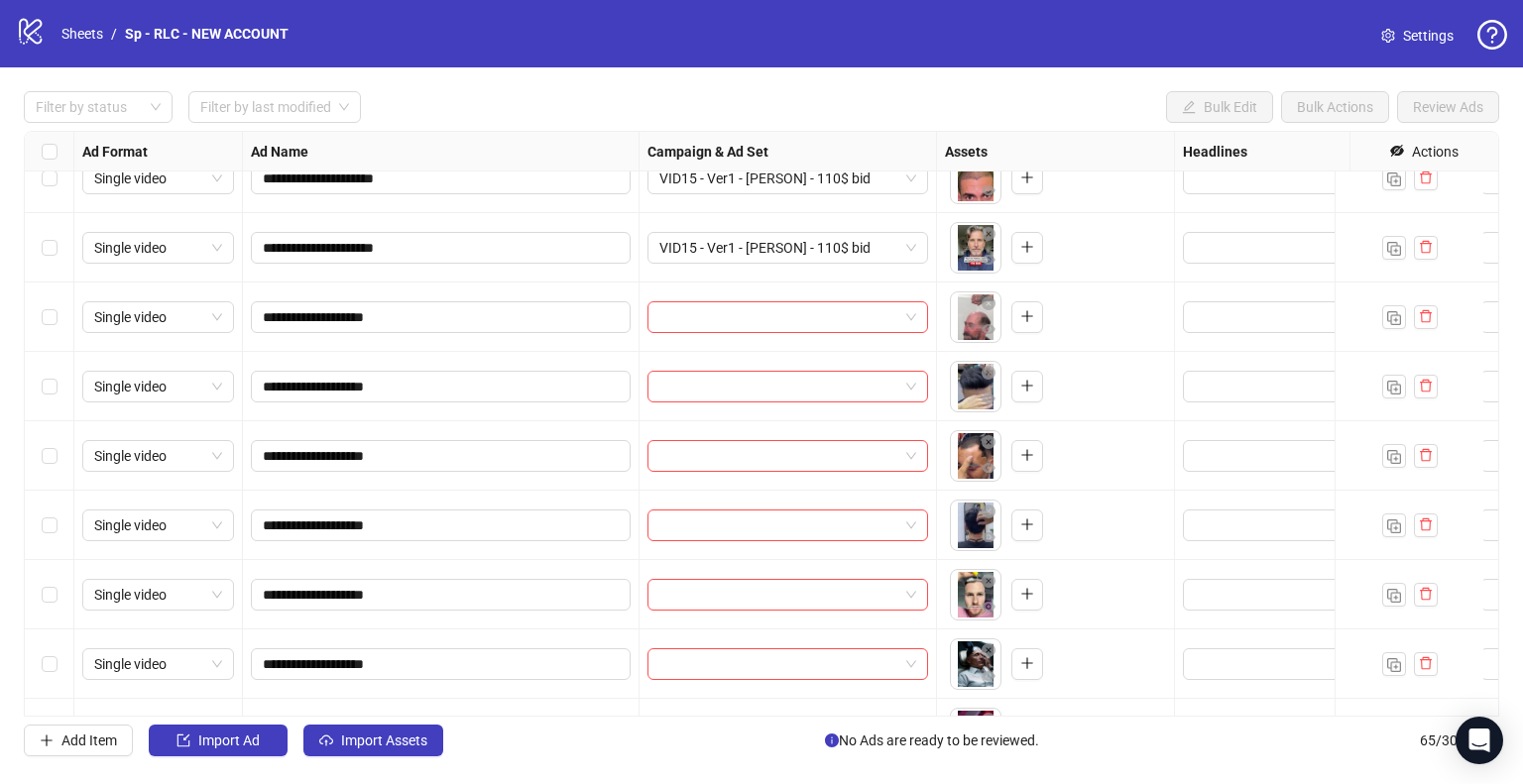 scroll, scrollTop: 3729, scrollLeft: 0, axis: vertical 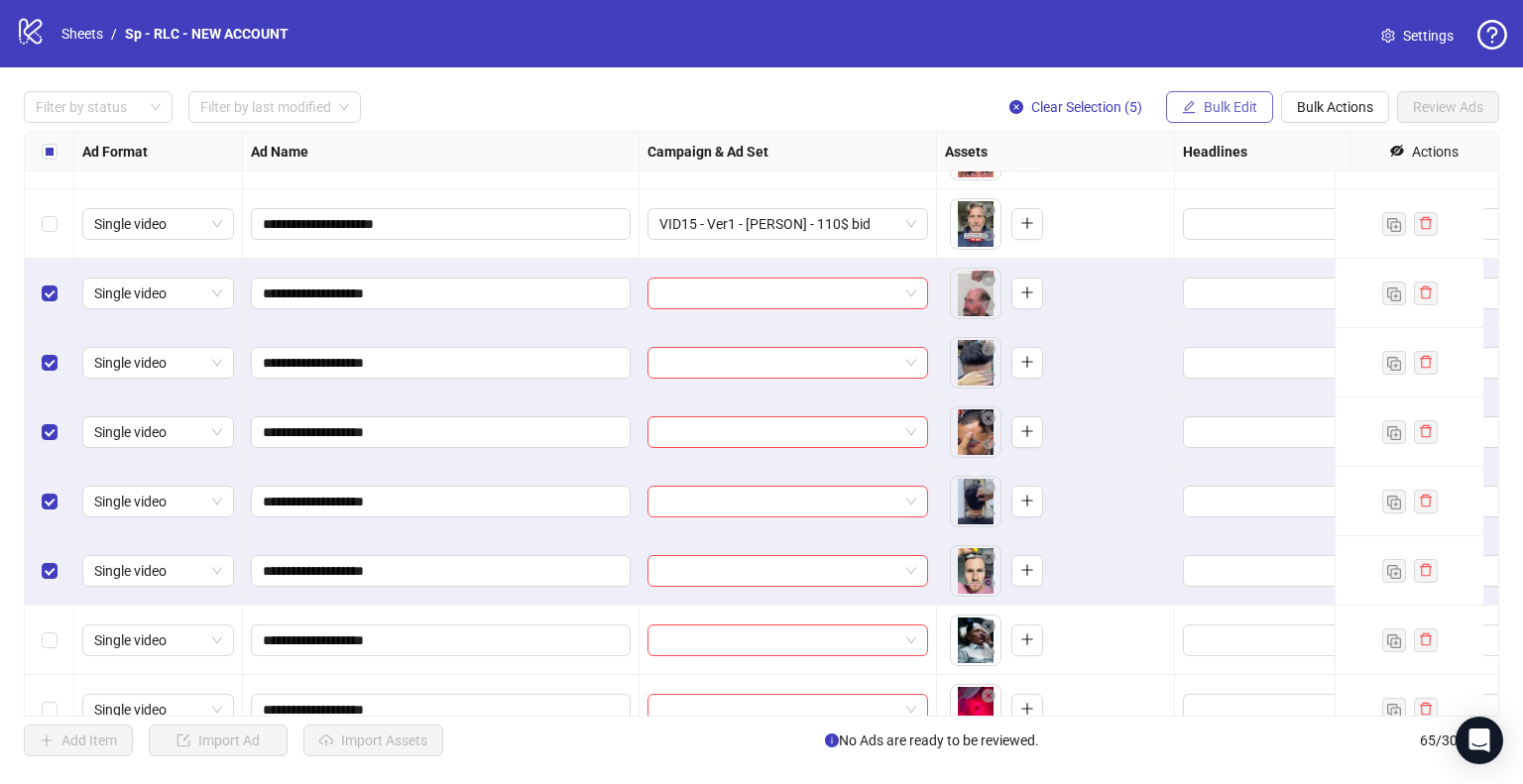 click on "Bulk Edit" at bounding box center [1220, 107] 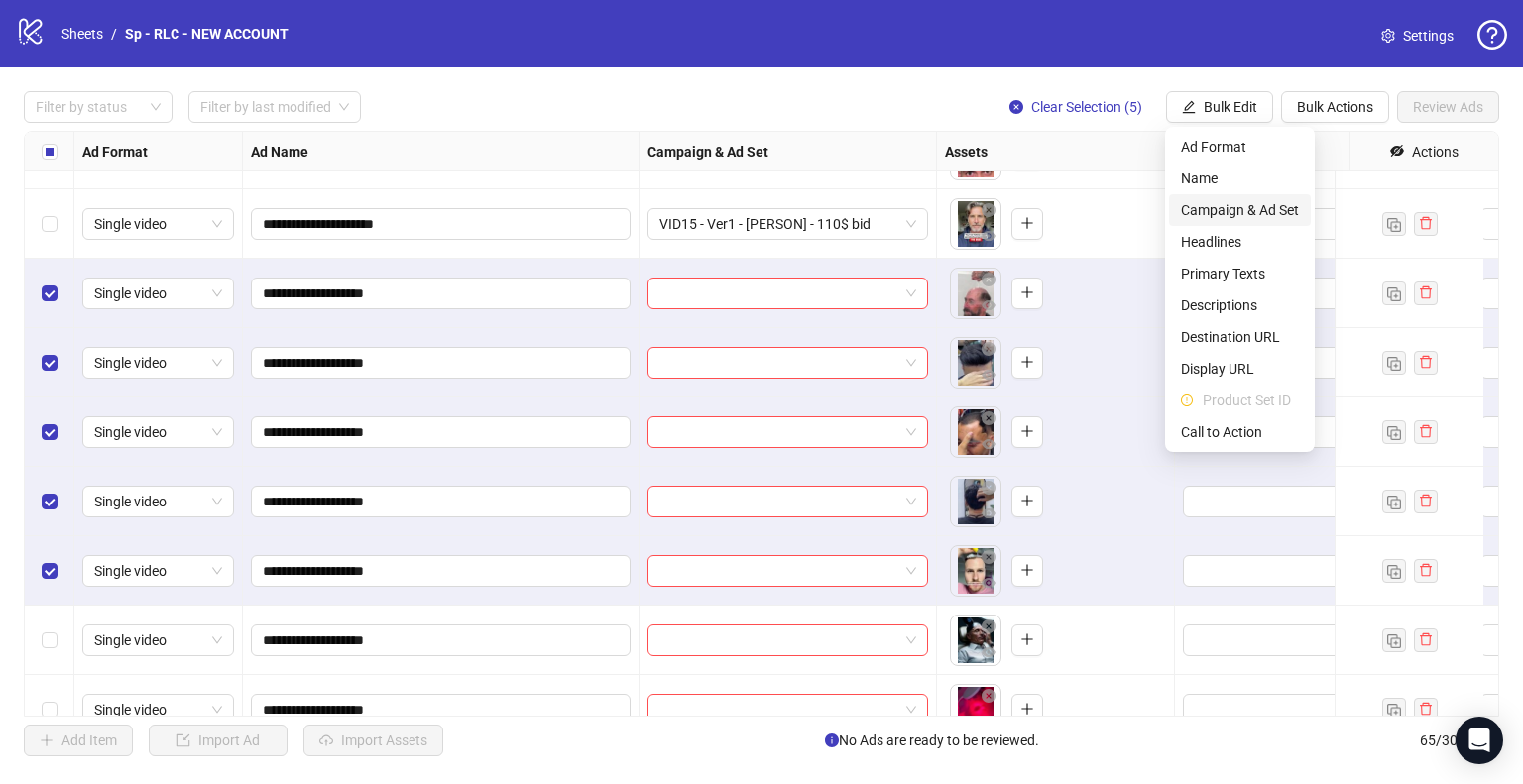 click on "Campaign & Ad Set" at bounding box center (1239, 210) 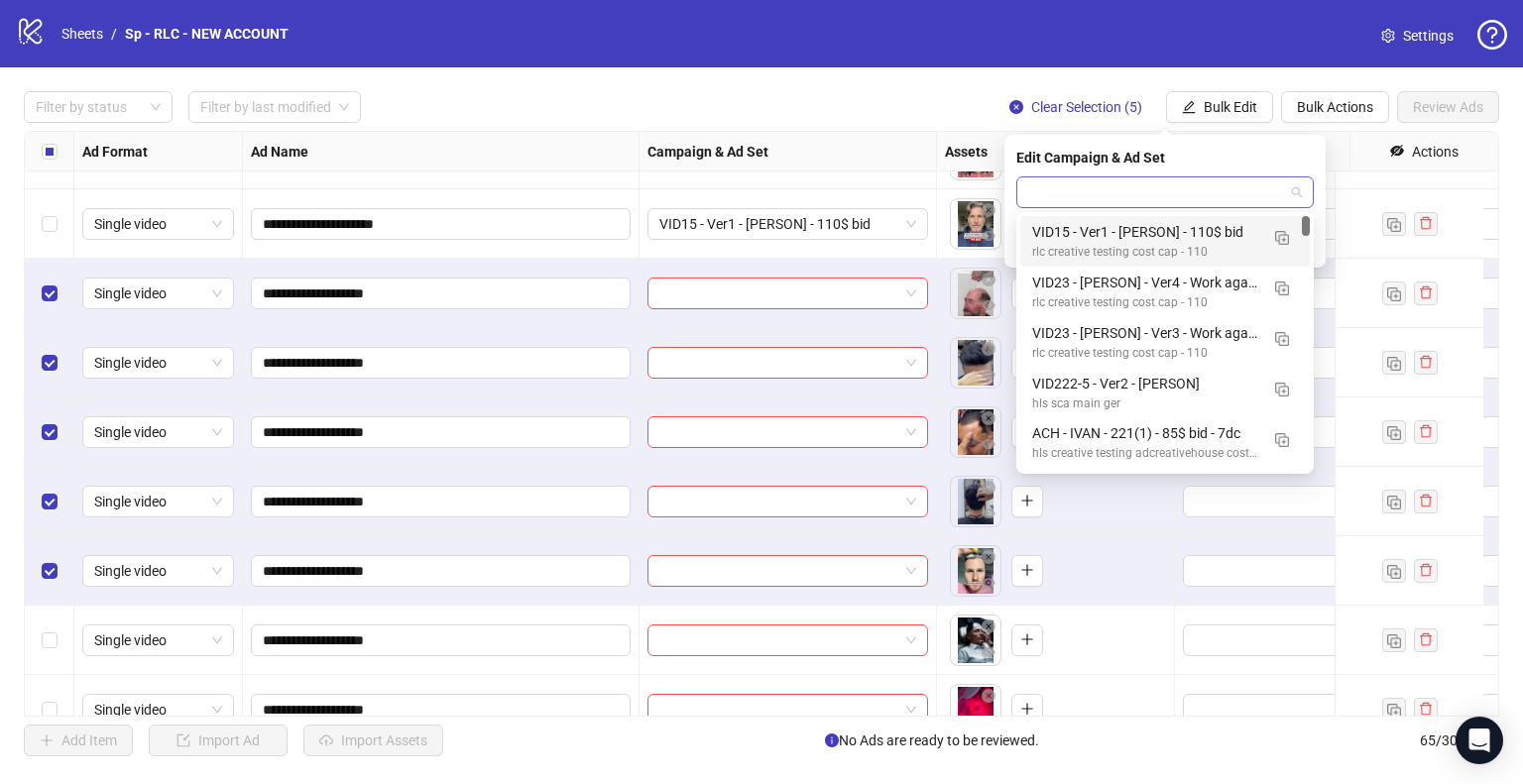 click at bounding box center [1165, 192] 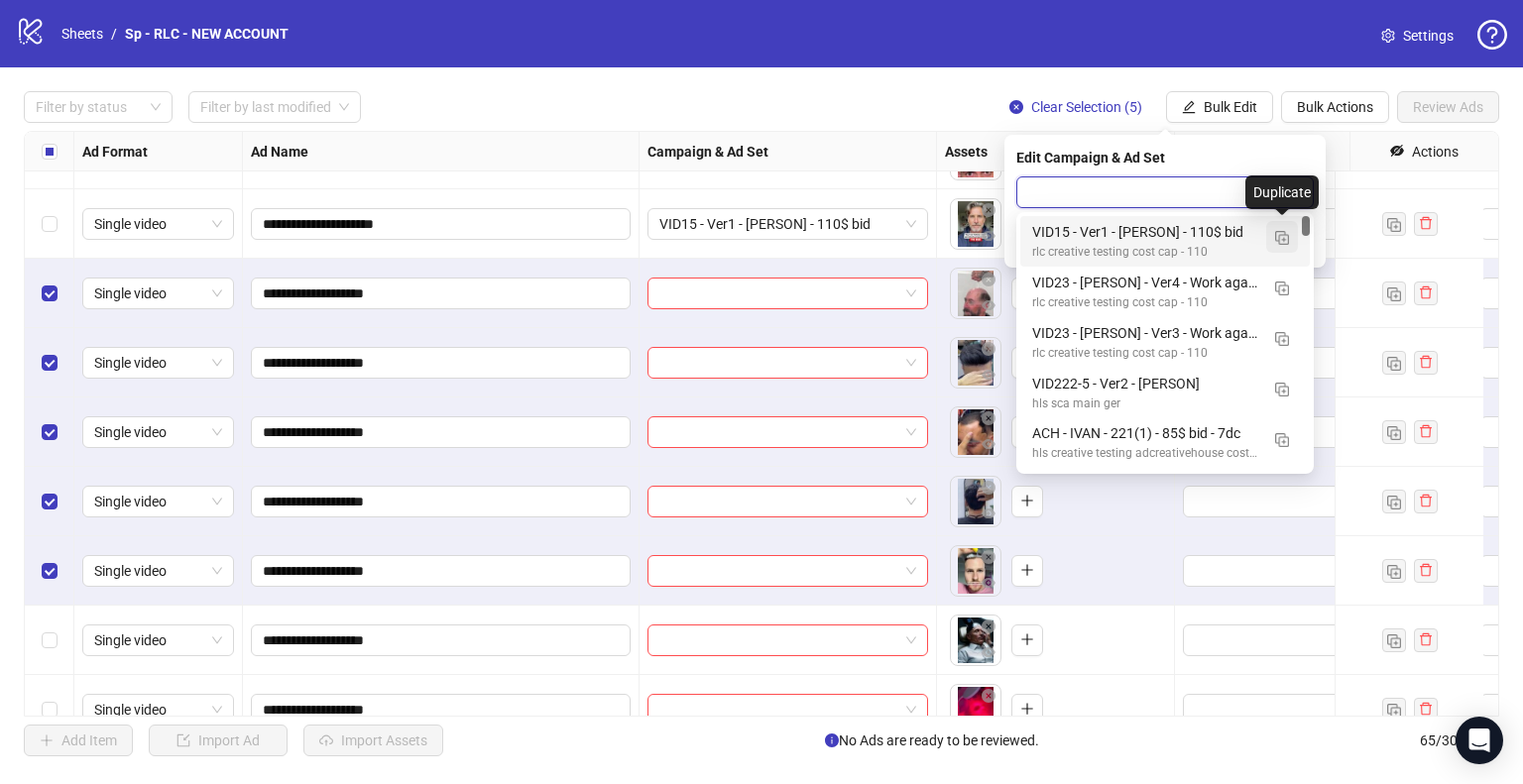 click at bounding box center (1282, 238) 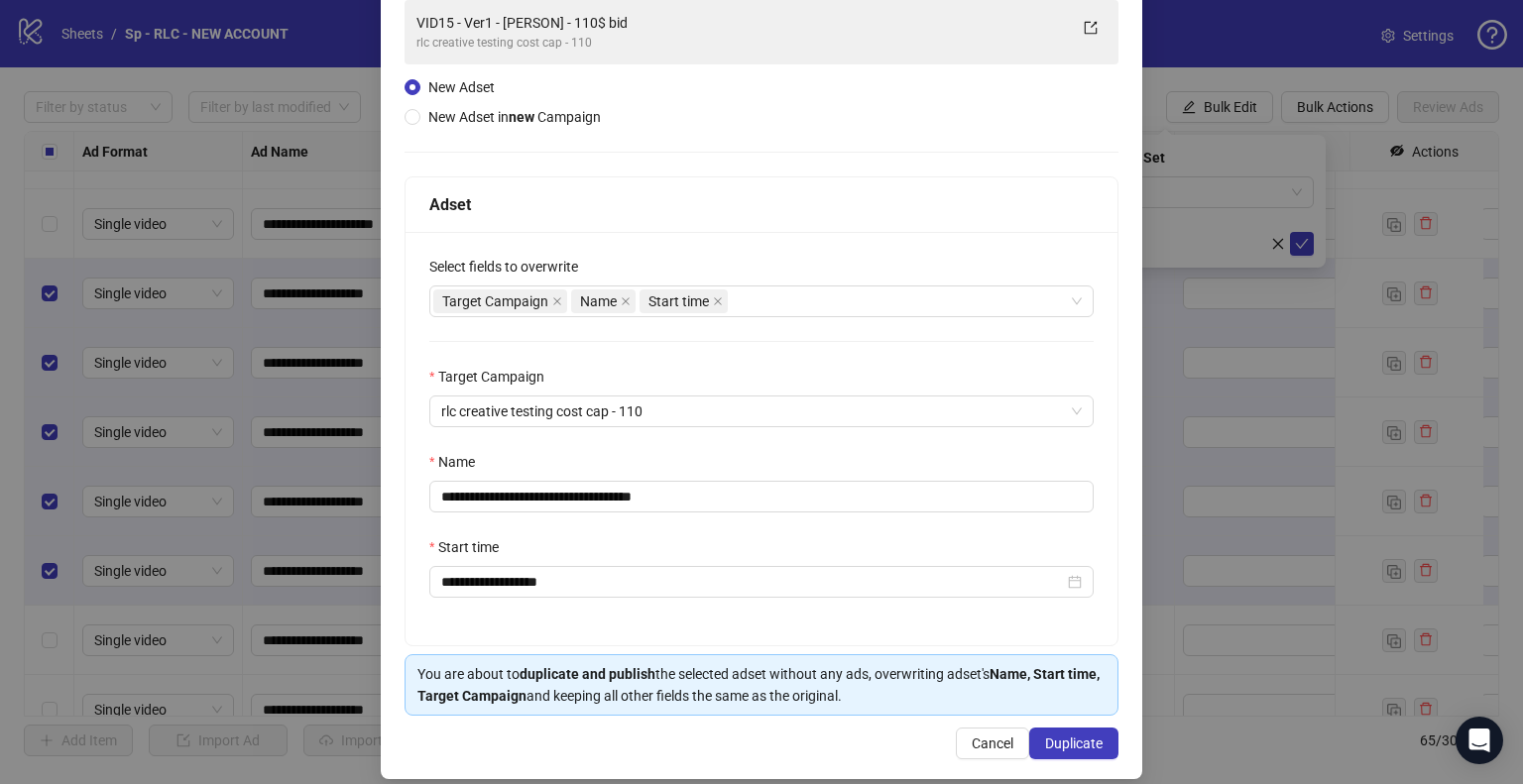 scroll, scrollTop: 168, scrollLeft: 0, axis: vertical 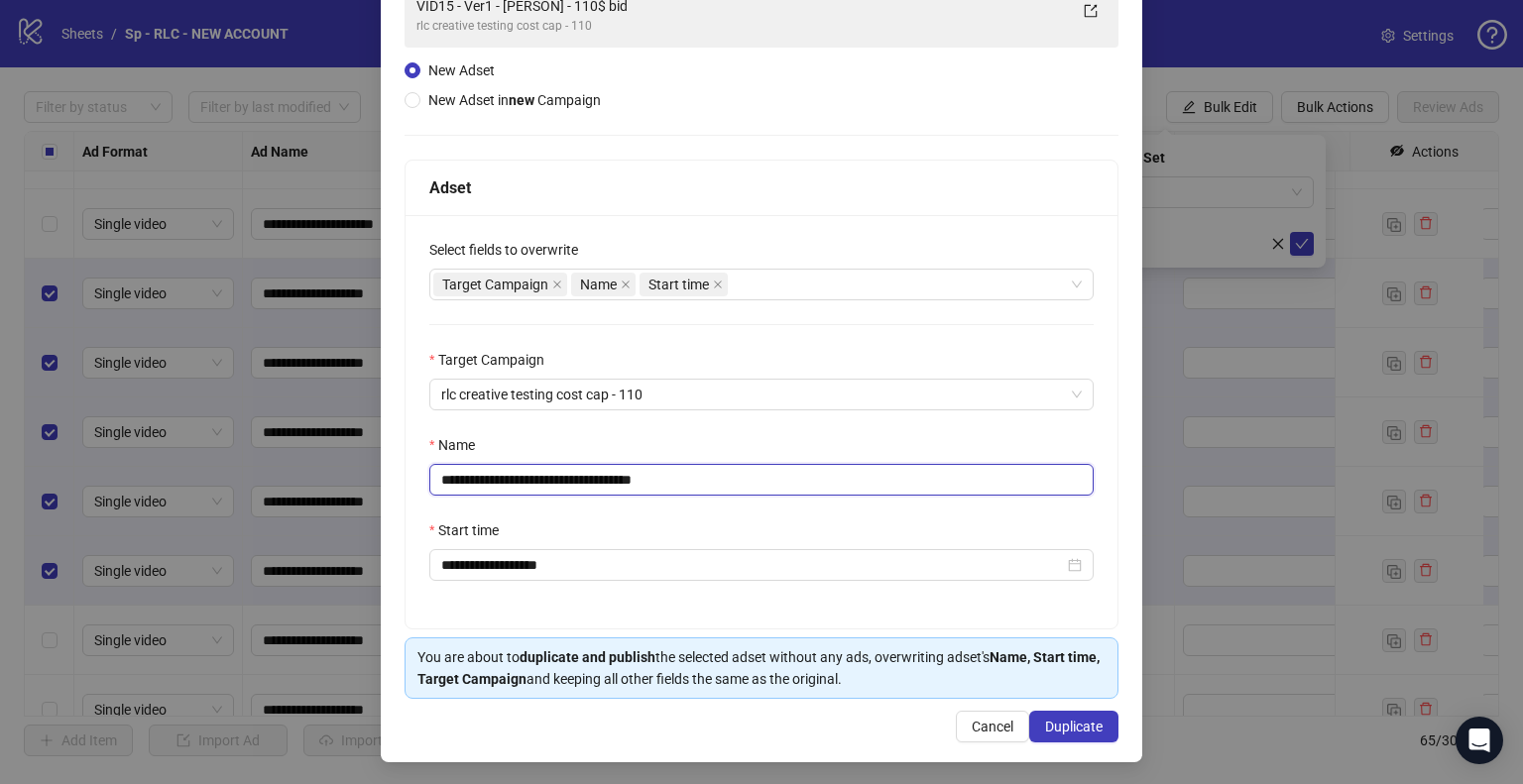 click on "**********" at bounding box center [762, 480] 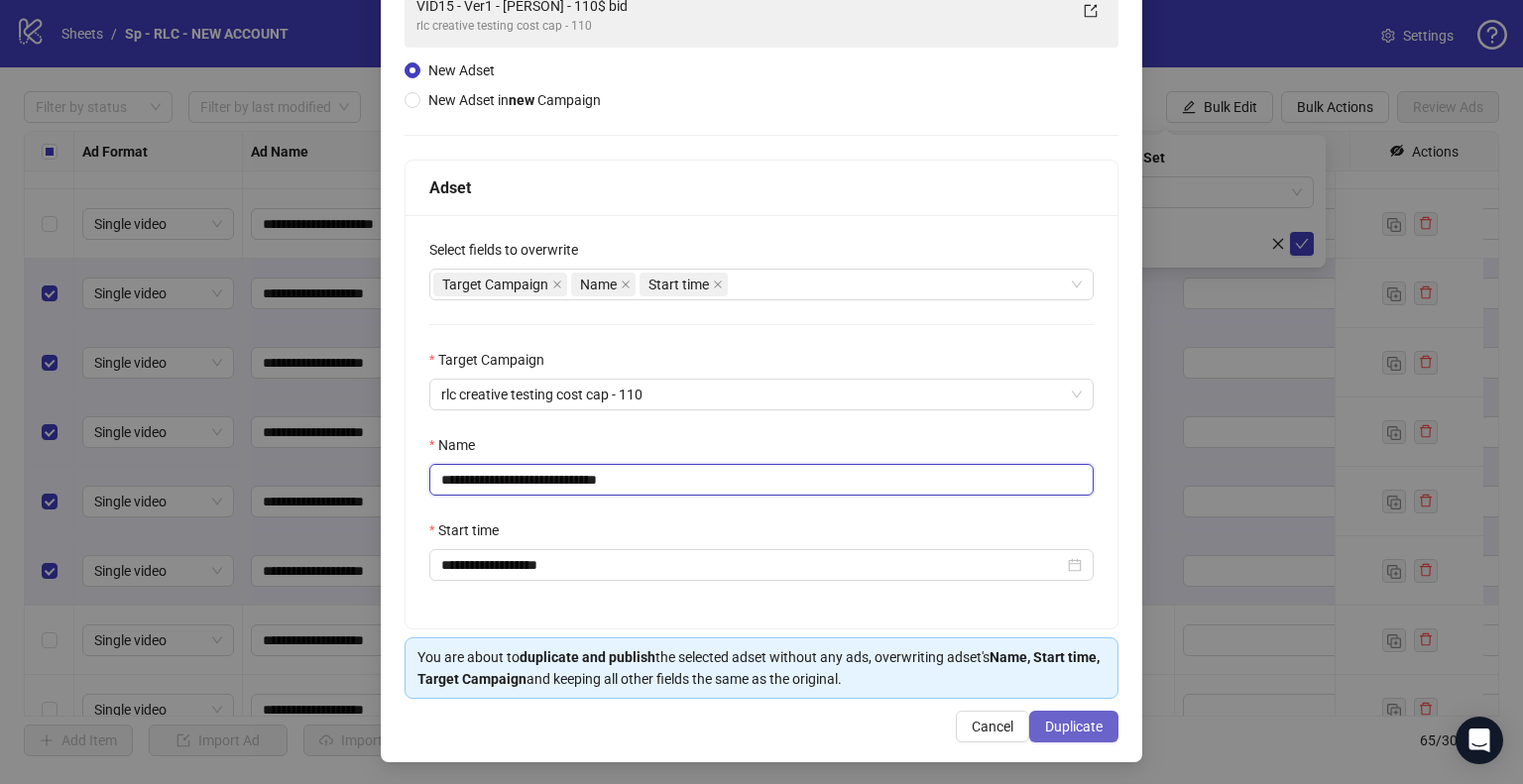 type on "**********" 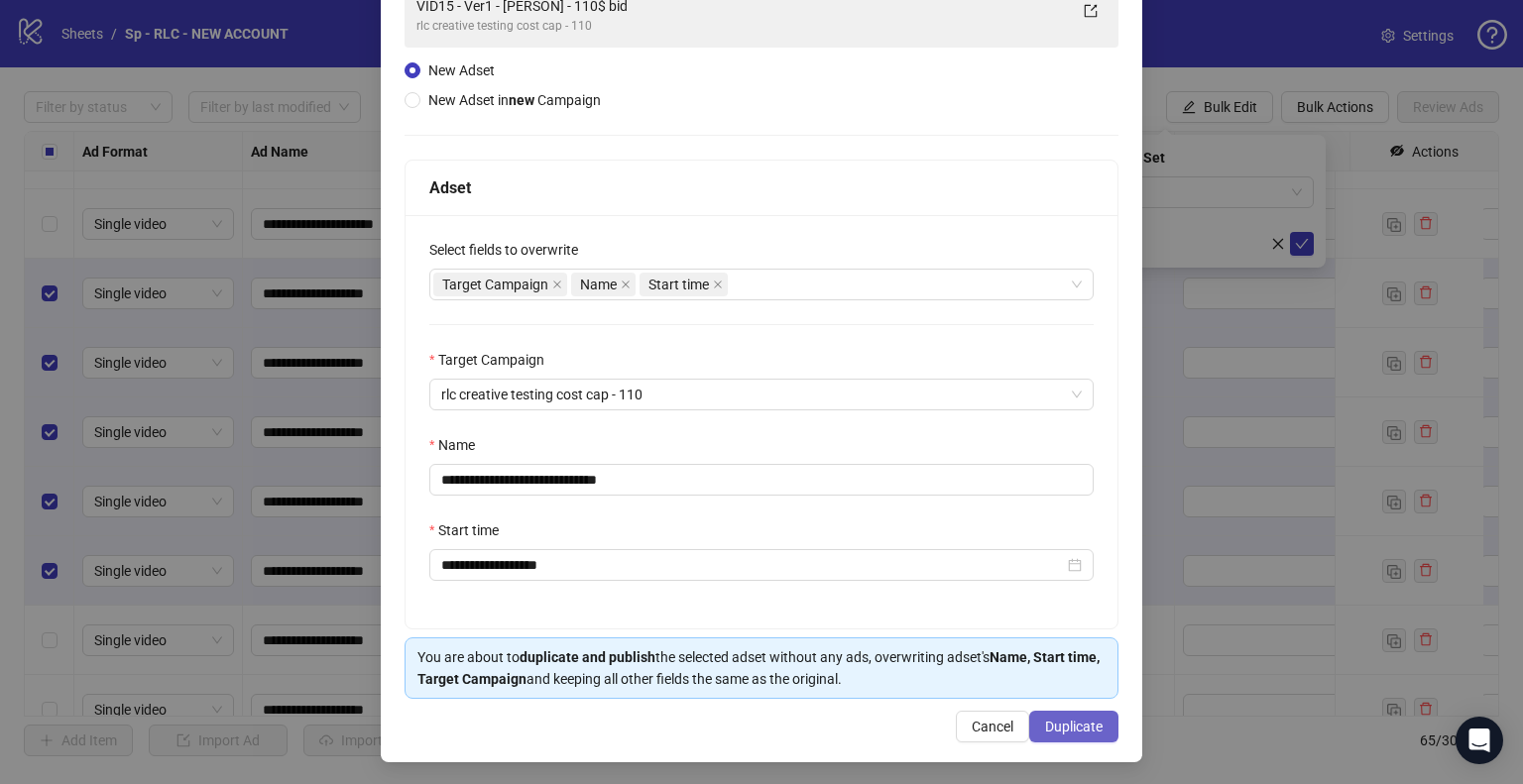 click on "Duplicate" at bounding box center [1074, 727] 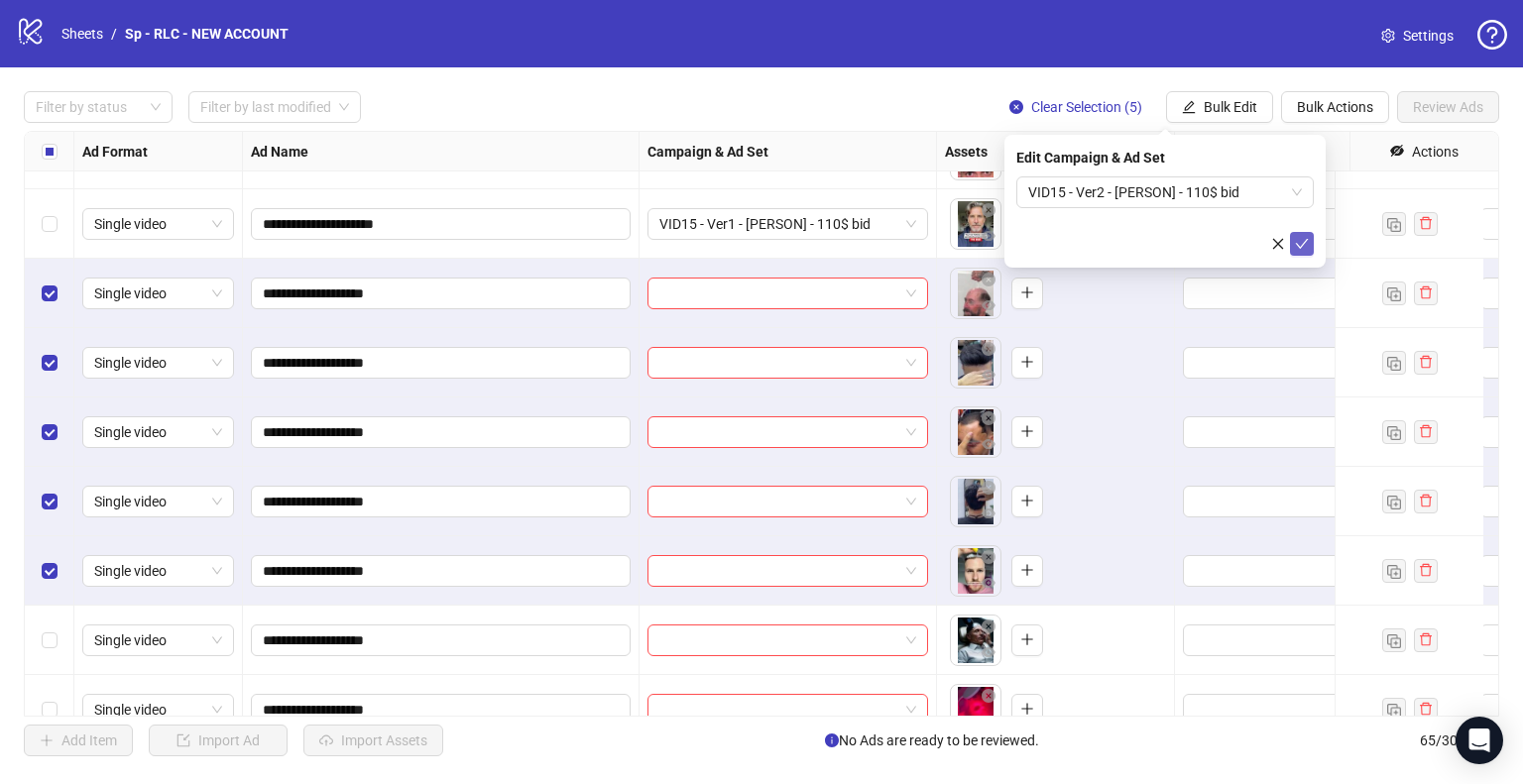 click 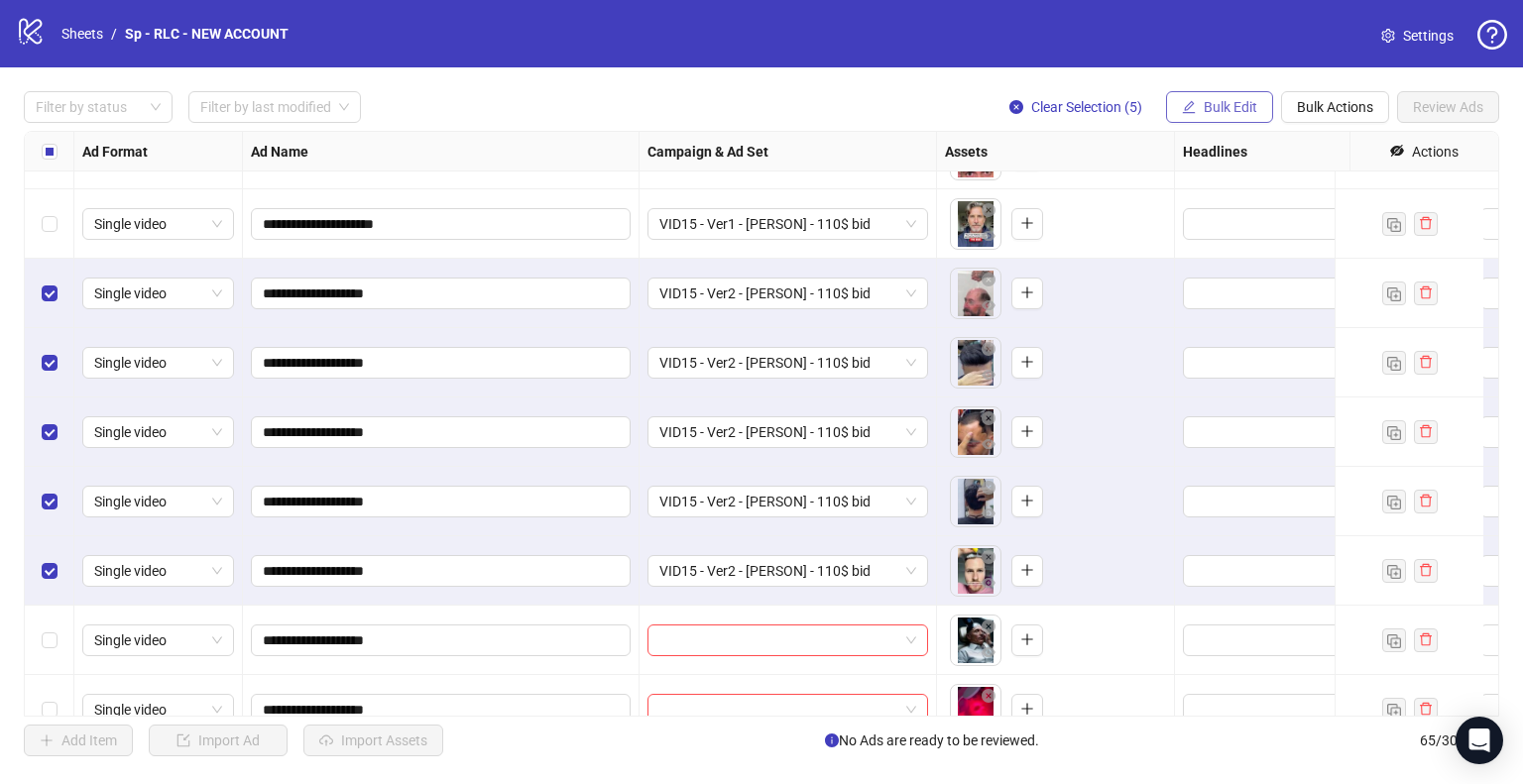 click on "Bulk Edit" at bounding box center (1230, 107) 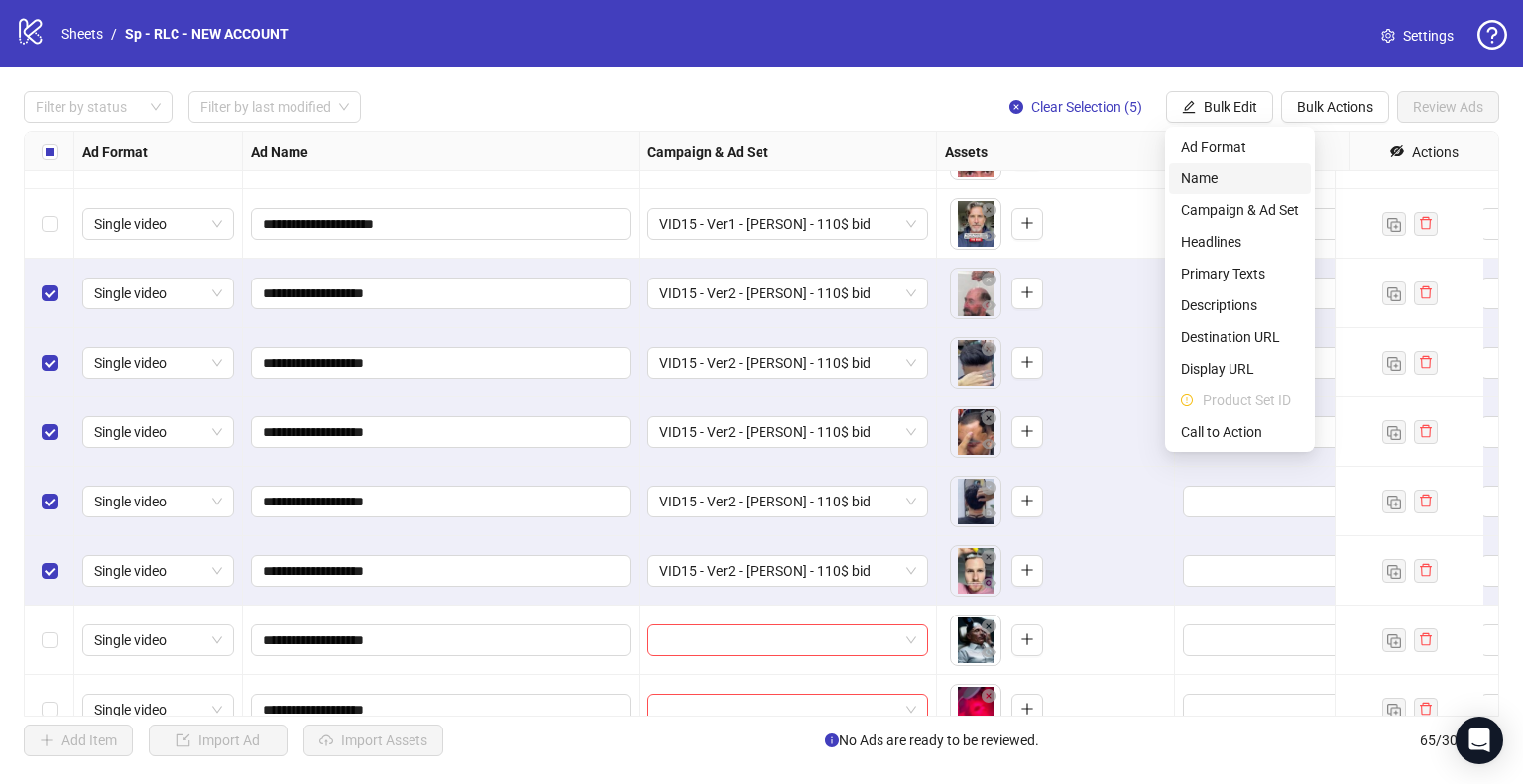 click on "Name" at bounding box center [1239, 178] 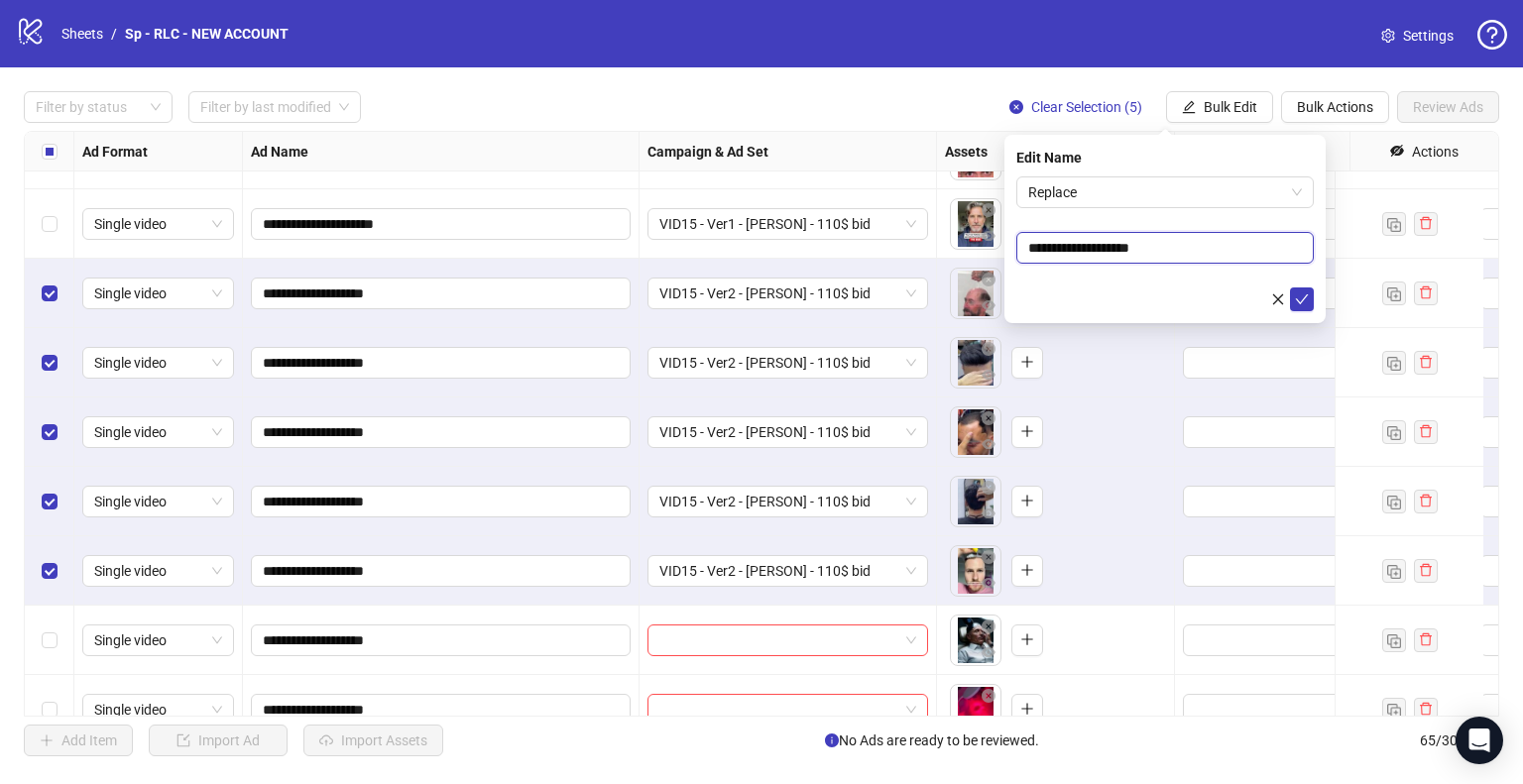 click on "**********" at bounding box center [1165, 248] 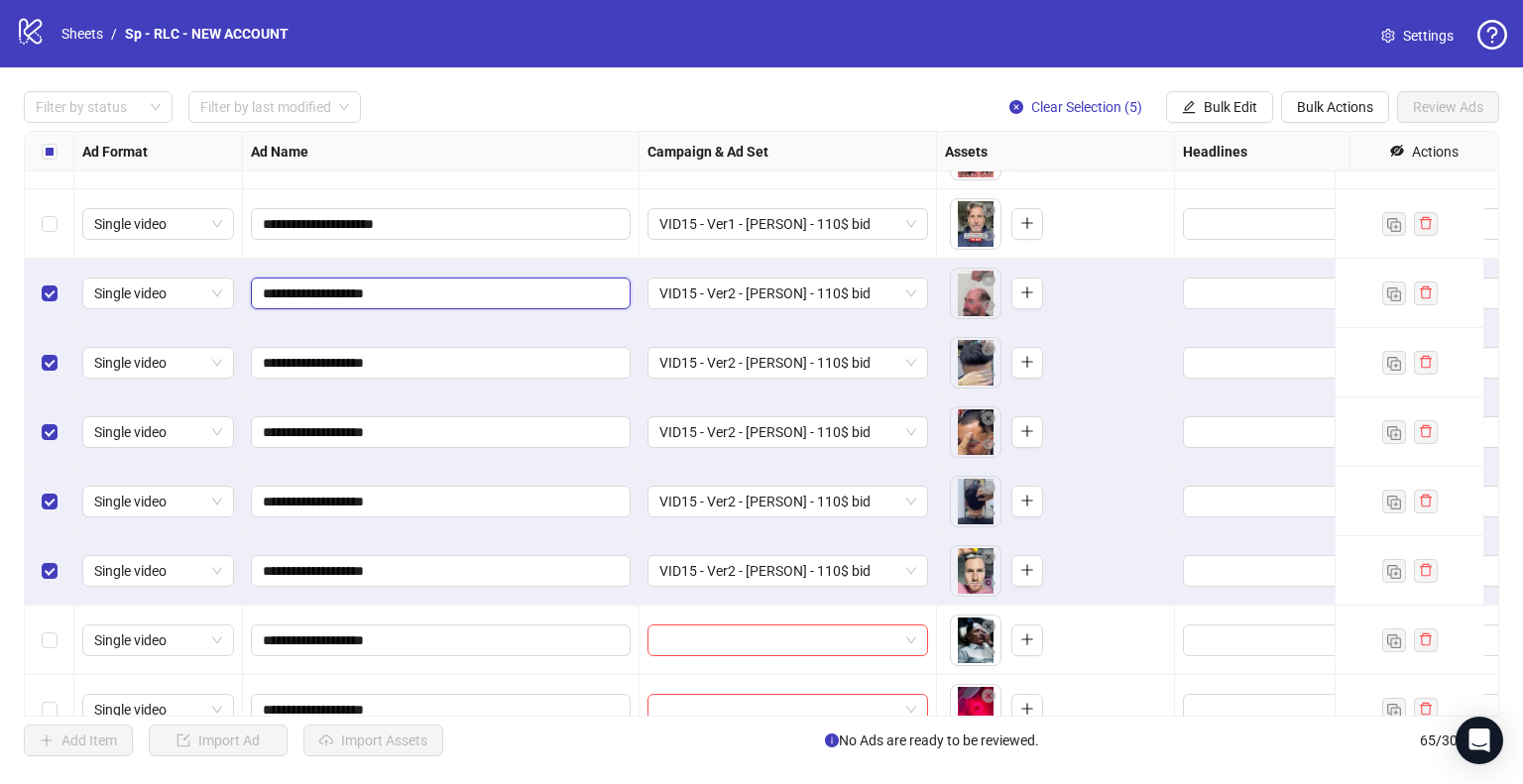 click on "**********" at bounding box center [438, 293] 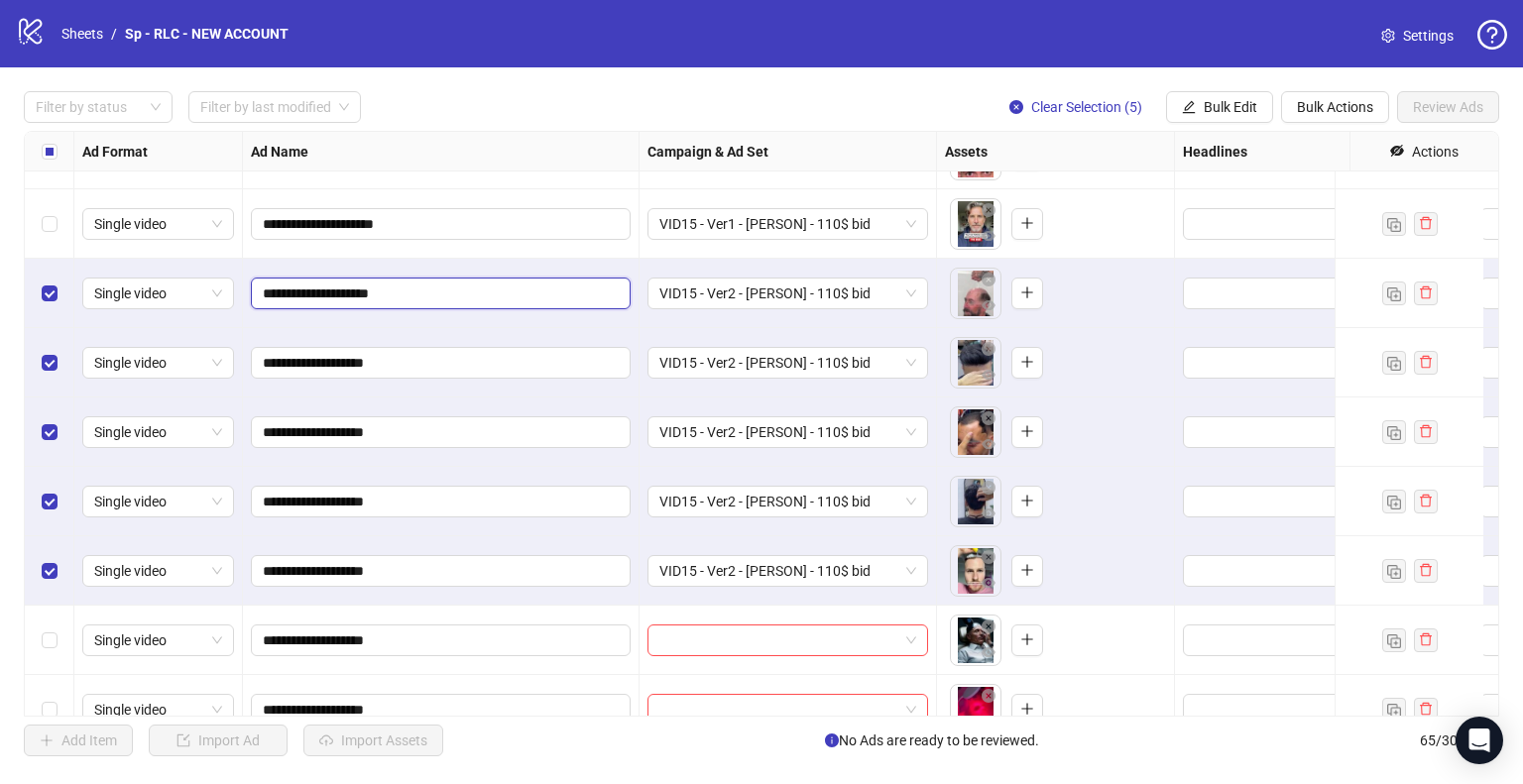 type on "**********" 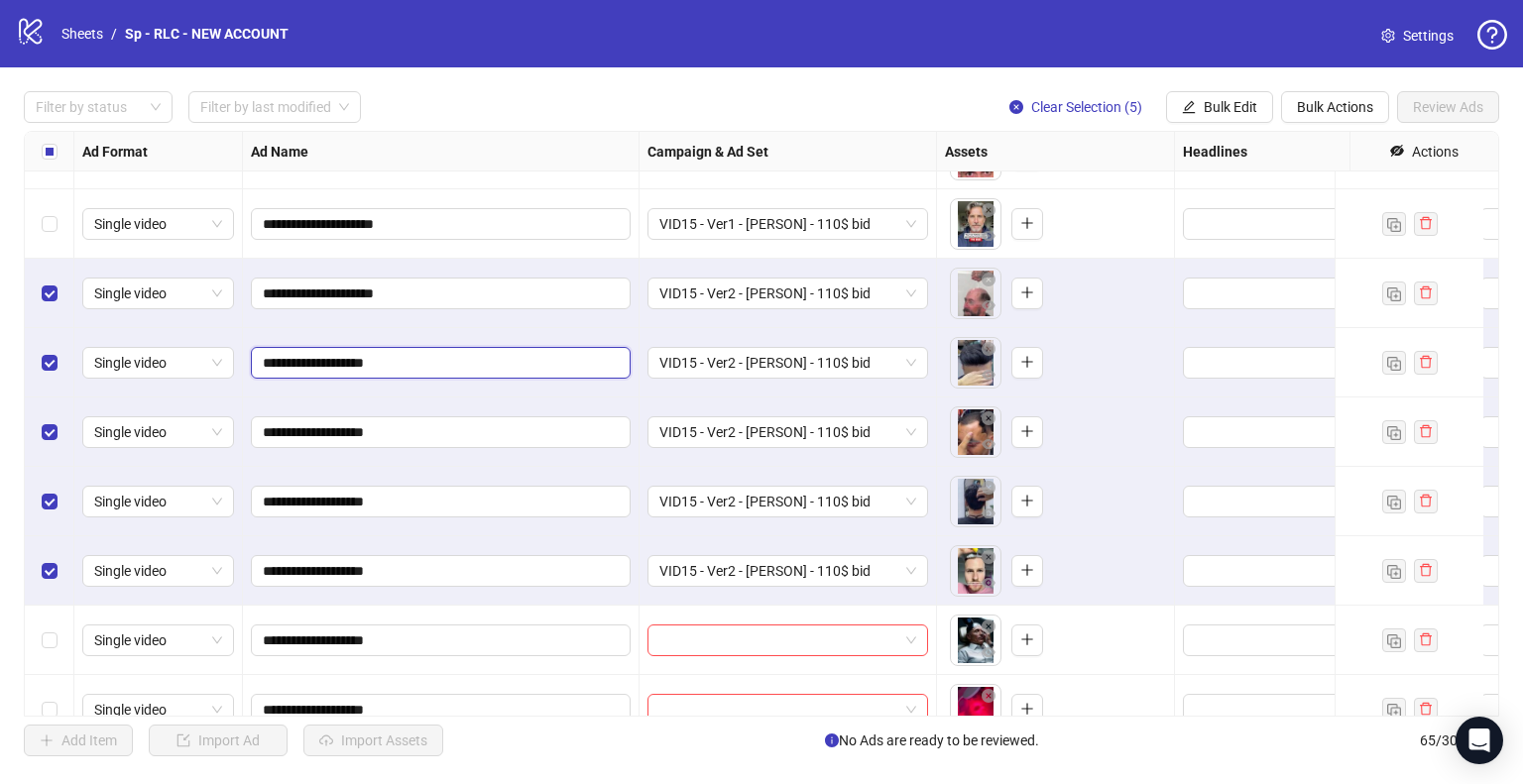 click on "**********" at bounding box center [438, 363] 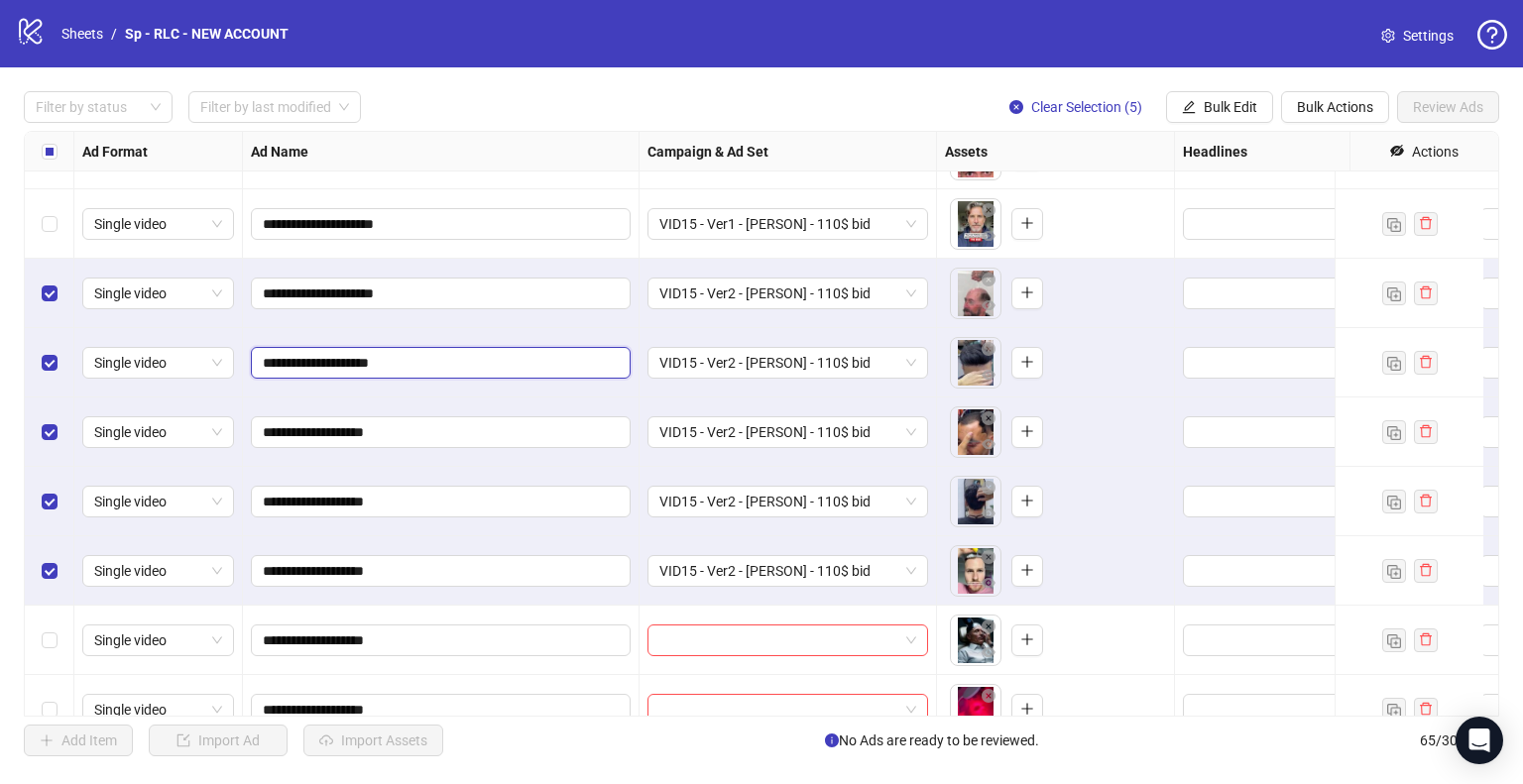 type on "**********" 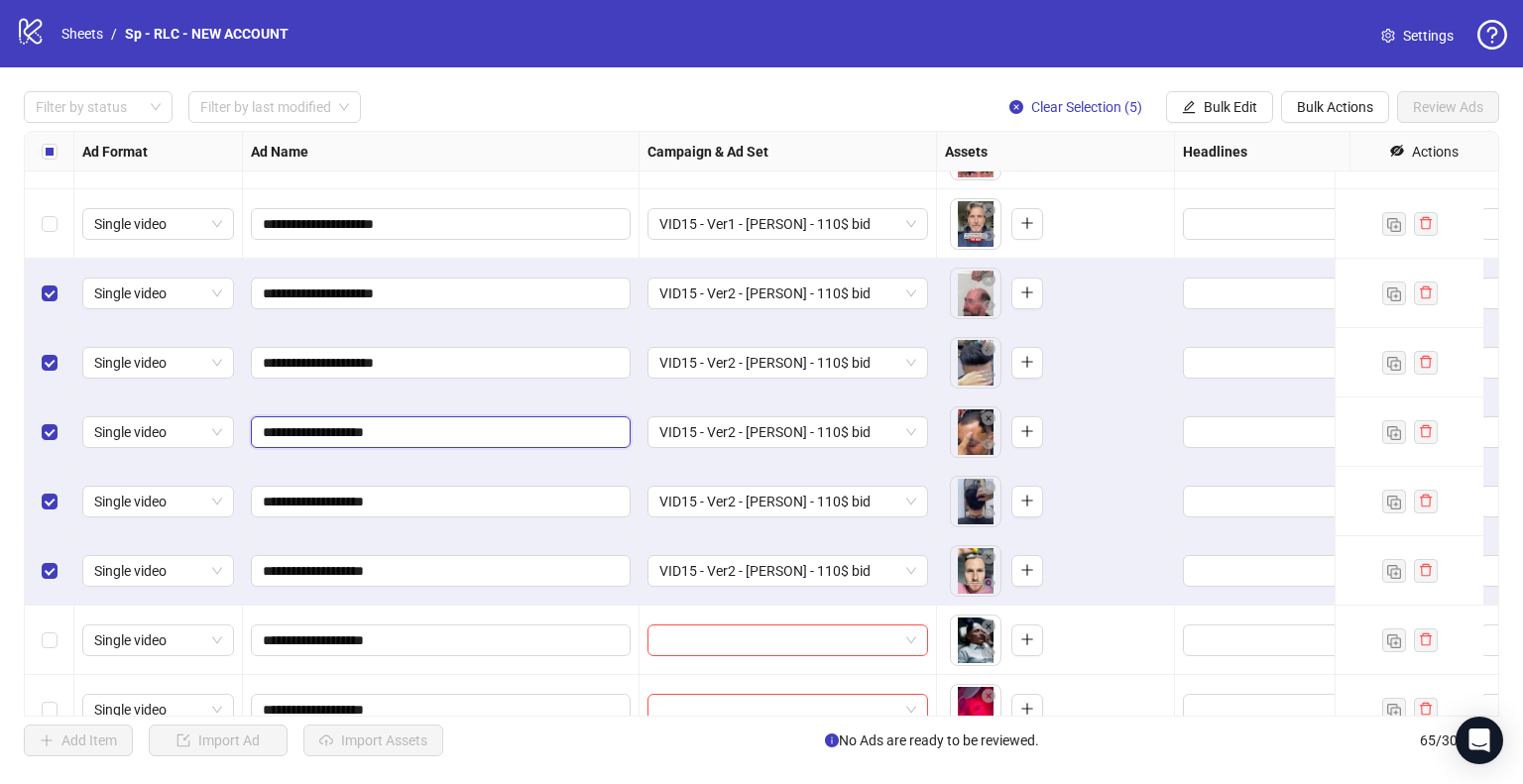 click on "**********" at bounding box center [438, 432] 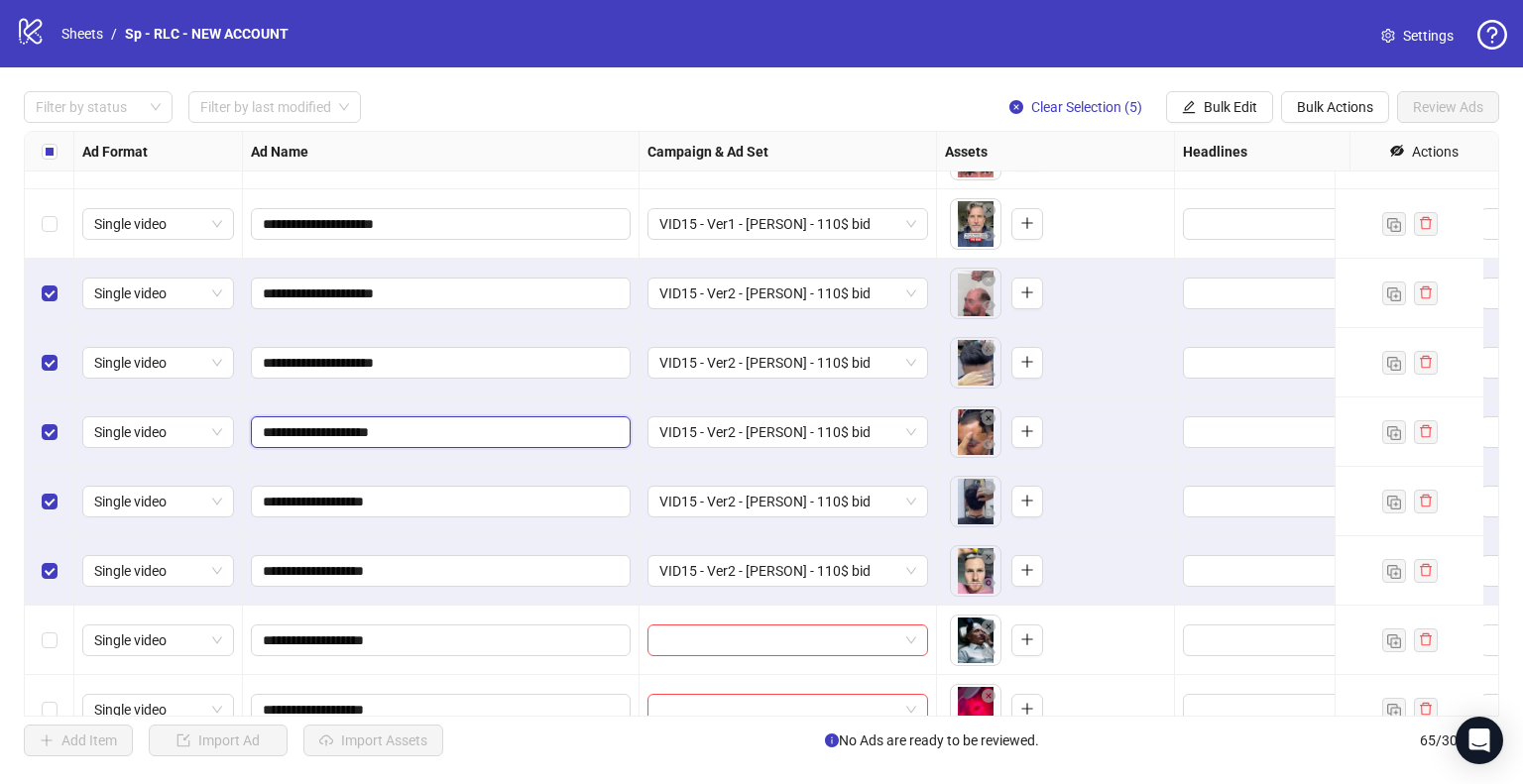 type on "**********" 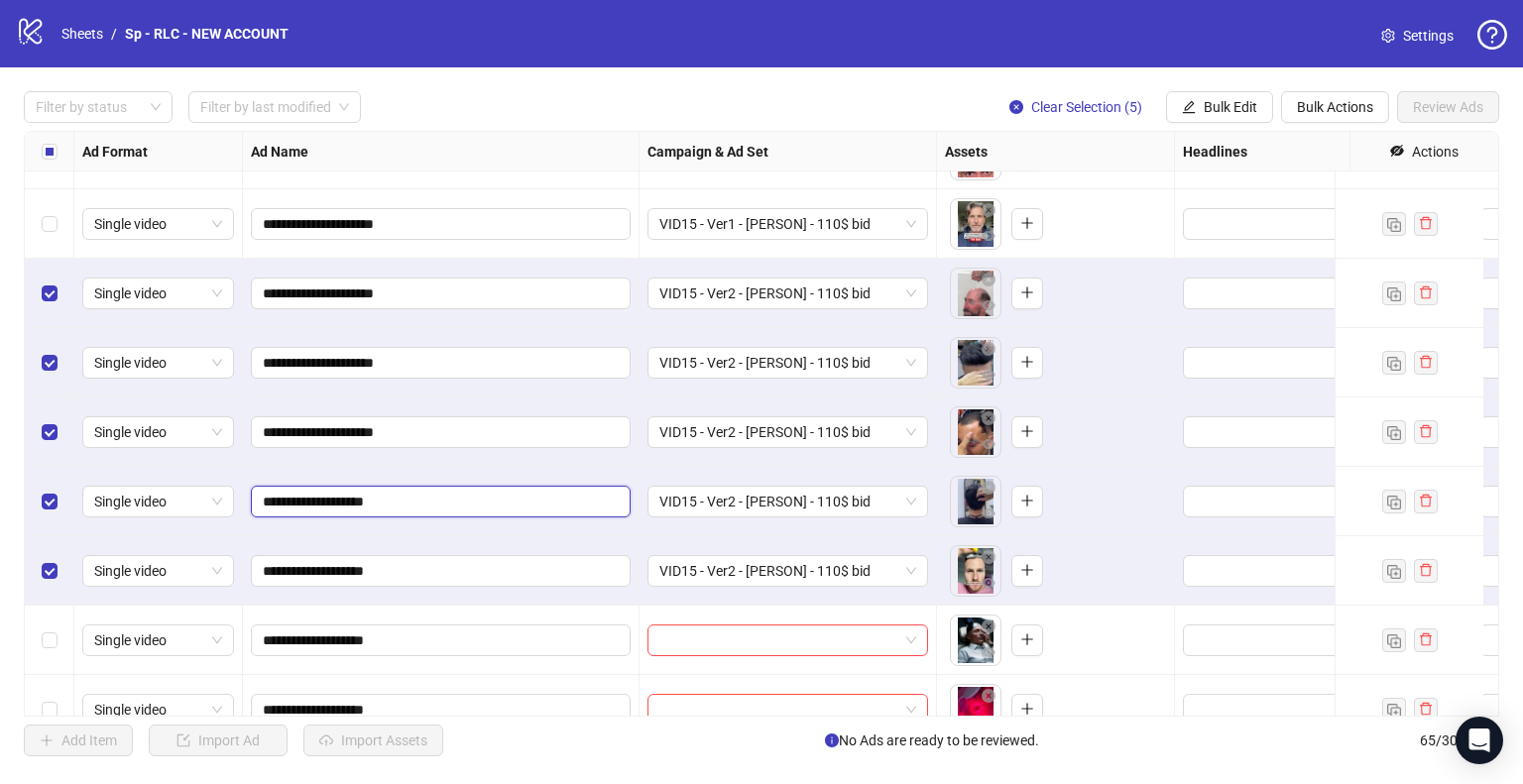 click on "**********" at bounding box center [438, 502] 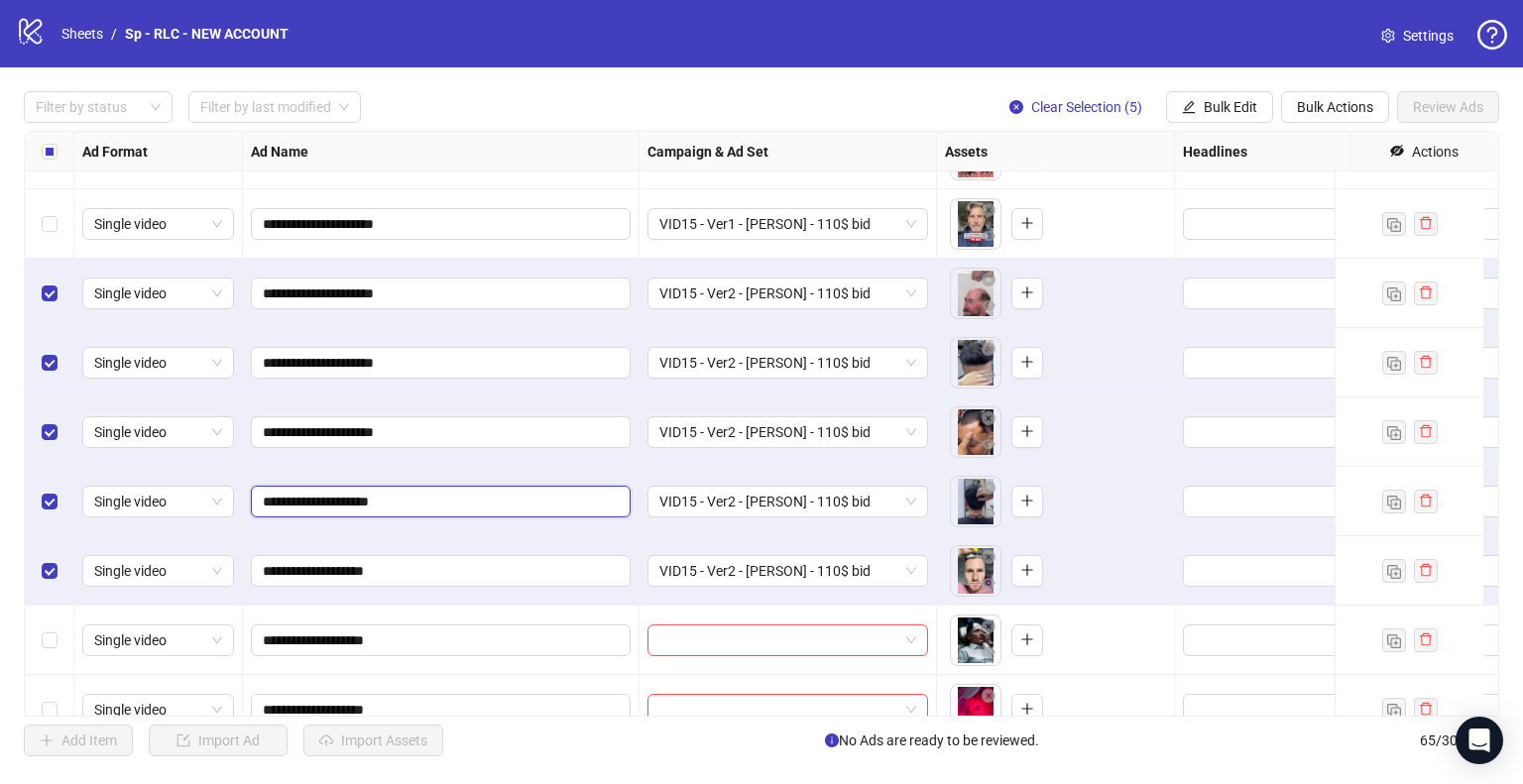 type on "**********" 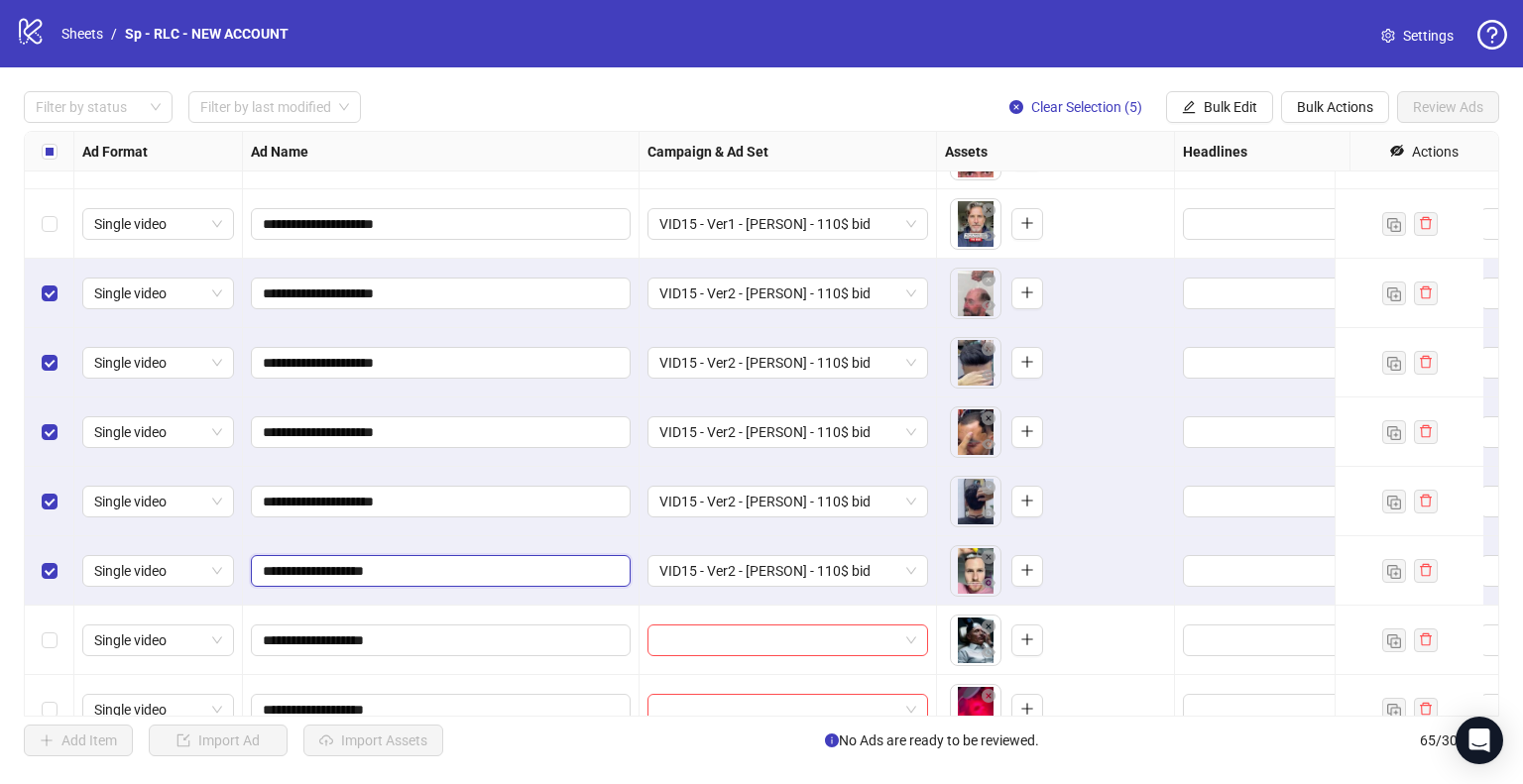click on "**********" at bounding box center (438, 571) 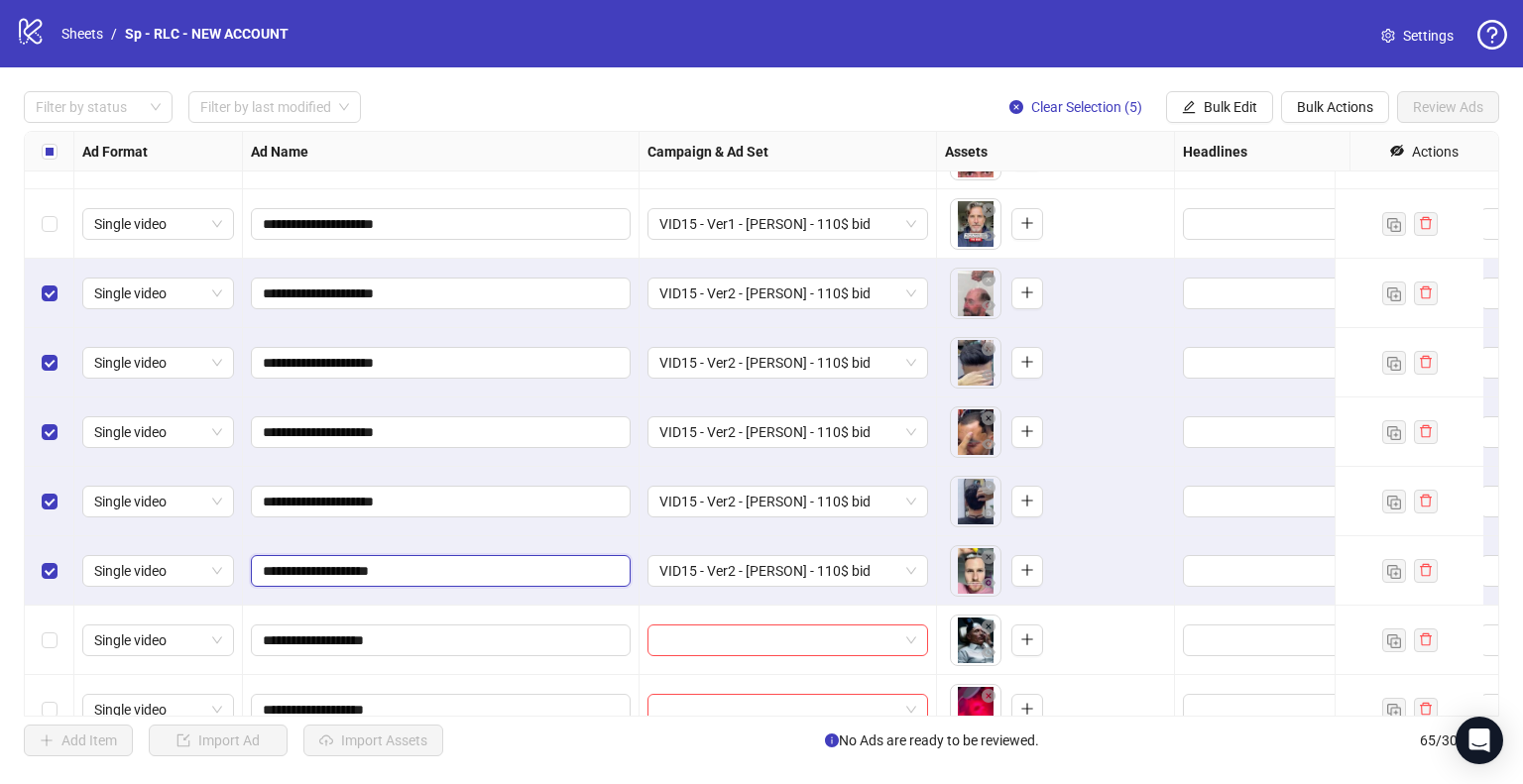 type on "**********" 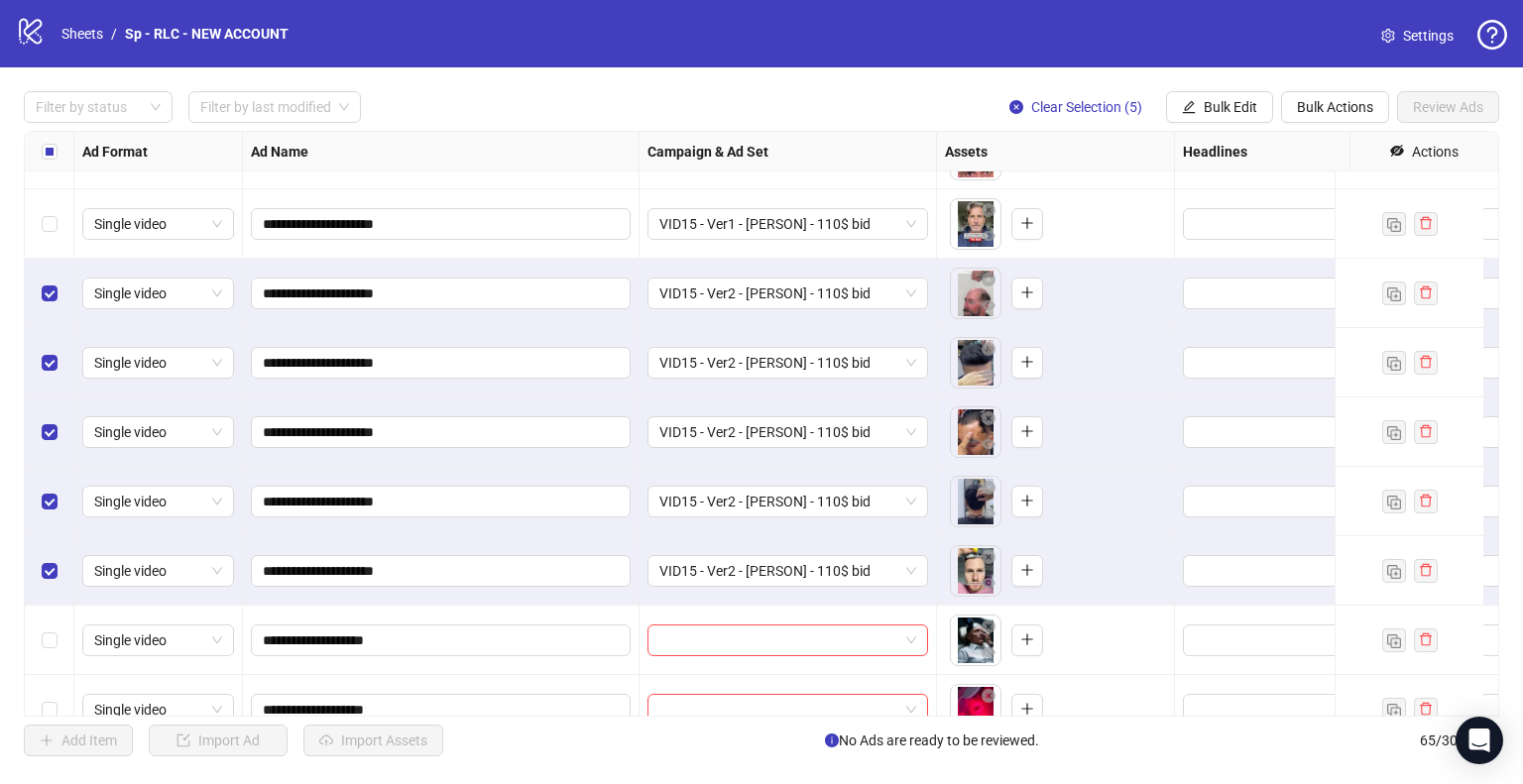 click on "**********" at bounding box center [441, 571] 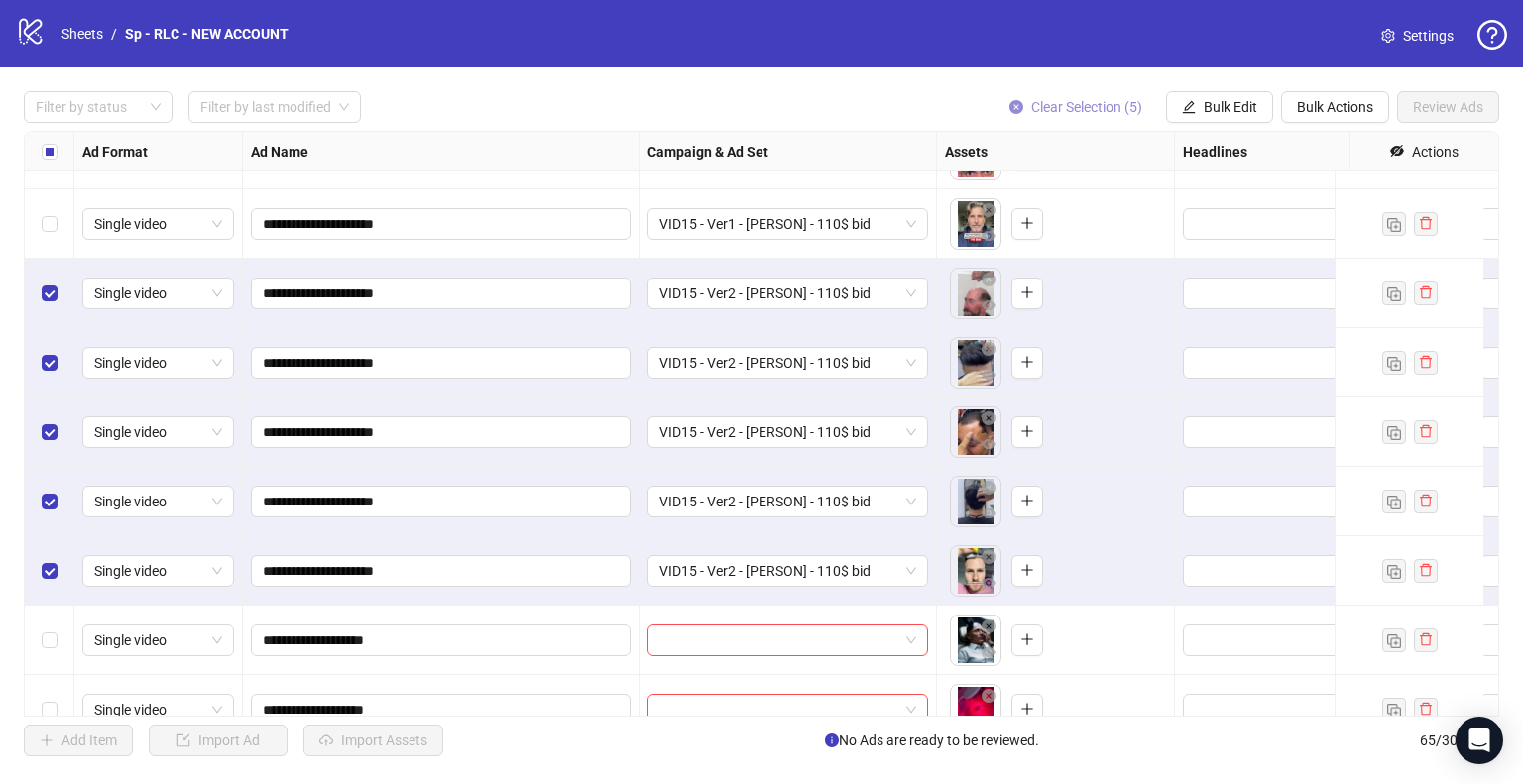 click on "Clear Selection (5)" at bounding box center (1087, 107) 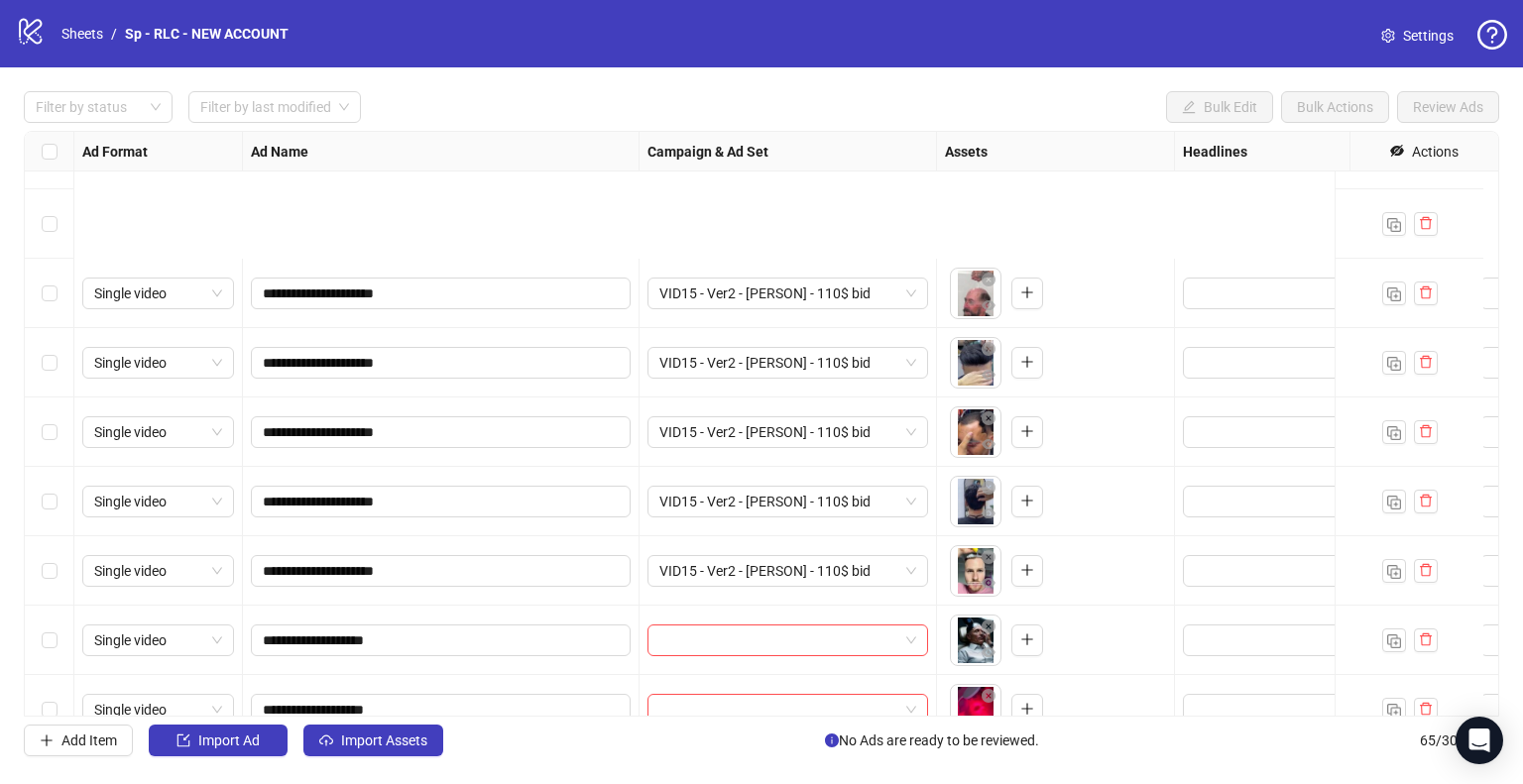 scroll, scrollTop: 3980, scrollLeft: 0, axis: vertical 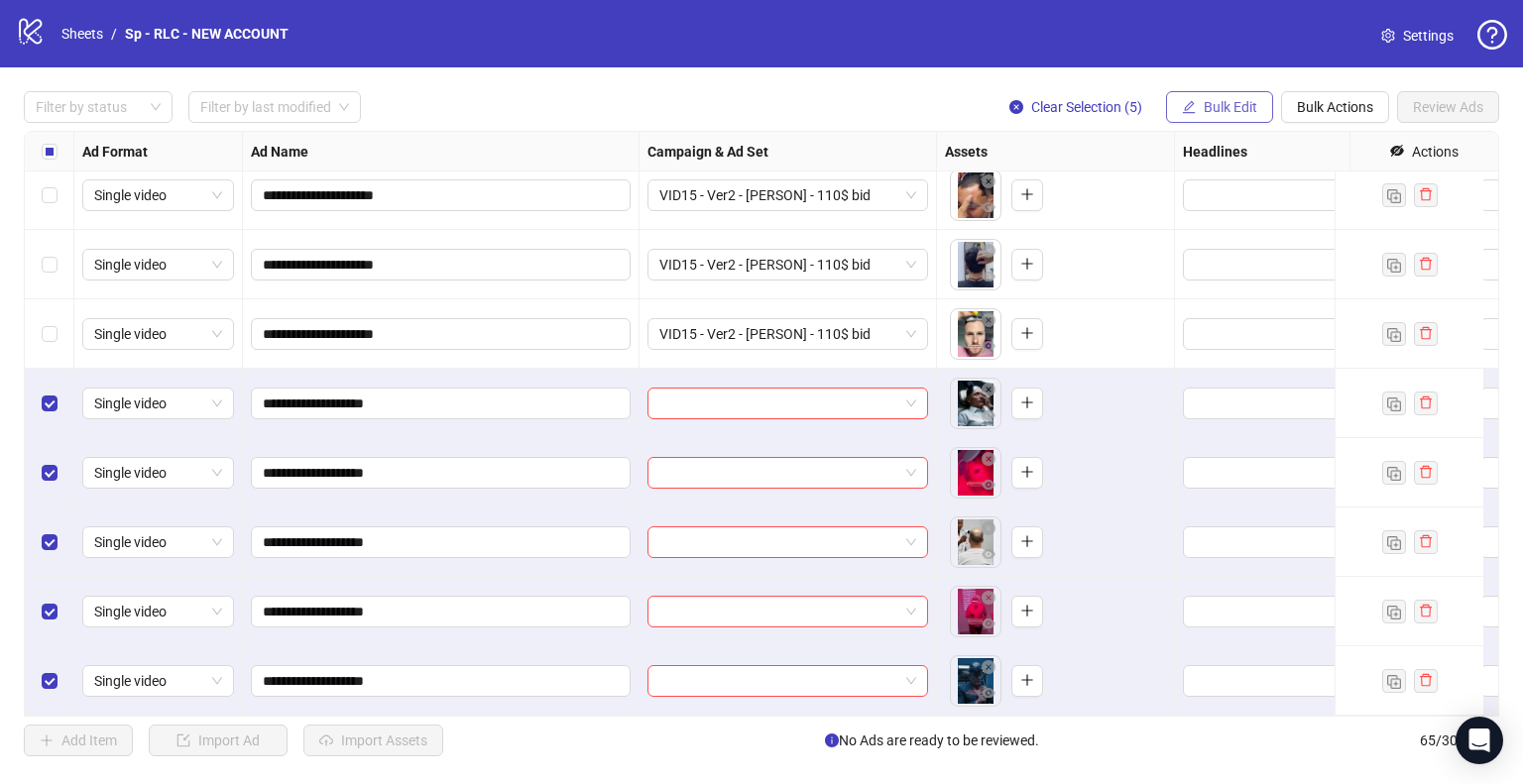 click on "Bulk Edit" at bounding box center (1220, 107) 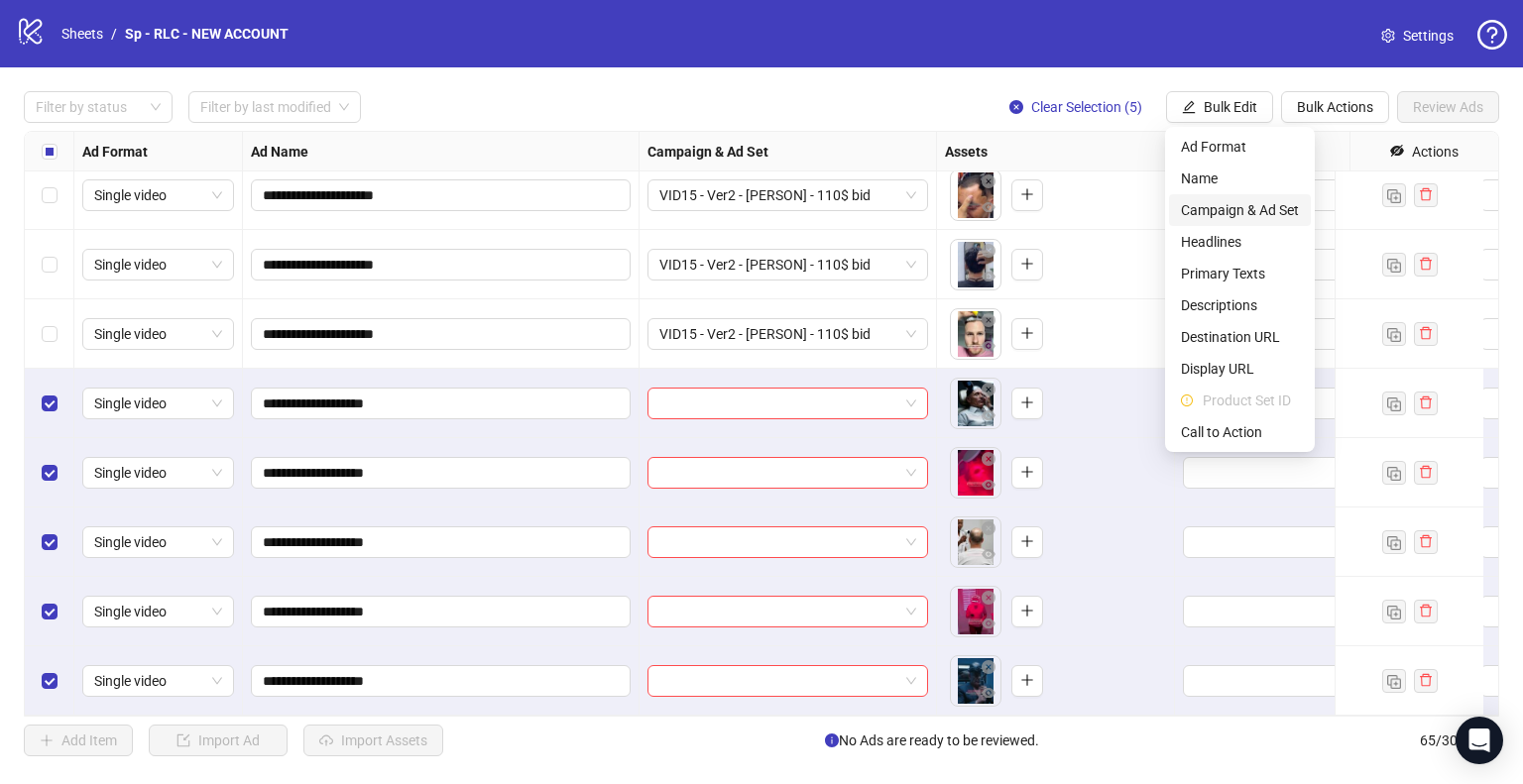 click on "Campaign & Ad Set" at bounding box center (1239, 210) 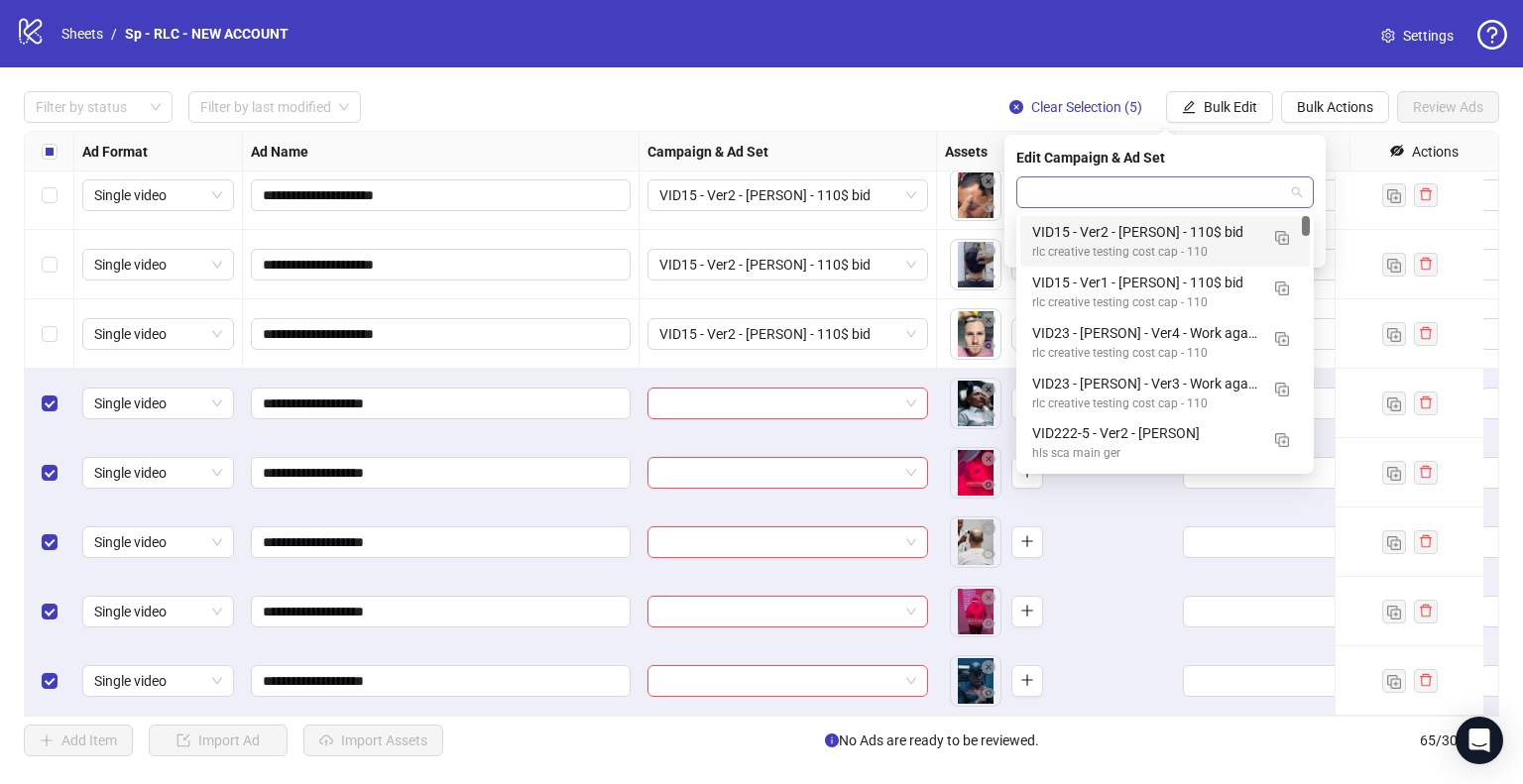 click at bounding box center [1165, 192] 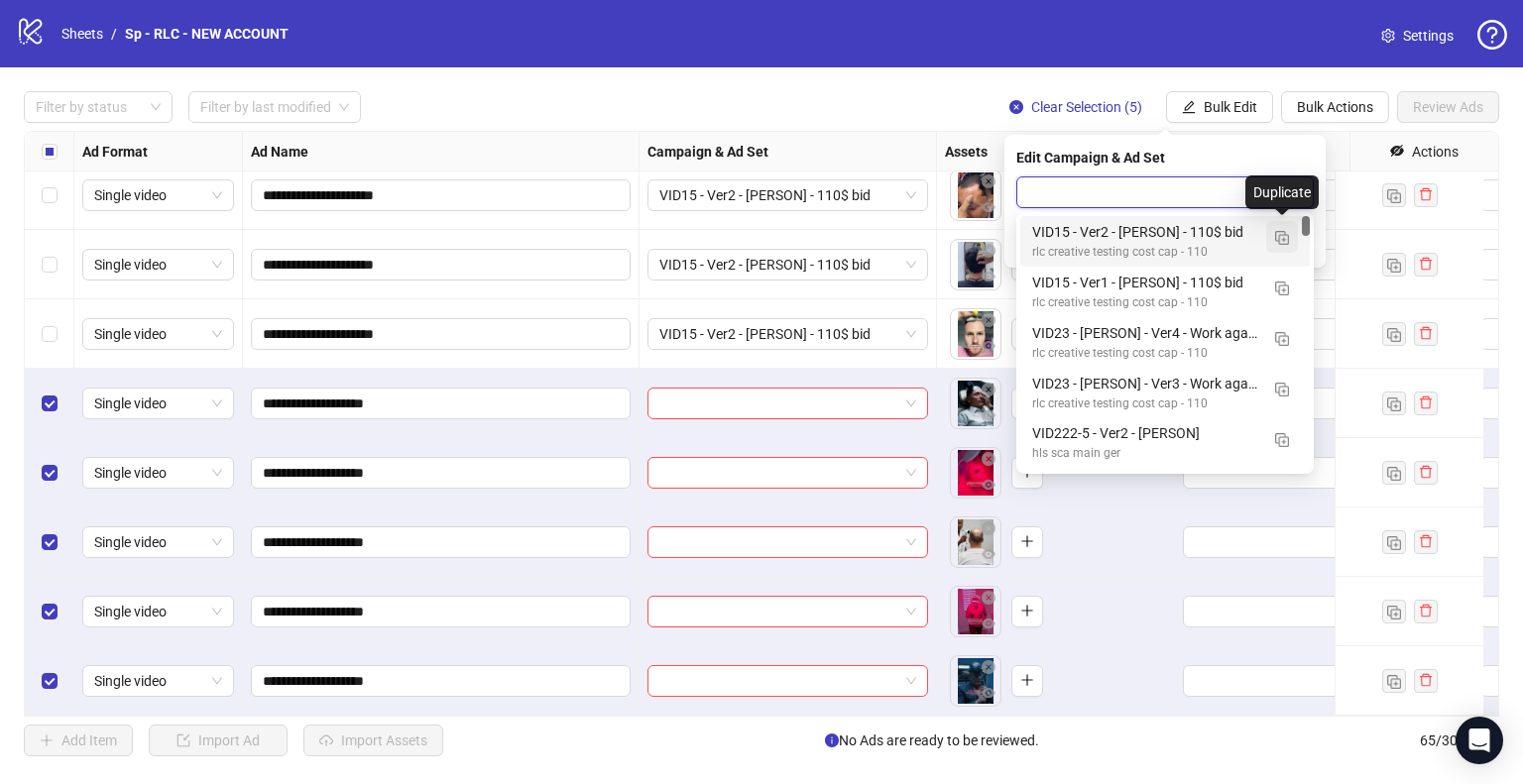 click at bounding box center [1282, 238] 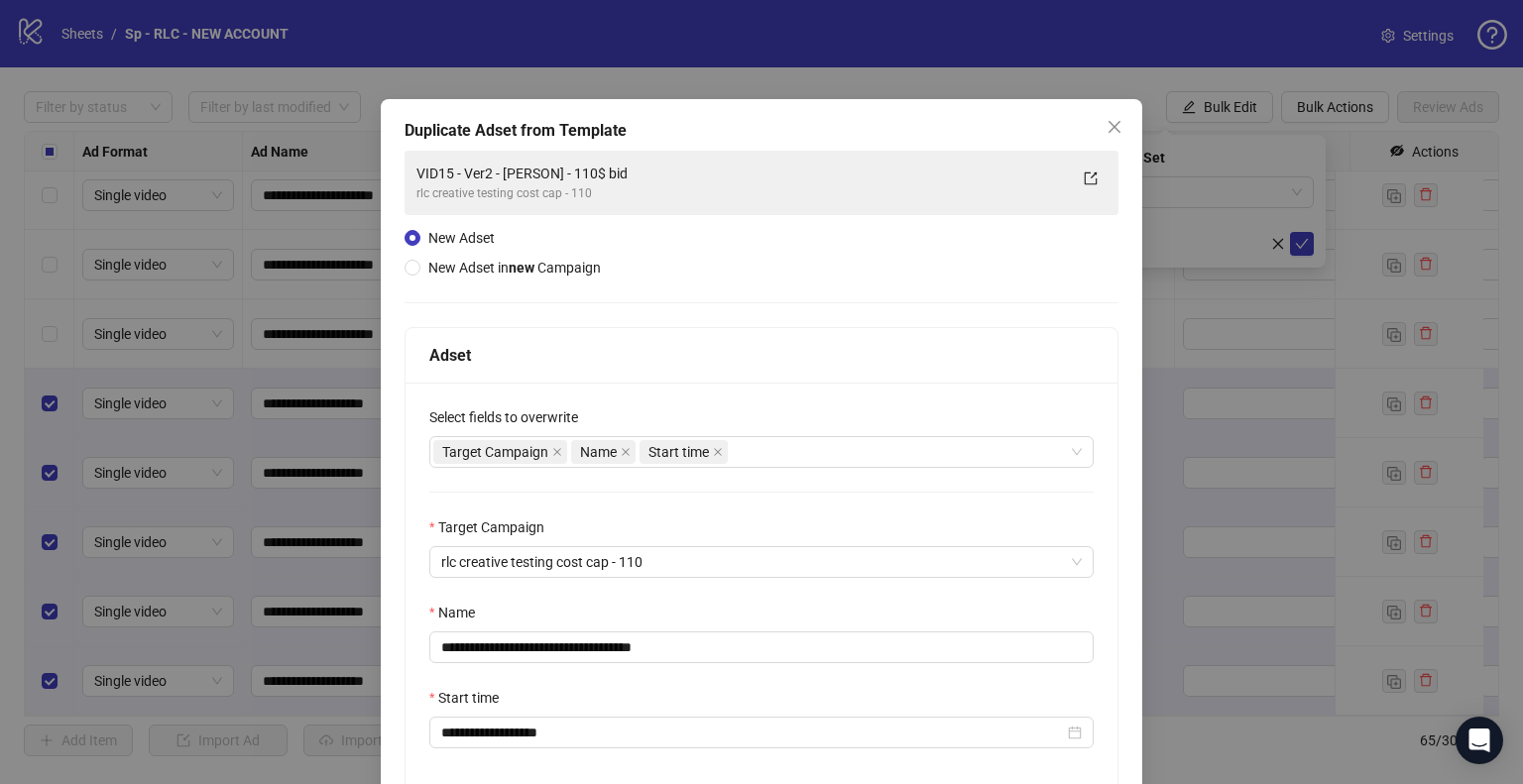 scroll, scrollTop: 168, scrollLeft: 0, axis: vertical 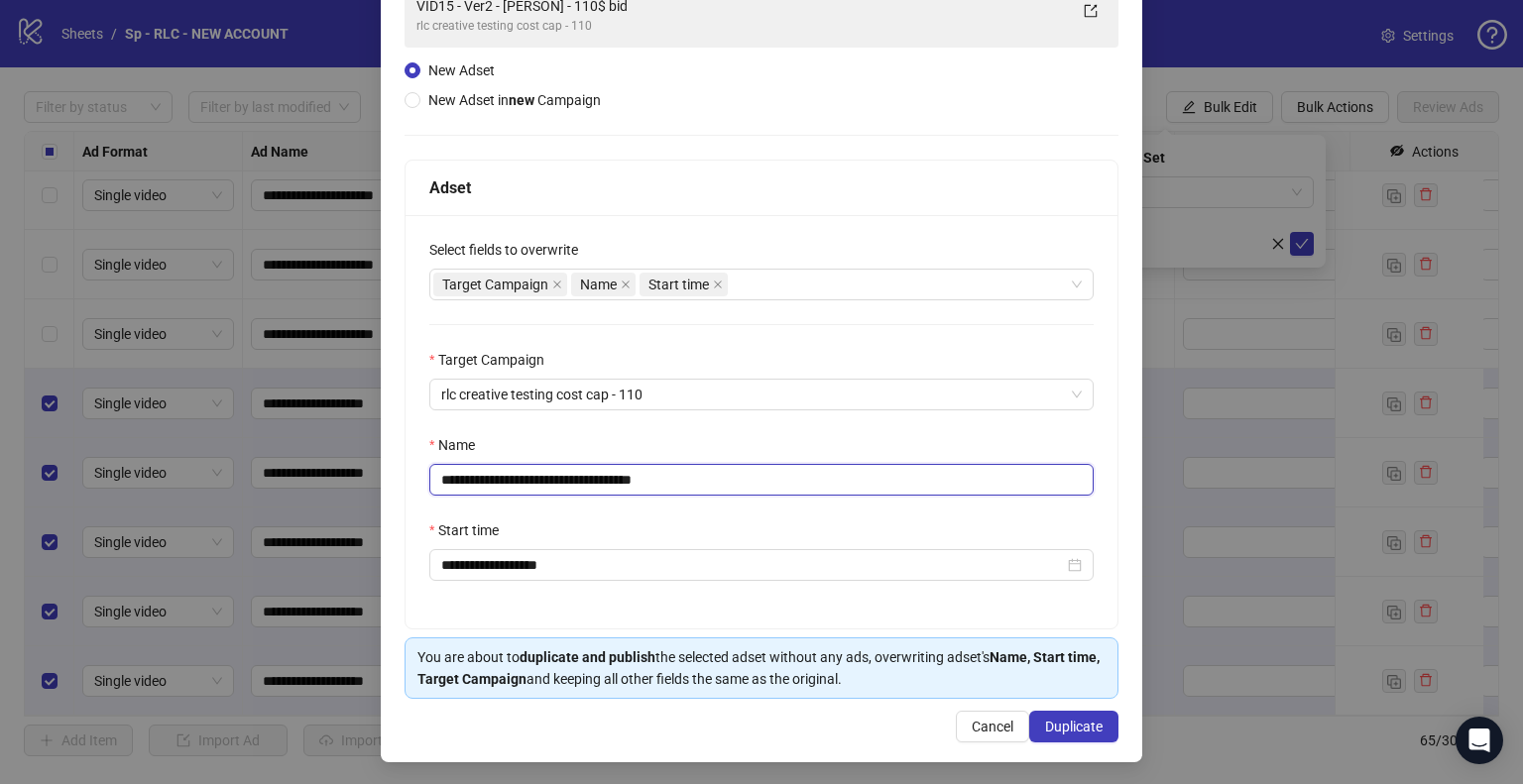 click on "**********" at bounding box center [762, 480] 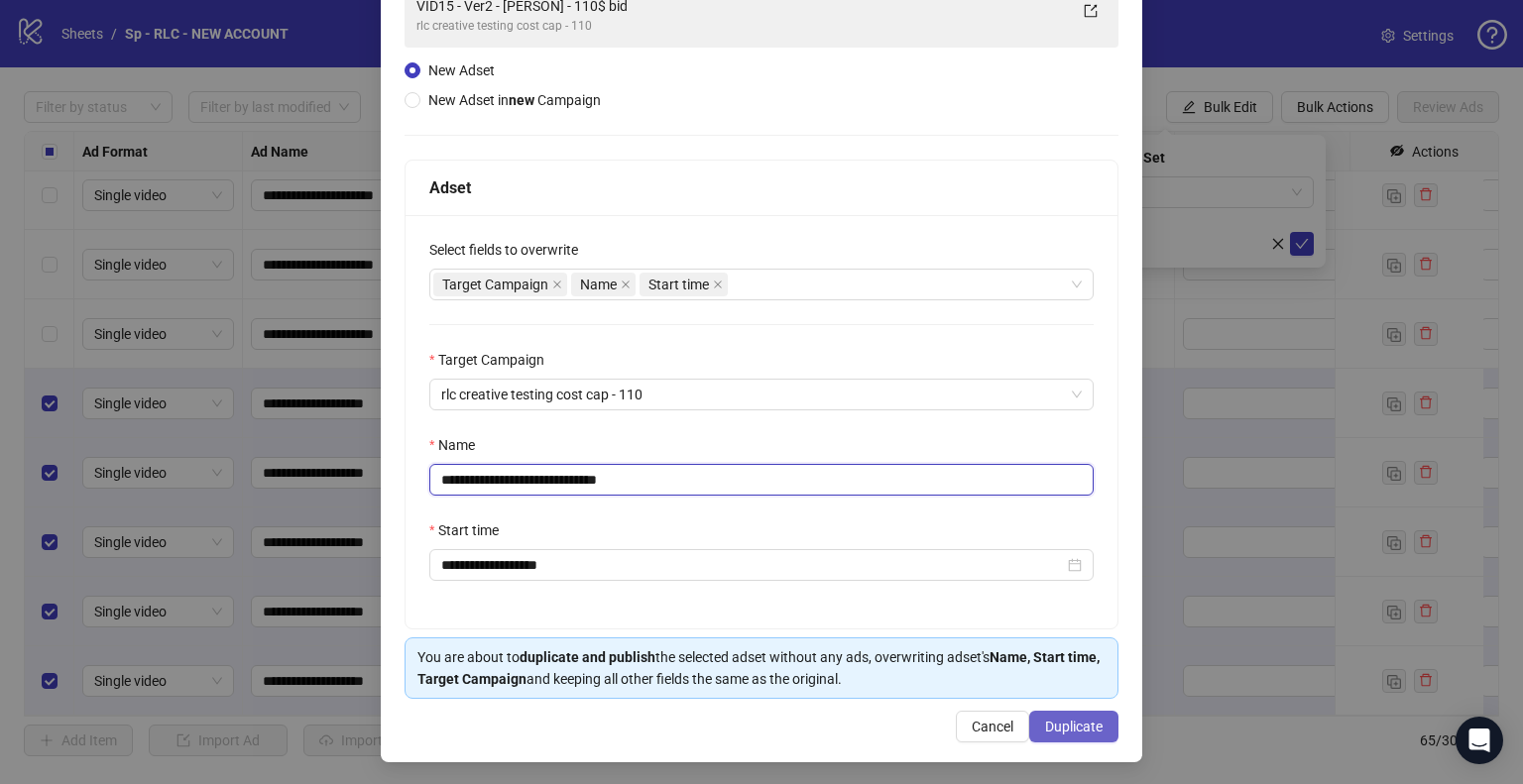 type on "**********" 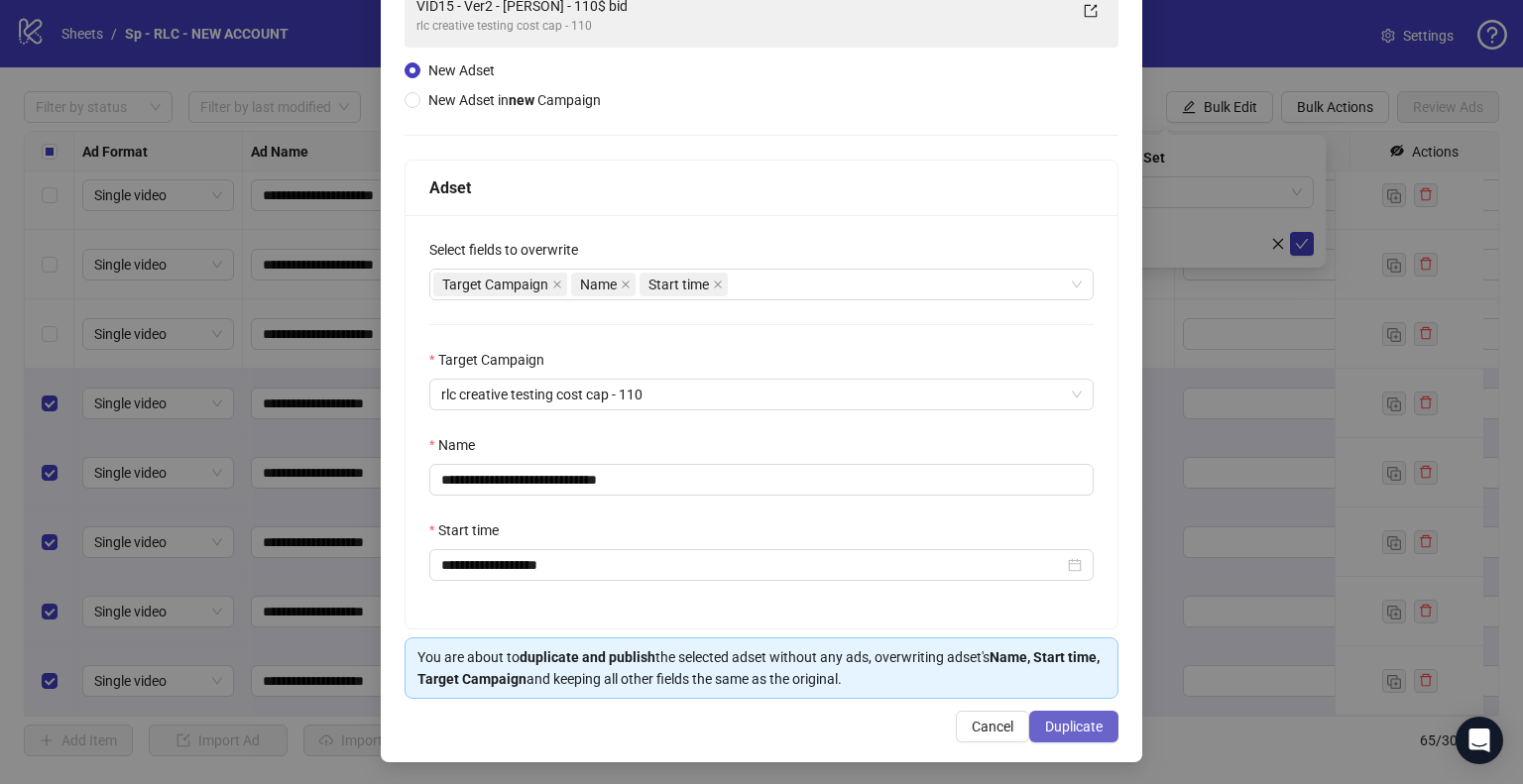 click on "Duplicate" at bounding box center (1074, 727) 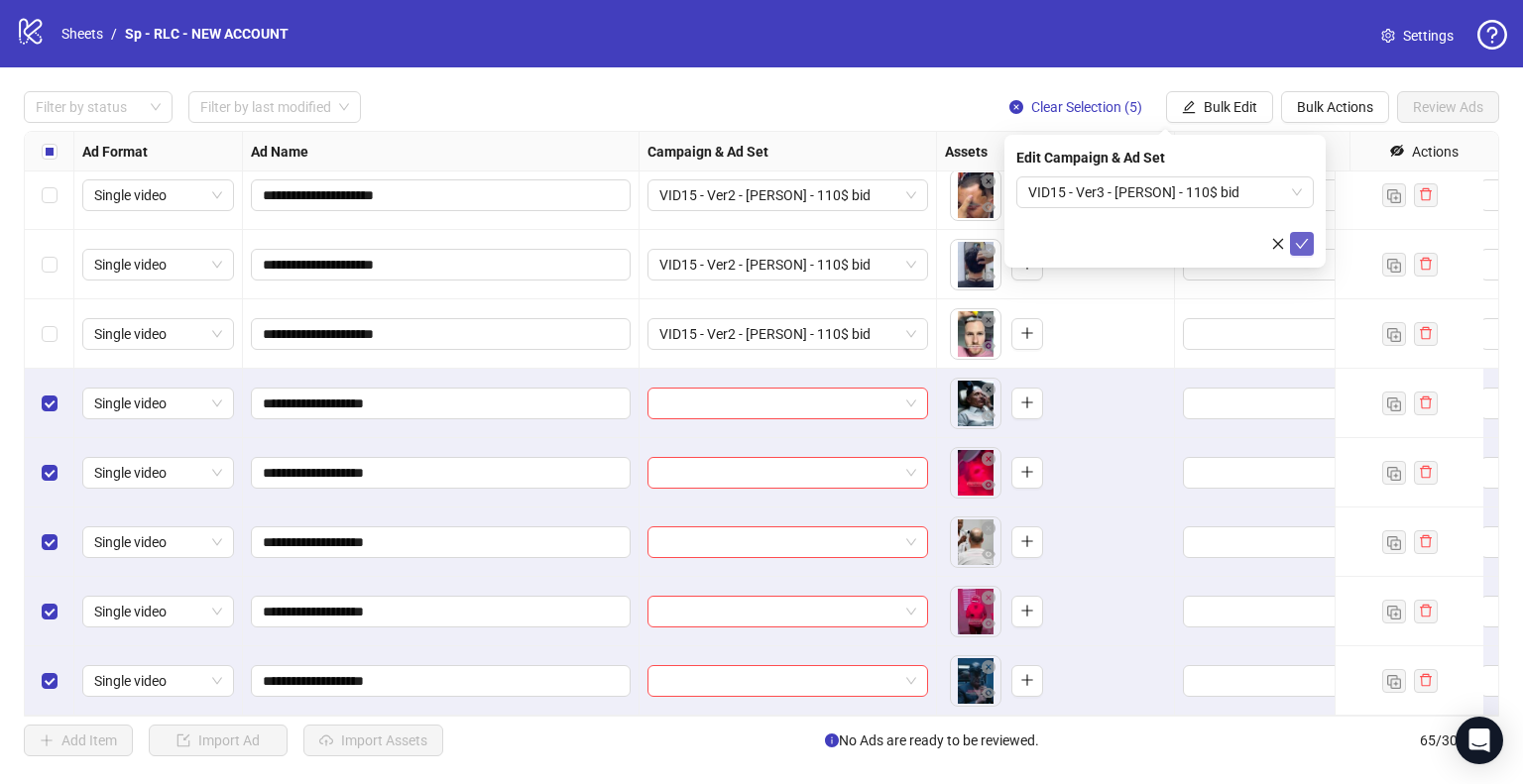 click 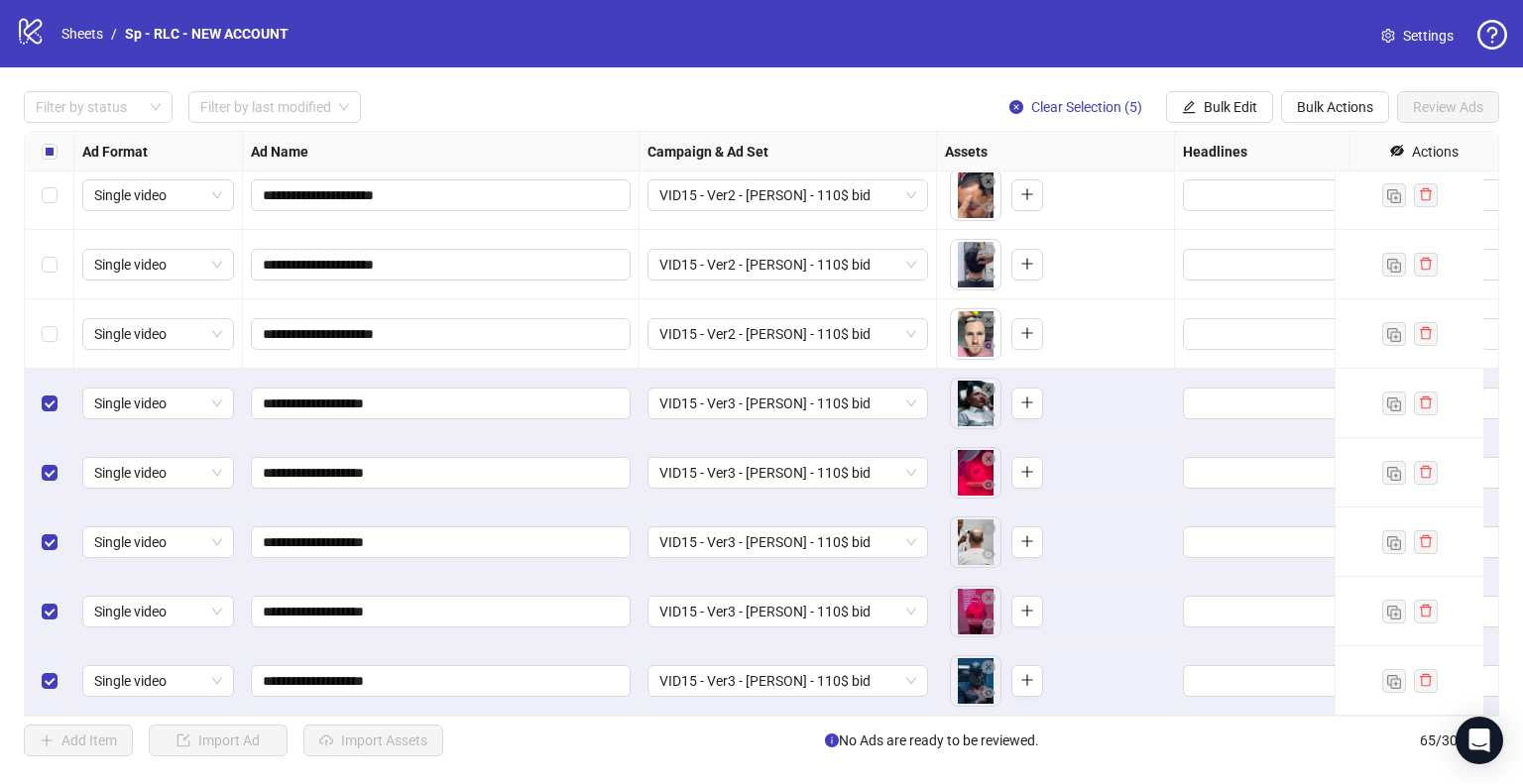 click on "**********" at bounding box center [762, 423] 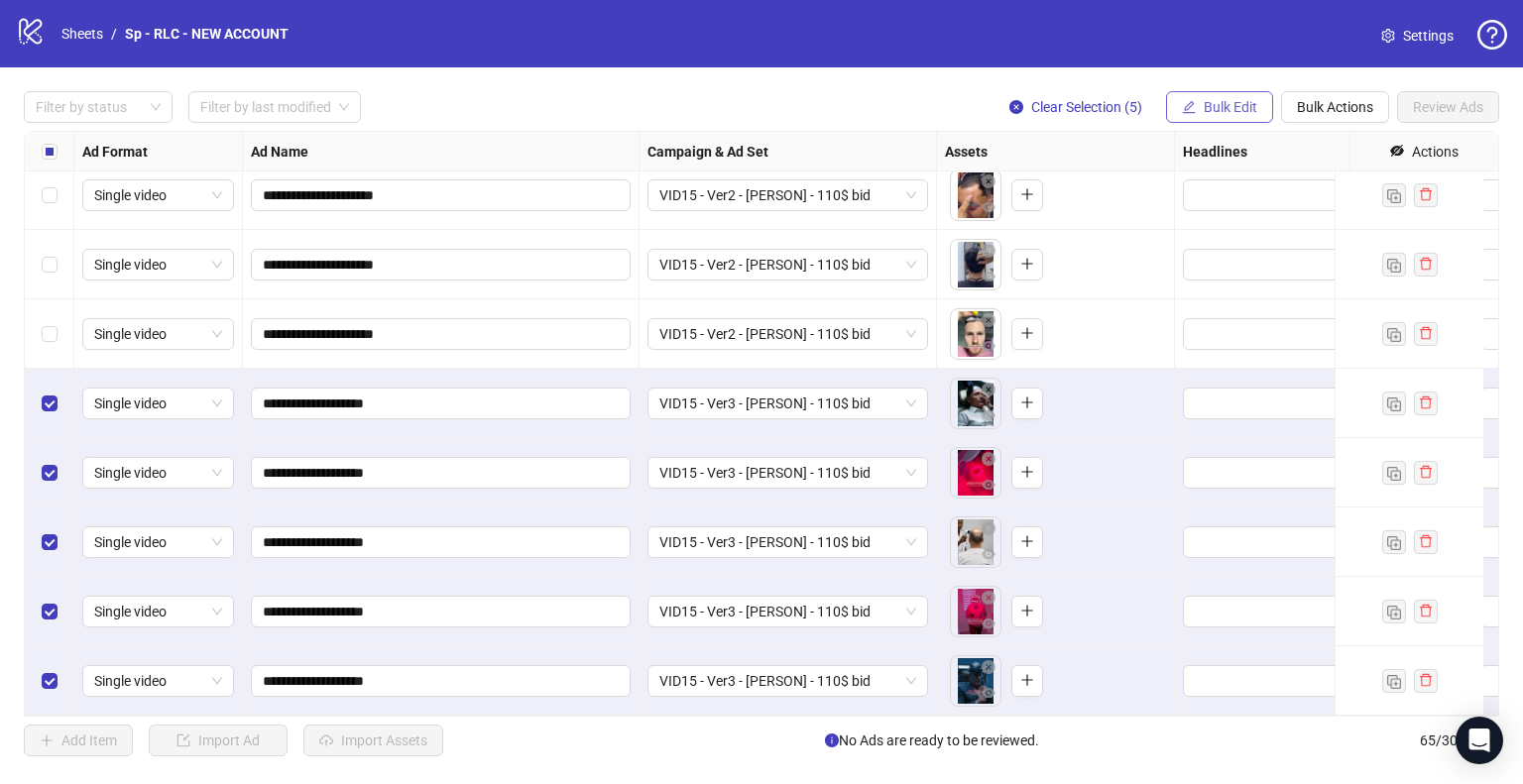 click on "Bulk Edit" at bounding box center (1230, 107) 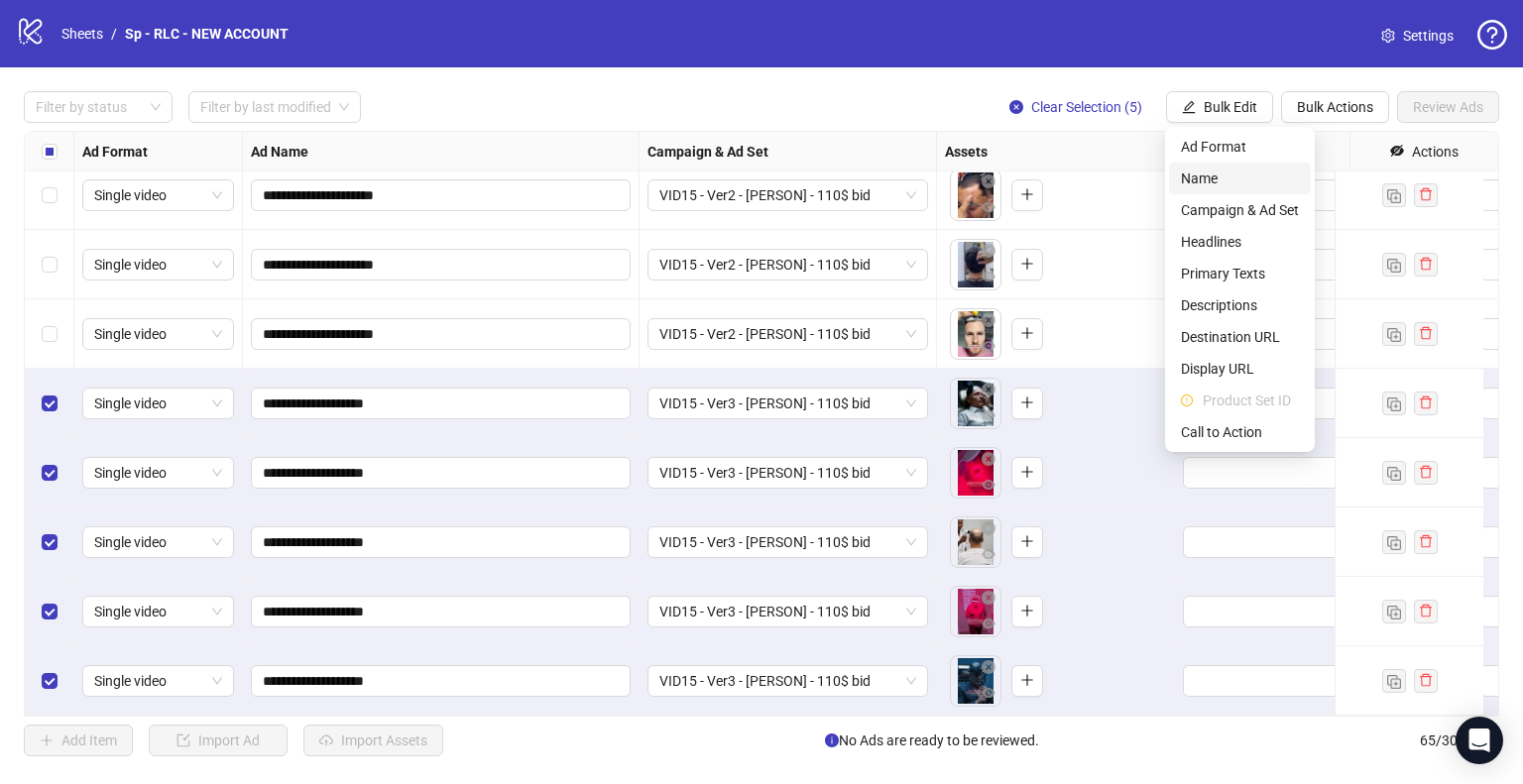 click on "Name" at bounding box center [1239, 178] 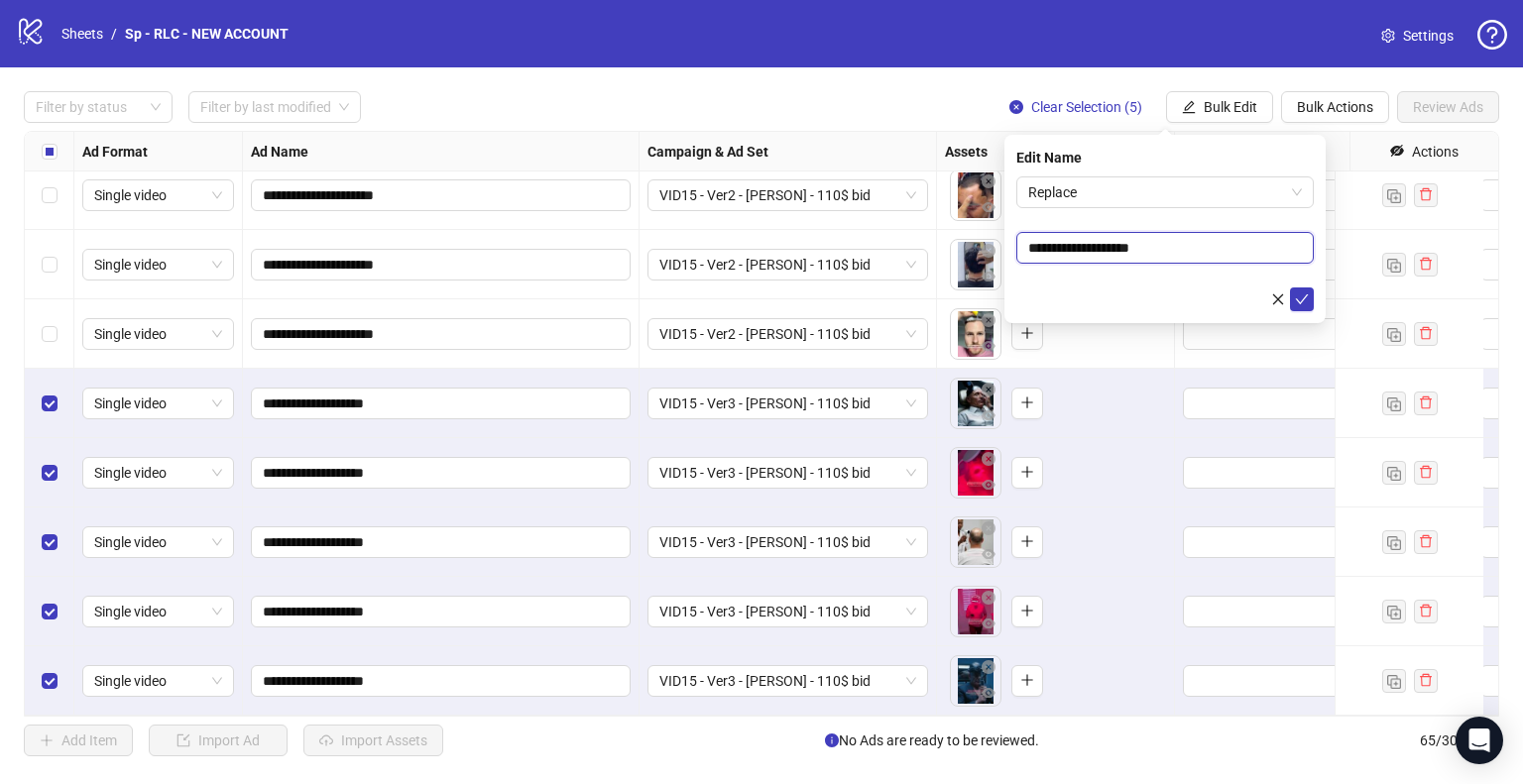 click on "**********" at bounding box center (1165, 248) 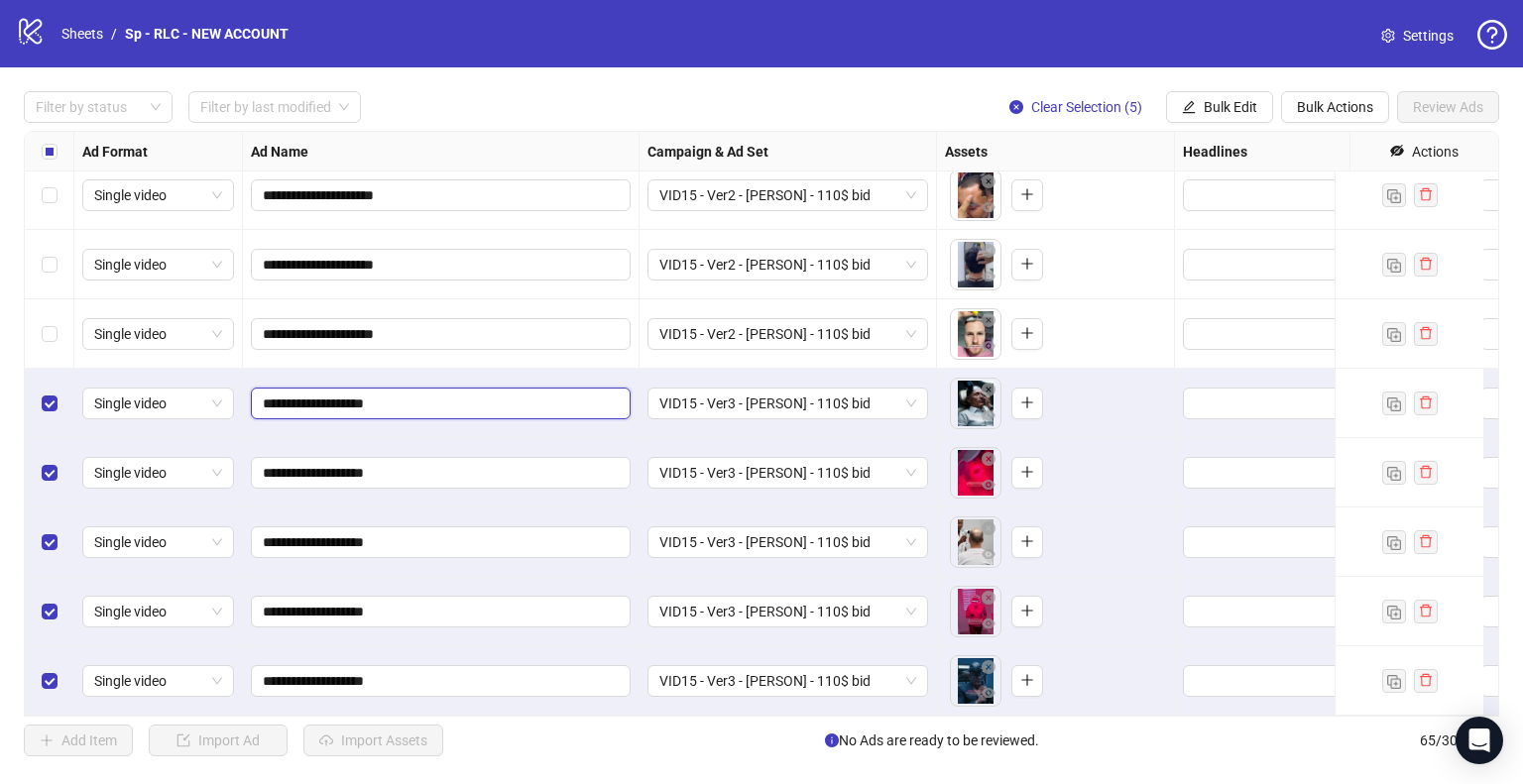 click on "**********" at bounding box center (438, 403) 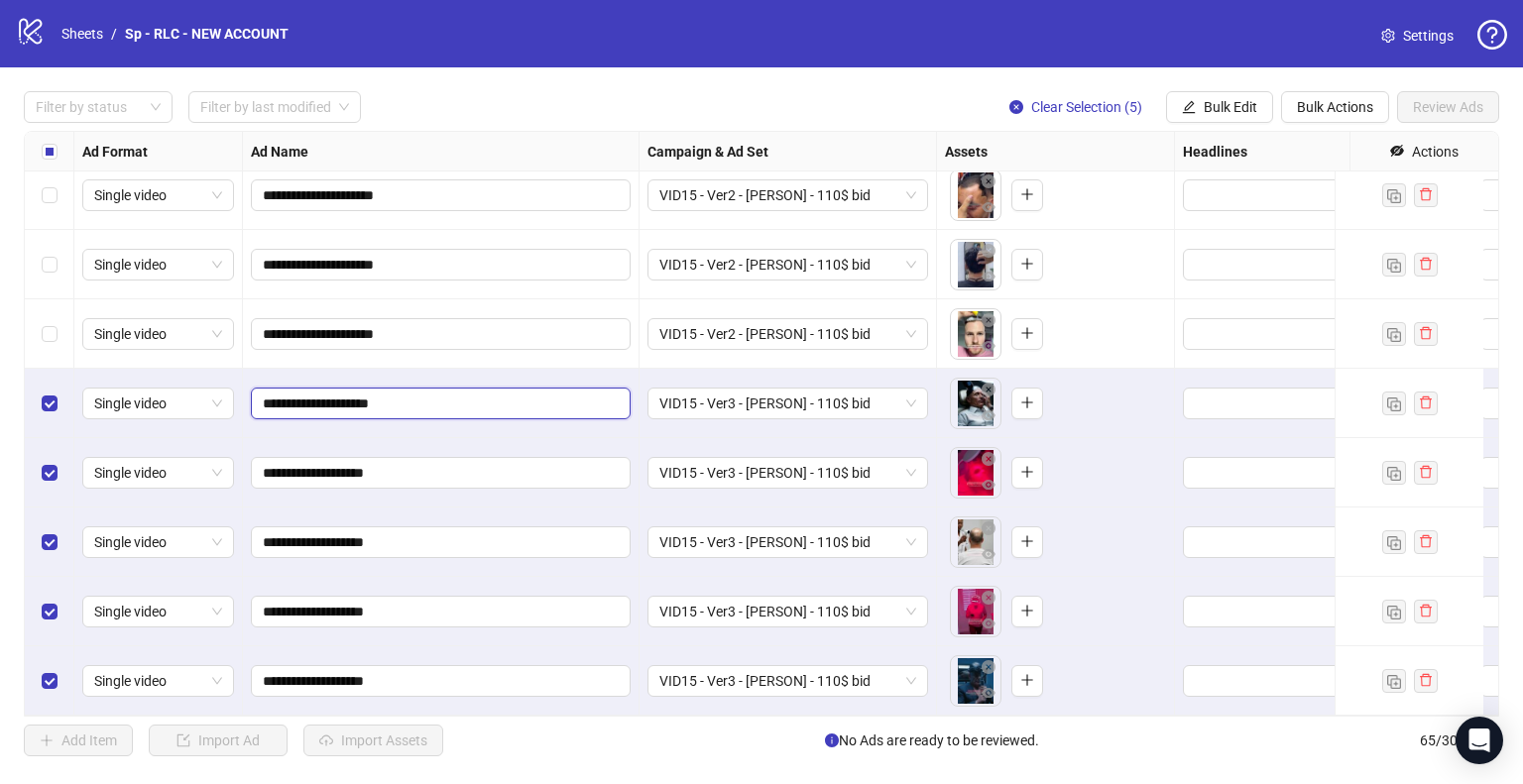 type on "**********" 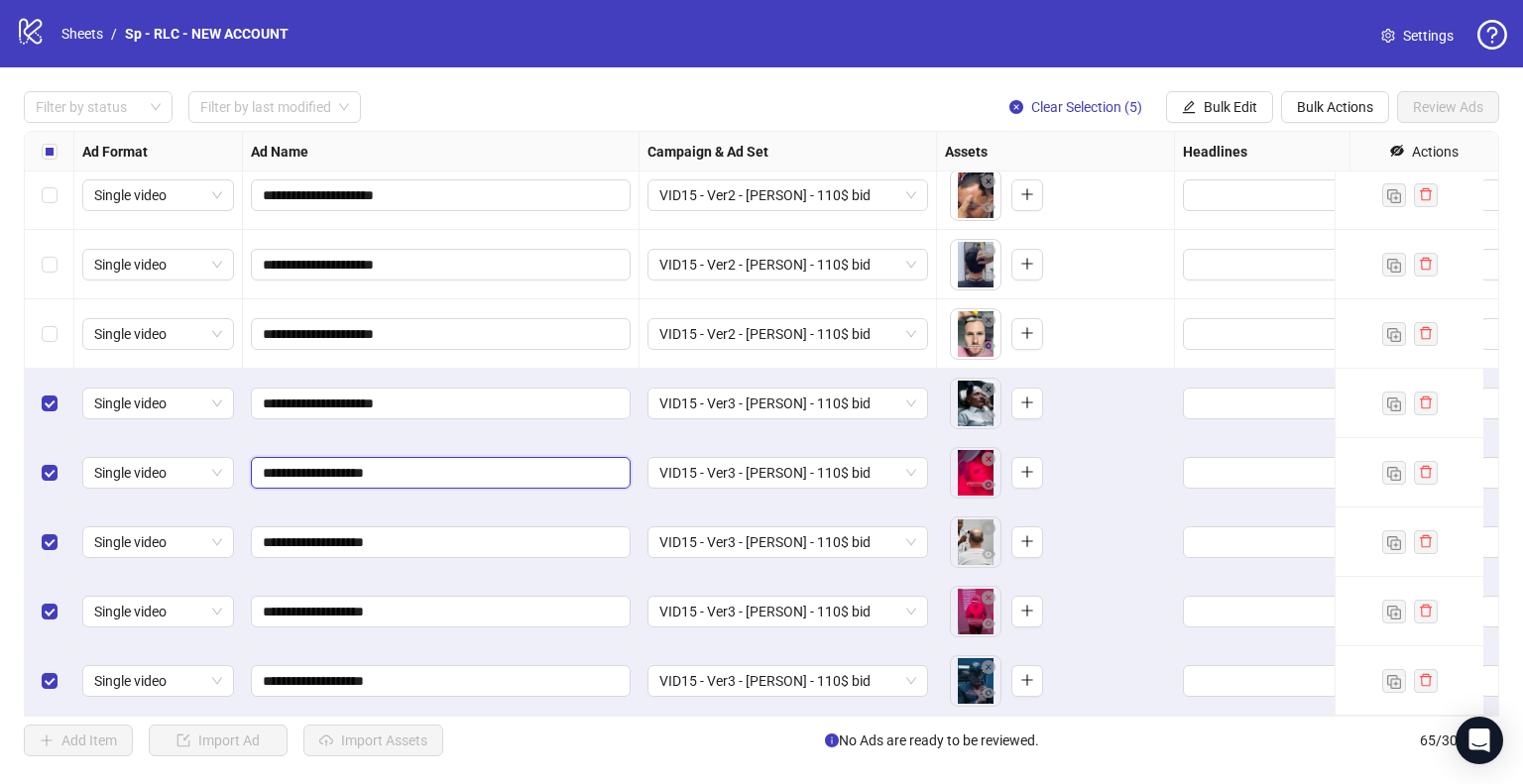 click on "**********" at bounding box center (438, 473) 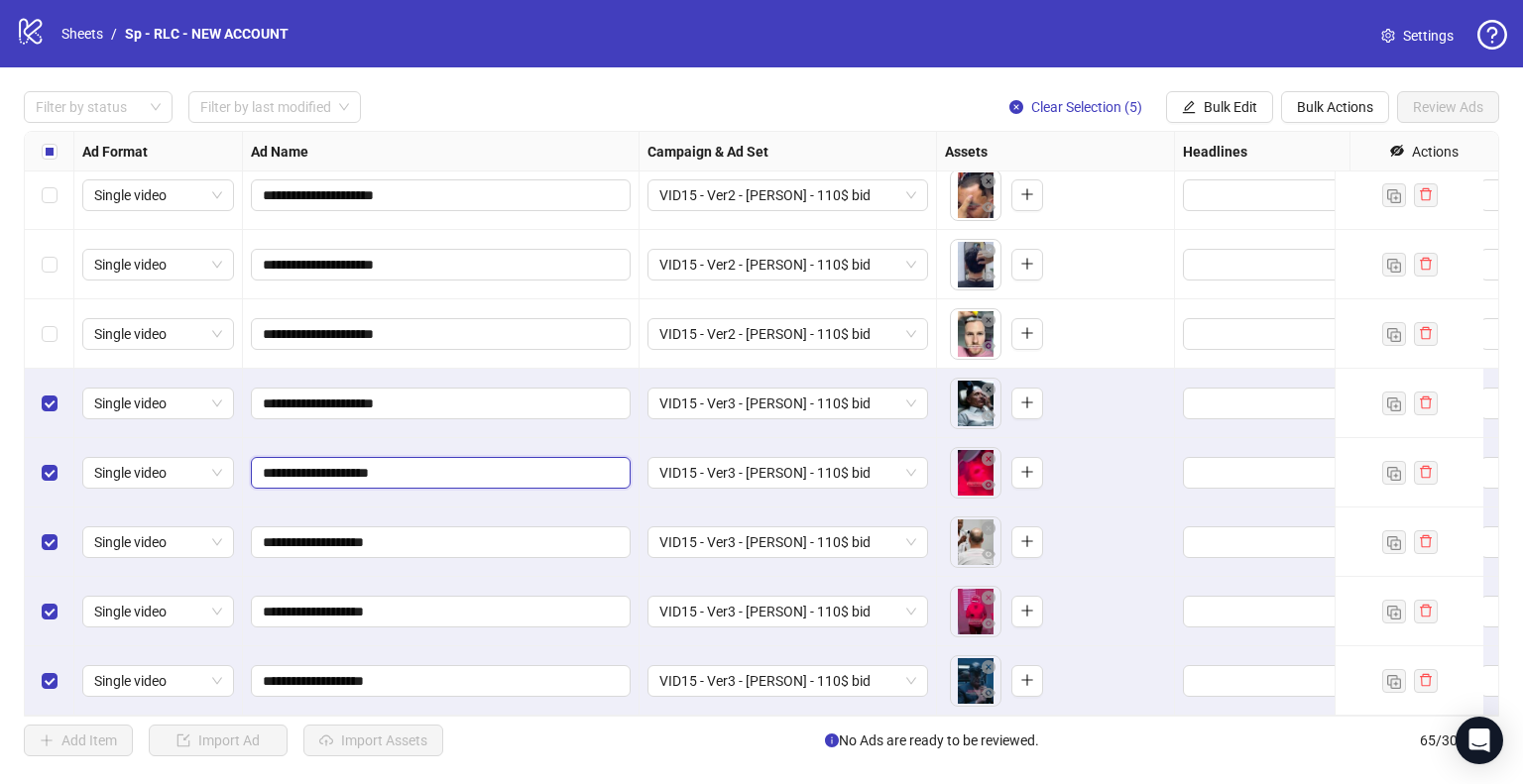 type on "**********" 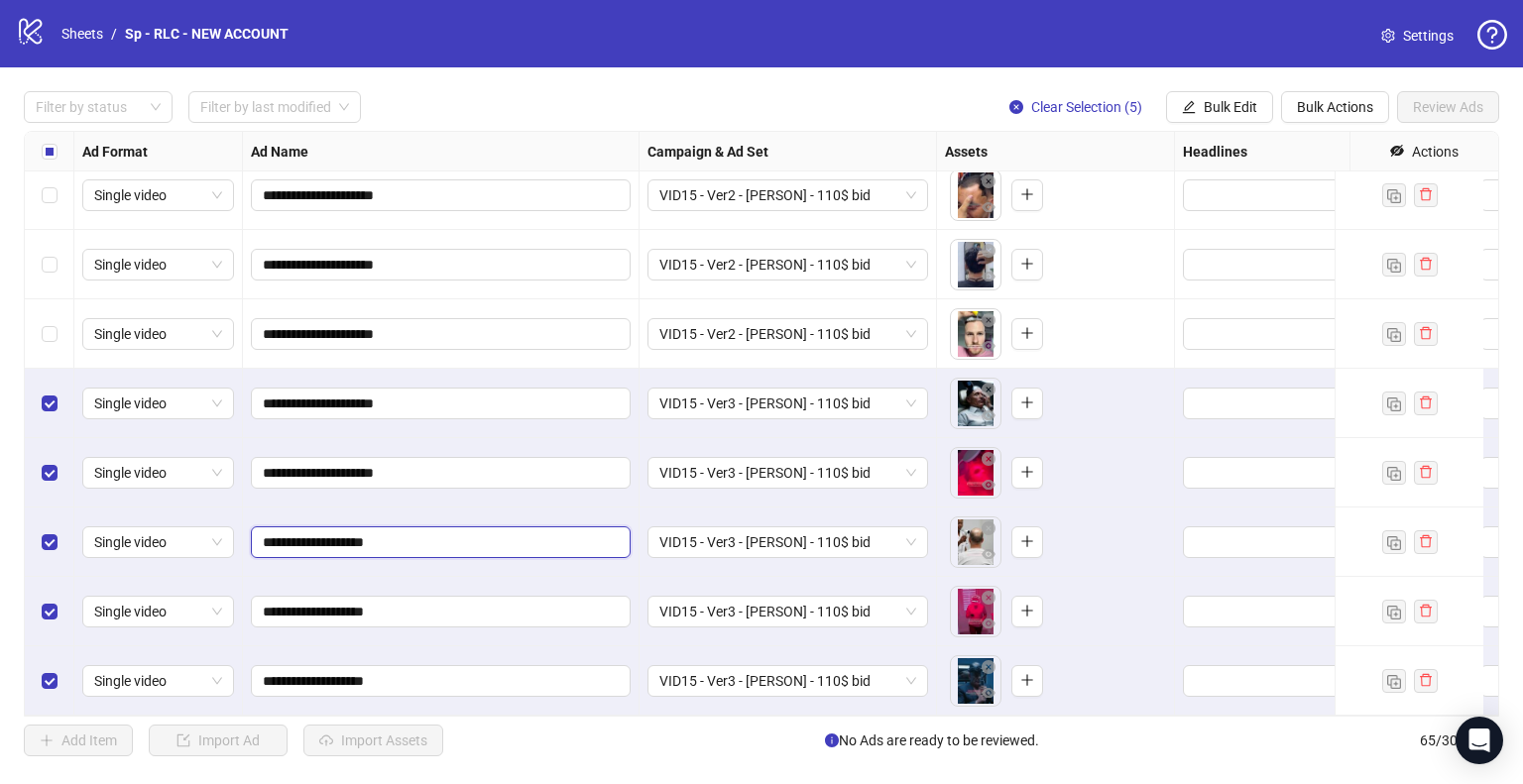 click on "**********" at bounding box center [438, 542] 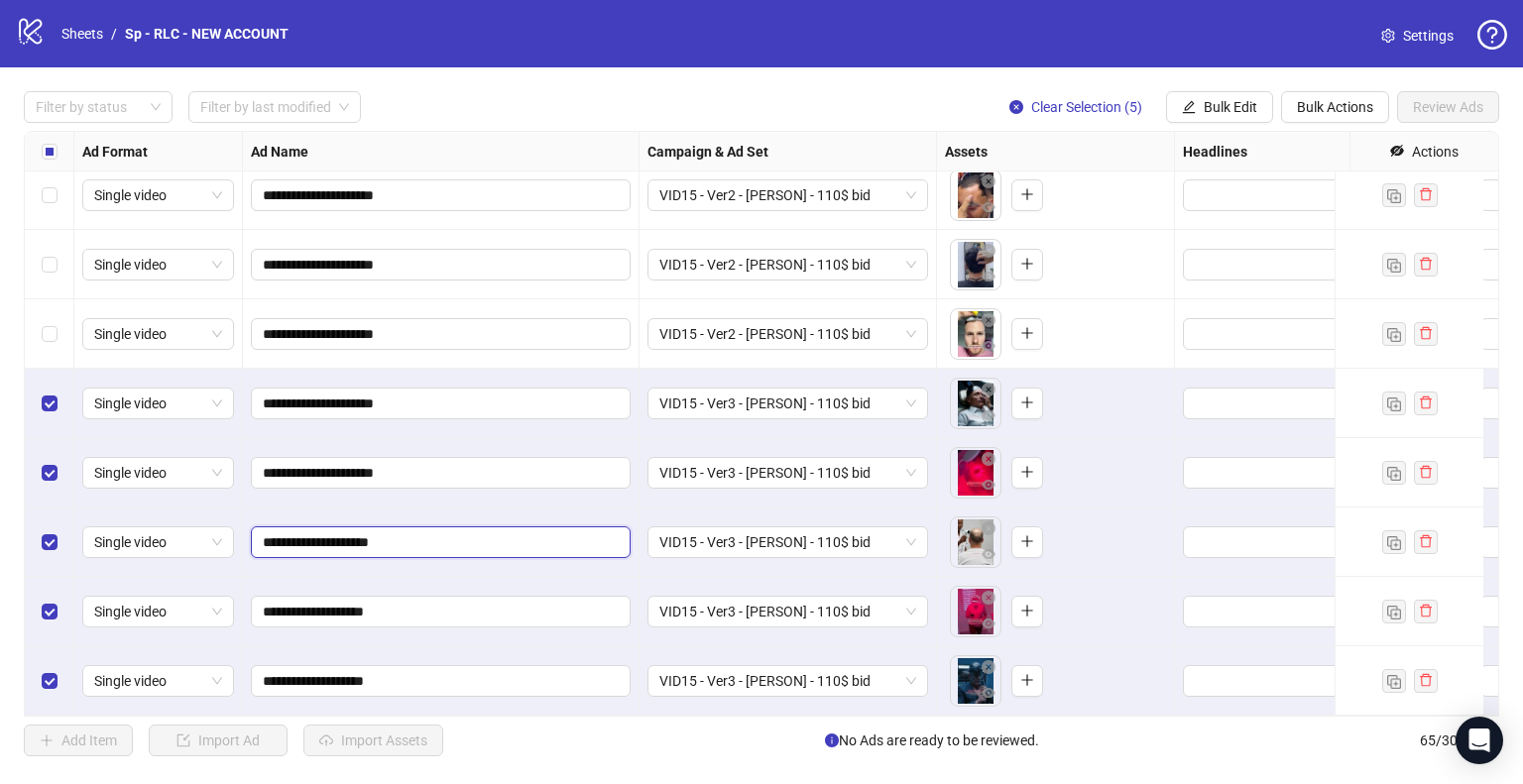 type on "**********" 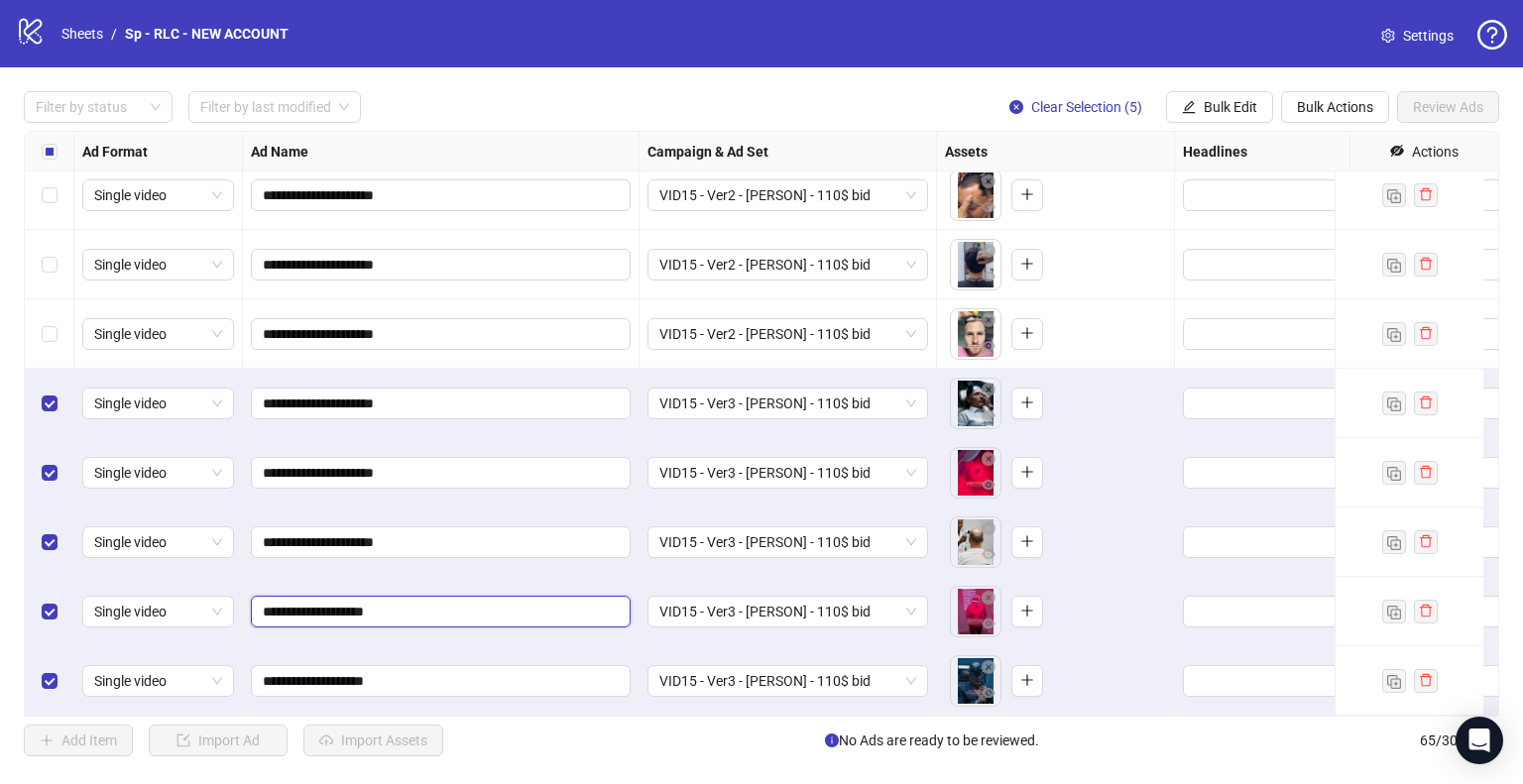 click on "**********" at bounding box center [438, 612] 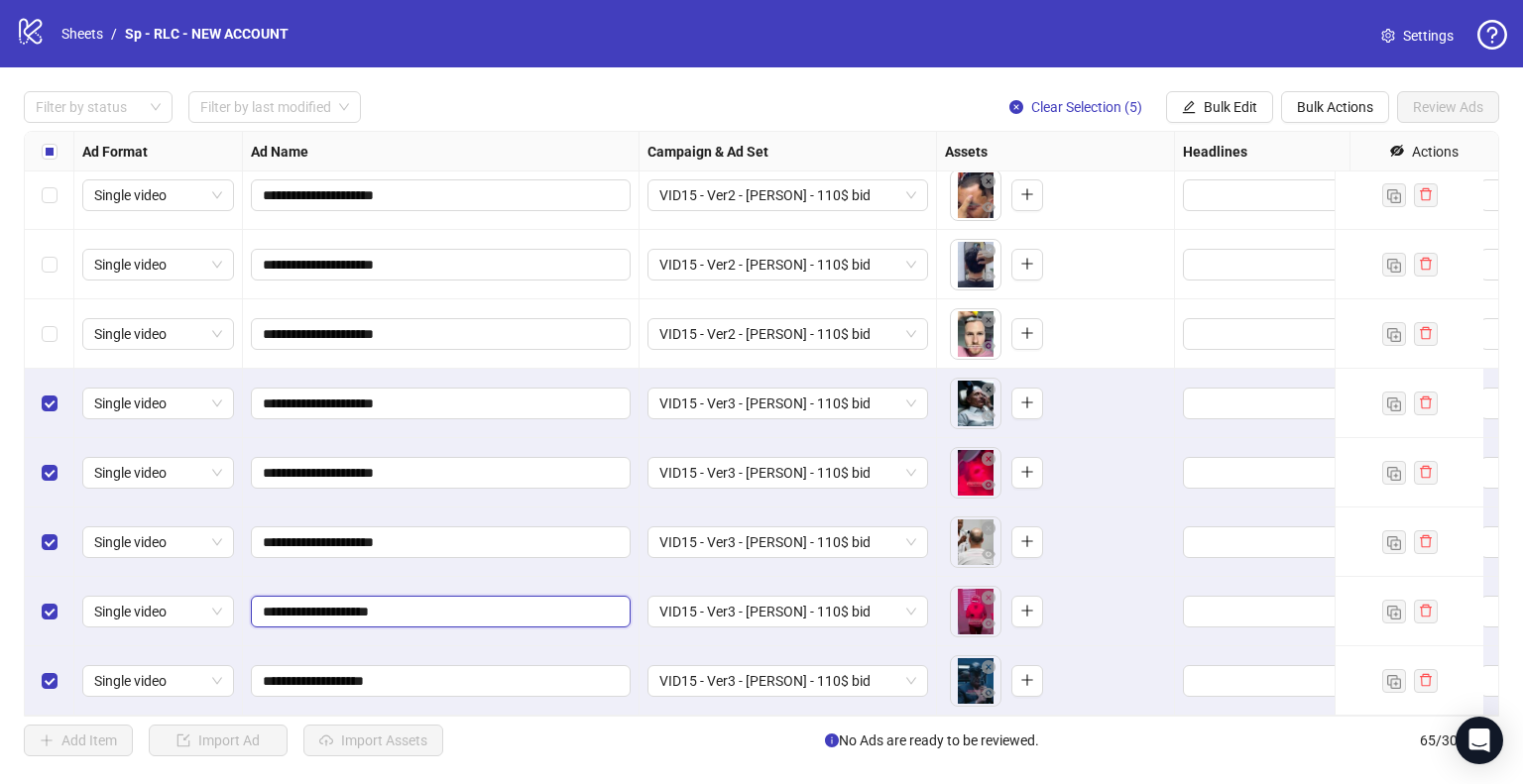type on "**********" 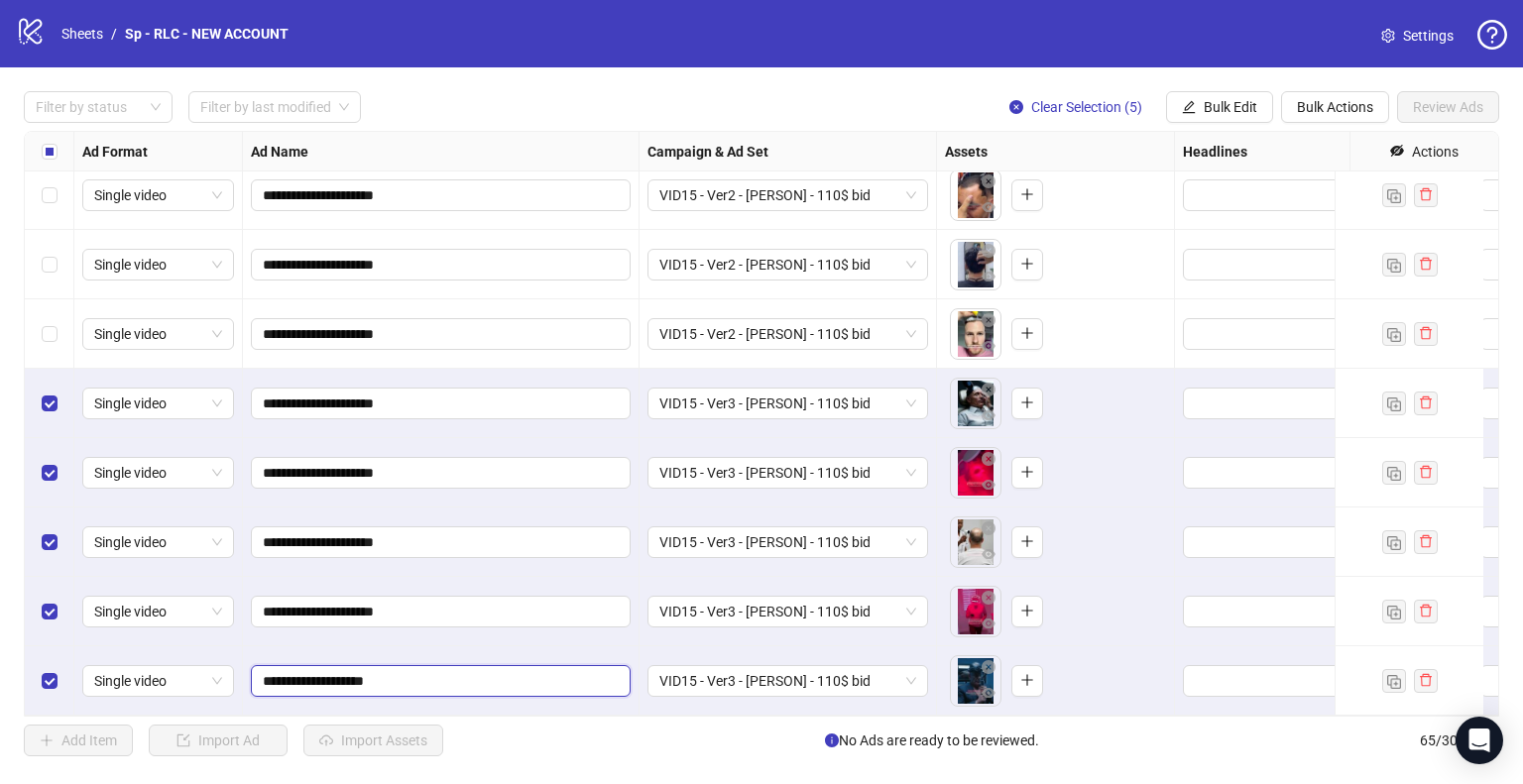 click on "**********" at bounding box center (438, 681) 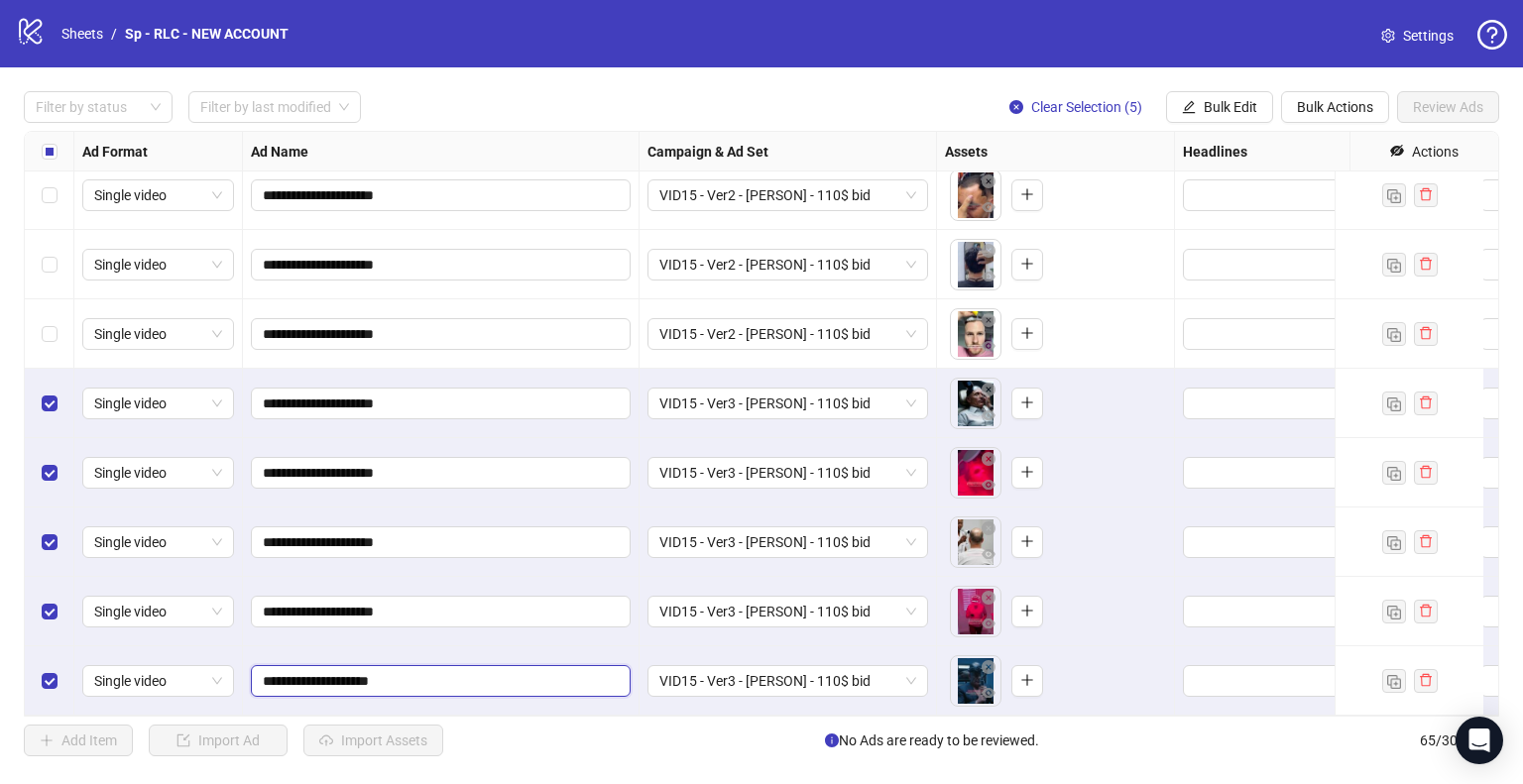 type on "**********" 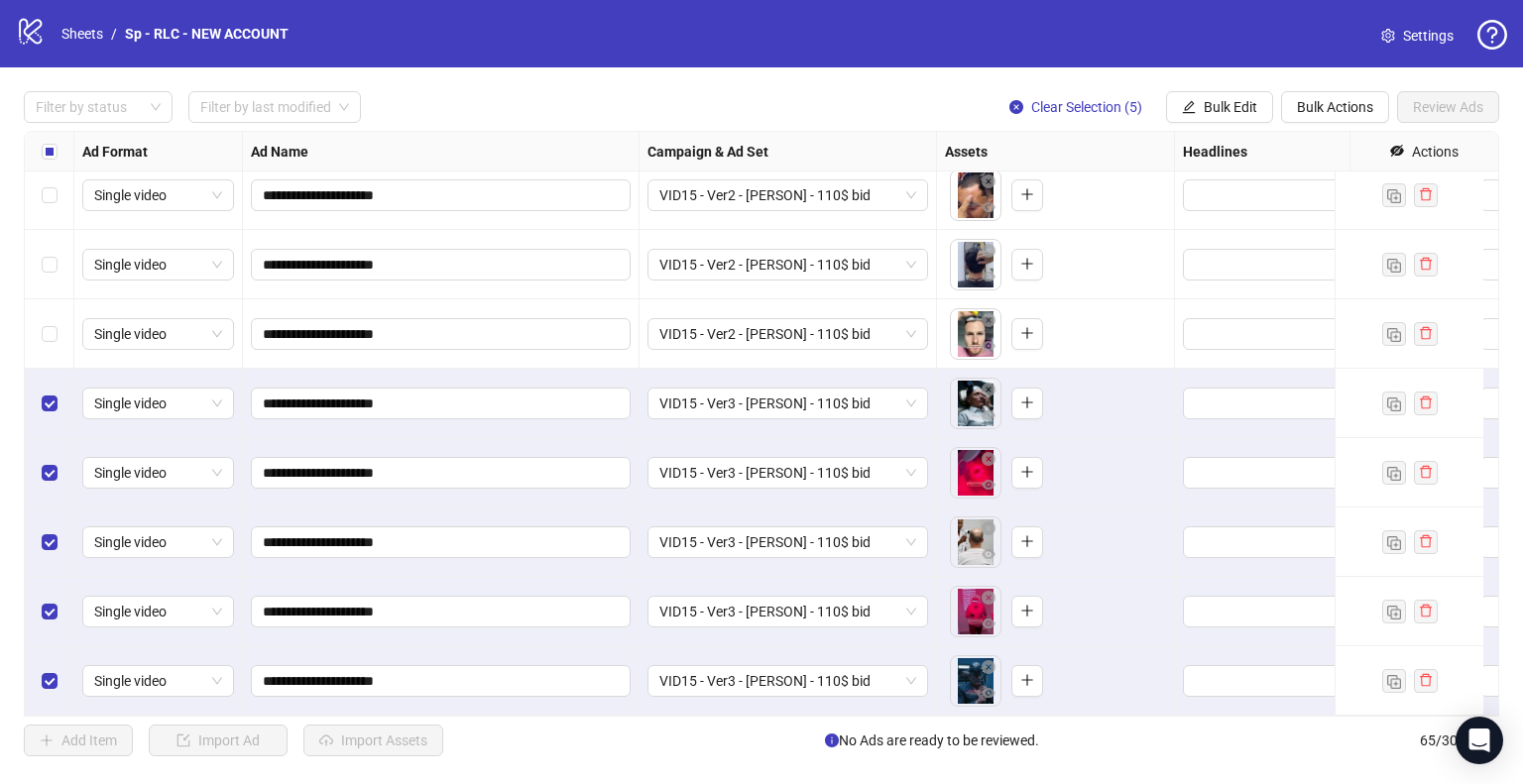 click on "**********" at bounding box center (441, 612) 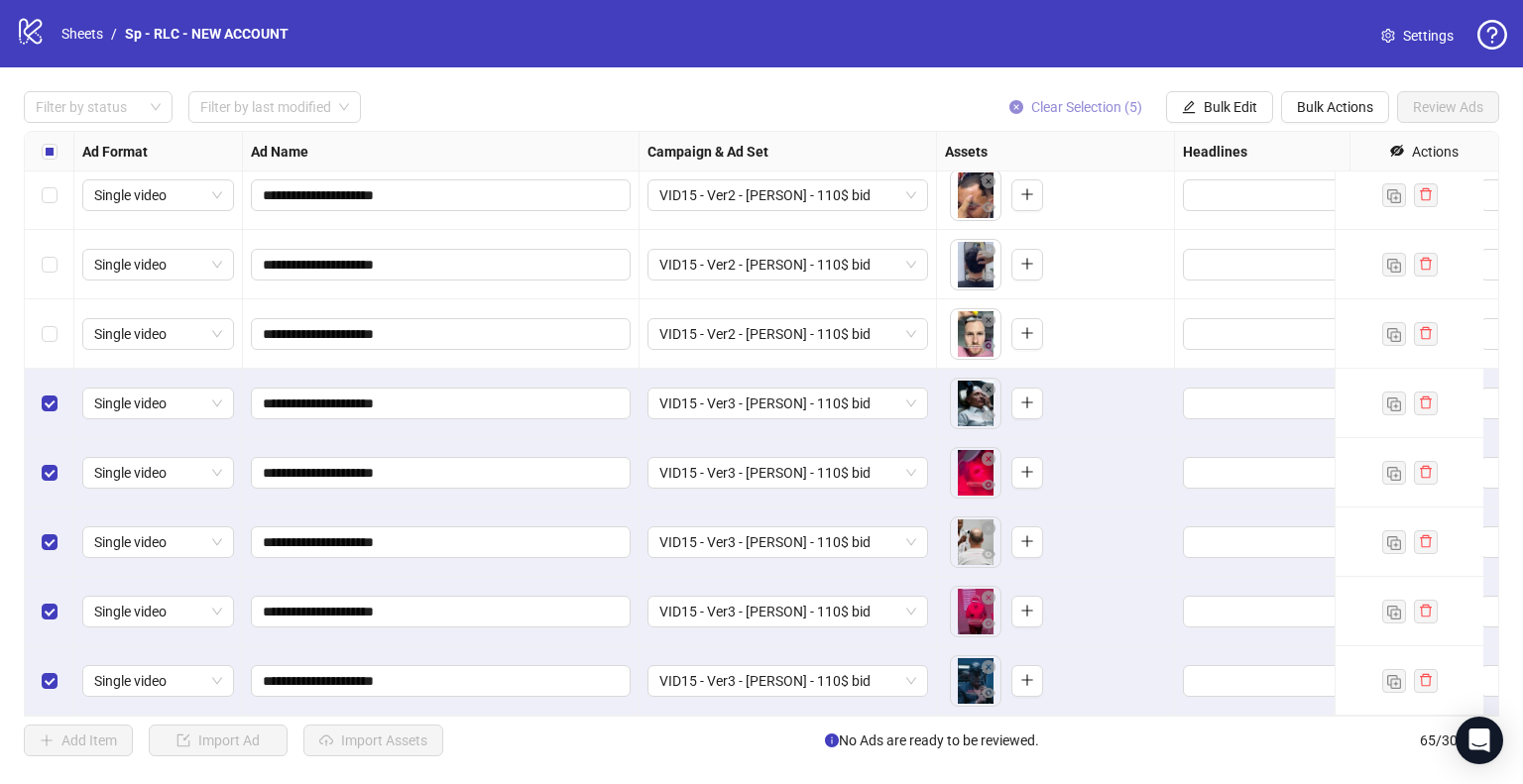 click on "Clear Selection (5)" at bounding box center (1087, 107) 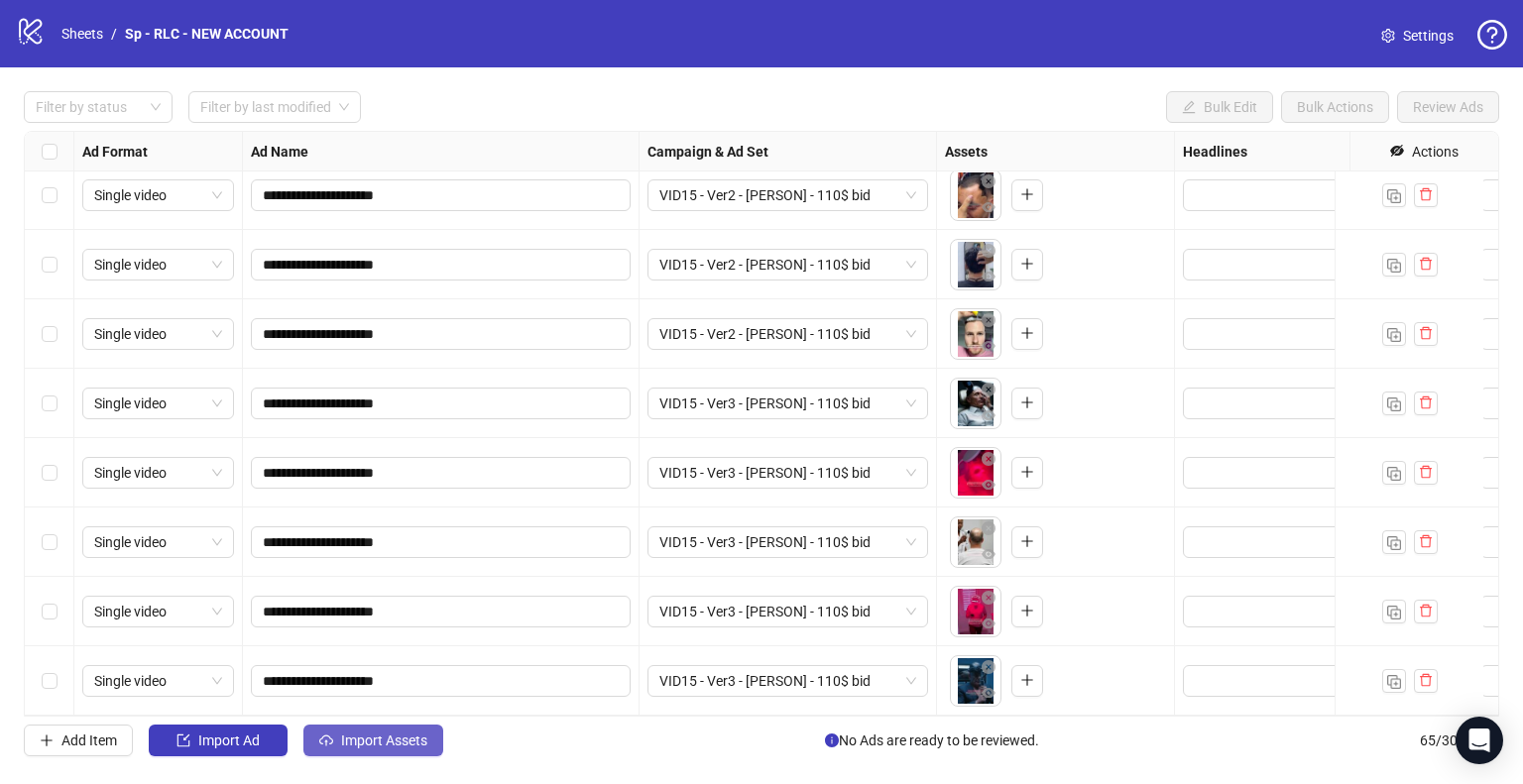 click on "Import Assets" at bounding box center [373, 740] 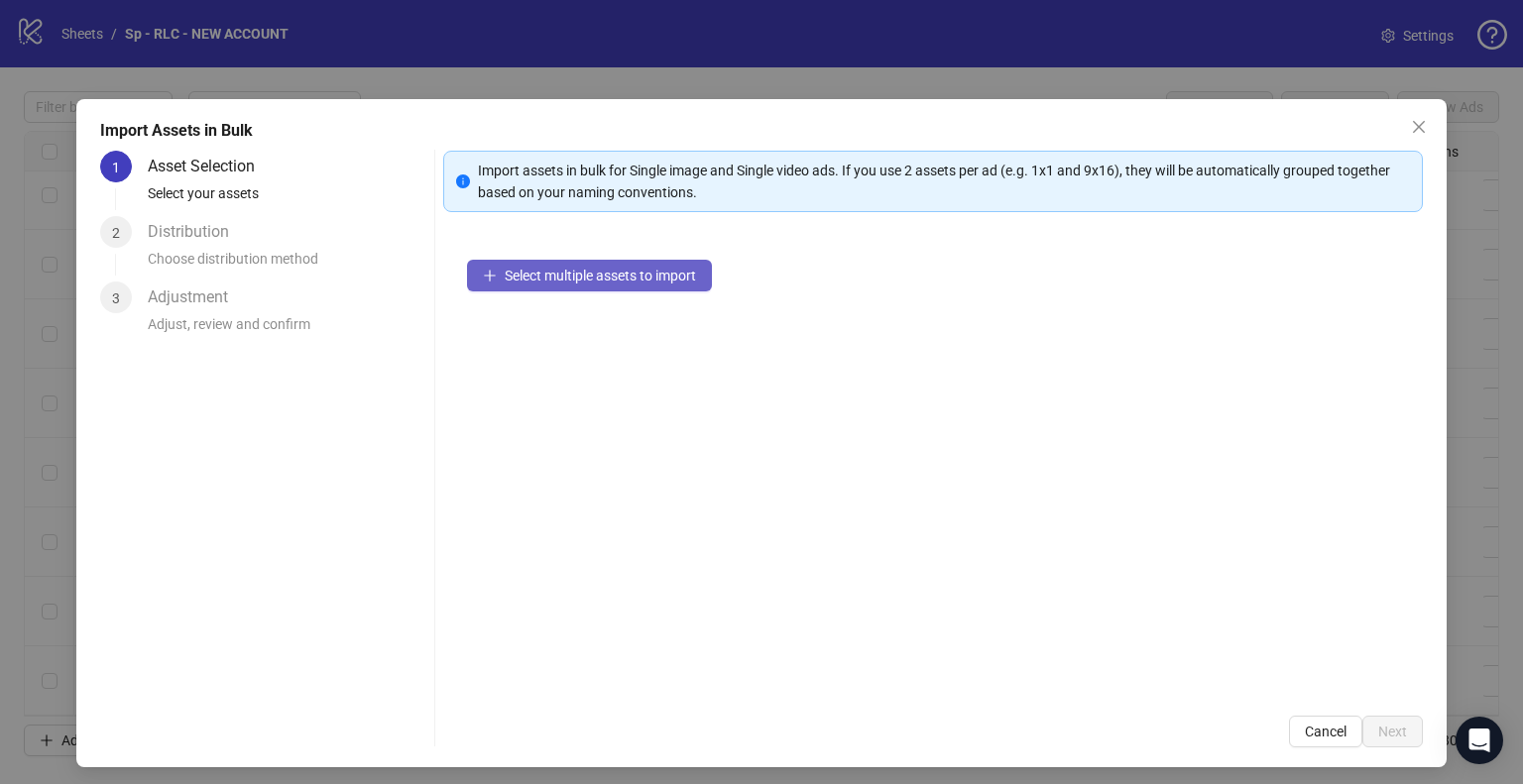 click on "Select multiple assets to import" at bounding box center [600, 276] 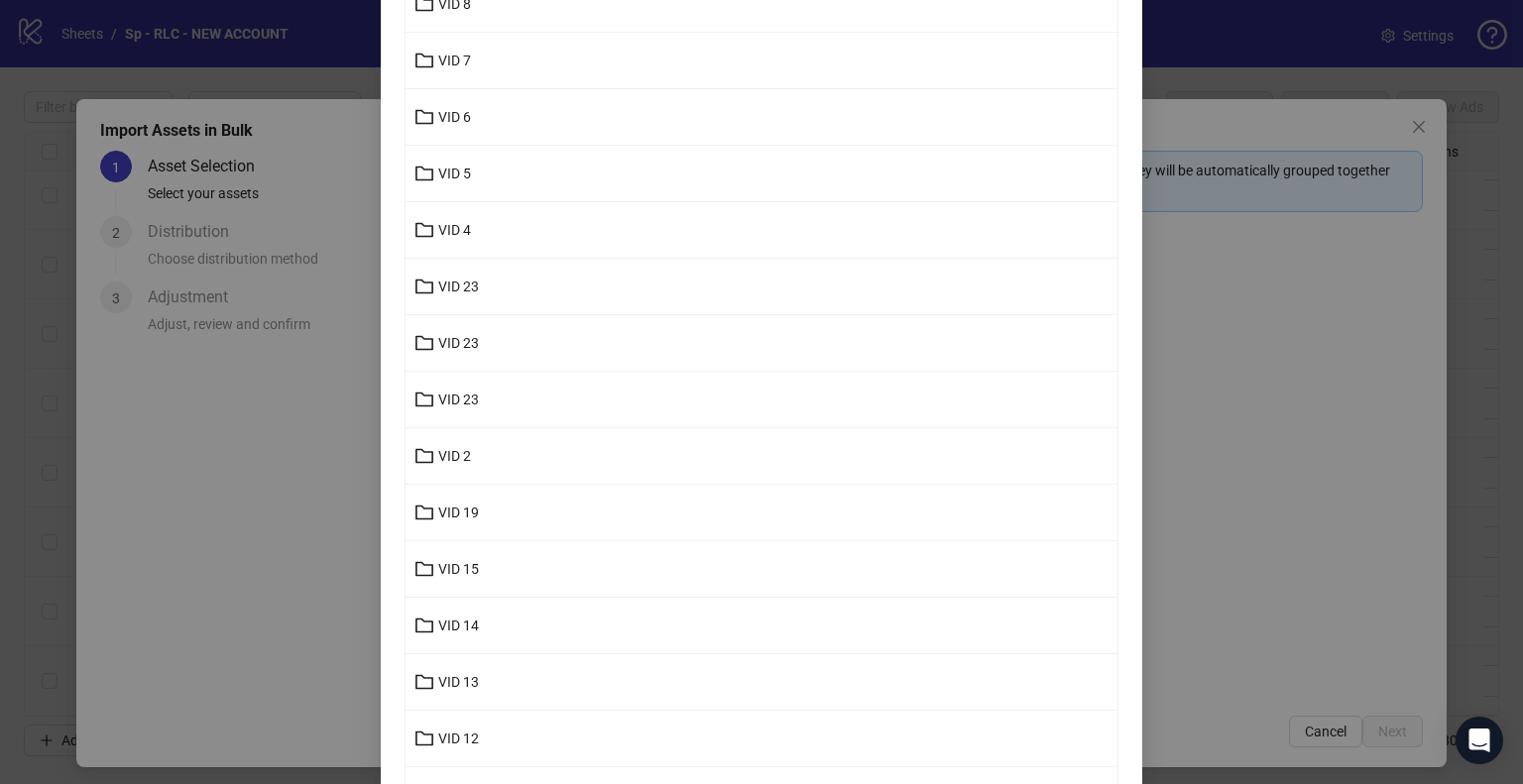 scroll, scrollTop: 367, scrollLeft: 0, axis: vertical 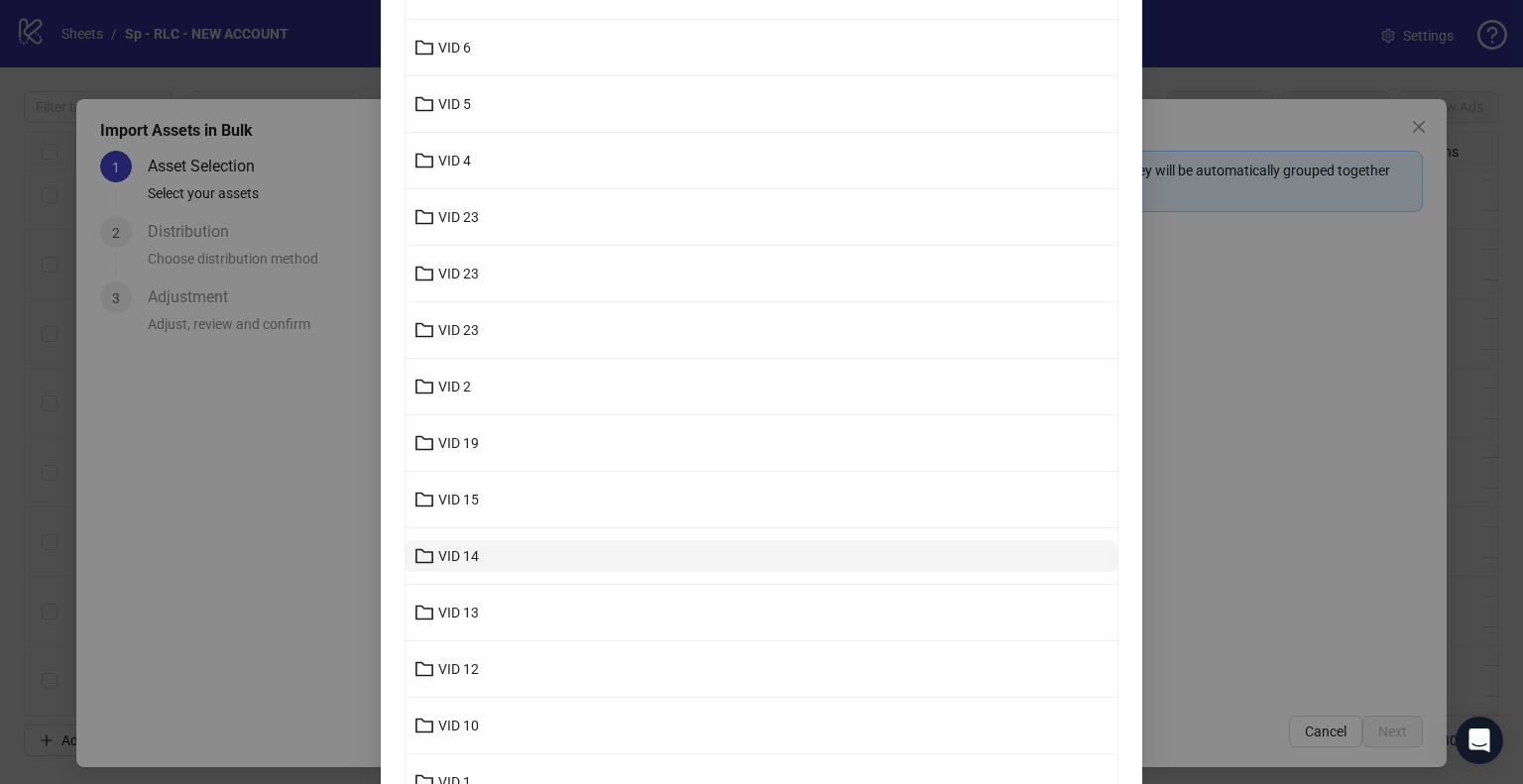 click on "VID 14" at bounding box center (762, 556) 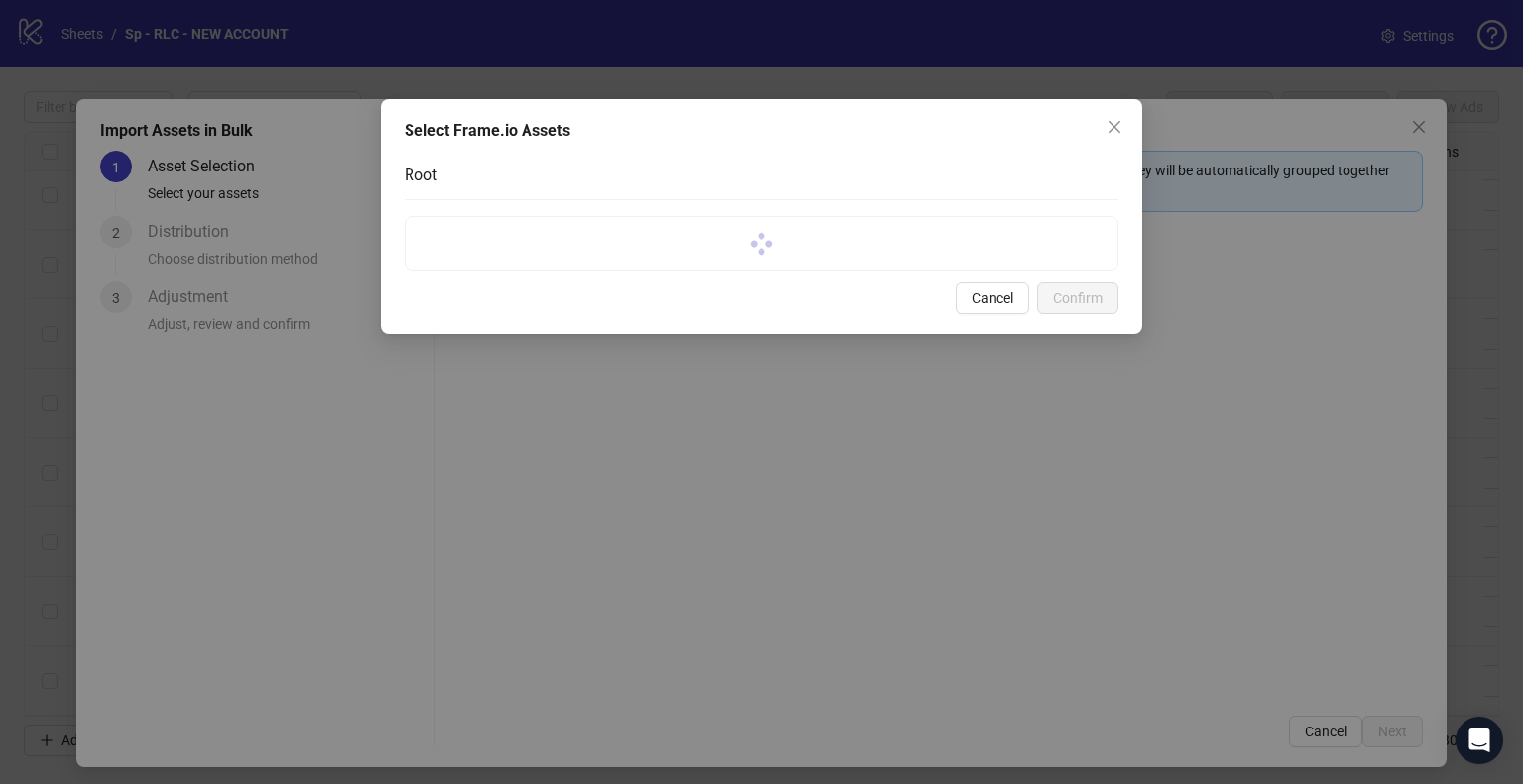 scroll, scrollTop: 0, scrollLeft: 0, axis: both 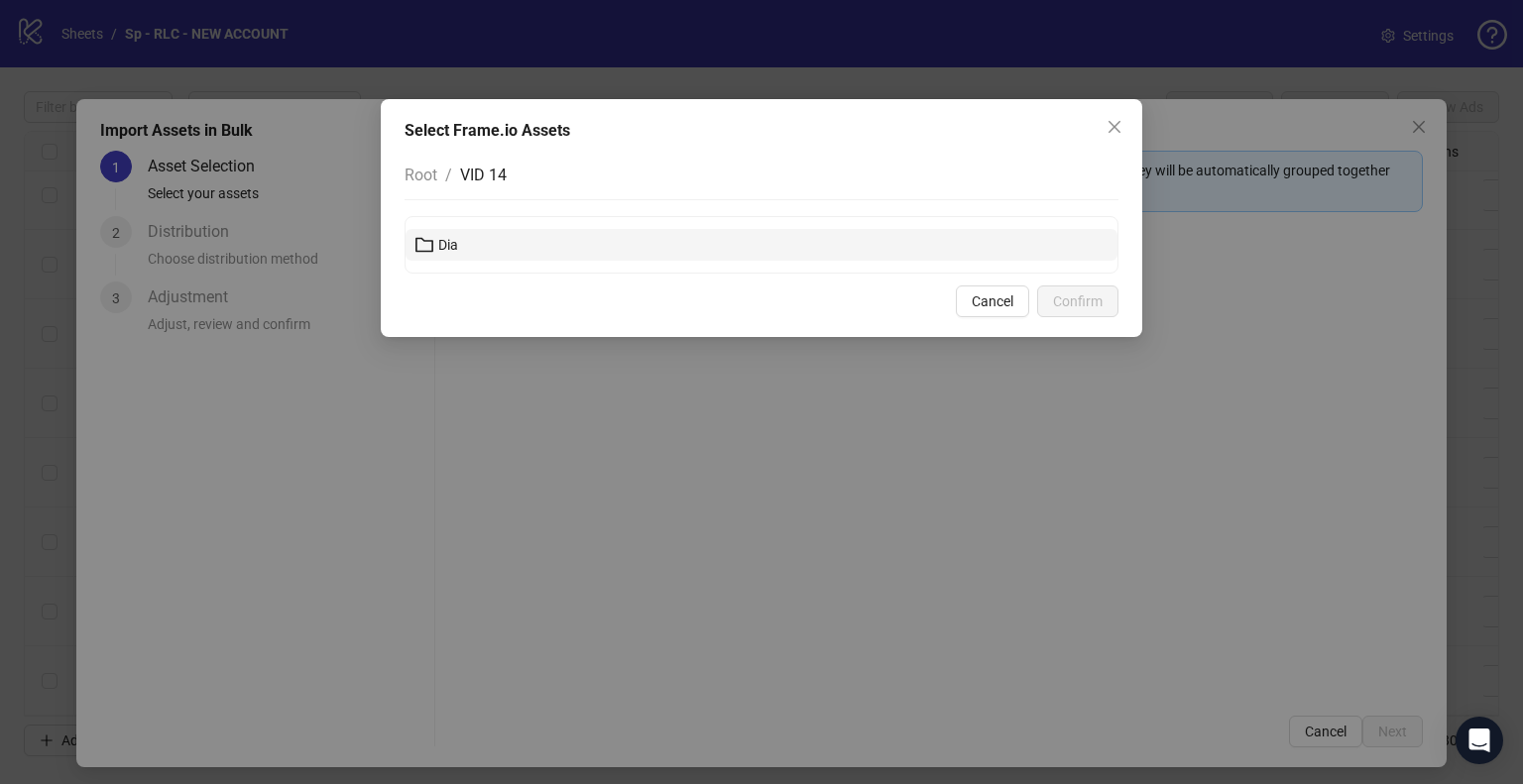 click on "Dia" at bounding box center (762, 245) 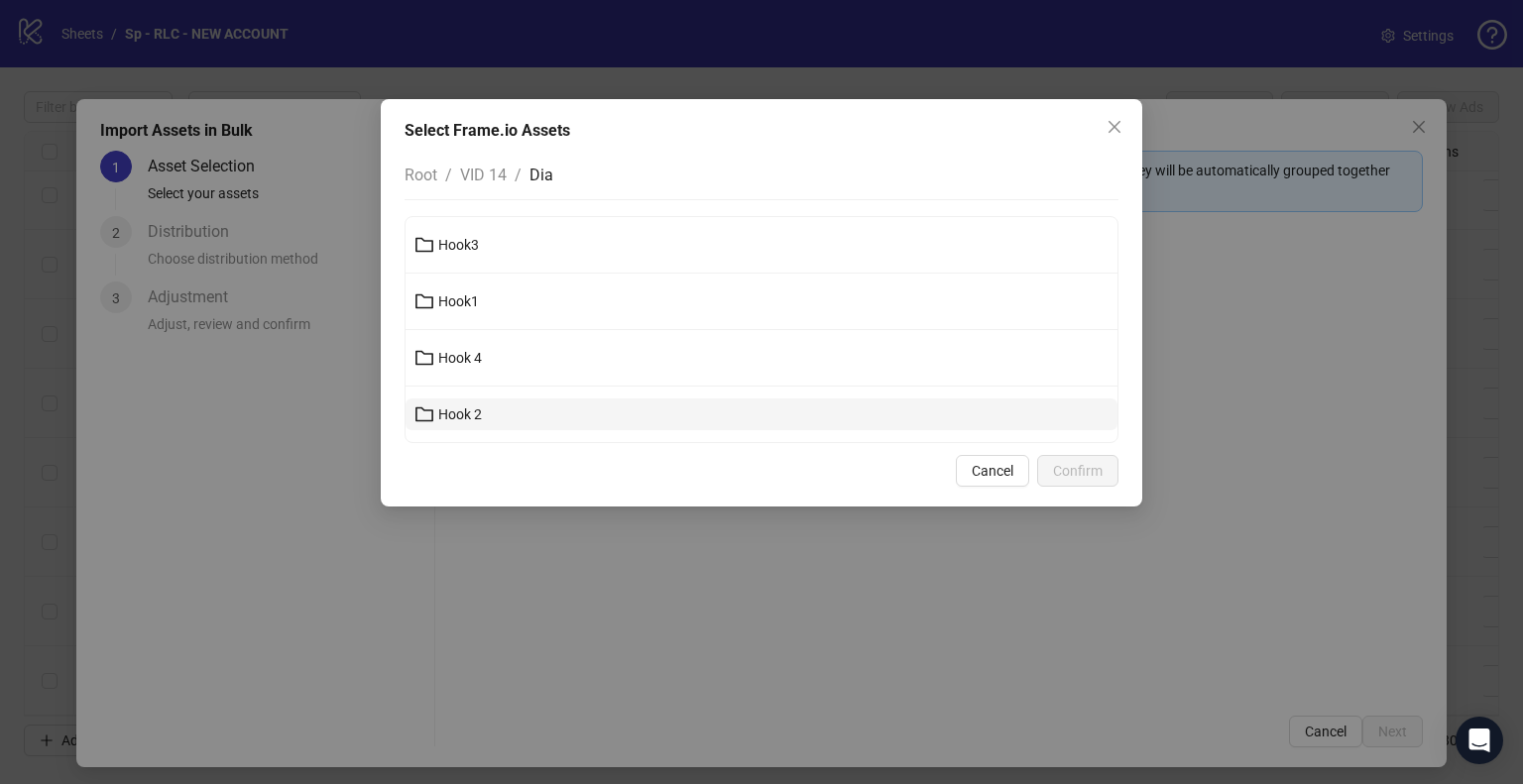 click on "Hook 2" at bounding box center (762, 414) 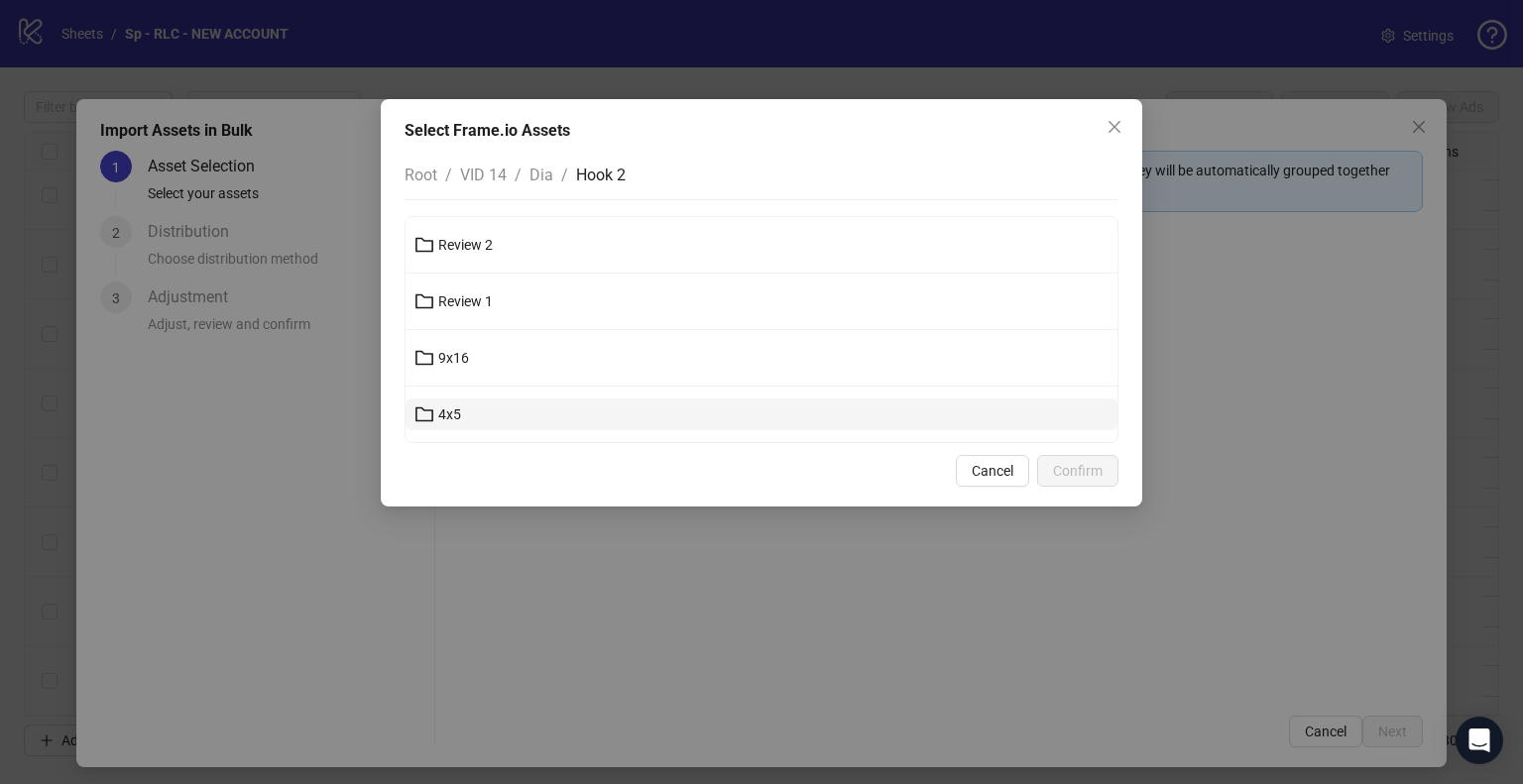 click on "4x5" at bounding box center (762, 414) 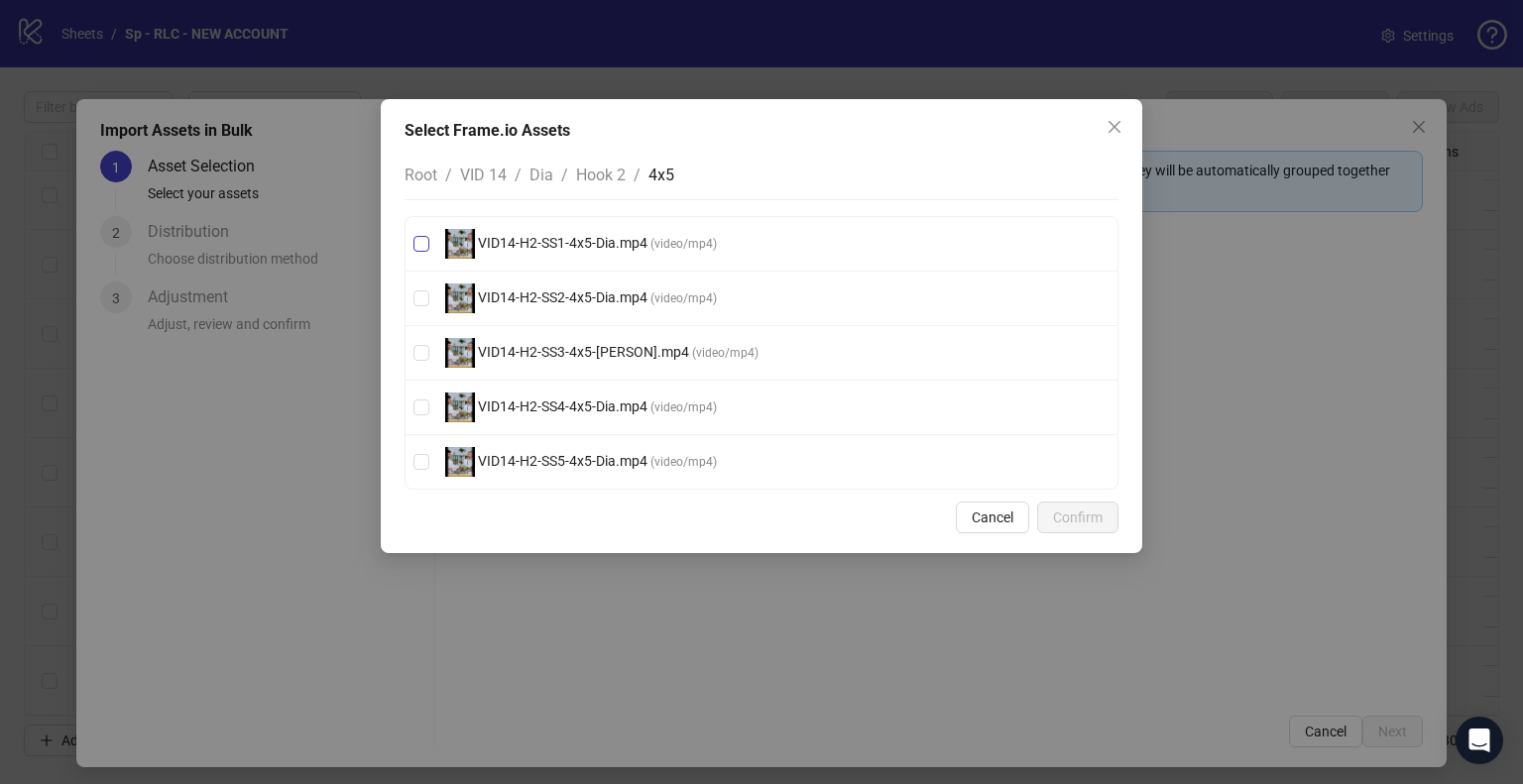 click on "VID14-H2-SS1-4x5-Dia.mp4   ( video/mp4 )" at bounding box center [581, 244] 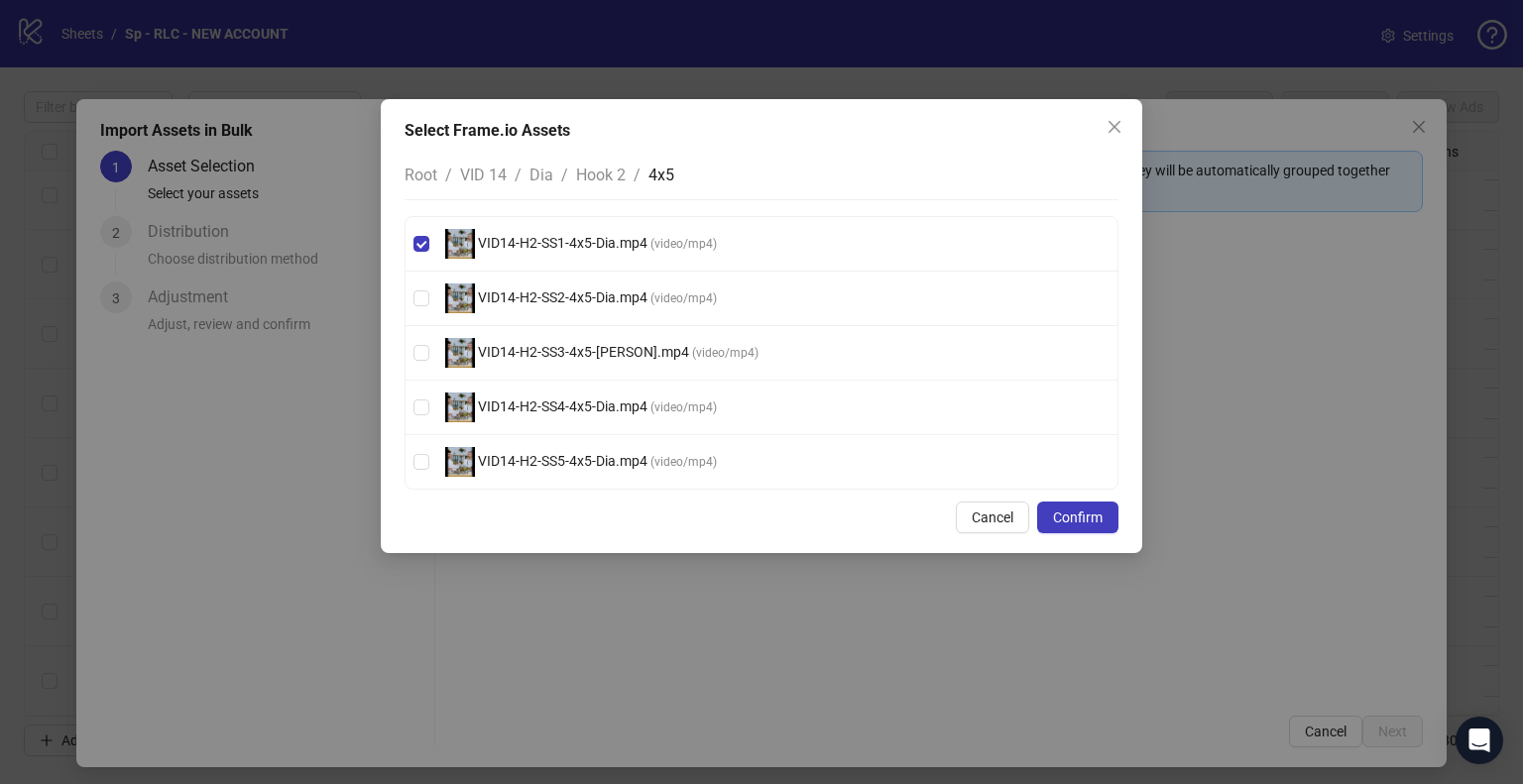 click on "VID14-H2-SS2-4x5-[PERSON].mp4 ( video/mp4 )" at bounding box center [762, 298] 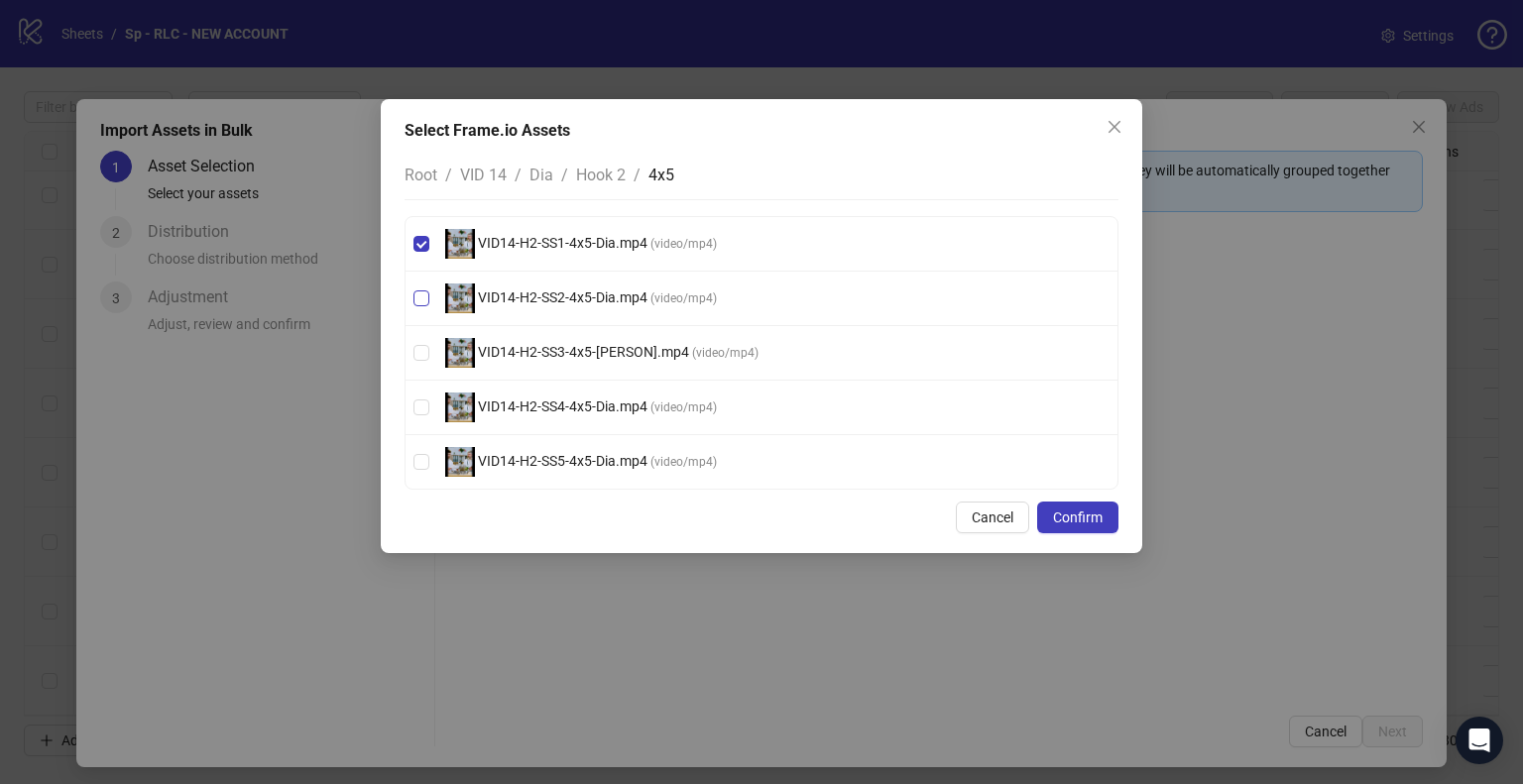 click on "VID14-H2-SS2-4x5-[PERSON].mp4 ( video/mp4 )" at bounding box center (581, 298) 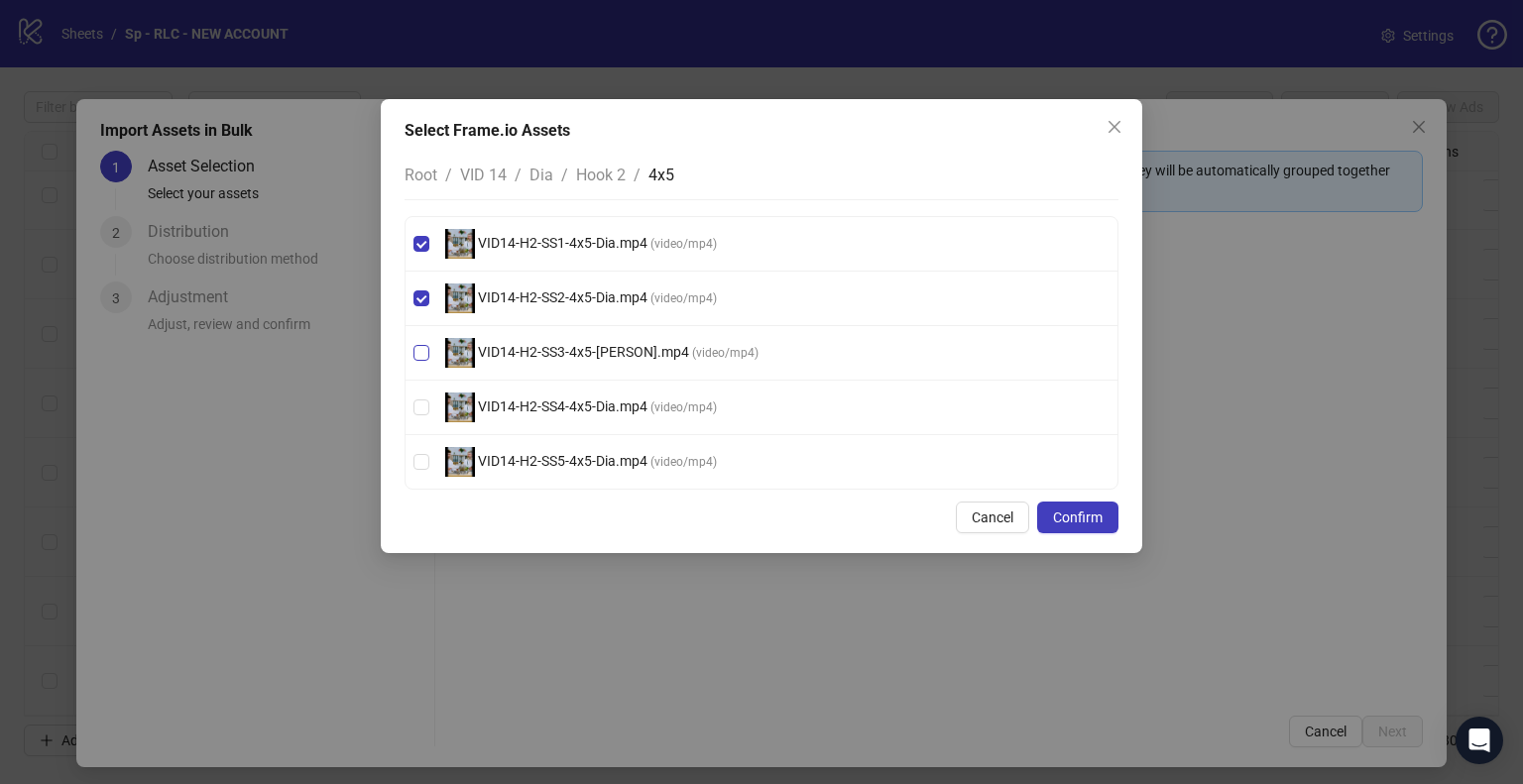 click on "VID14-H2-SS3-4x5-[PERSON].mp4" at bounding box center (583, 352) 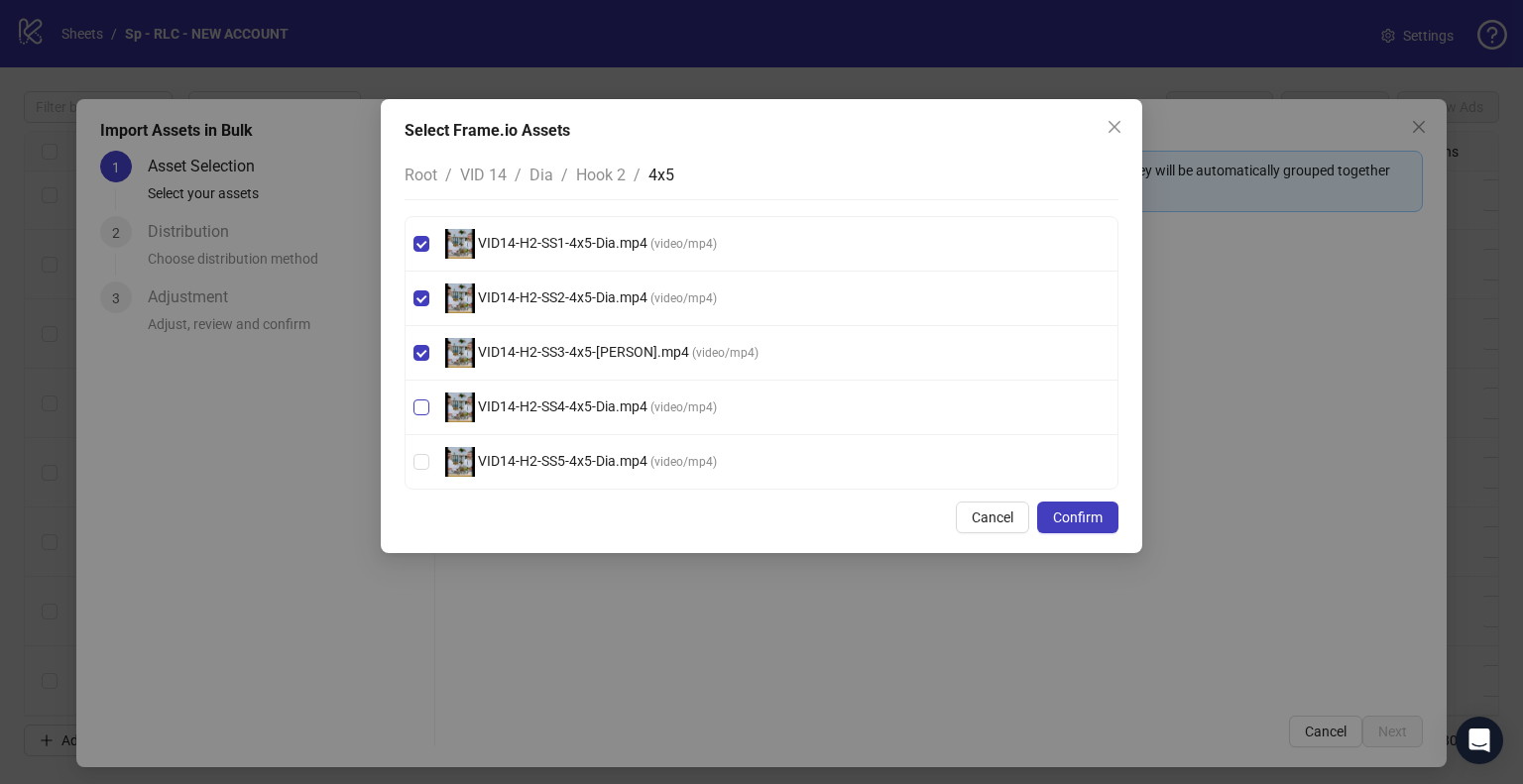 click on "VID14-H2-SS4-4x5-Dia.mp4" at bounding box center (562, 406) 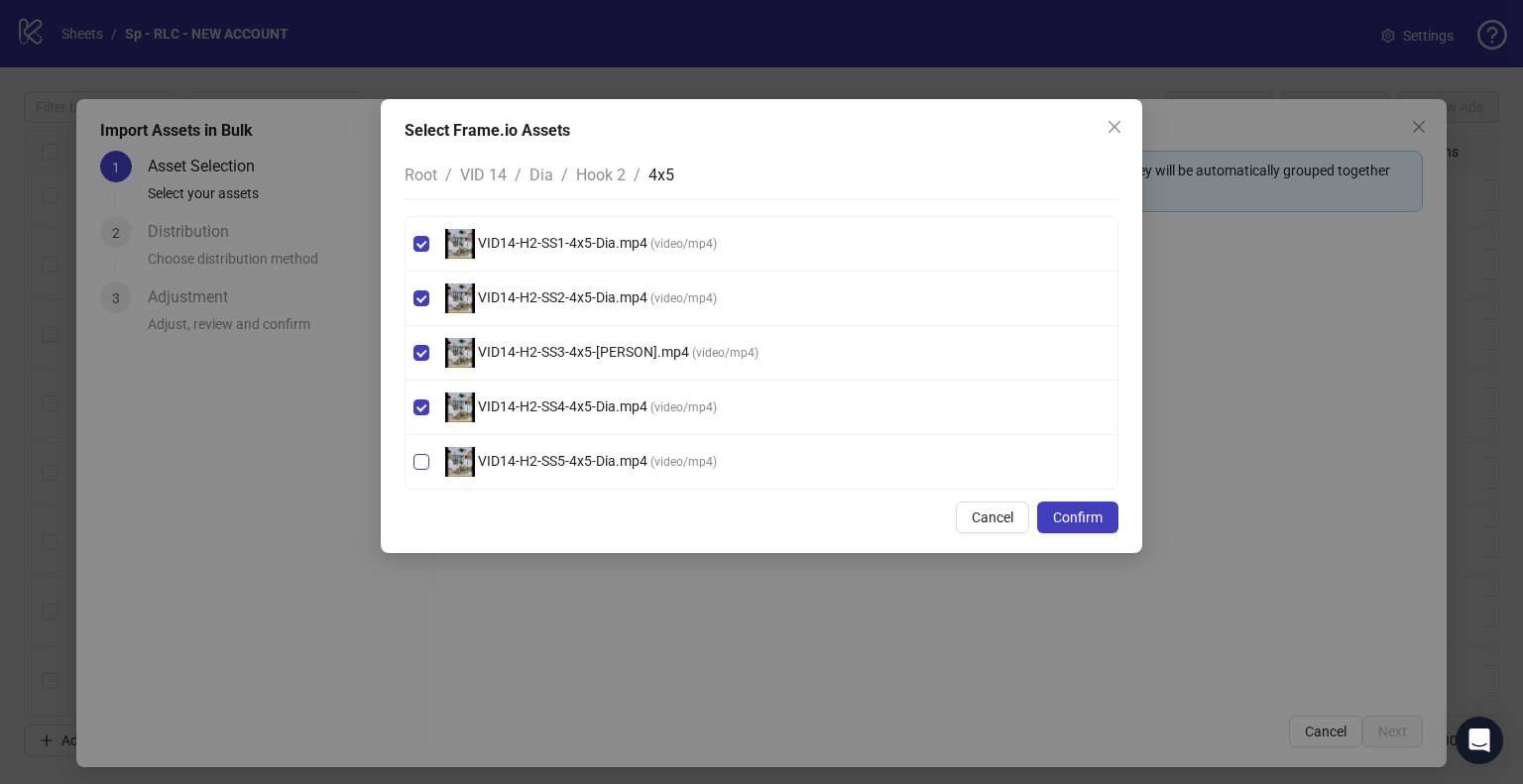 click on "VID14-H2-SS5-4x5-Dia.mp4" at bounding box center [562, 461] 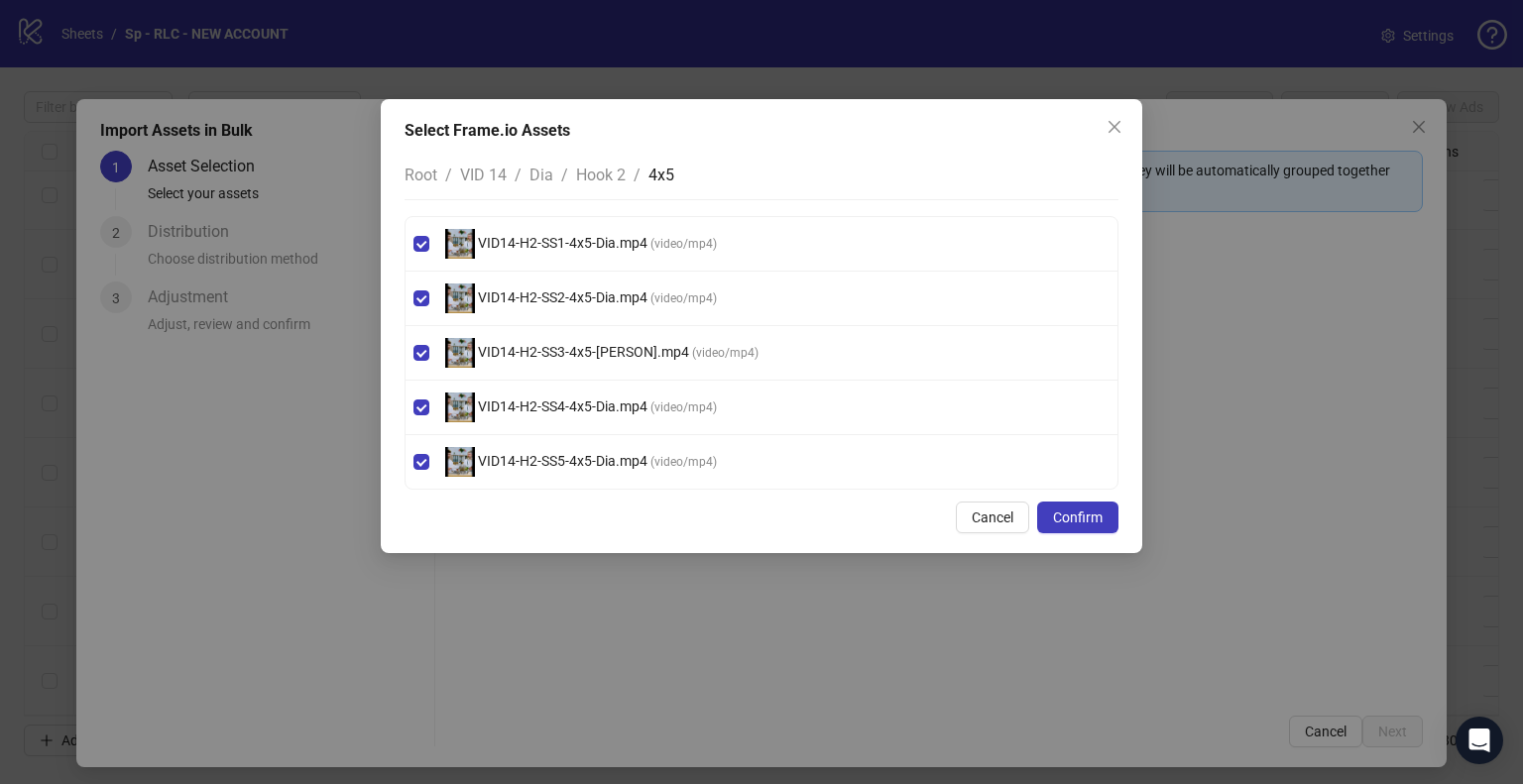 click on "Hook 2" at bounding box center (601, 174) 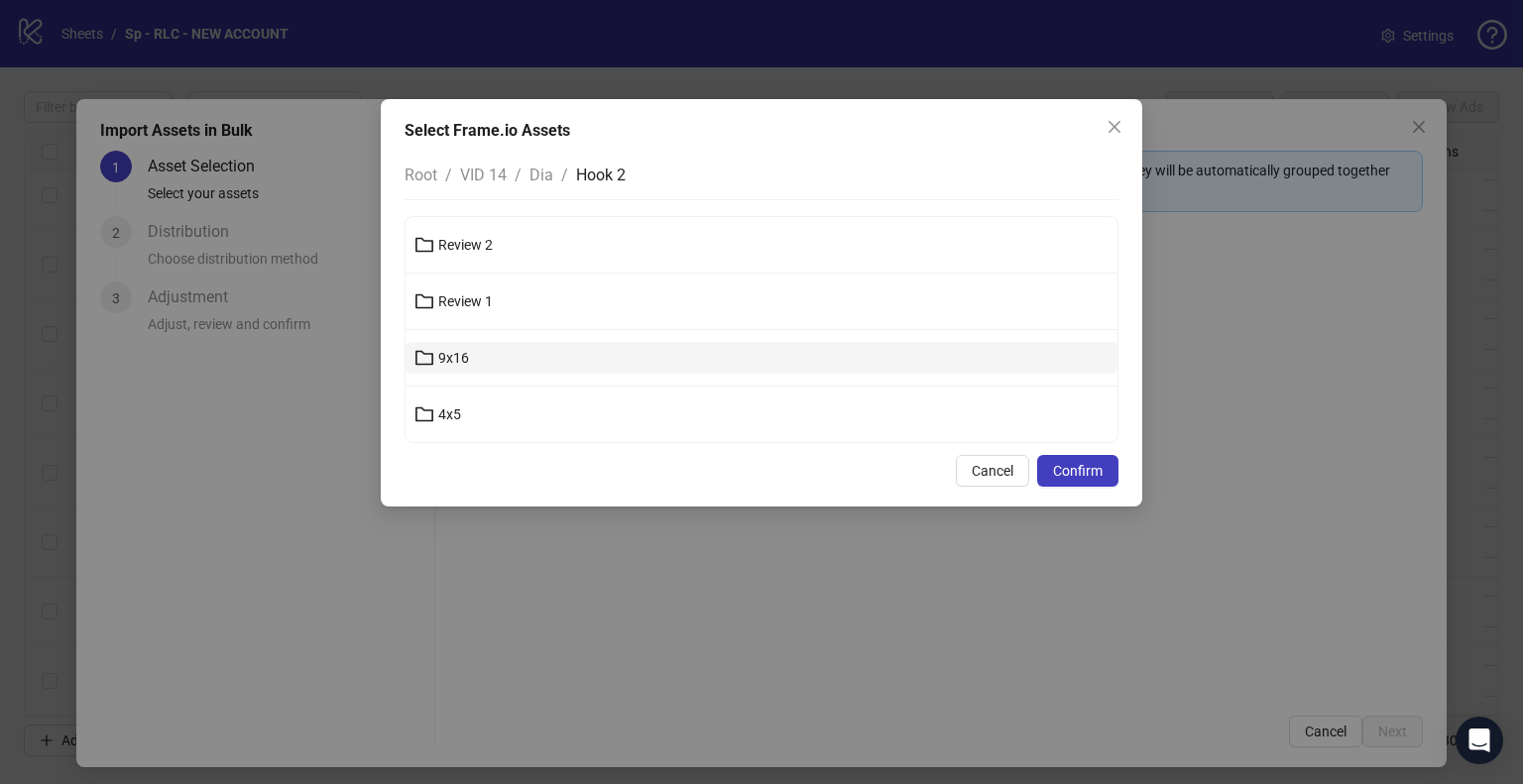 click on "9x16" at bounding box center [762, 358] 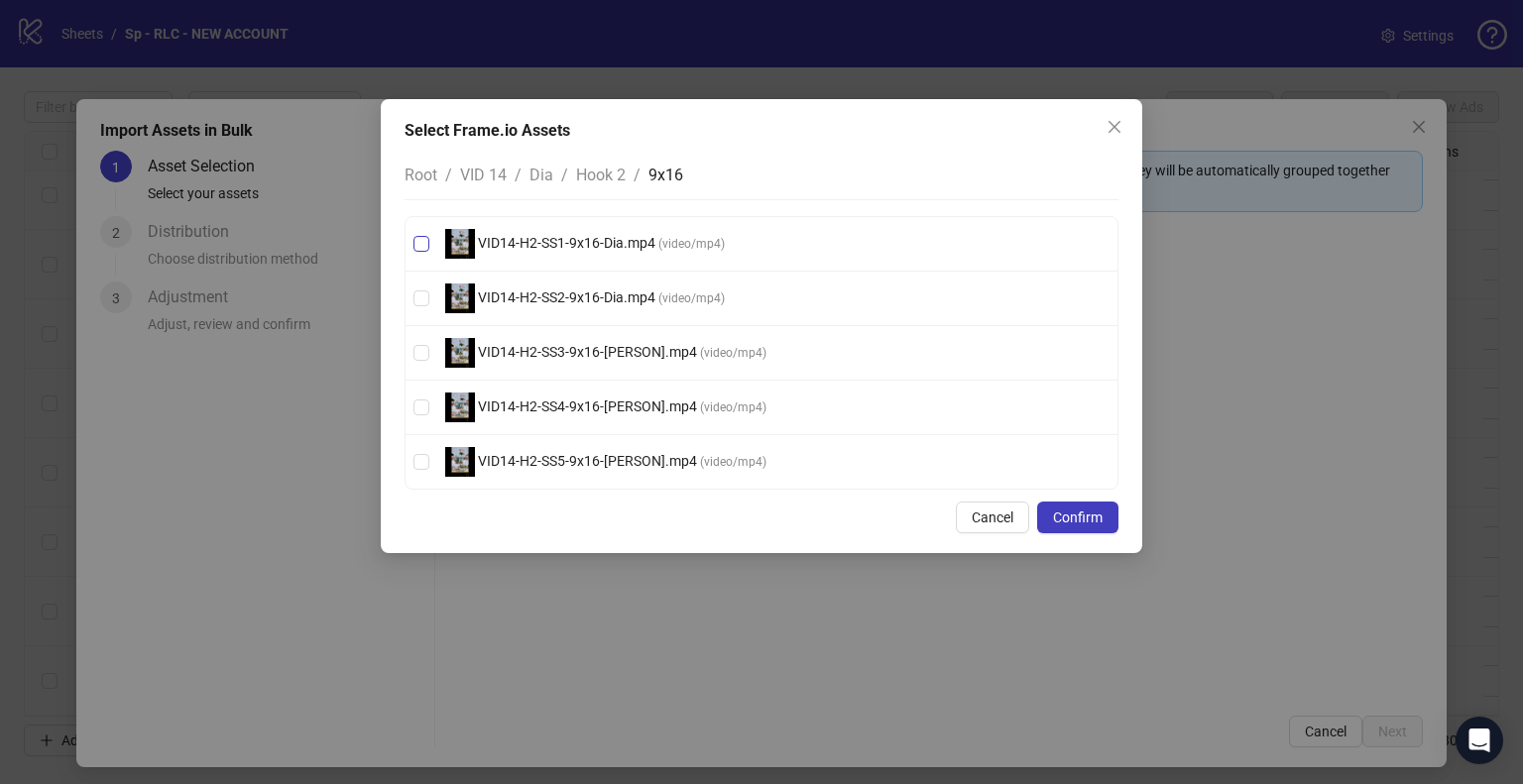 click on "VID14-H2-SS1-9x16-Dia.mp4" at bounding box center (566, 243) 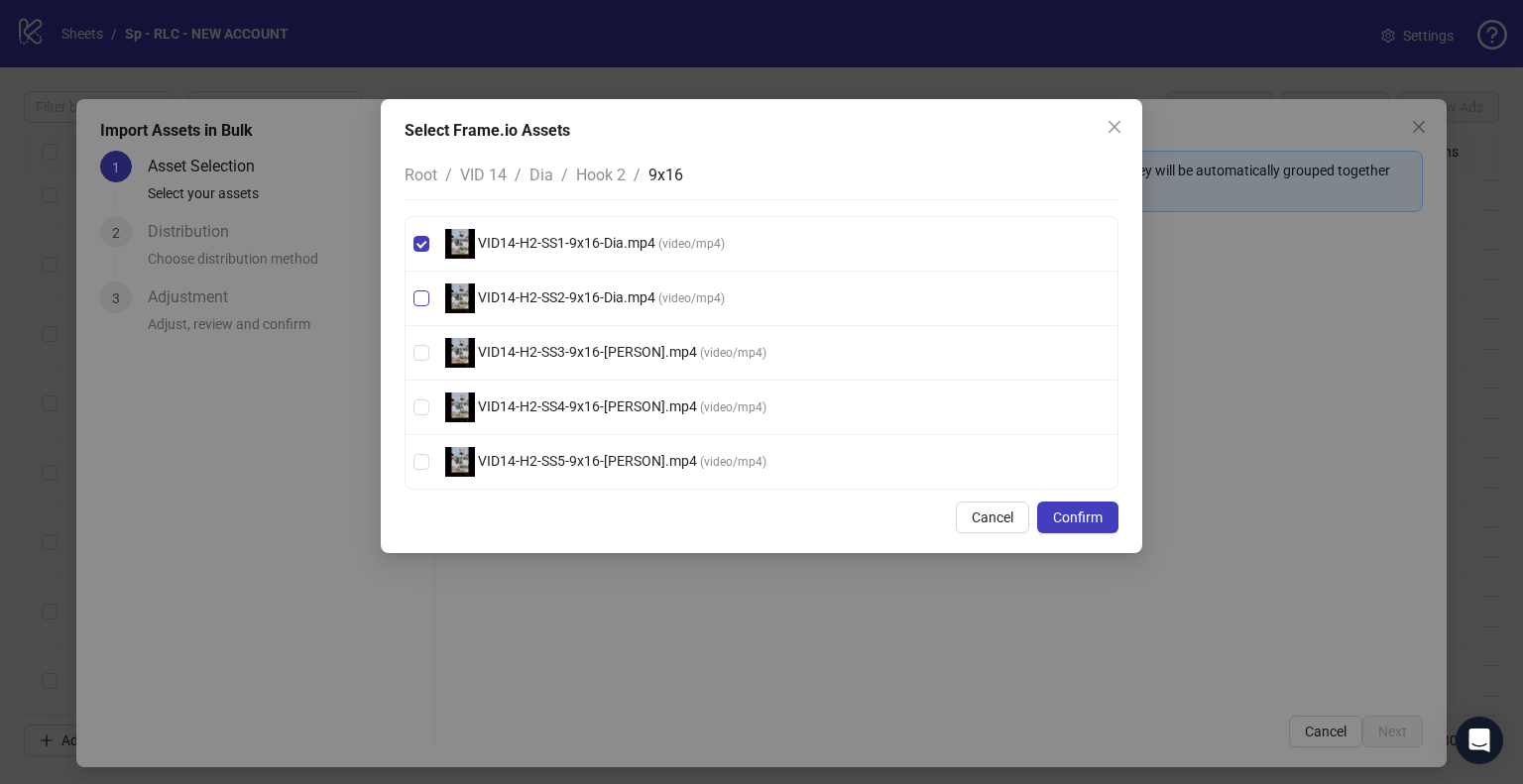 click on "VID14-H2-SS2-9x16-Dia.mp4" at bounding box center [566, 297] 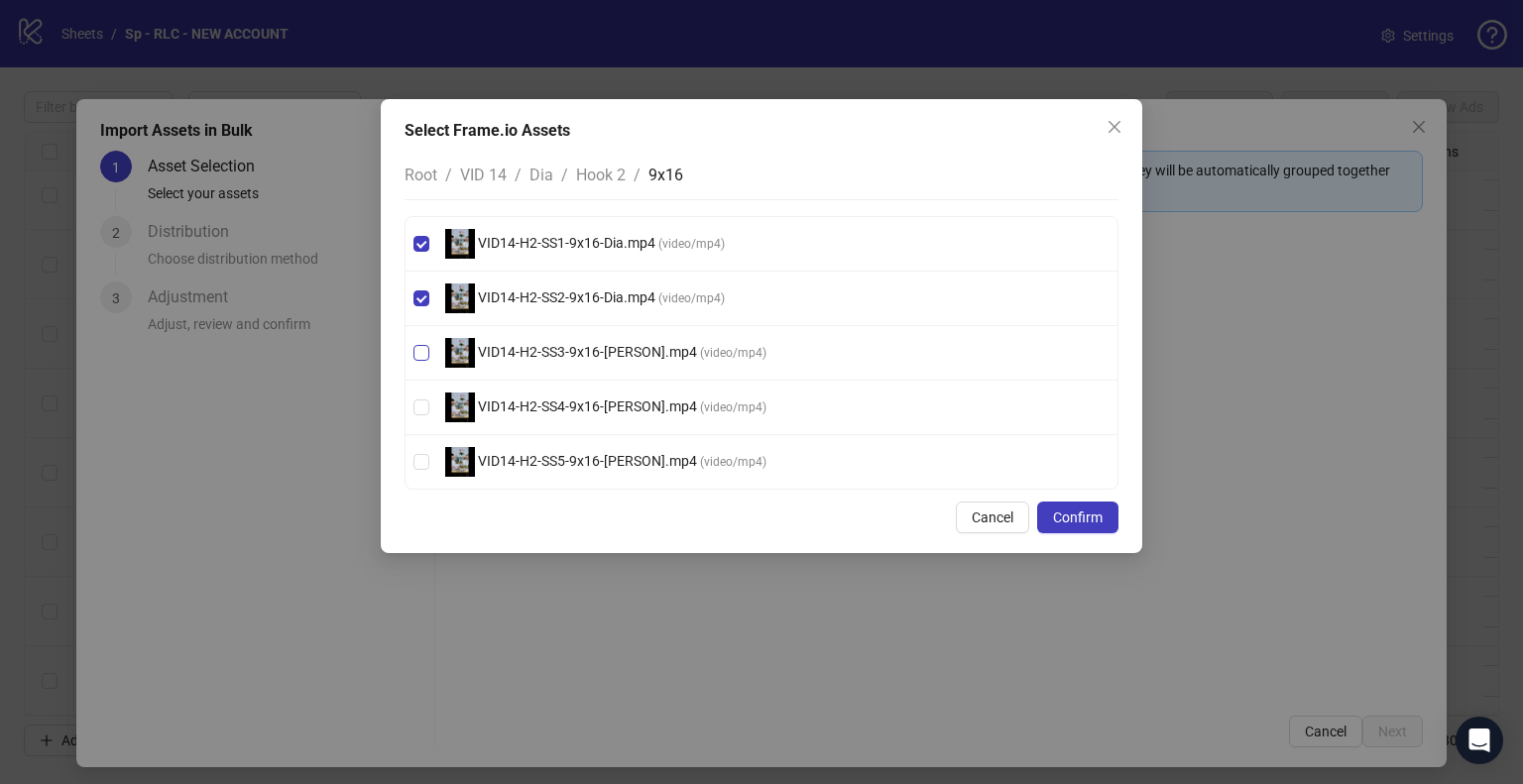 click on "VID14-H2-SS3-9x16-[PERSON].mp4" at bounding box center (587, 352) 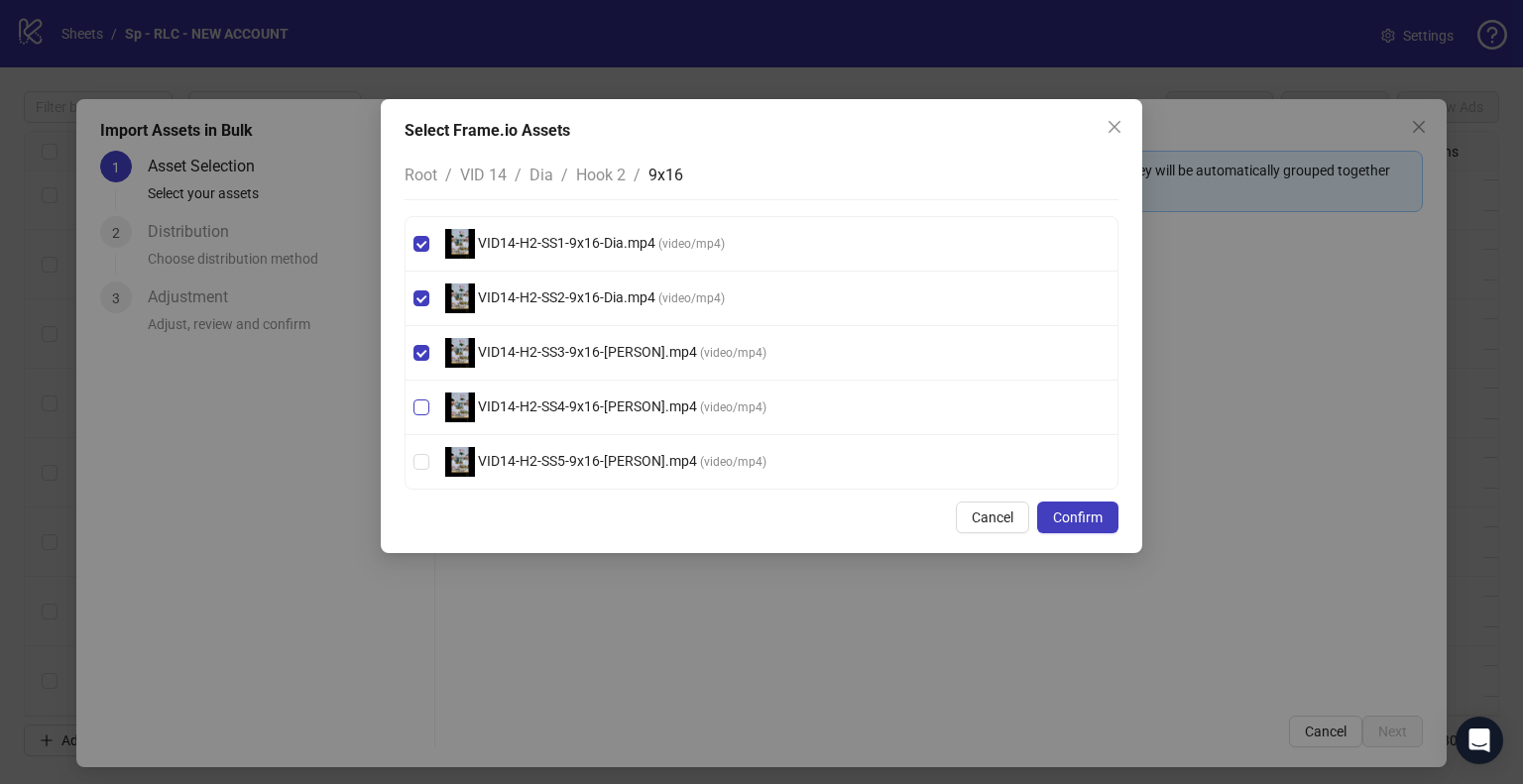 click on "VID14-H2-SS4-9x16-Dia.mp4   ( video/mp4 )" at bounding box center (606, 407) 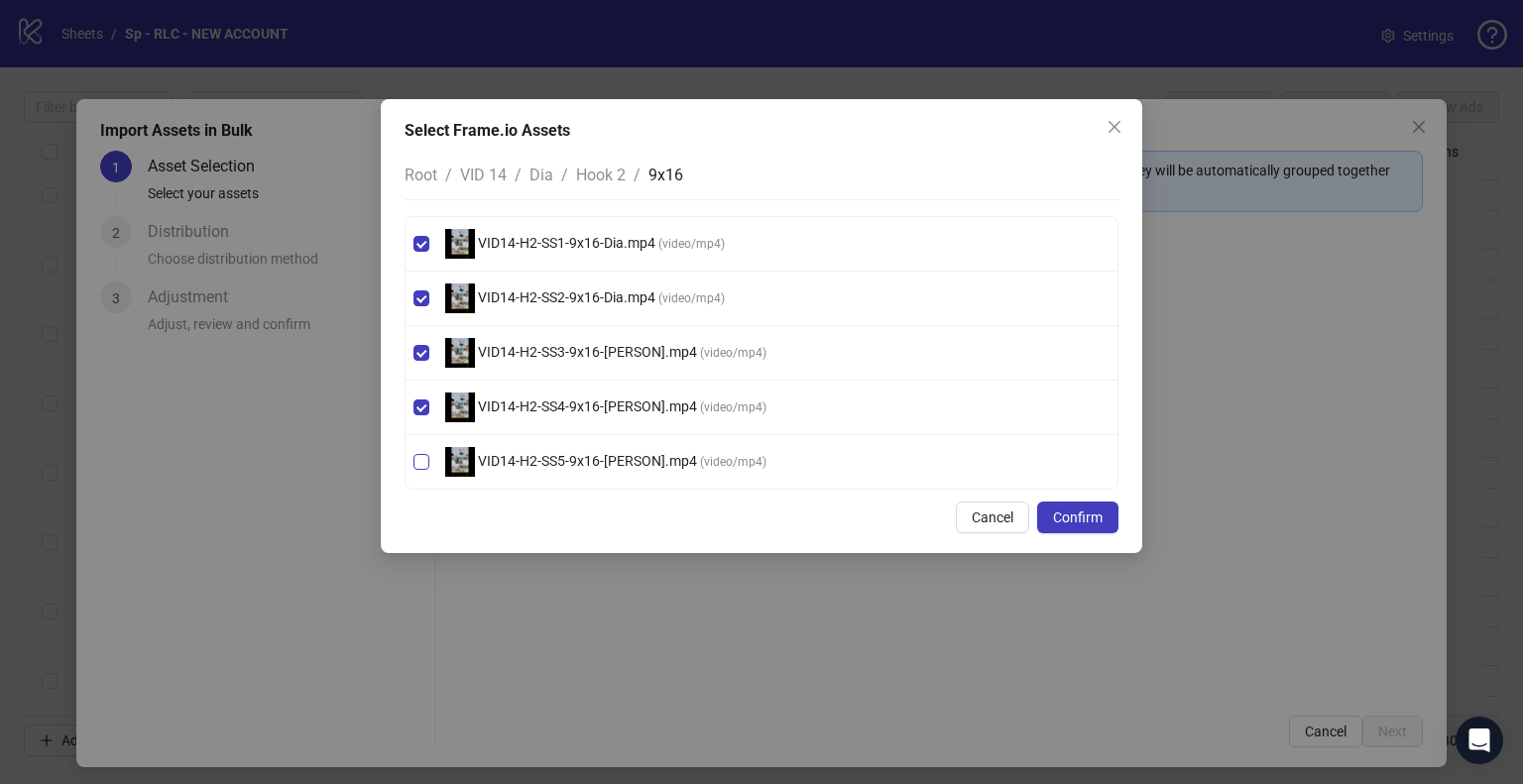 click on "VID14-H2-SS5-9x16-[PERSON].mp4" at bounding box center (587, 461) 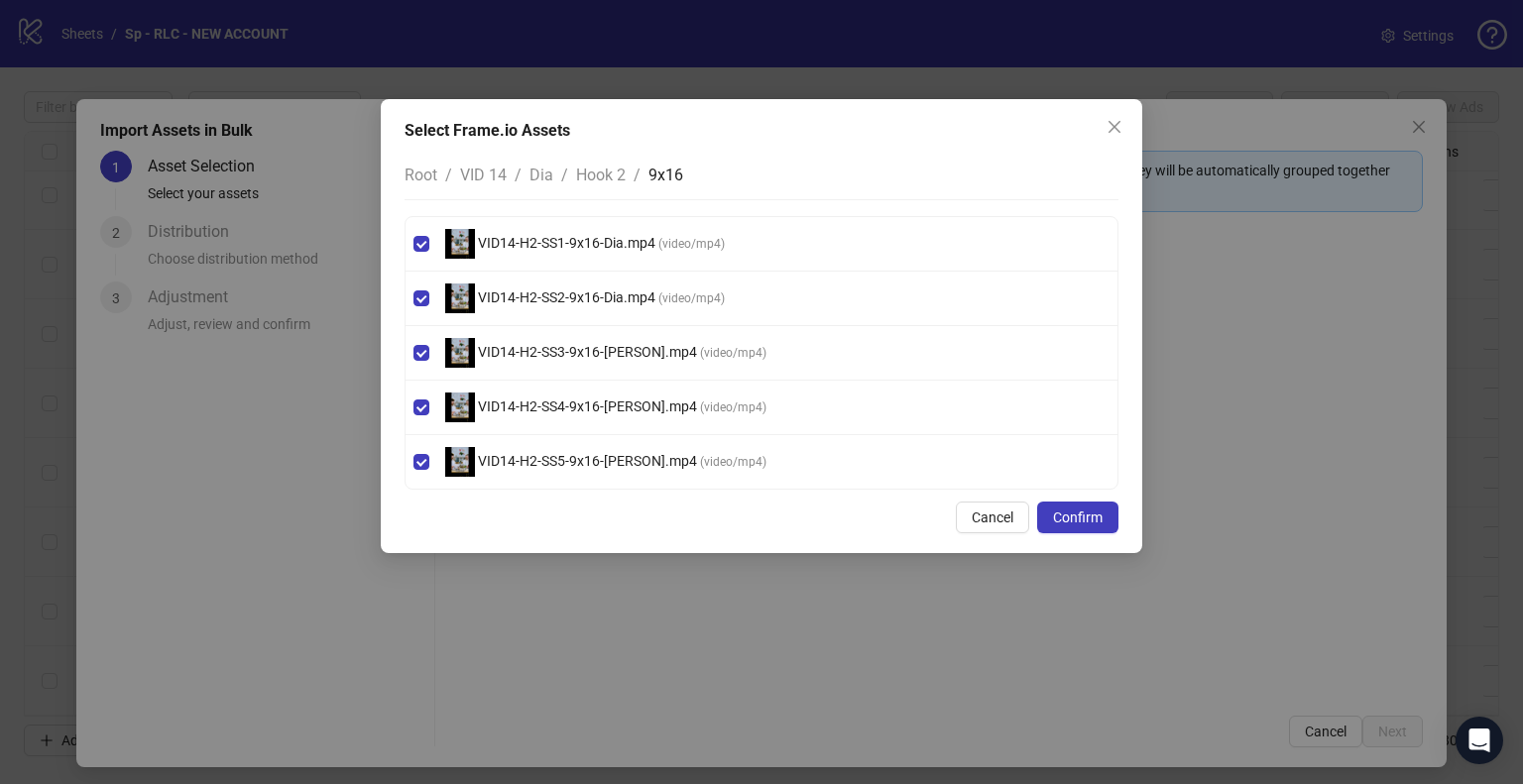 click on "Dia" at bounding box center (541, 174) 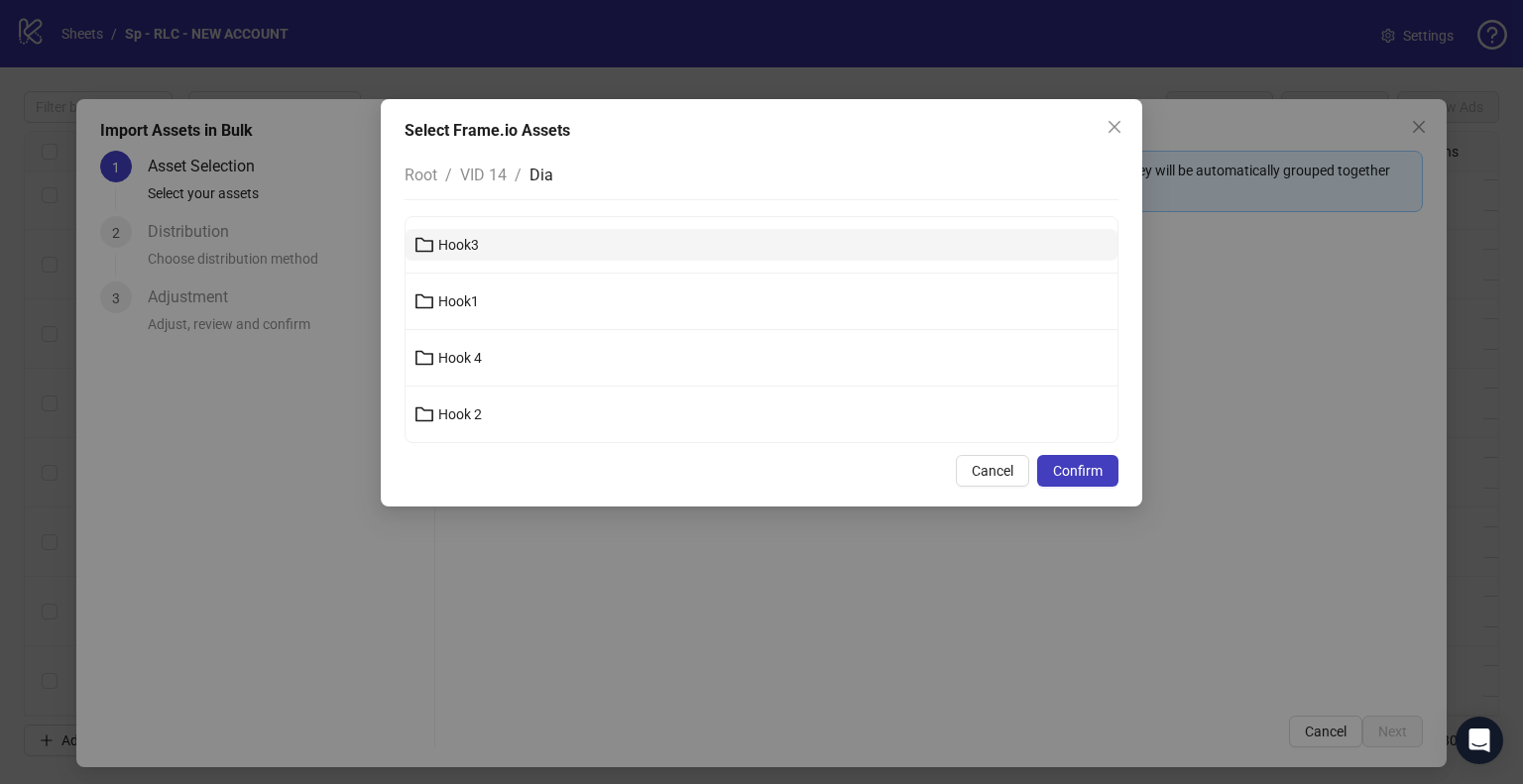 click on "Hook3" at bounding box center [762, 245] 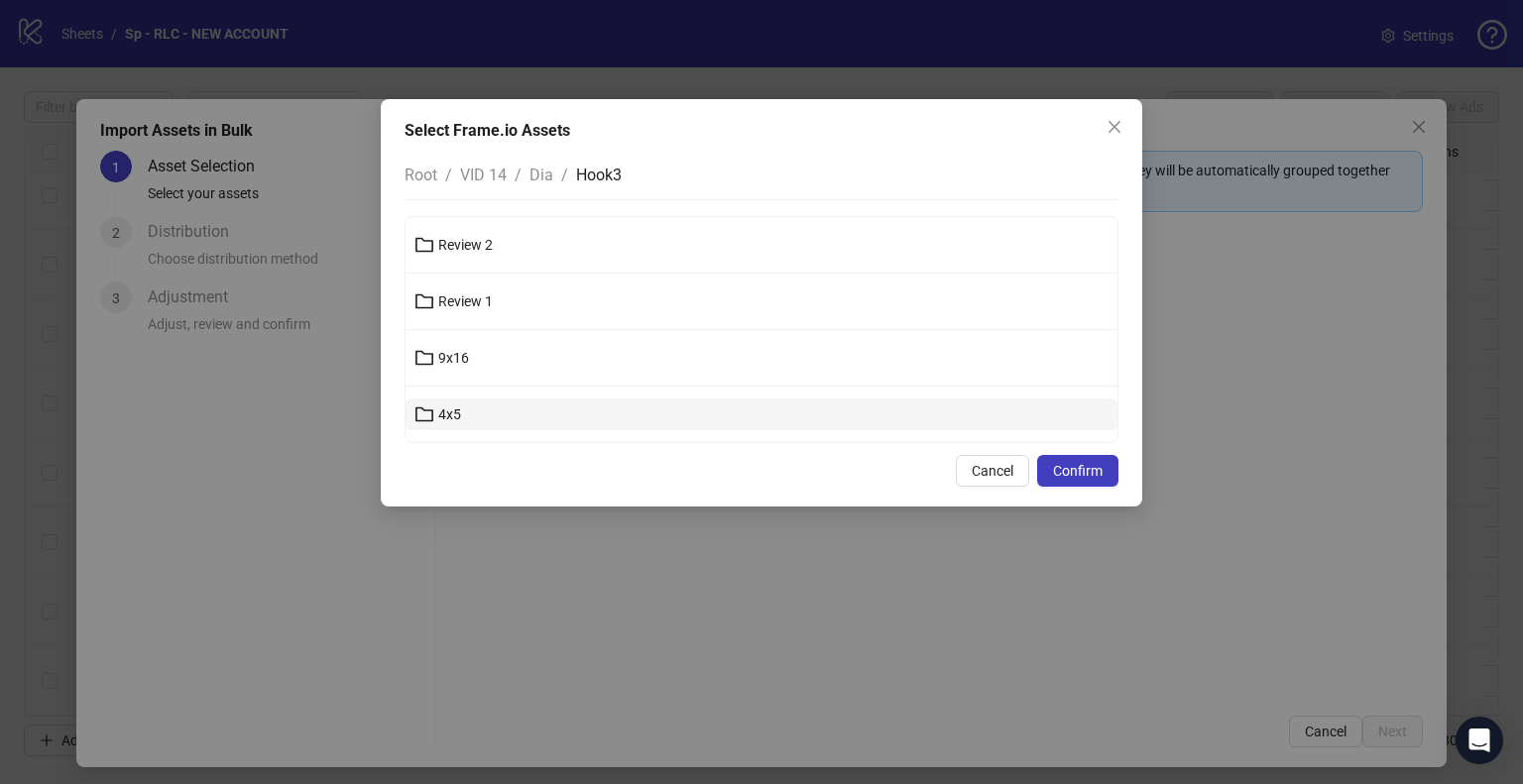 click on "4x5" at bounding box center (762, 414) 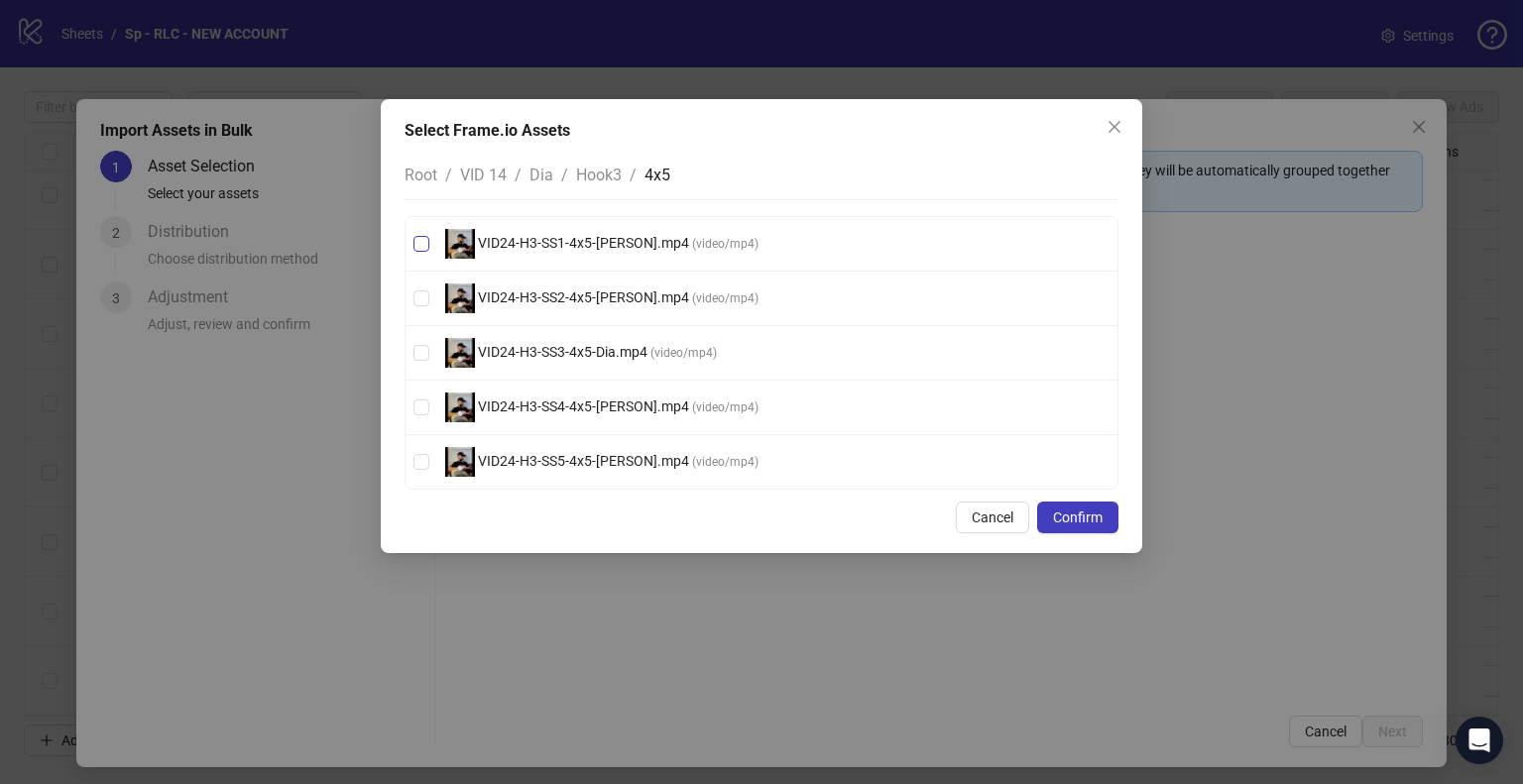 click on "VID24-H3-SS1-4x5-[PERSON].mp4" at bounding box center [583, 243] 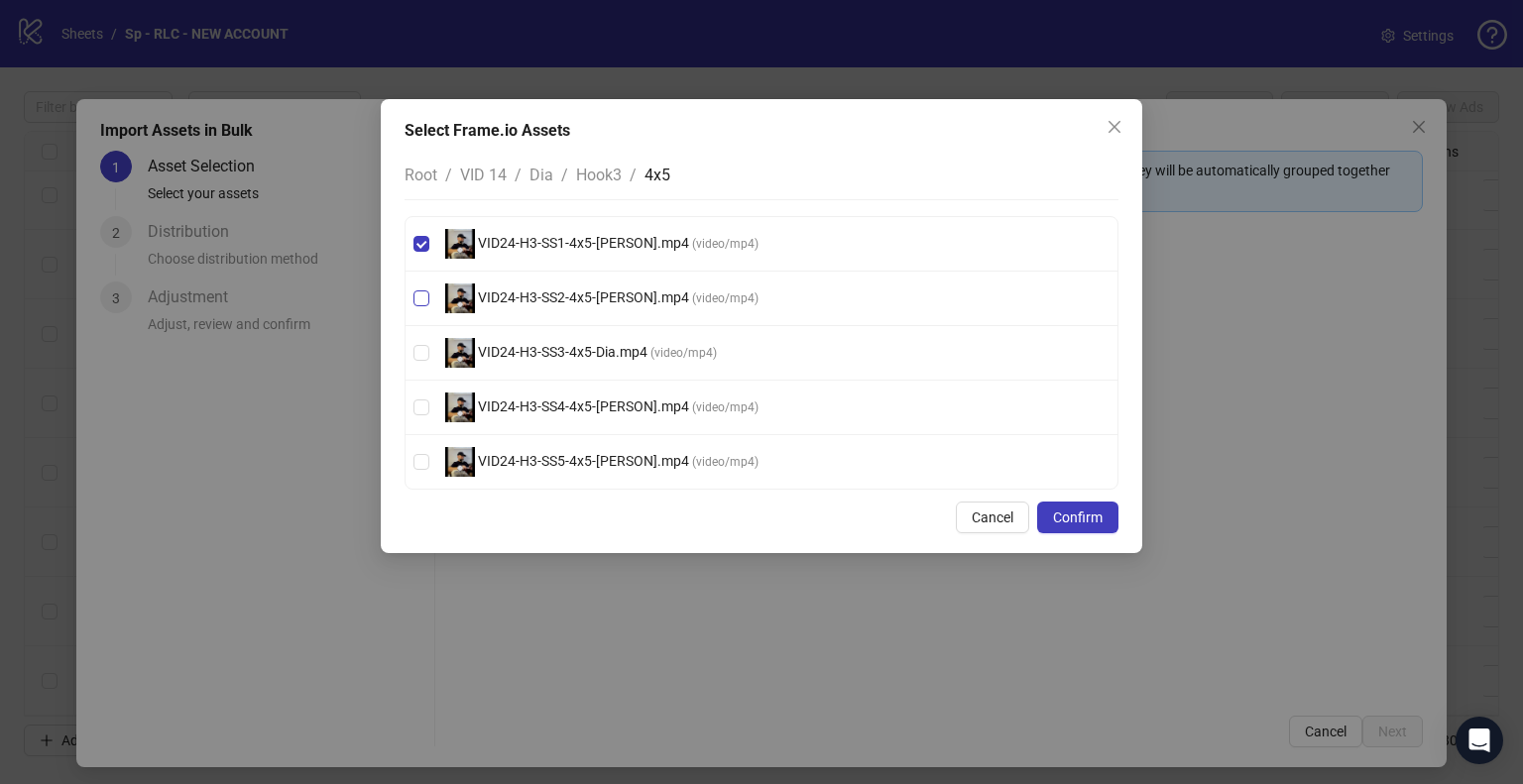 click on "VID24-H3-SS2-4x5-[PERSON].mp4" at bounding box center (583, 297) 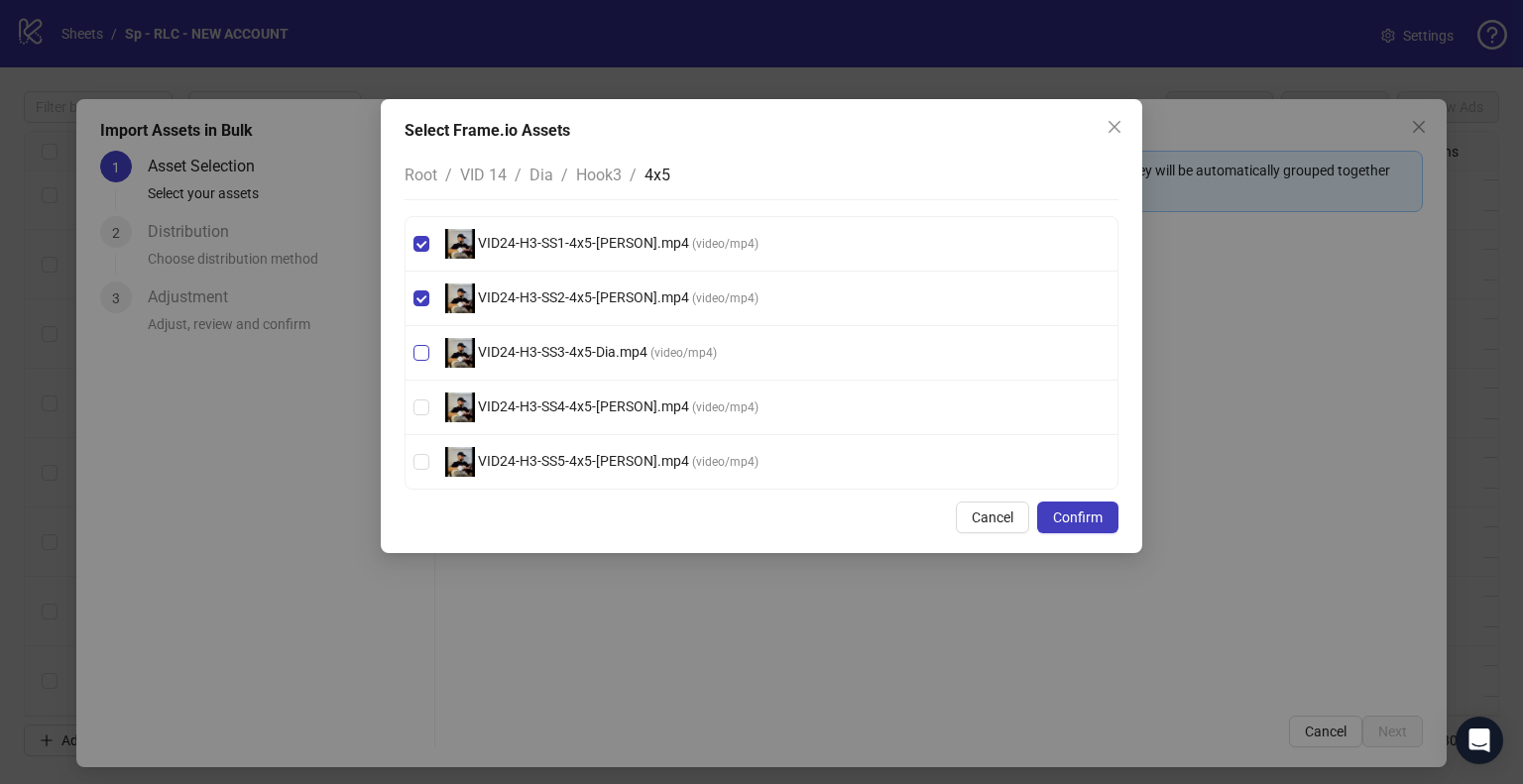 click on "VID24-H3-SS3-4x5-Dia.mp4" at bounding box center [562, 352] 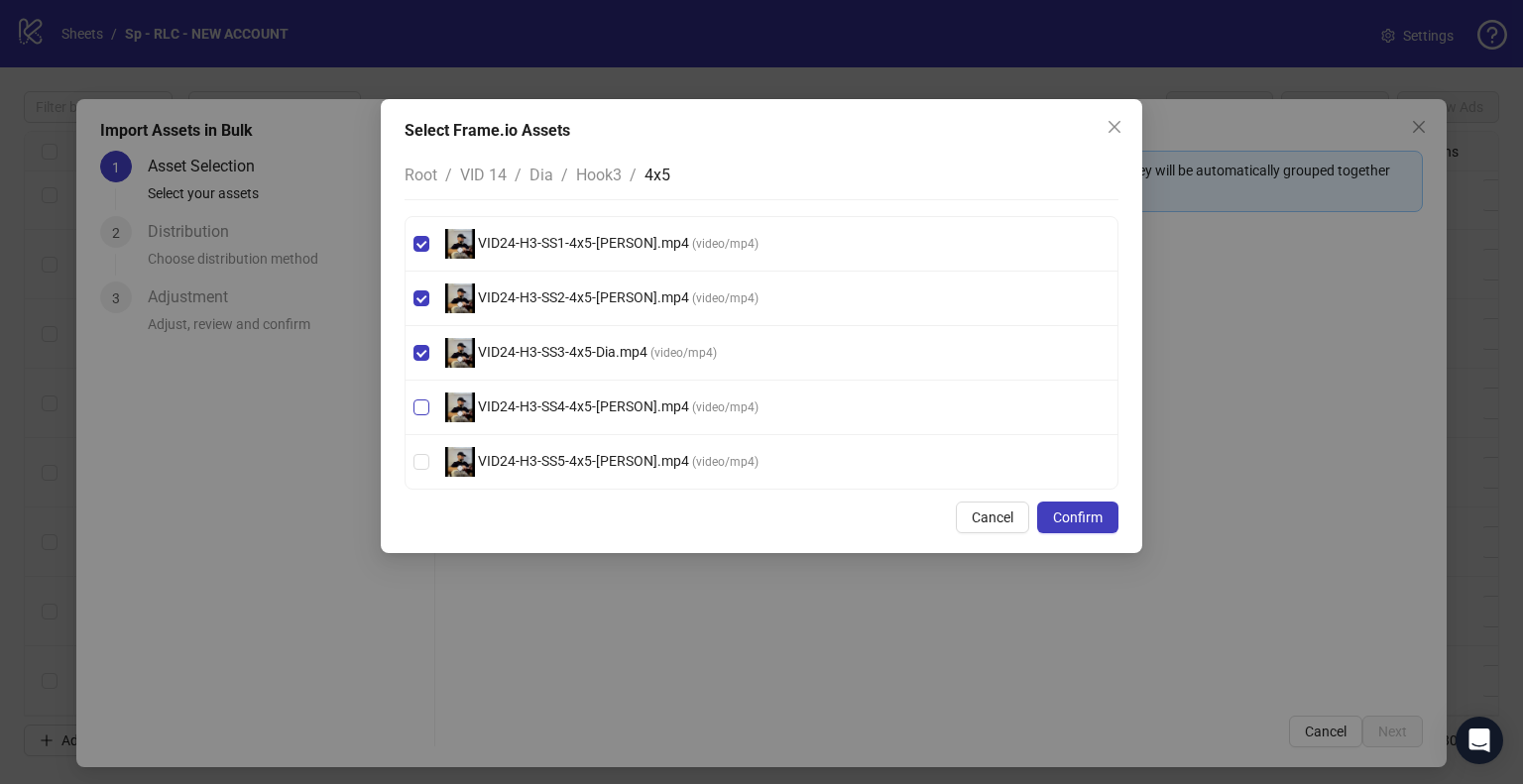 click on "VID24-H3-SS4-4x5-[PERSON].mp4" at bounding box center (583, 406) 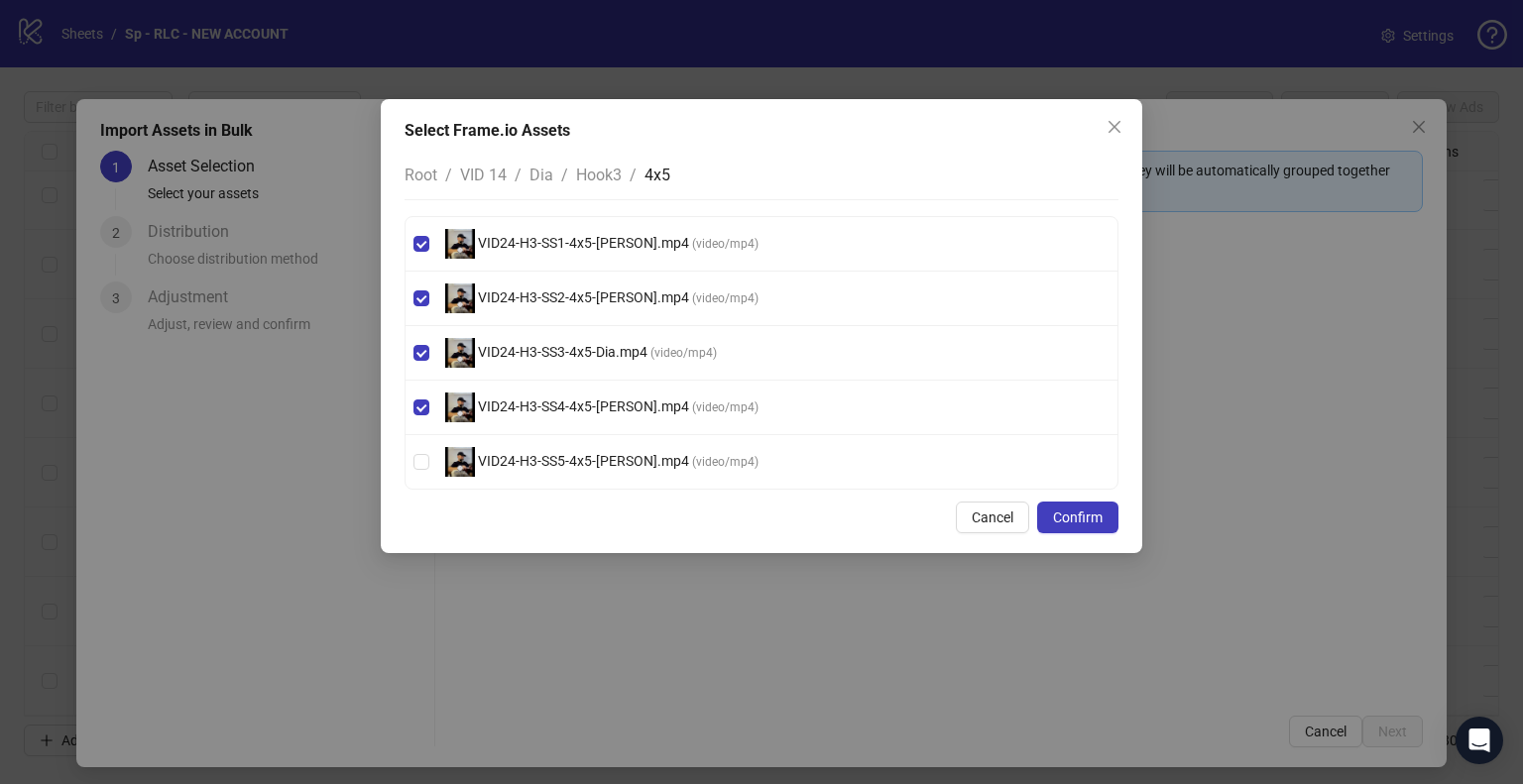 click on "VID24-H3-SS5-4x5-Dia.mp4   ( video/mp4 )" at bounding box center (762, 462) 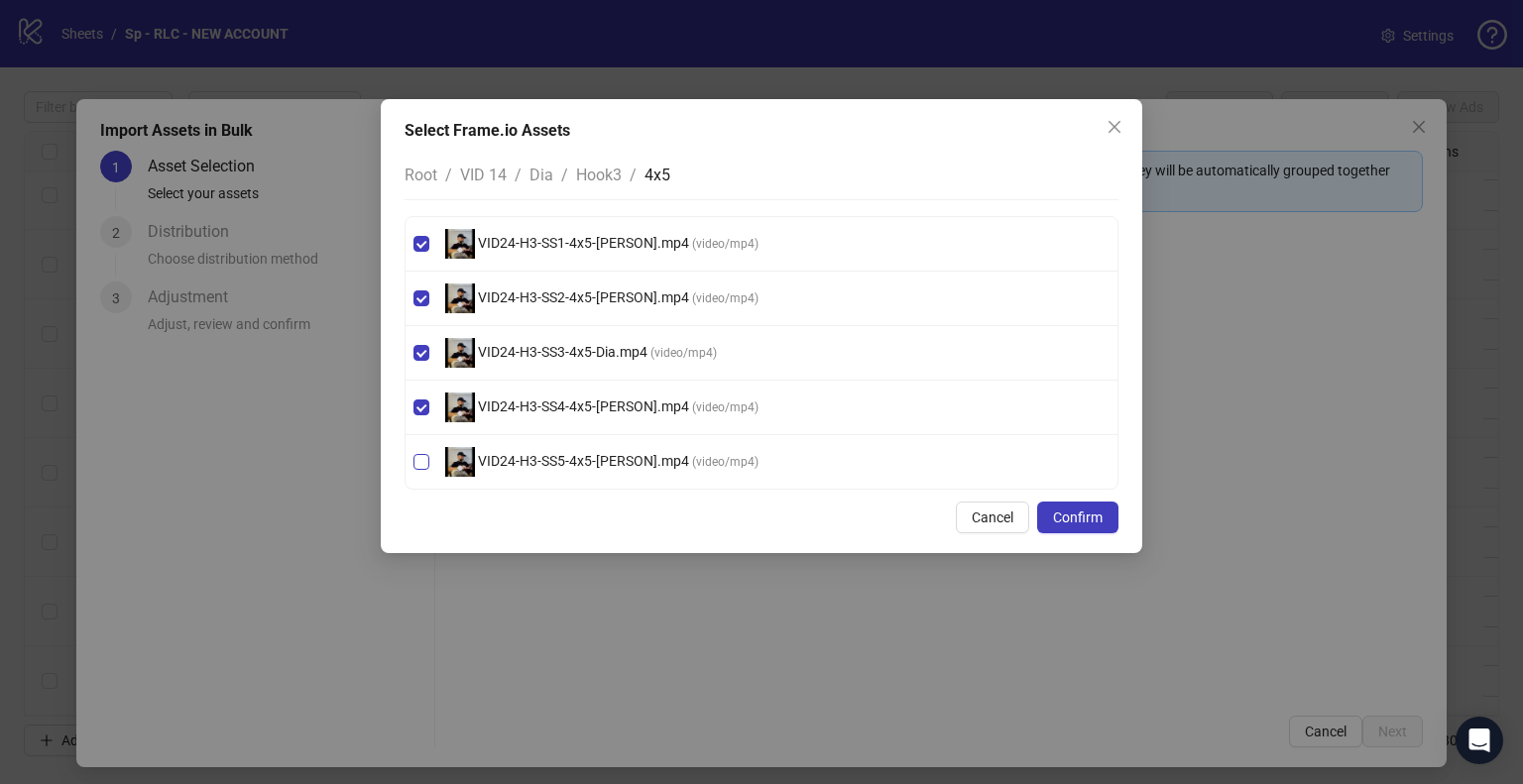 click on "VID24-H3-SS5-4x5-Dia.mp4   ( video/mp4 )" at bounding box center [602, 462] 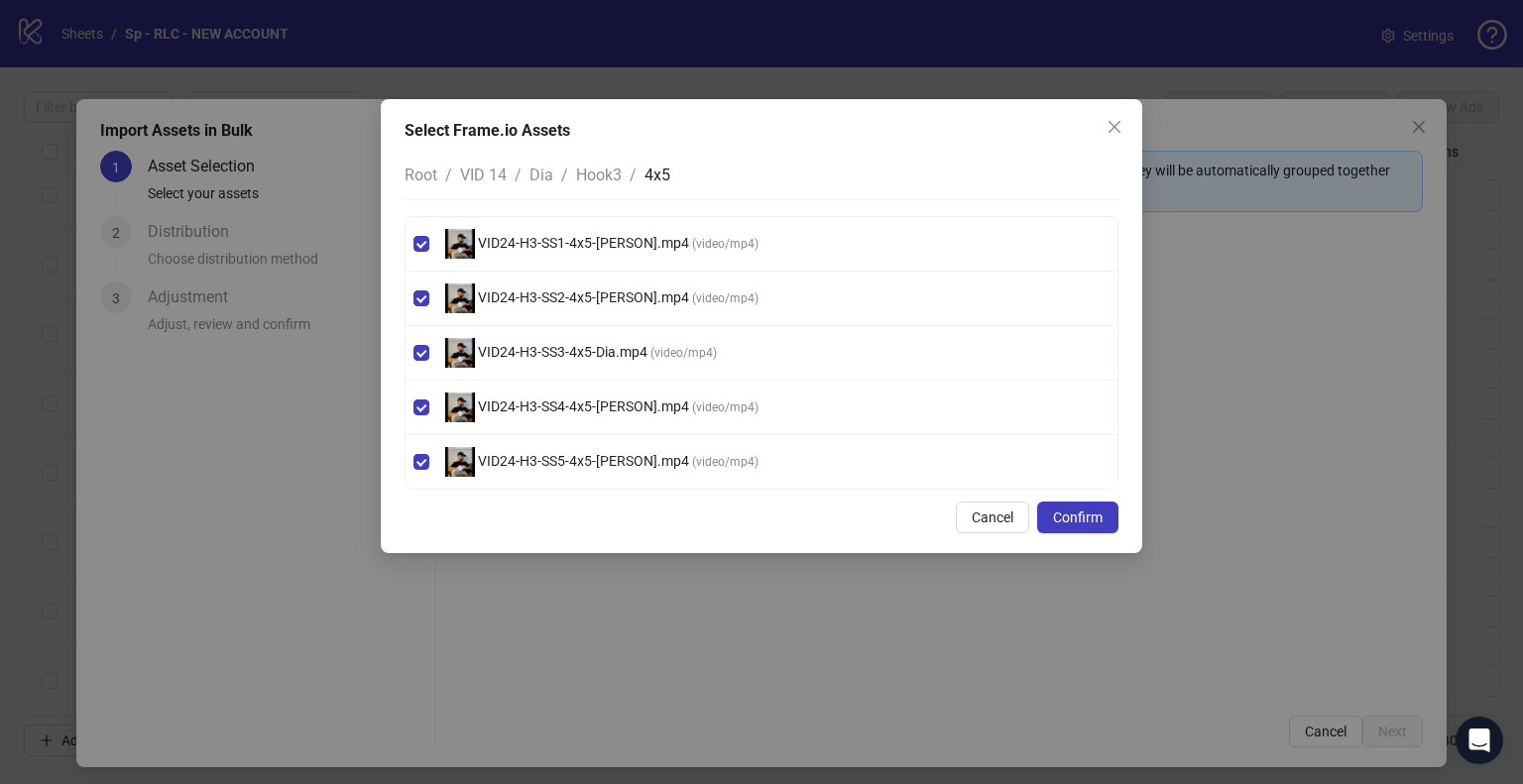 click on "Hook3" at bounding box center [599, 174] 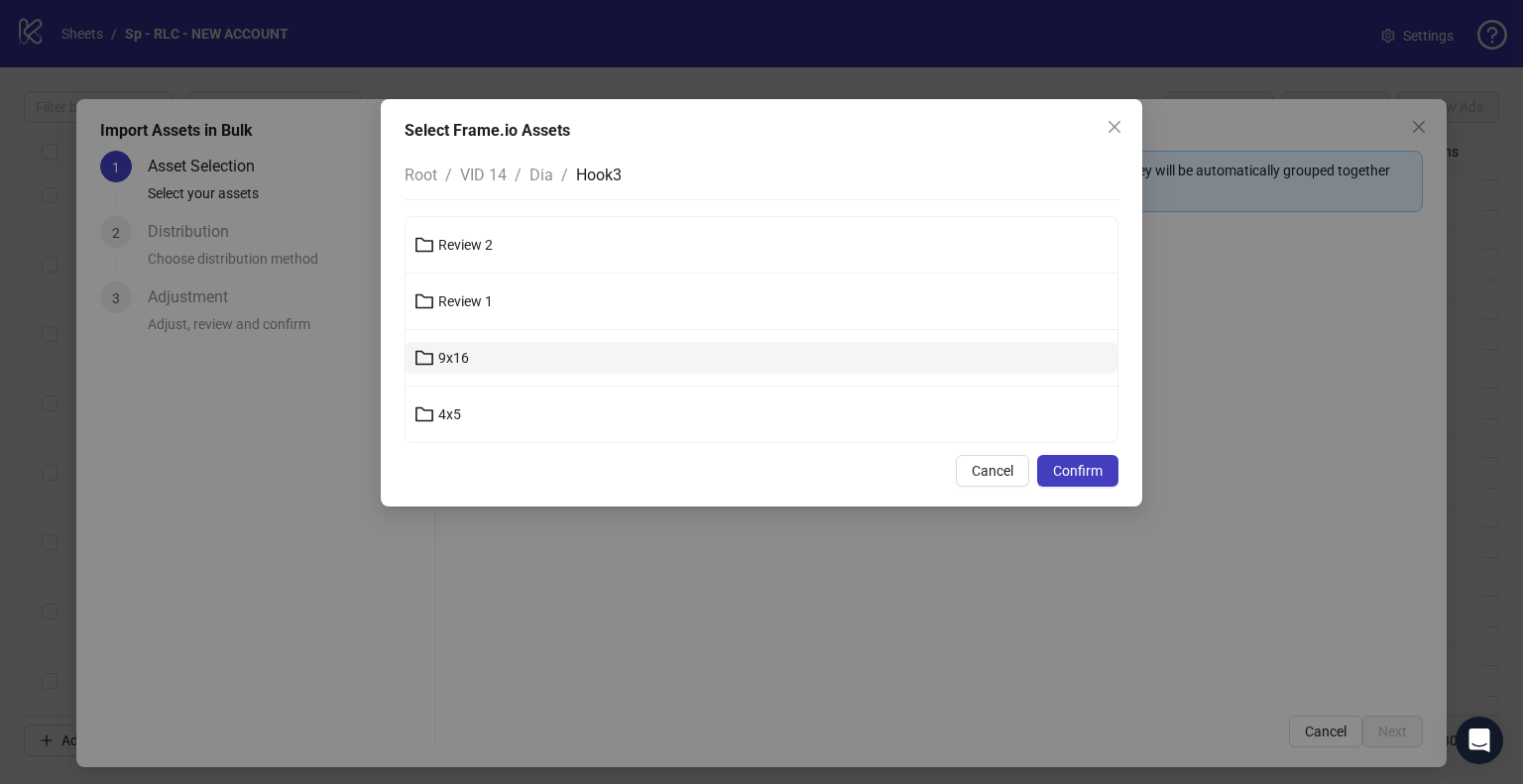 click on "9x16" at bounding box center (762, 358) 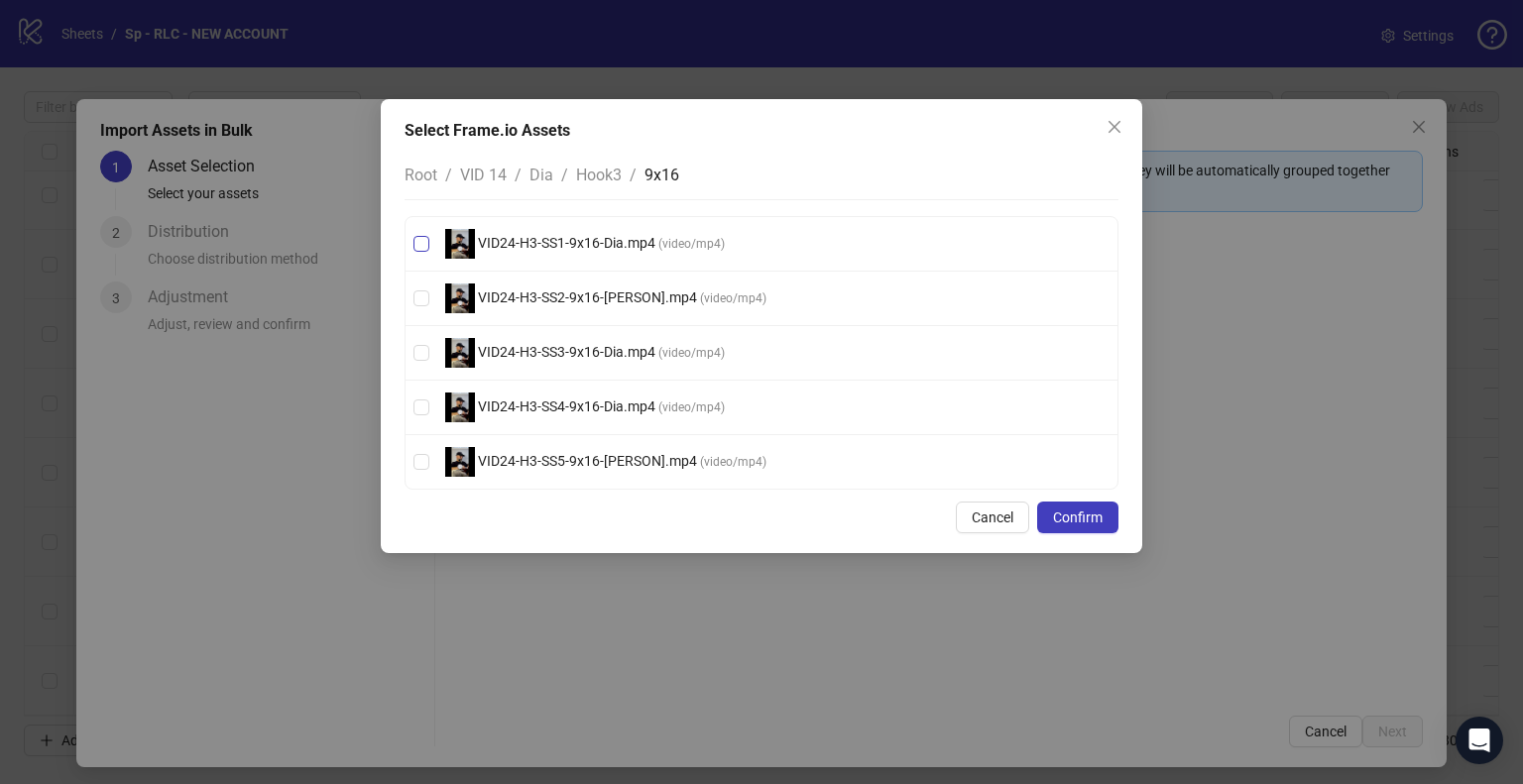 click on "VID24-H3-SS1-9x16-Dia.mp4" at bounding box center (566, 243) 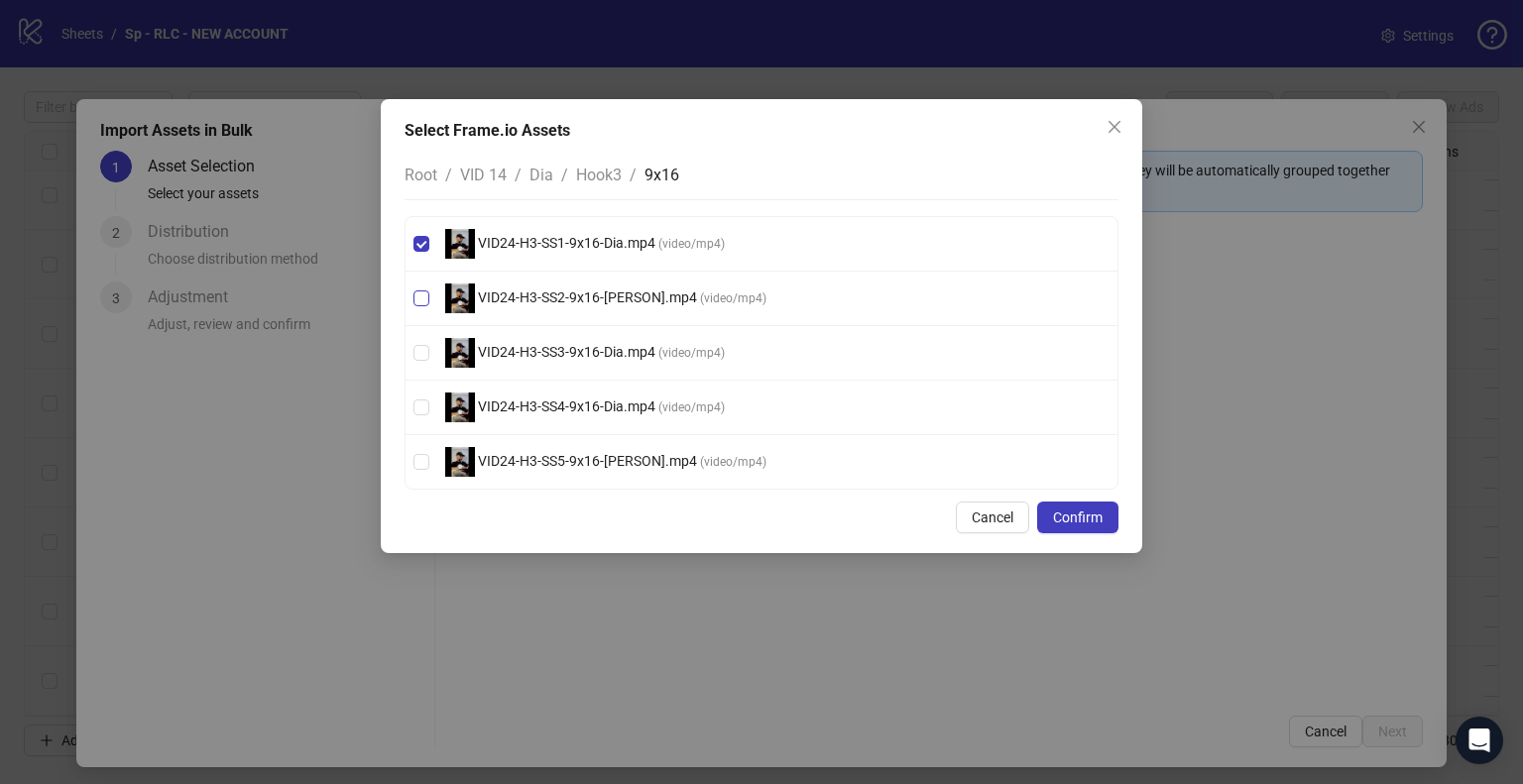 click on "VID24-H3-SS2-9x16-[PERSON].mp4" at bounding box center [587, 297] 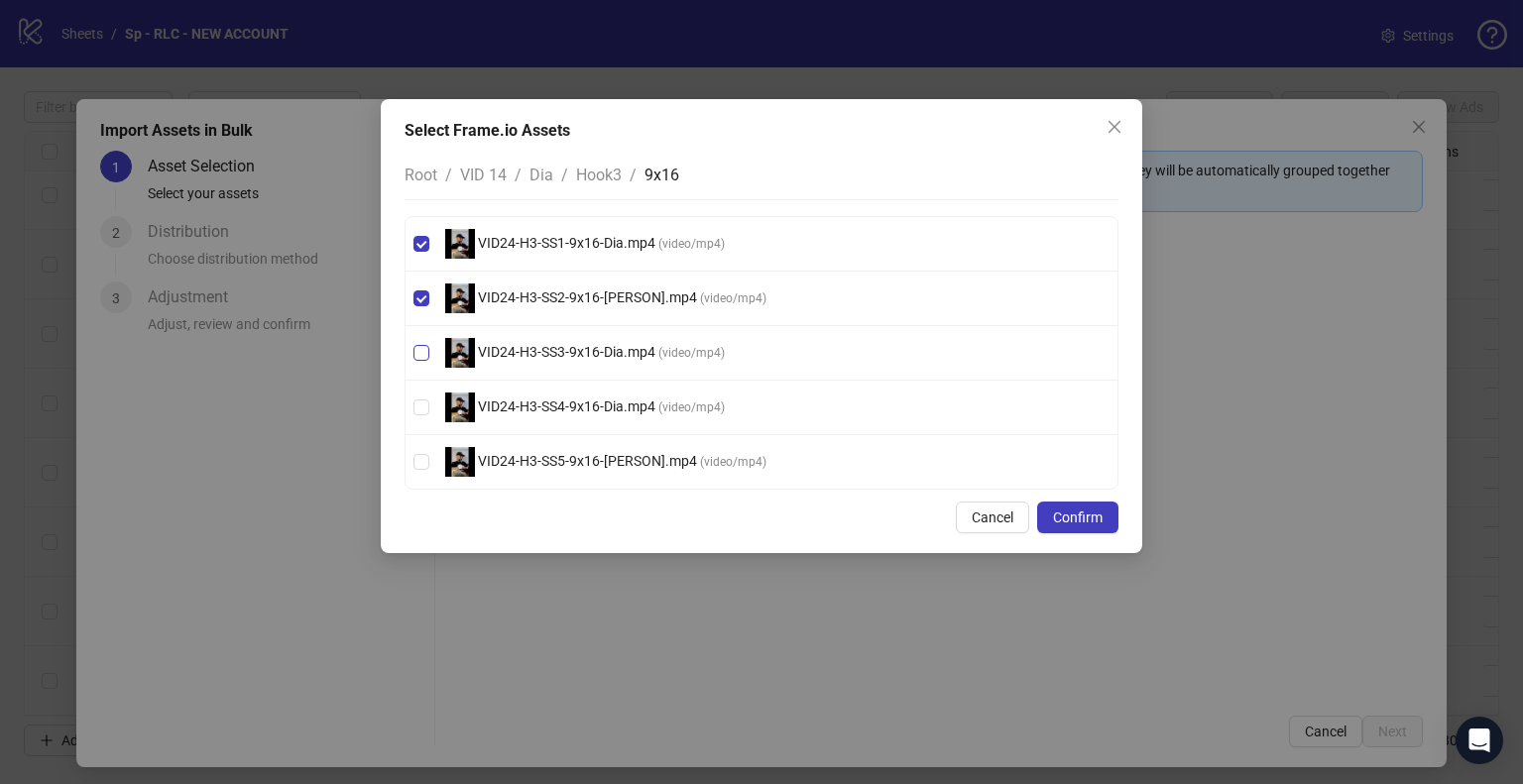 click on "VID24-H3-SS3-9x16-Dia.mp4" at bounding box center [566, 352] 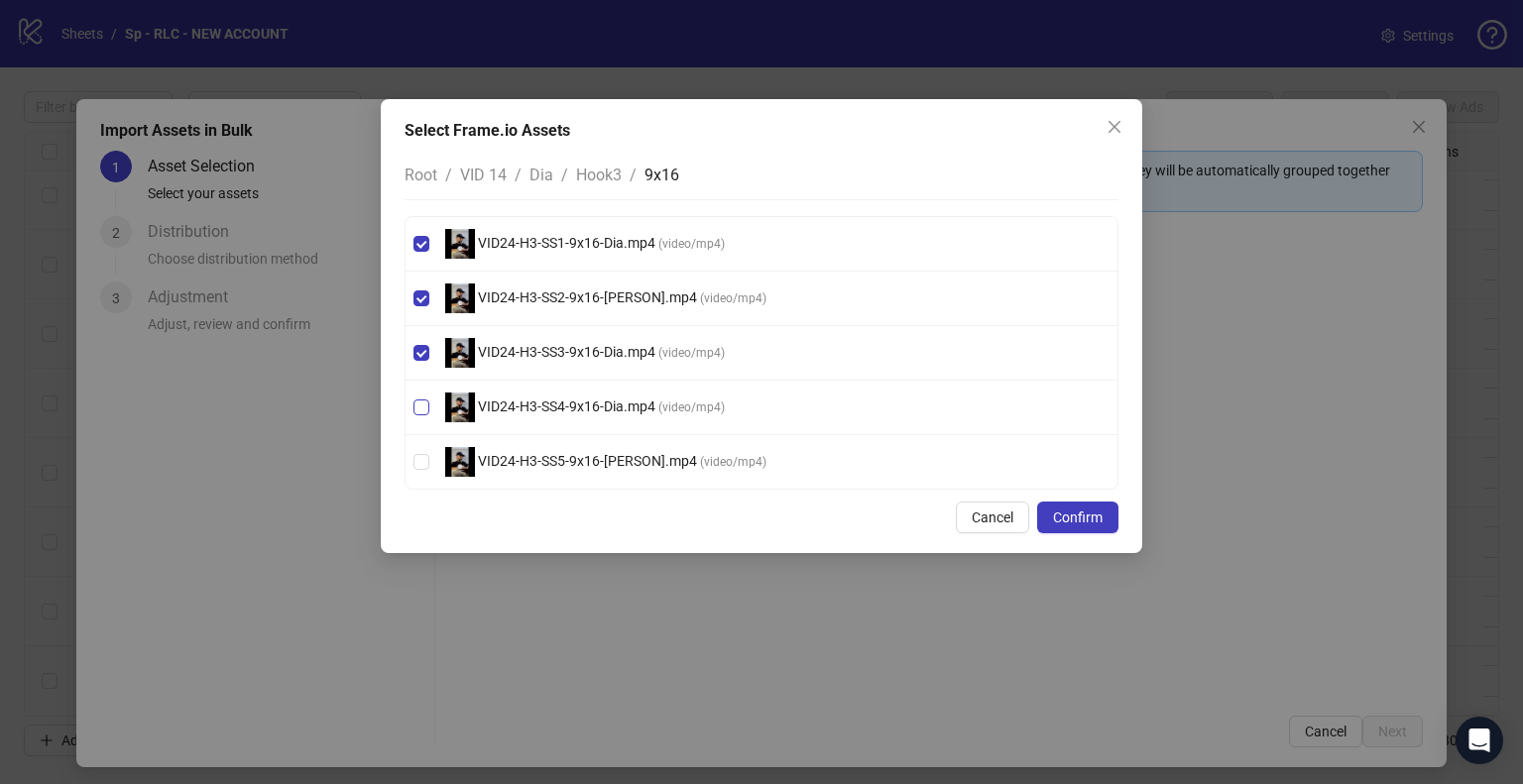 click on "VID24-H3-SS4-9x16-Dia.mp4" at bounding box center [566, 406] 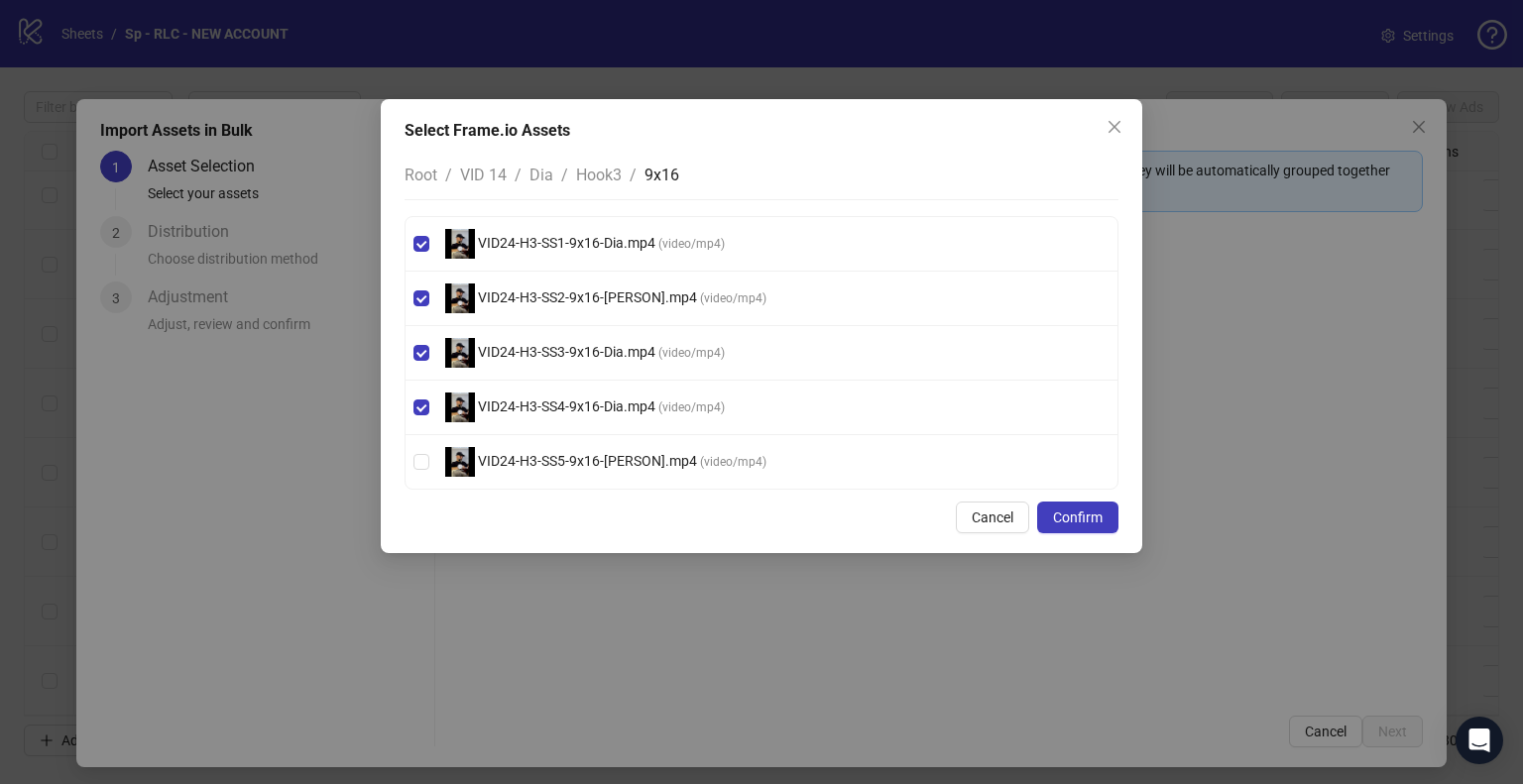 click on "VID24-H3-SS5-9x16-Dia.mp4   ( video/mp4 )" at bounding box center [762, 462] 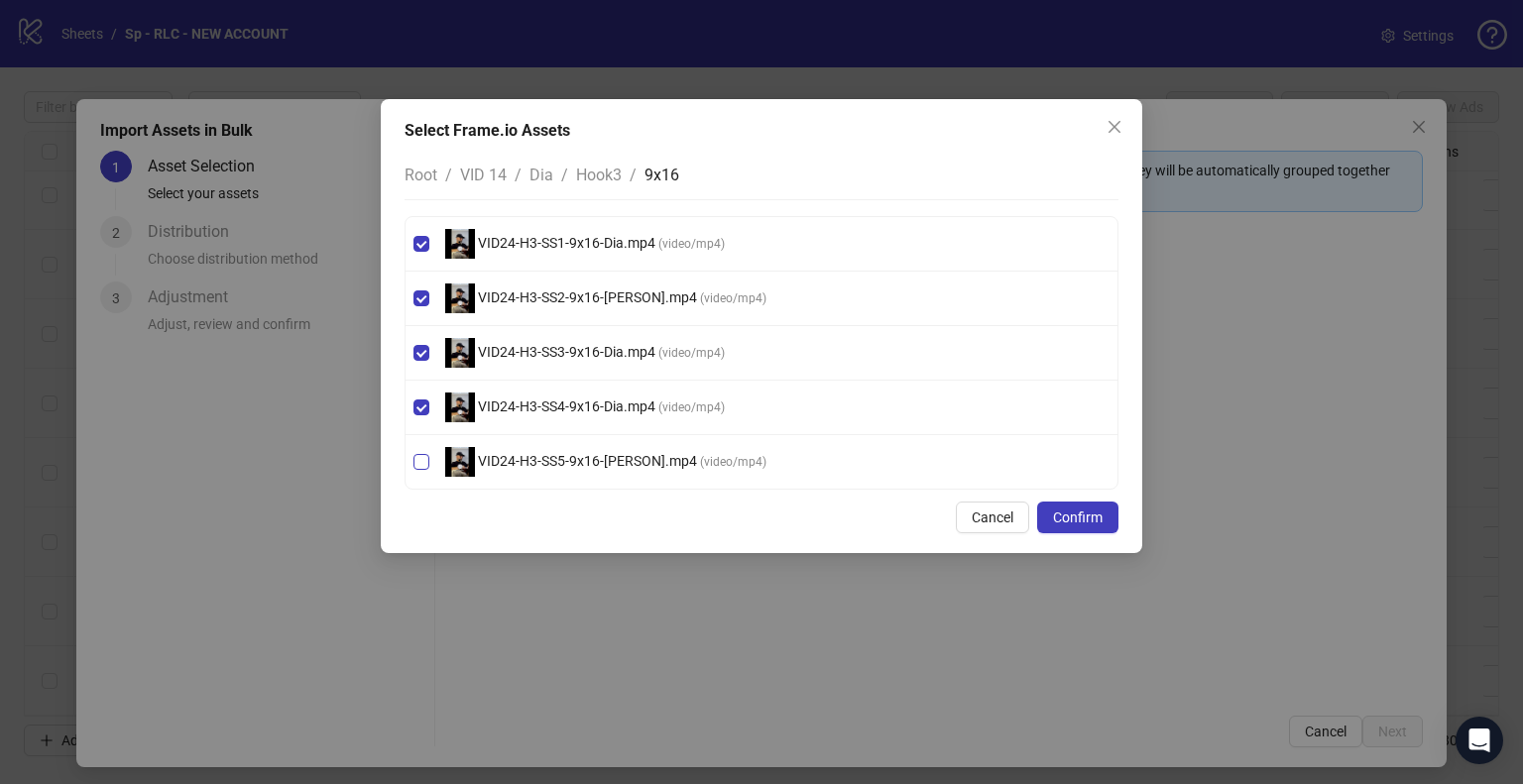 click on "VID24-H3-SS5-9x16-Dia.mp4   ( video/mp4 )" at bounding box center (762, 462) 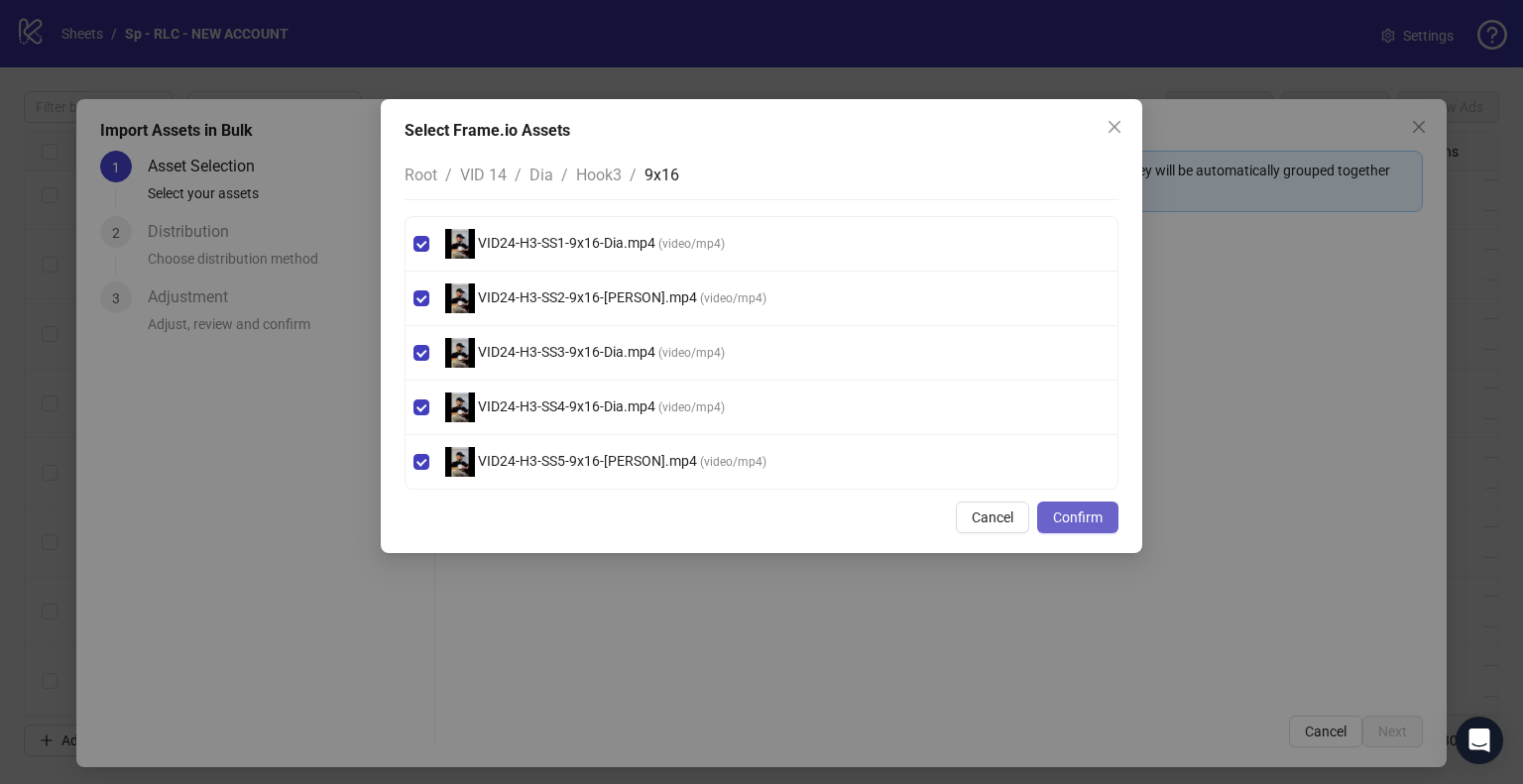 click on "Confirm" at bounding box center [1078, 517] 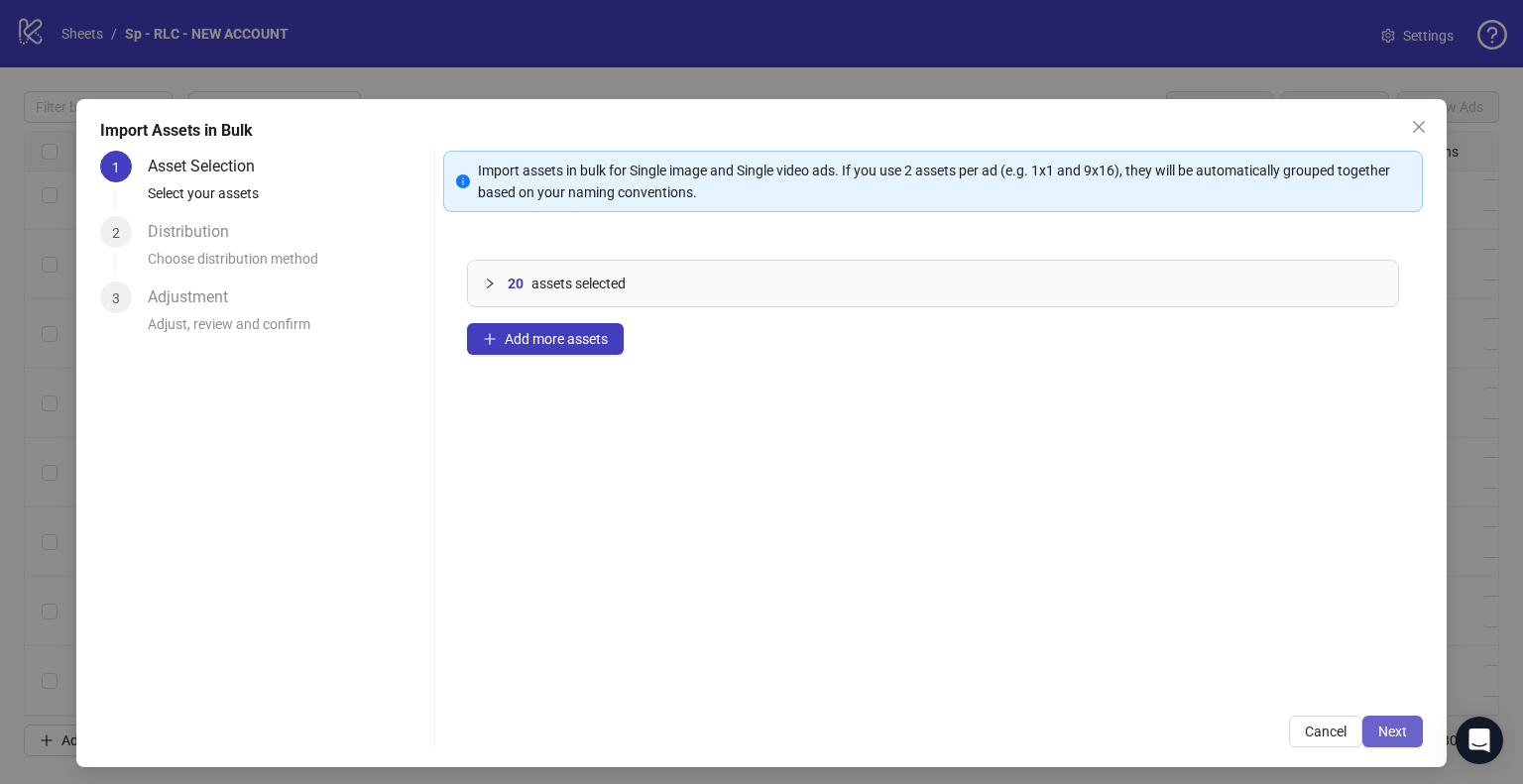 click on "Next" at bounding box center (1392, 731) 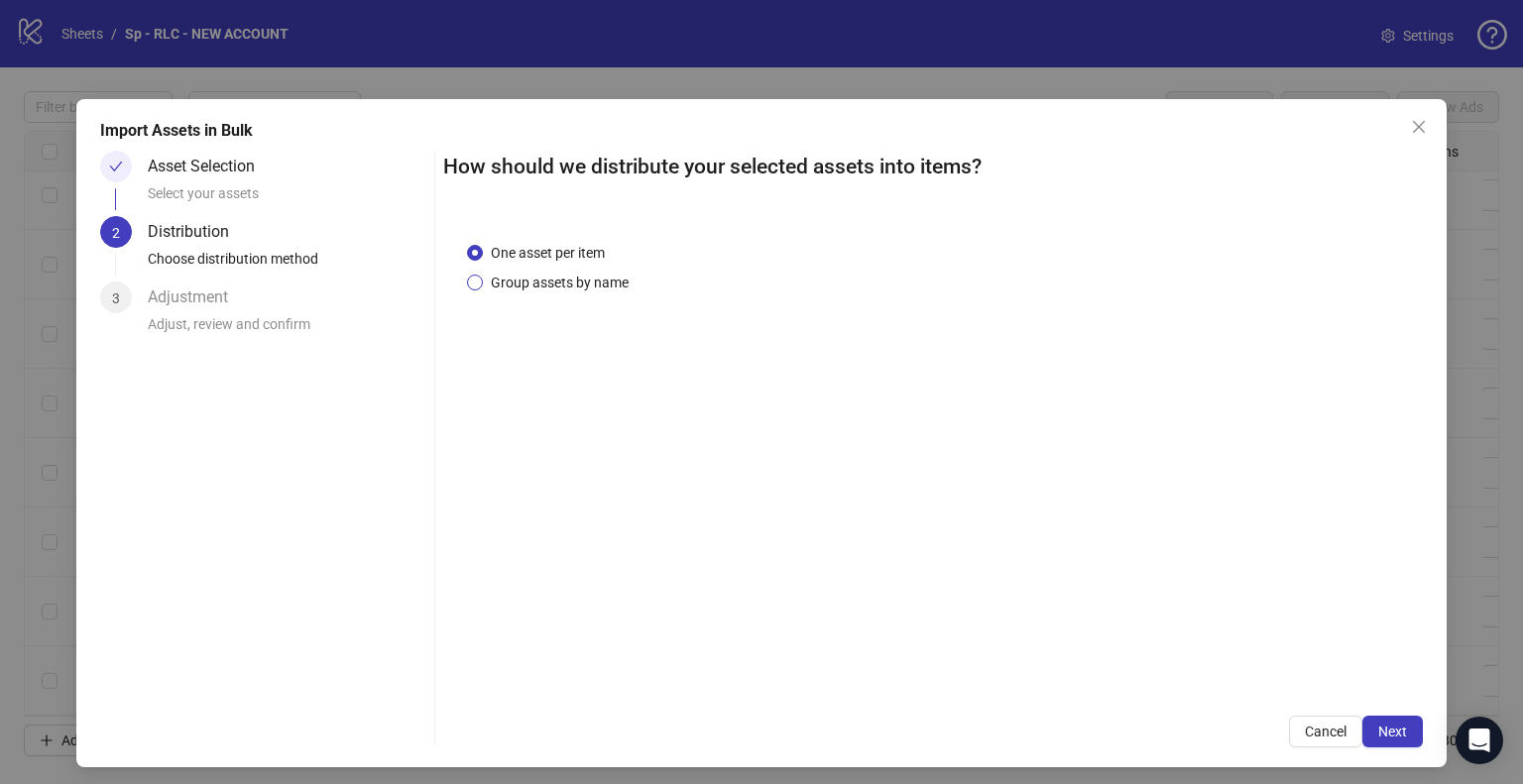 click on "Group assets by name" at bounding box center (559, 282) 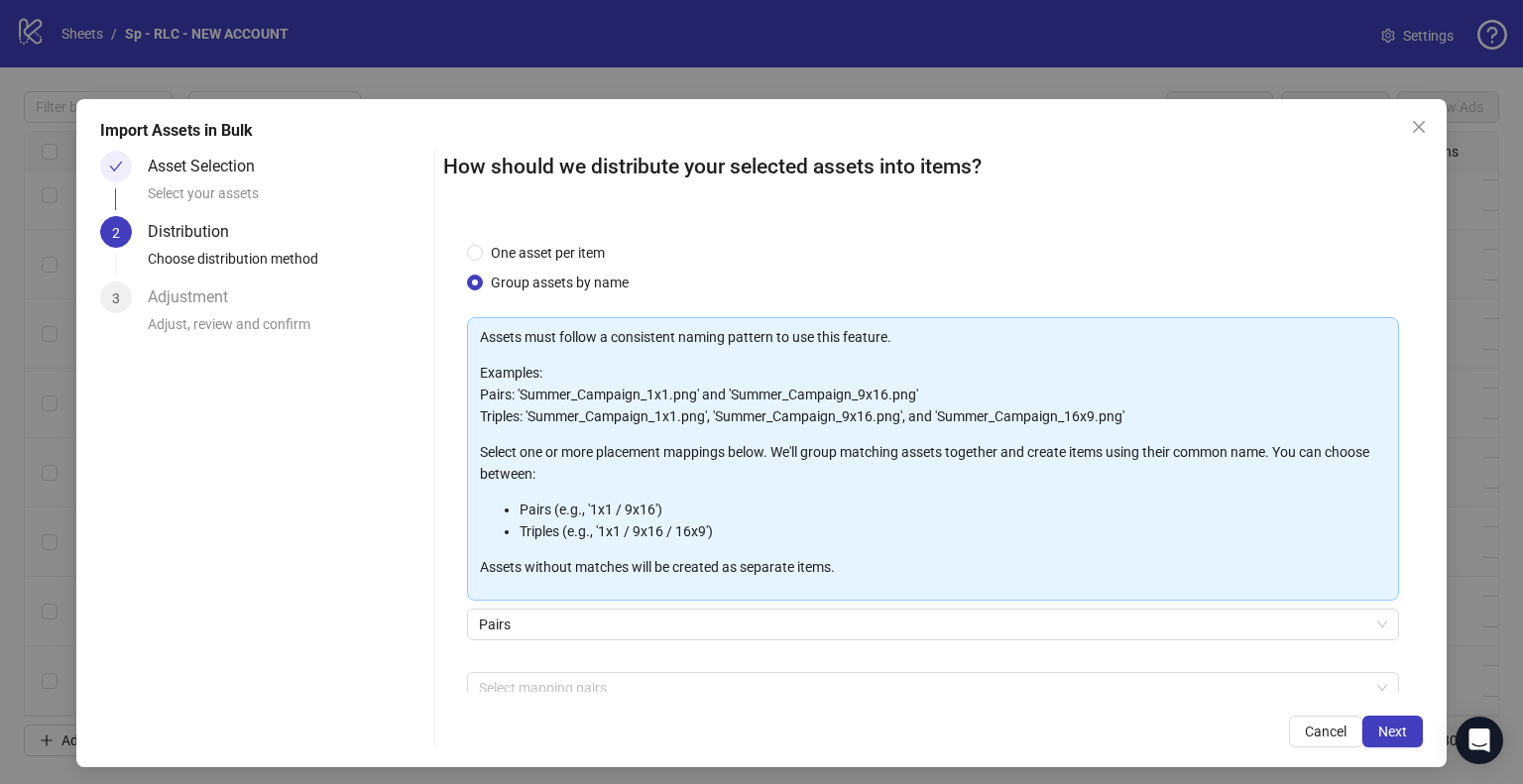 scroll, scrollTop: 105, scrollLeft: 0, axis: vertical 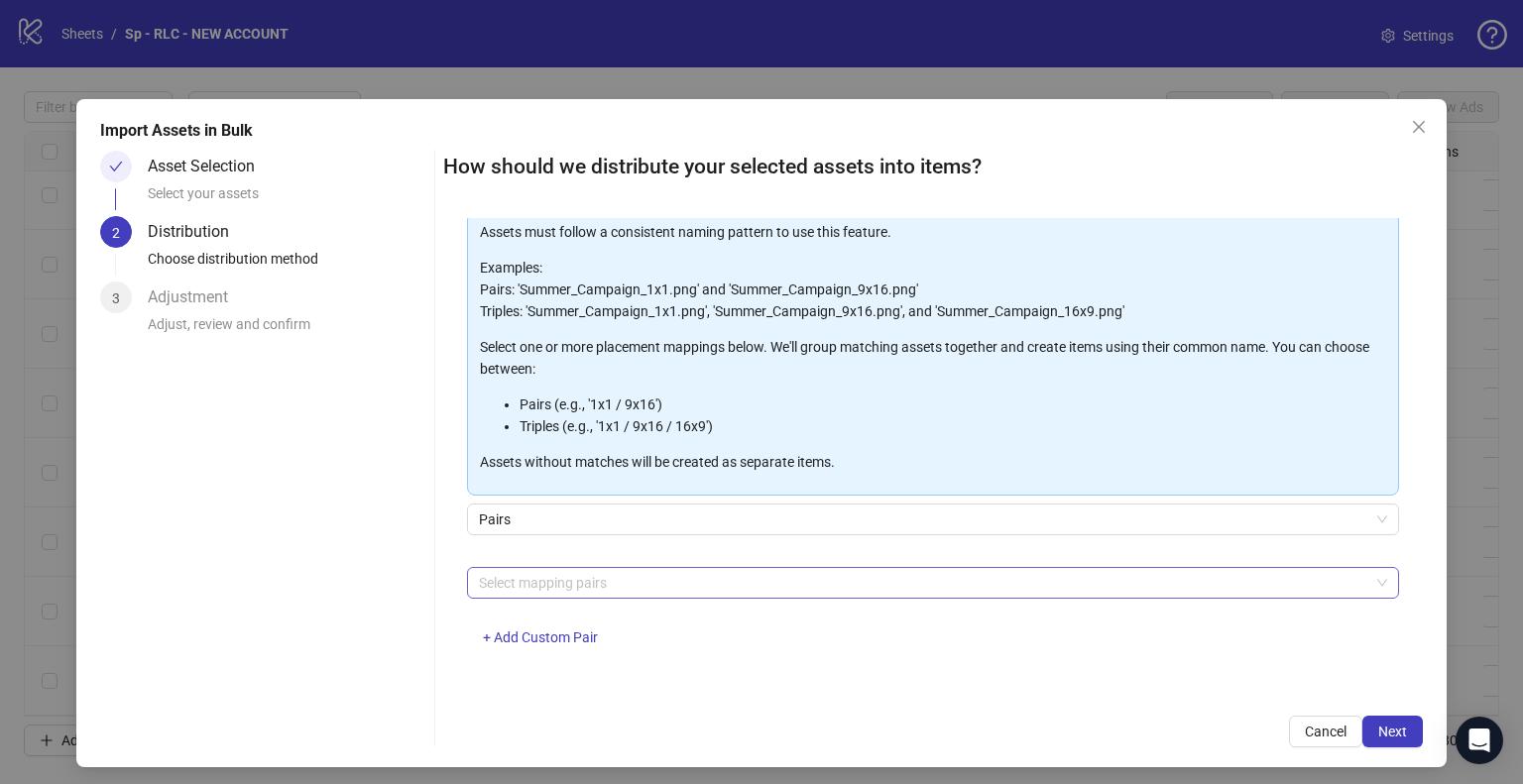click at bounding box center (922, 583) 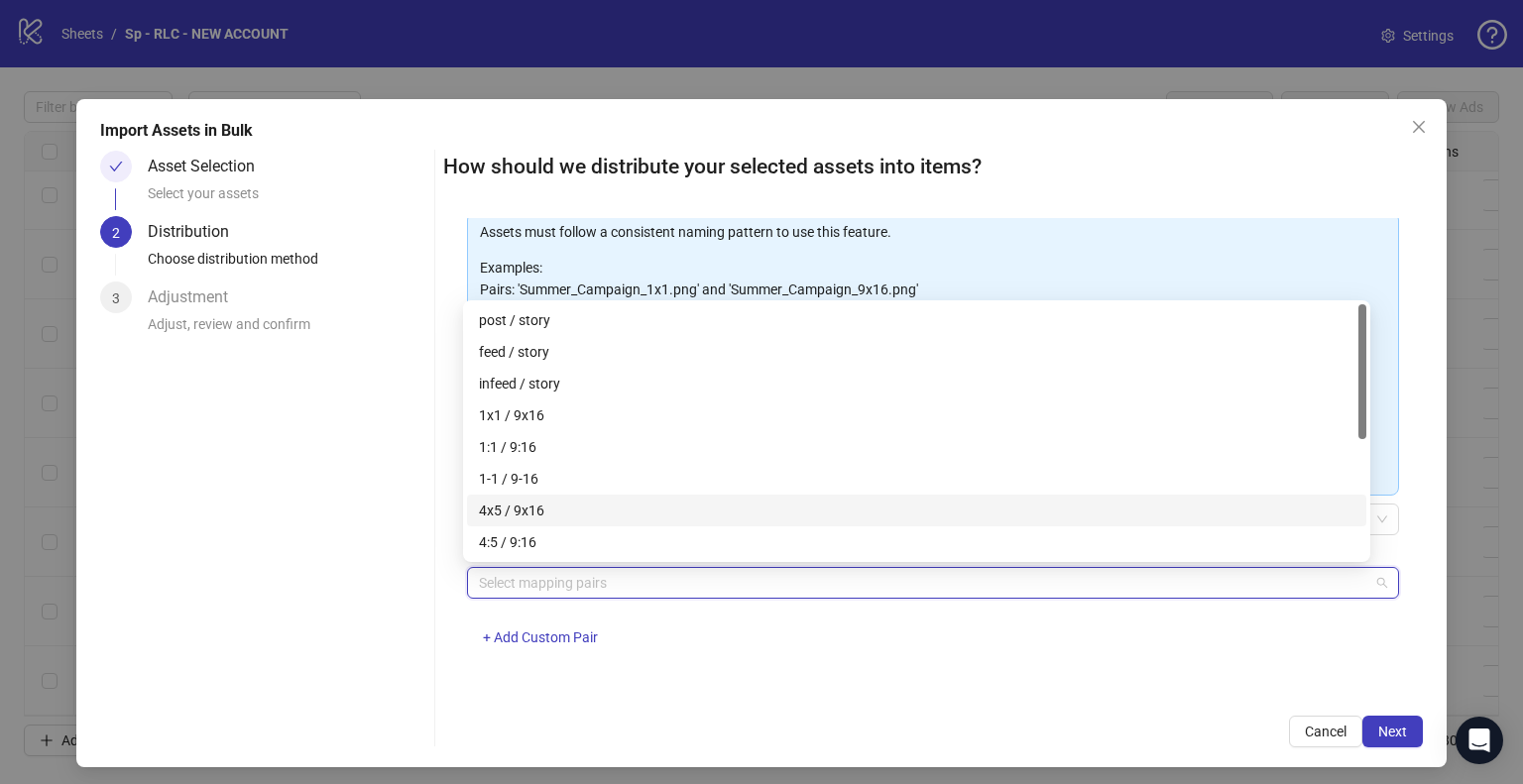 drag, startPoint x: 534, startPoint y: 550, endPoint x: 523, endPoint y: 510, distance: 41.484937 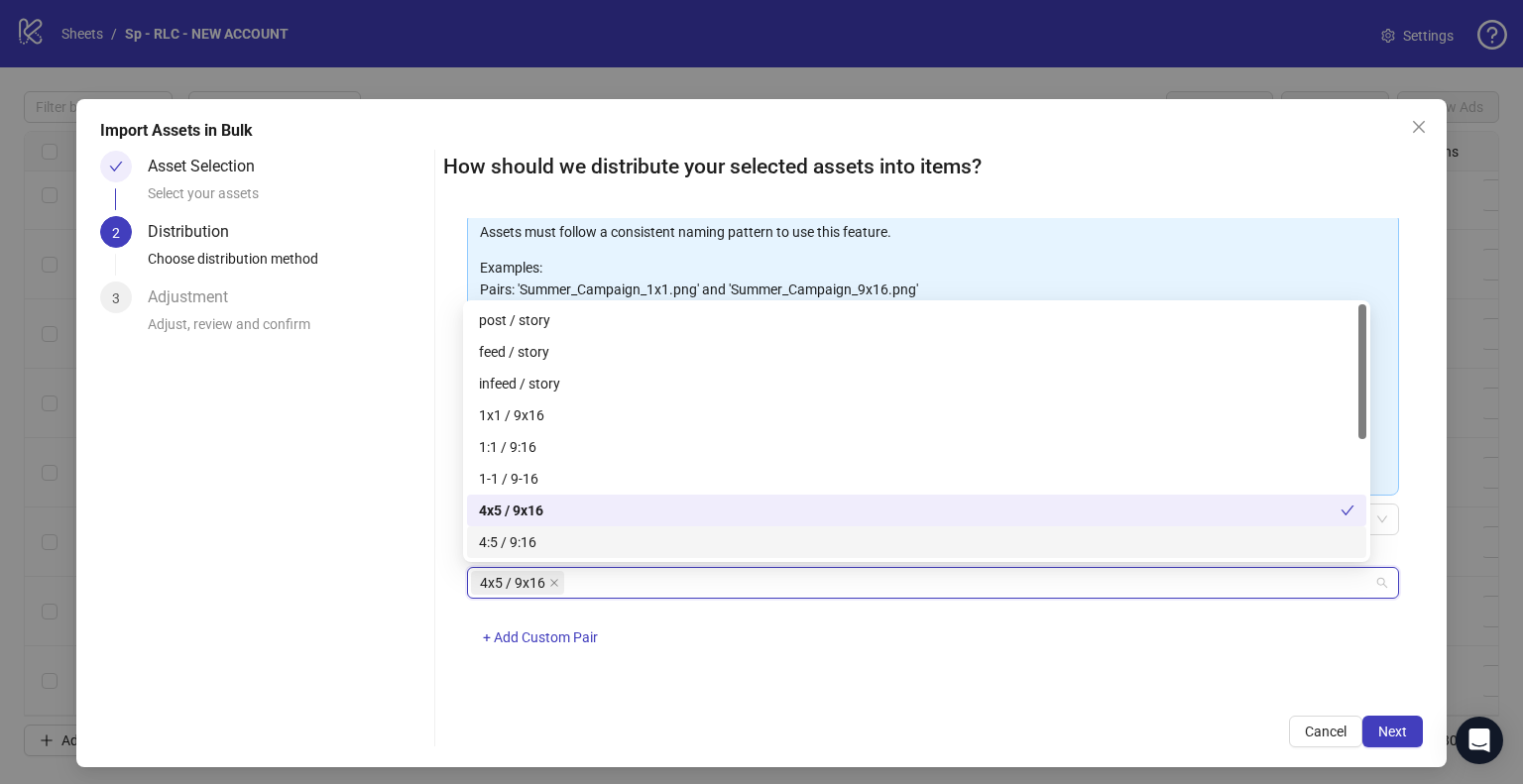 click on "One asset per item Group assets by name Assets must follow a consistent naming pattern to use this feature. Examples: Pairs: 'Summer_Campaign_1x1.png' and 'Summer_Campaign_9x16.png' Triples: 'Summer_Campaign_1x1.png', 'Summer_Campaign_9x16.png', and 'Summer_Campaign_16x9.png' Assets without matches will be created as separate items. Pairs 4x5 / 9x16   + Add Custom Pair" at bounding box center [933, 455] 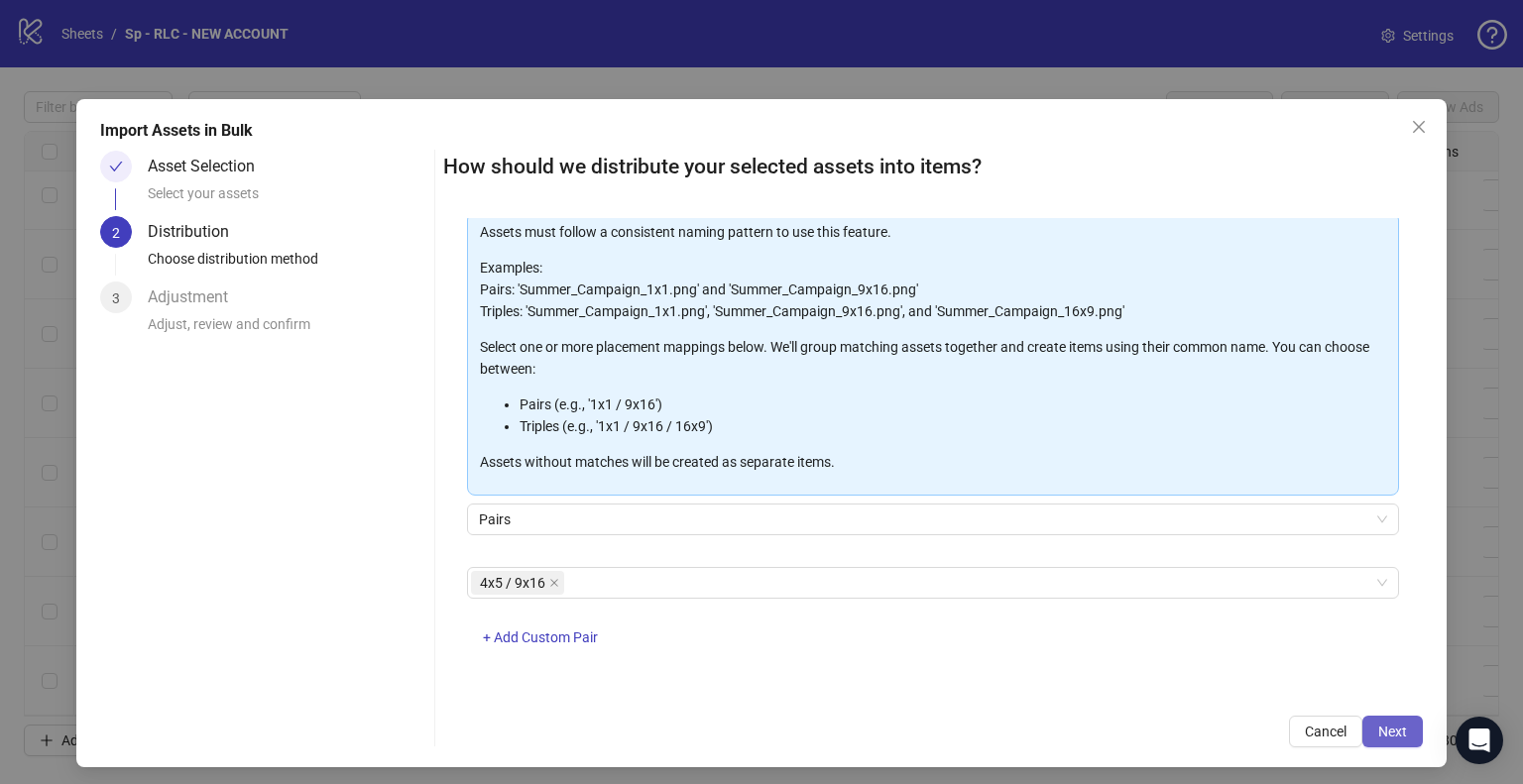 click on "Next" at bounding box center (1392, 731) 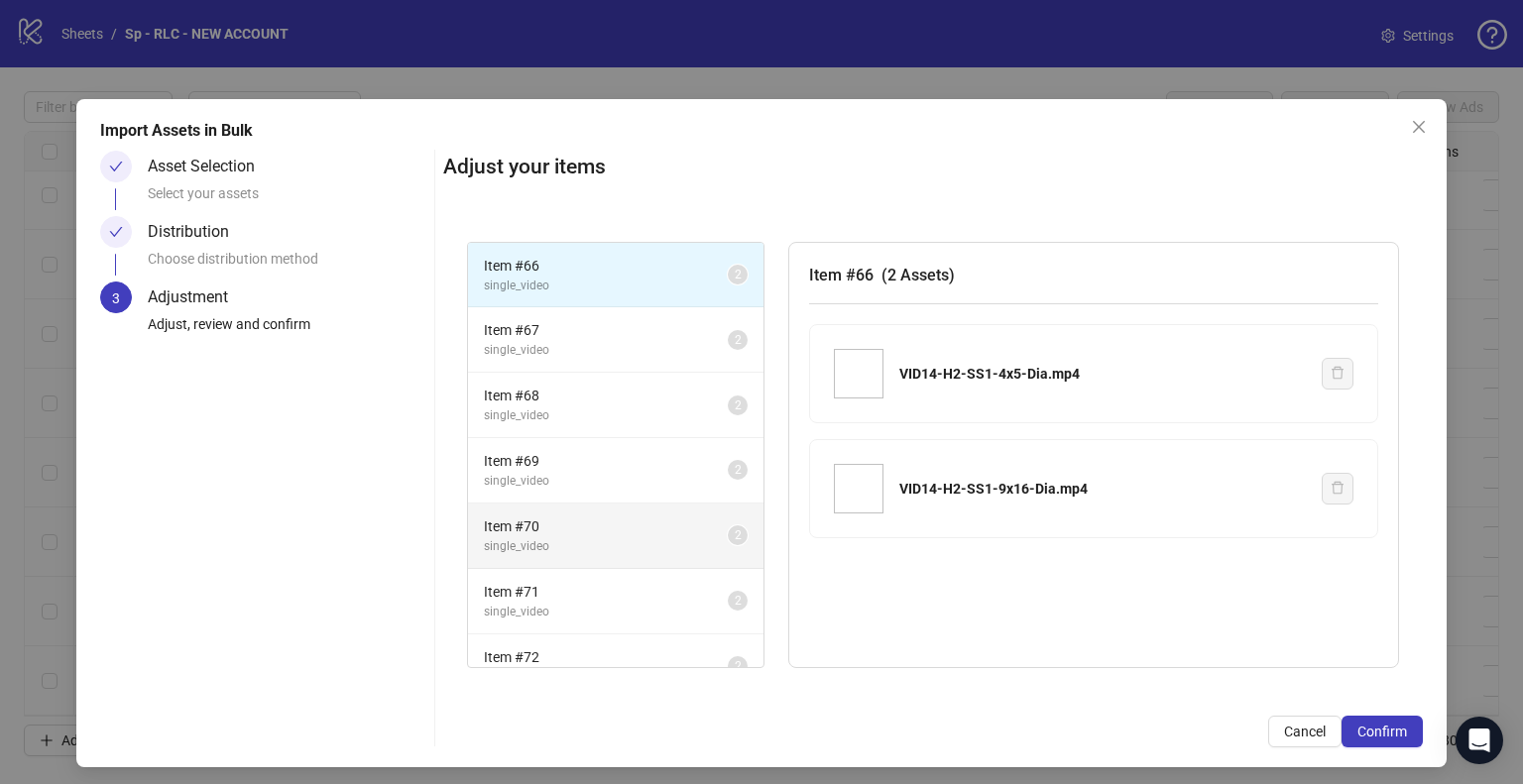 scroll, scrollTop: 224, scrollLeft: 0, axis: vertical 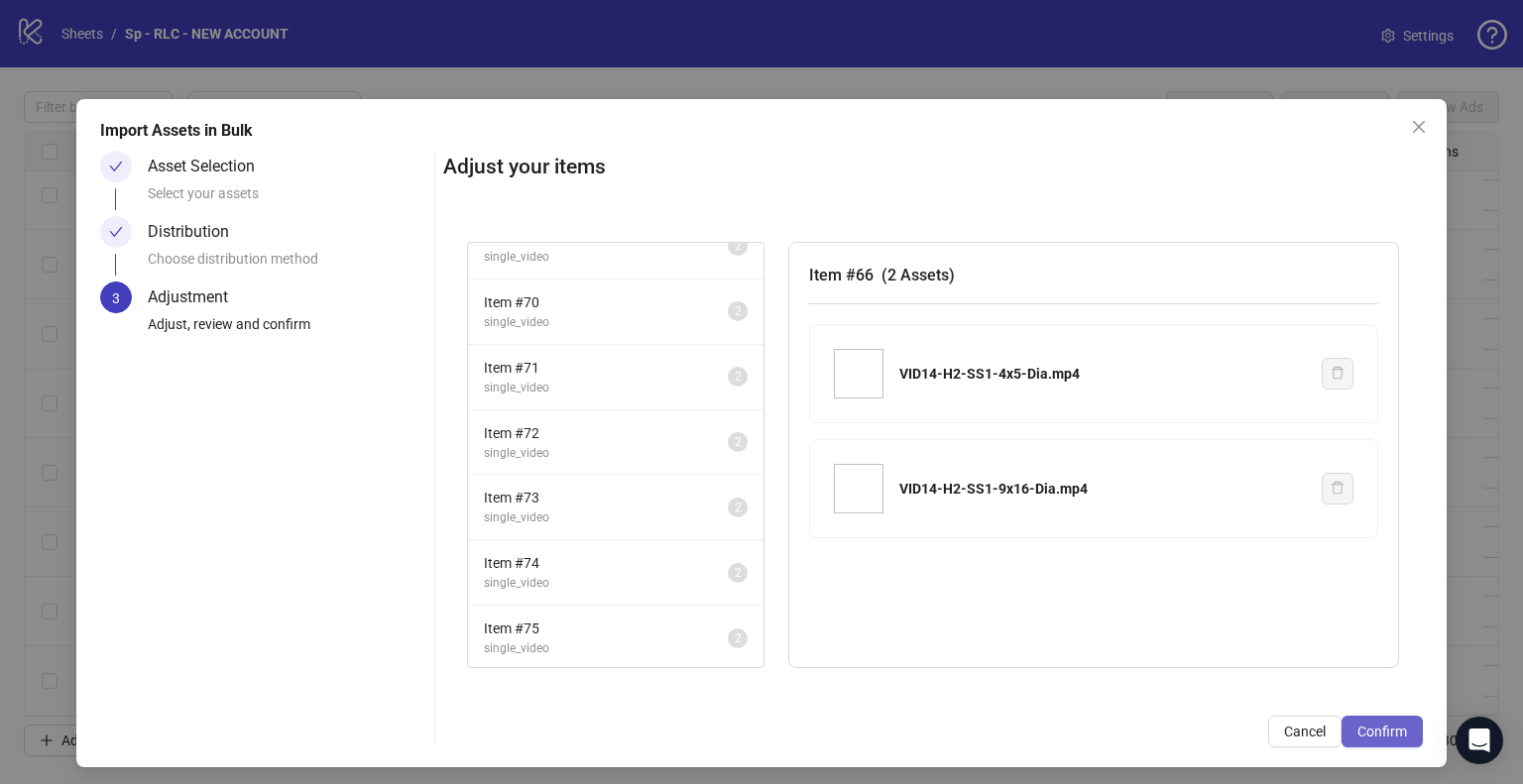click on "Confirm" at bounding box center [1382, 731] 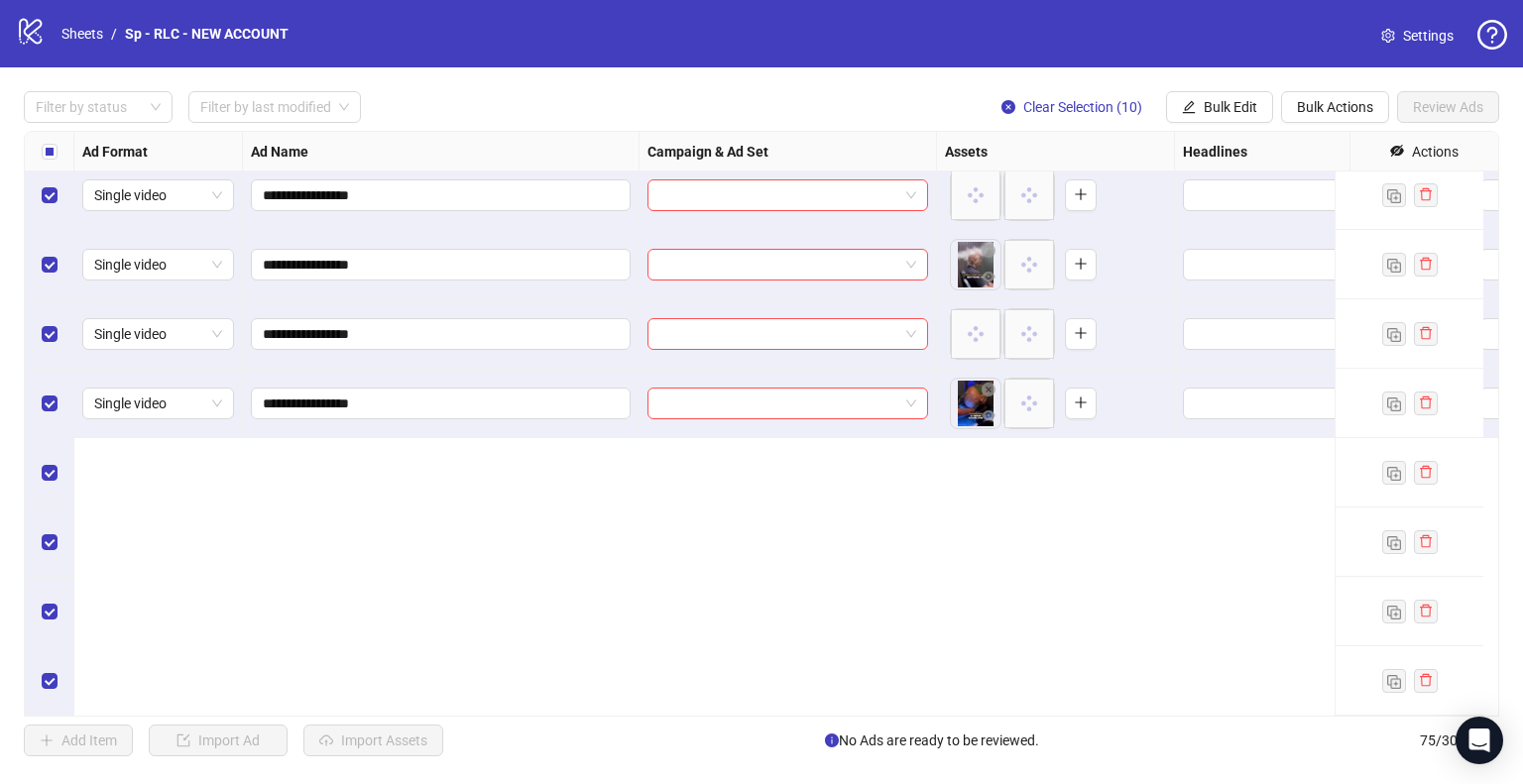 scroll, scrollTop: 4206, scrollLeft: 0, axis: vertical 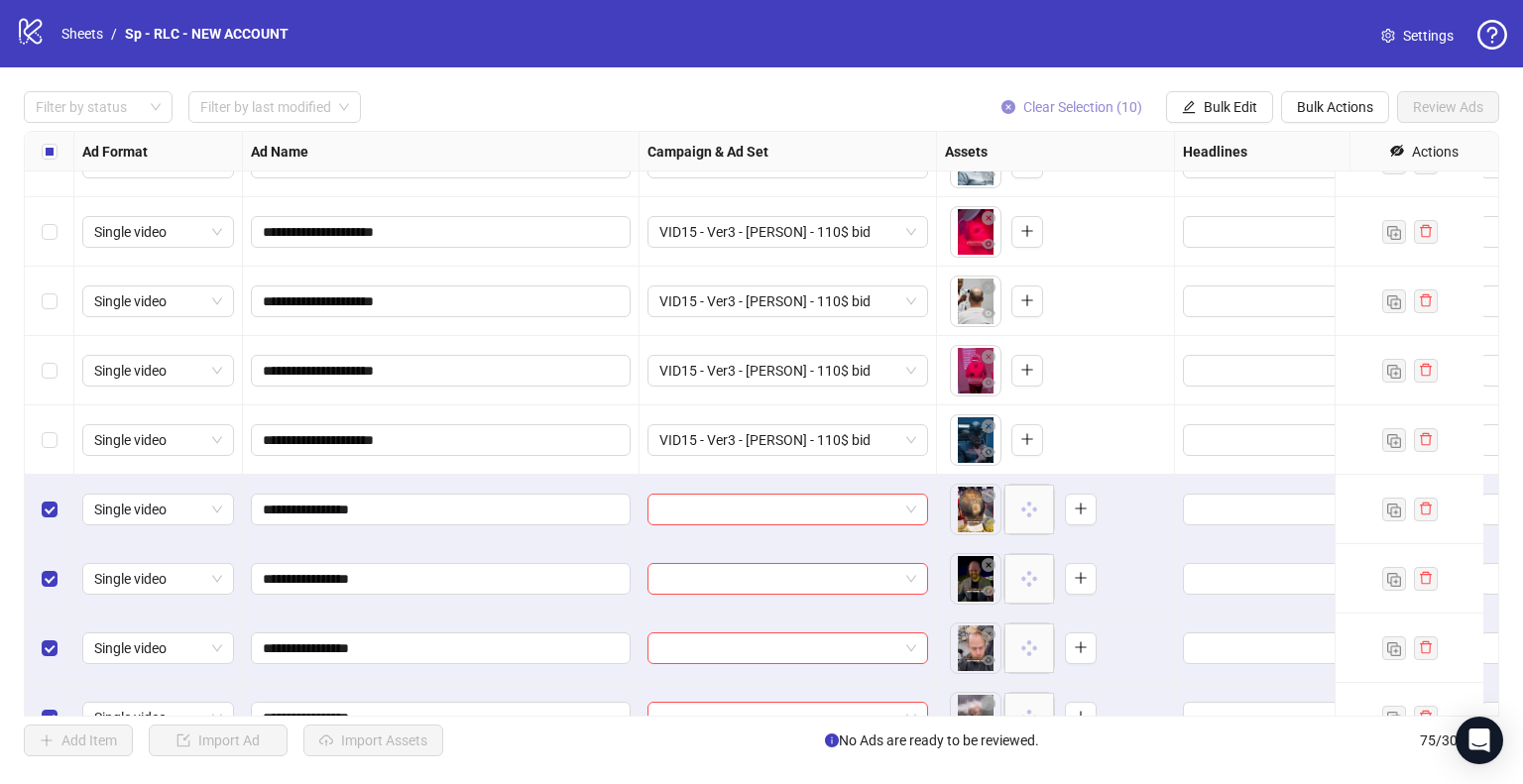 click on "Clear Selection (10)" at bounding box center (1083, 107) 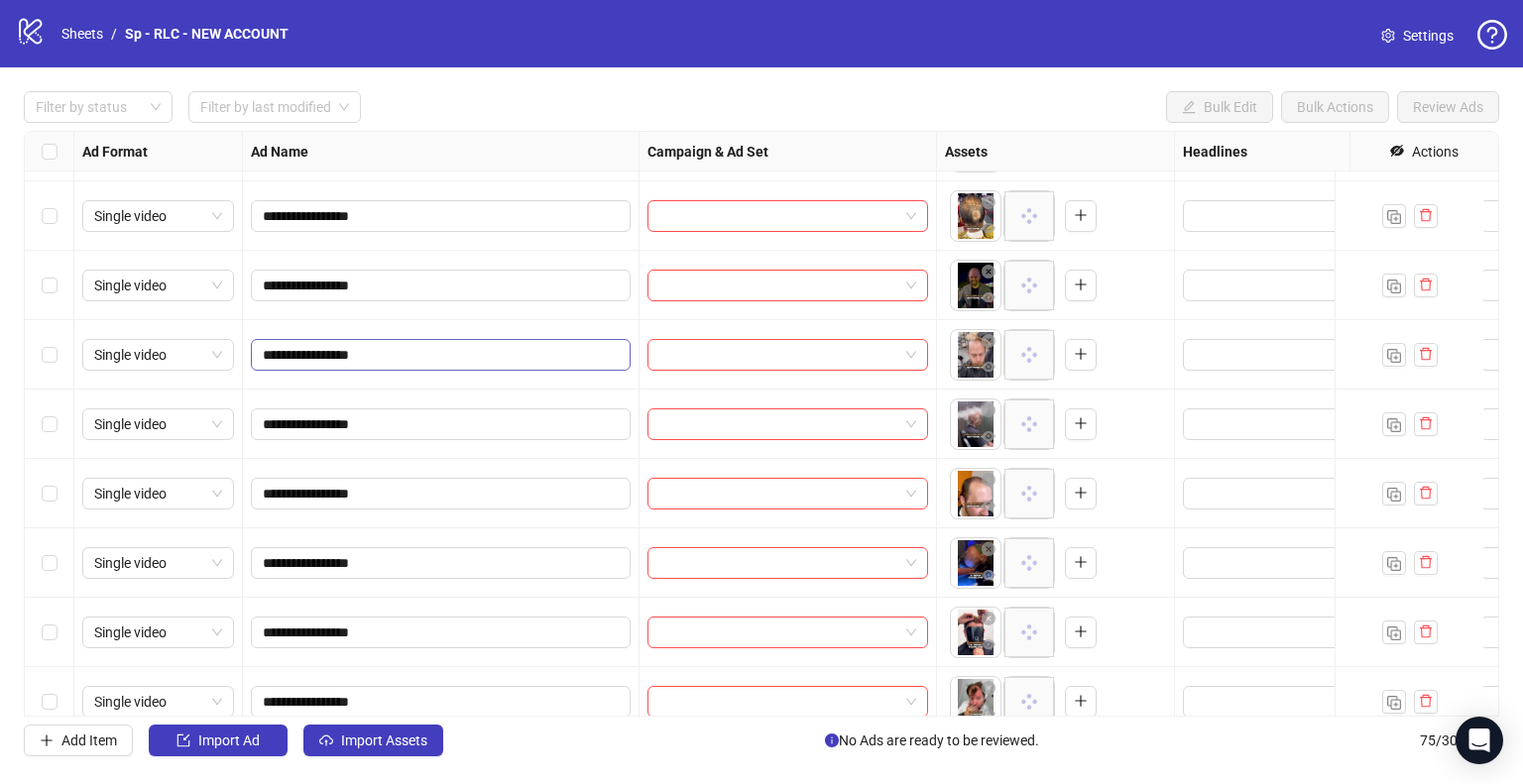 scroll, scrollTop: 4480, scrollLeft: 0, axis: vertical 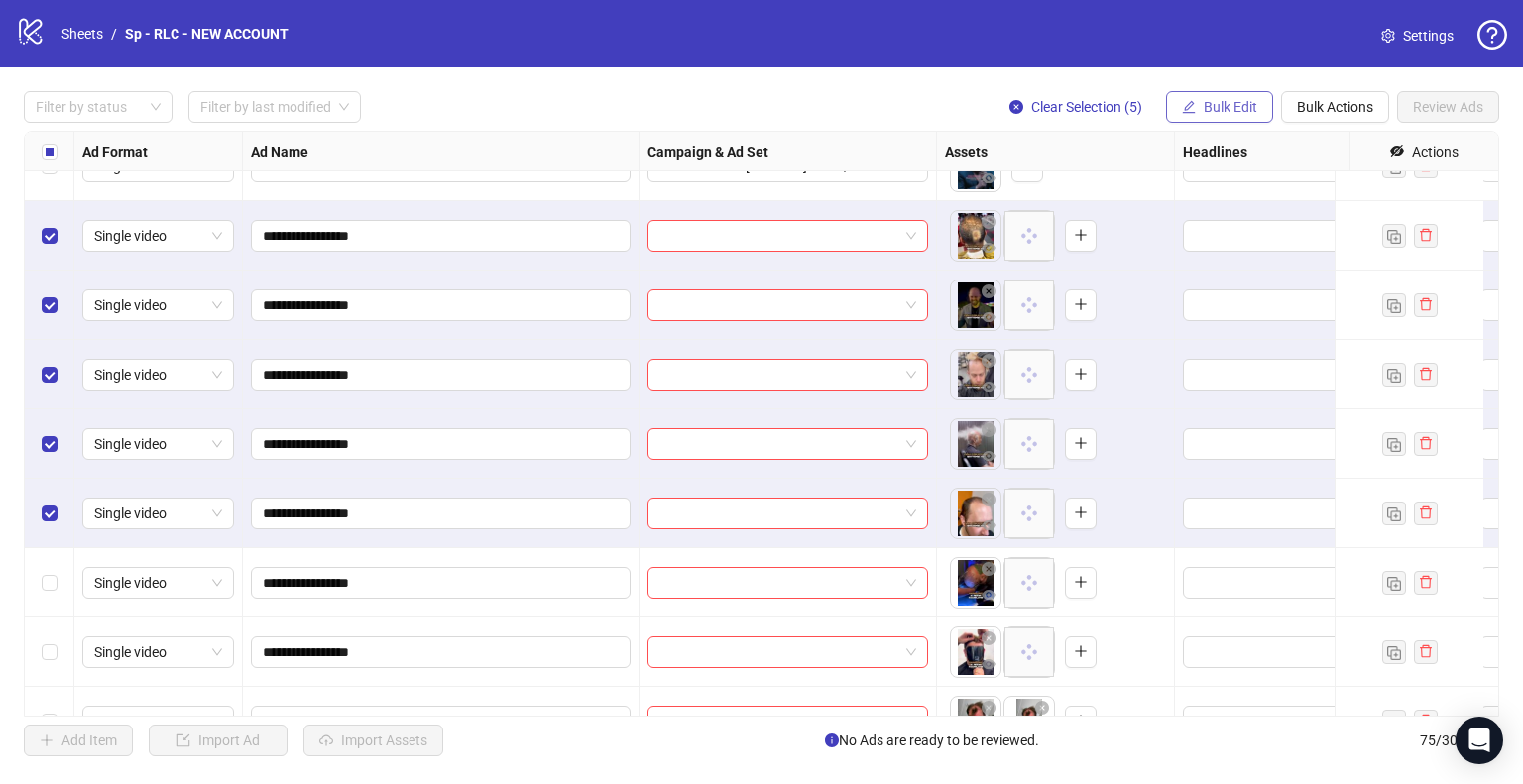 click on "Bulk Edit" at bounding box center (1230, 107) 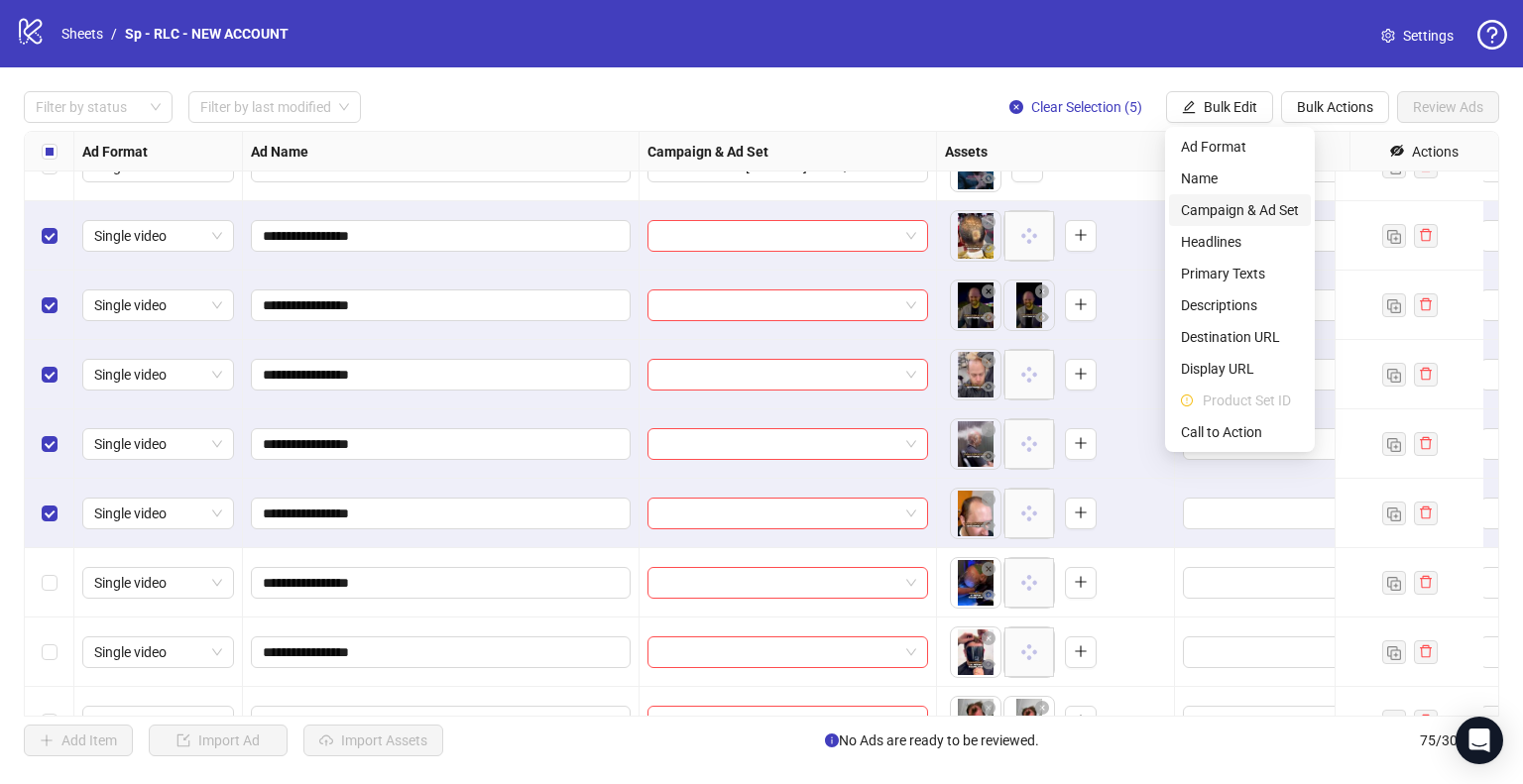 click on "Campaign & Ad Set" at bounding box center [1239, 210] 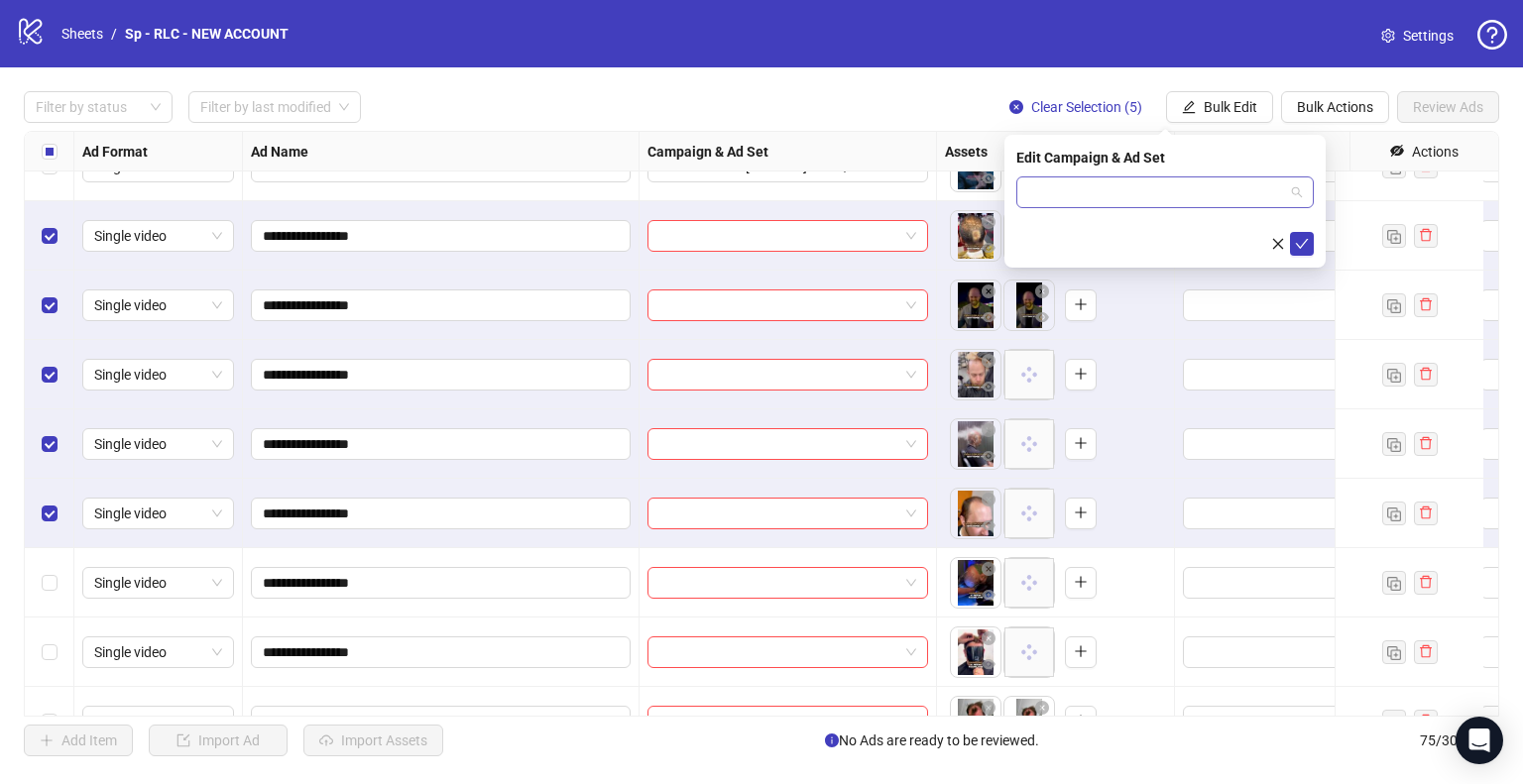 click at bounding box center [1165, 192] 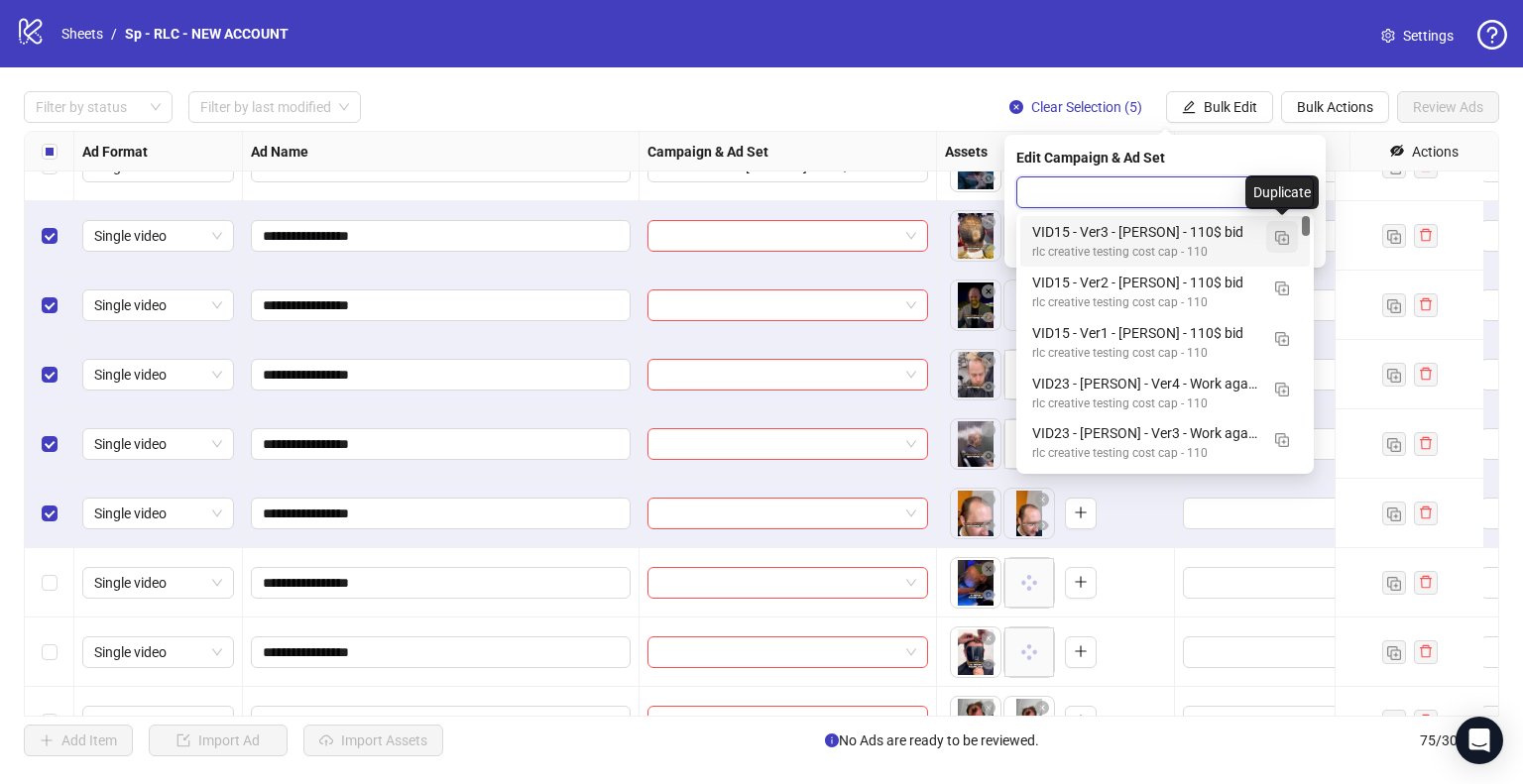 click at bounding box center (1282, 238) 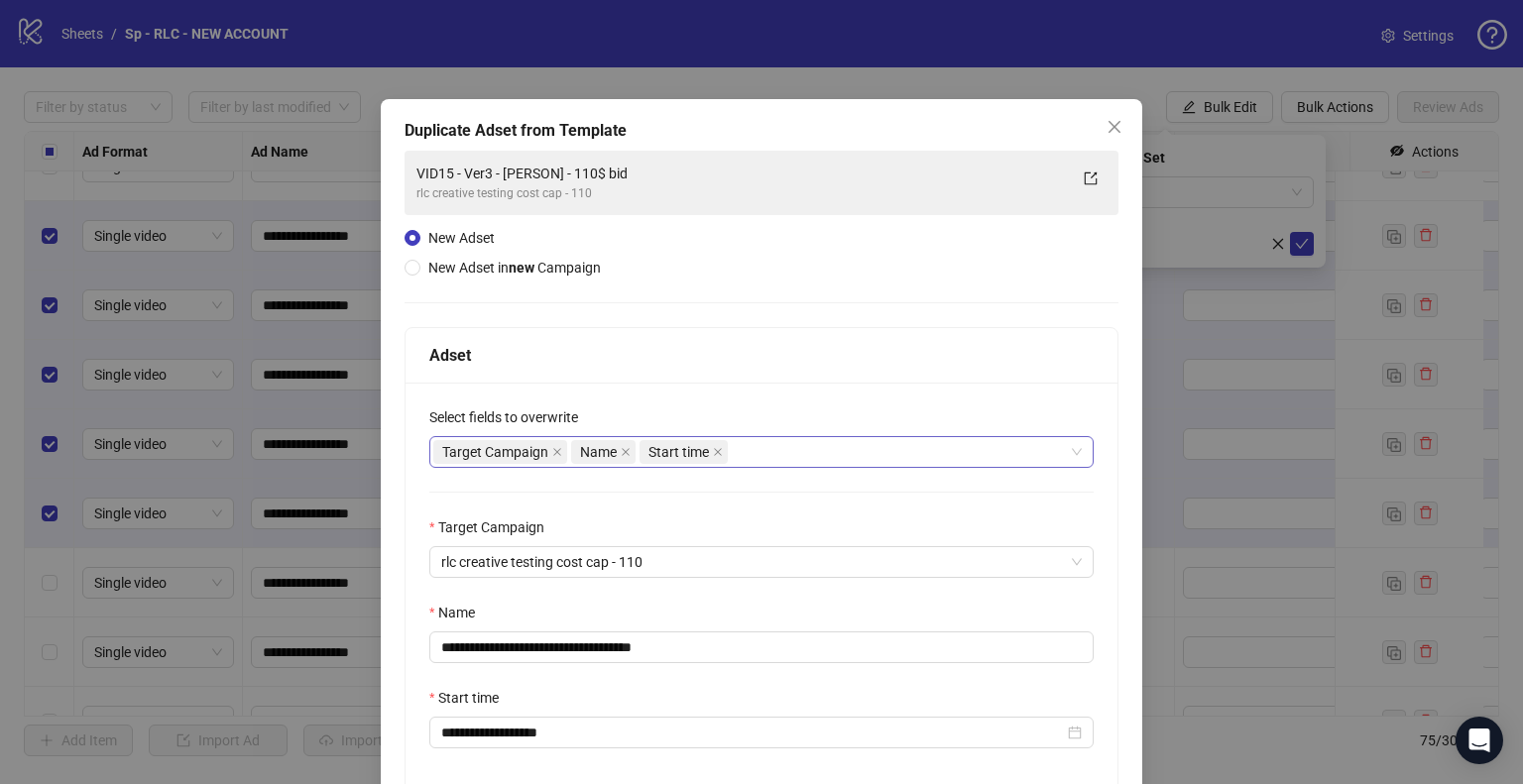 scroll, scrollTop: 168, scrollLeft: 0, axis: vertical 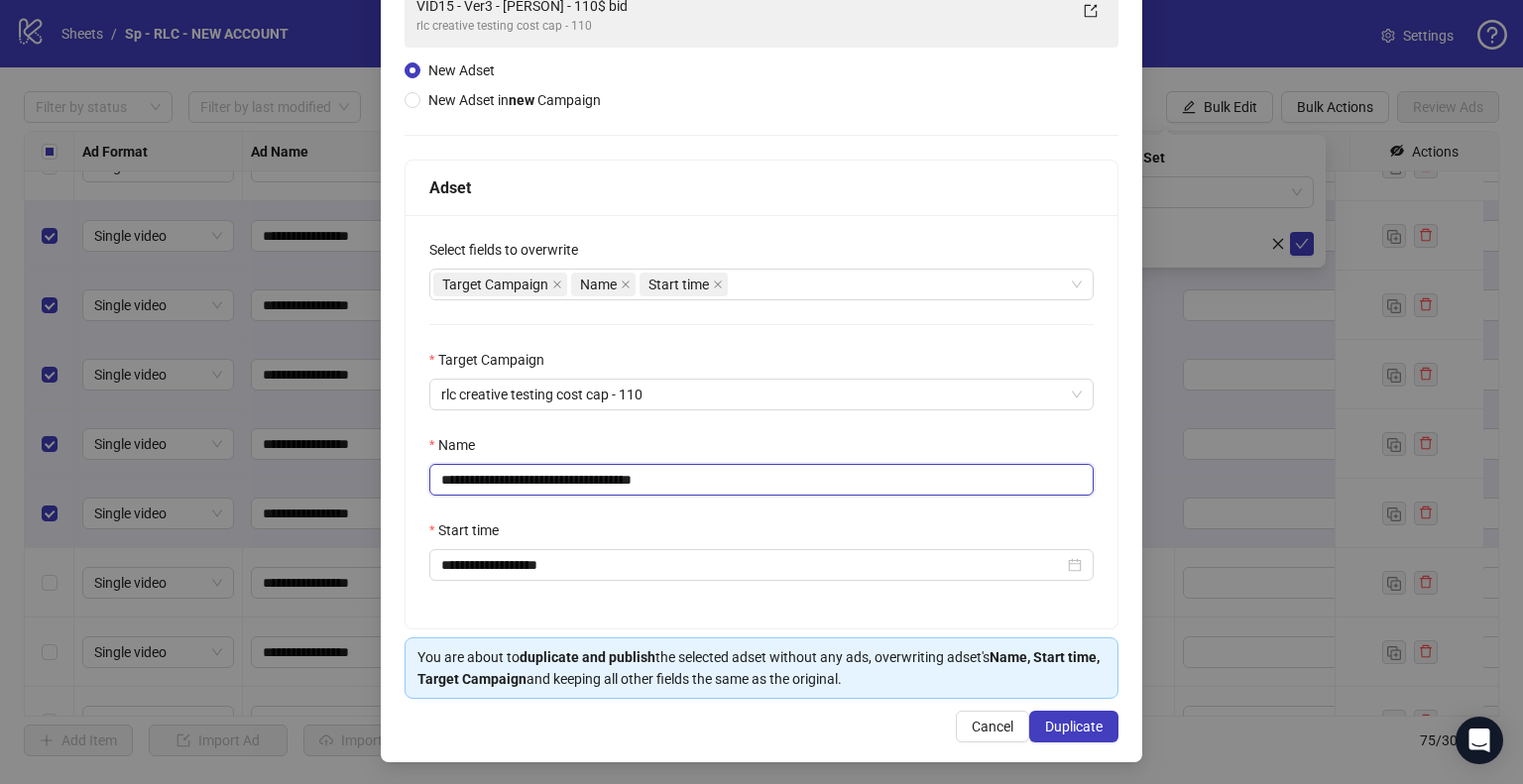 click on "**********" at bounding box center [762, 480] 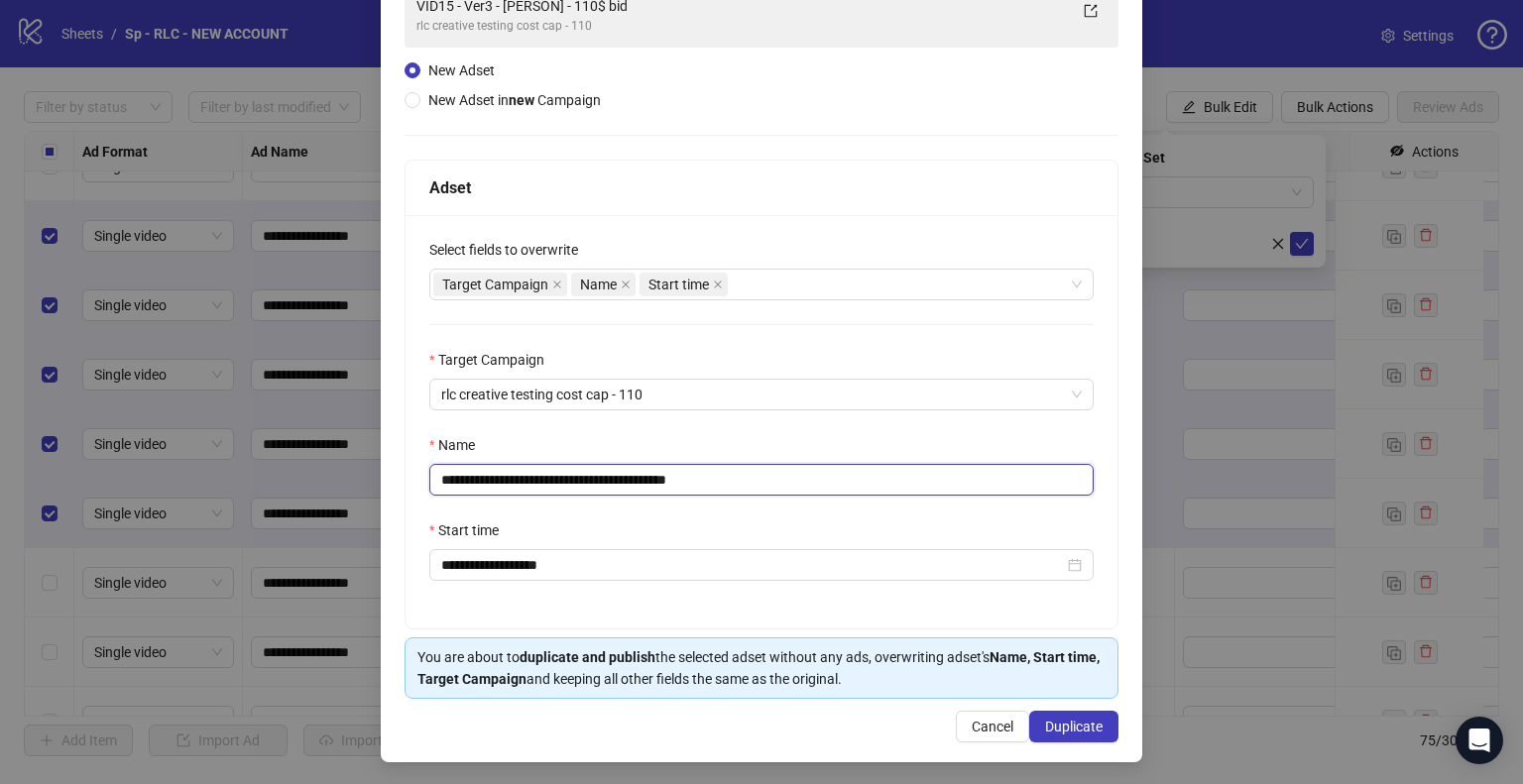 paste on "**********" 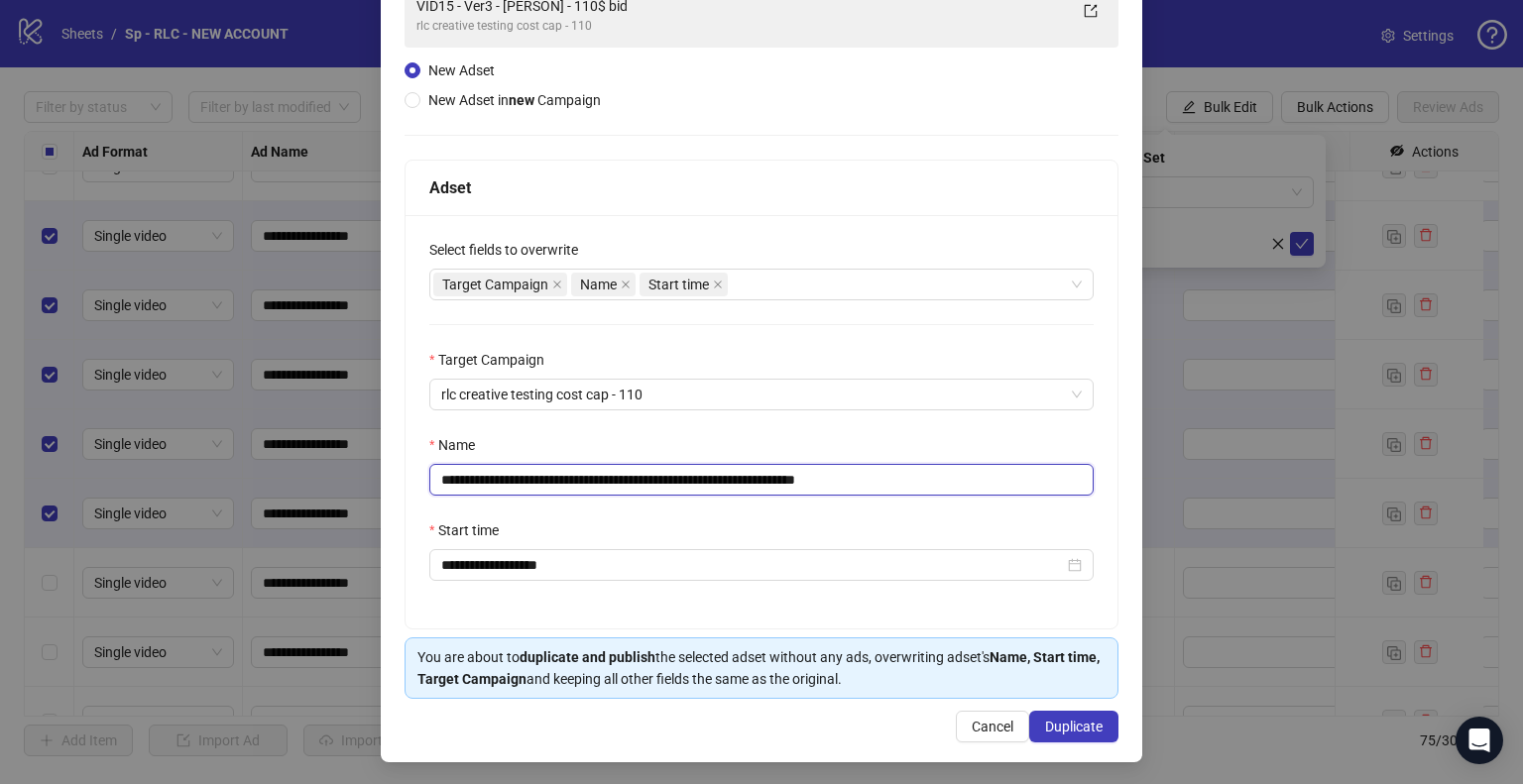 type on "**********" 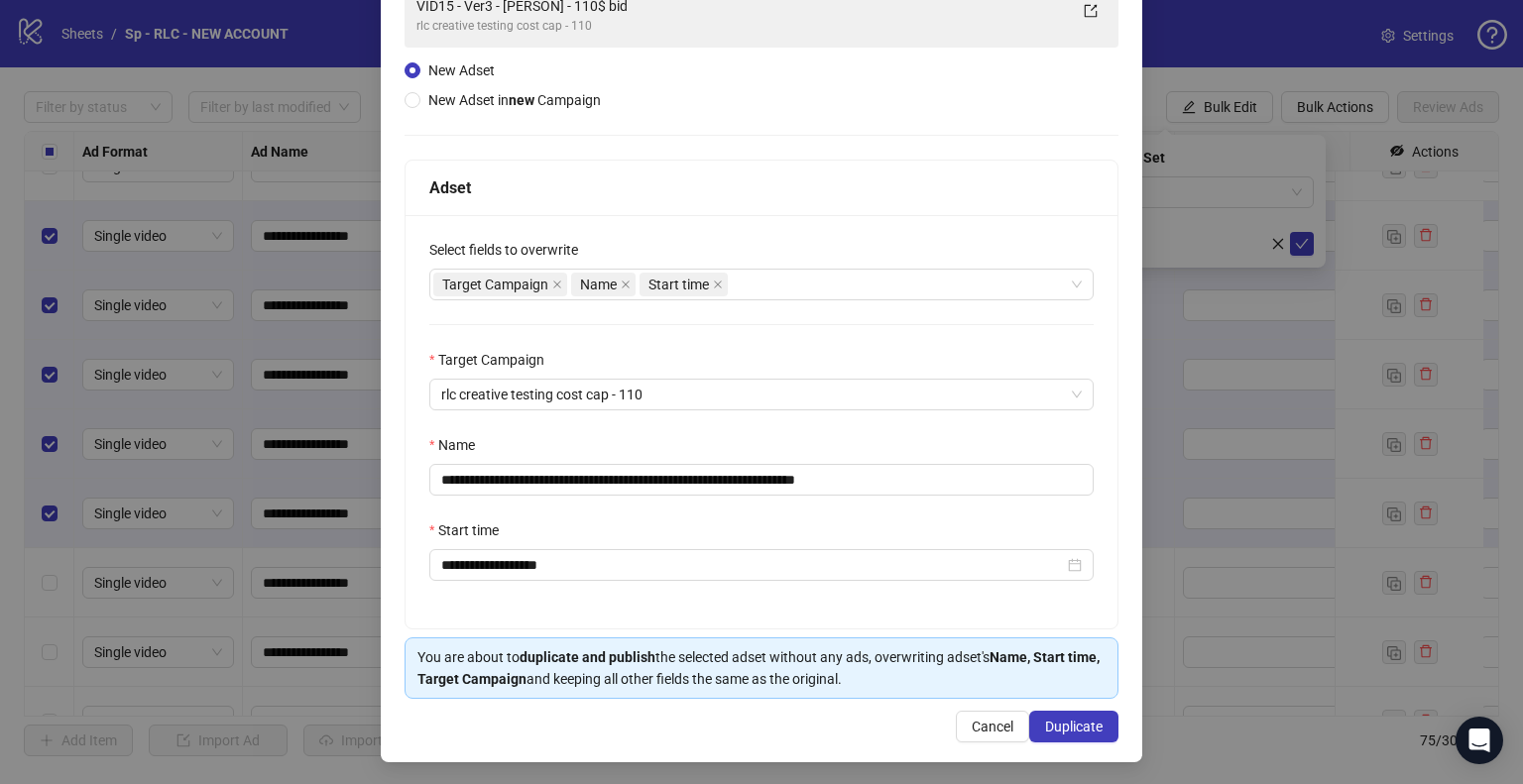 click on "**********" at bounding box center [762, 347] 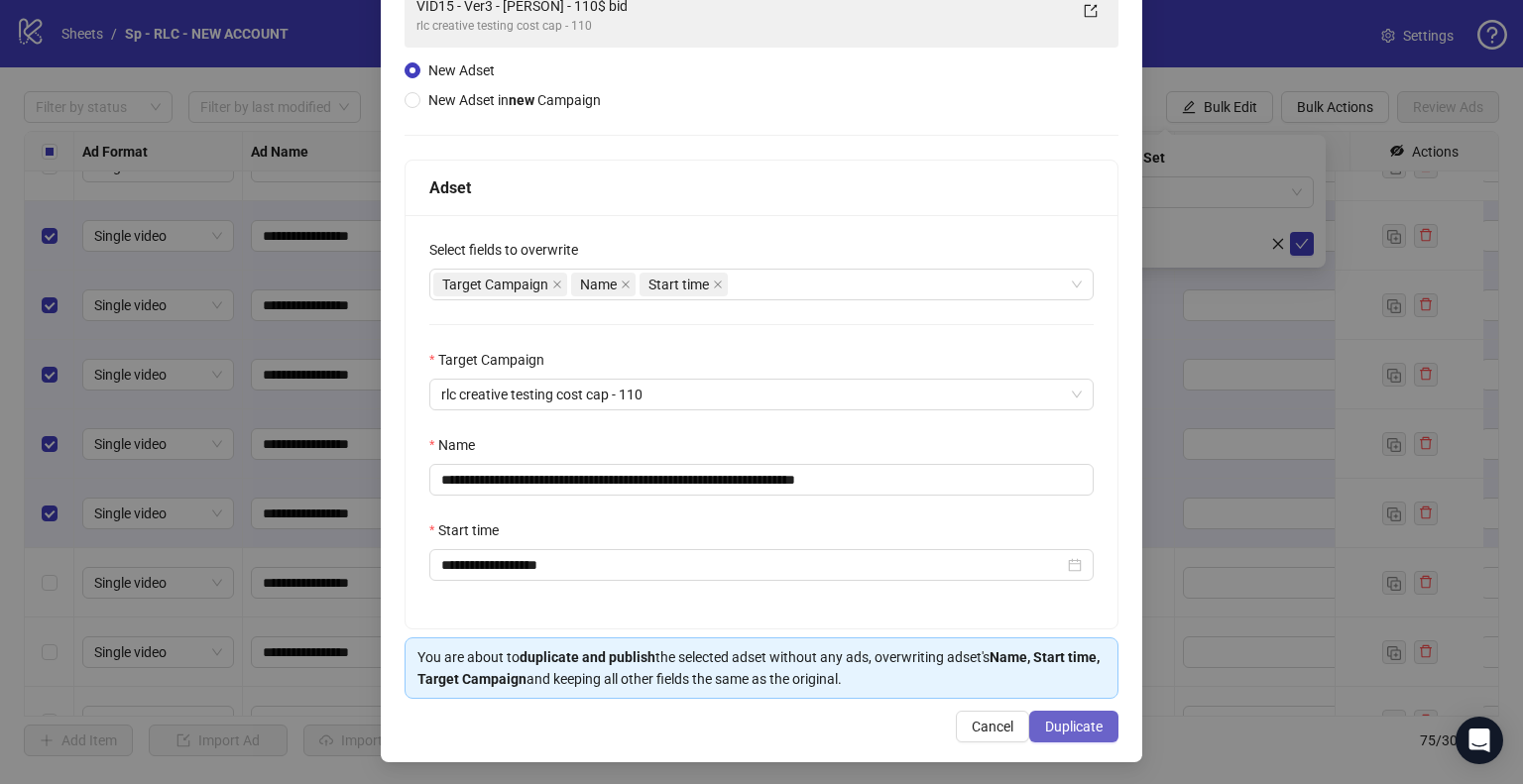 click on "Duplicate" at bounding box center (1074, 727) 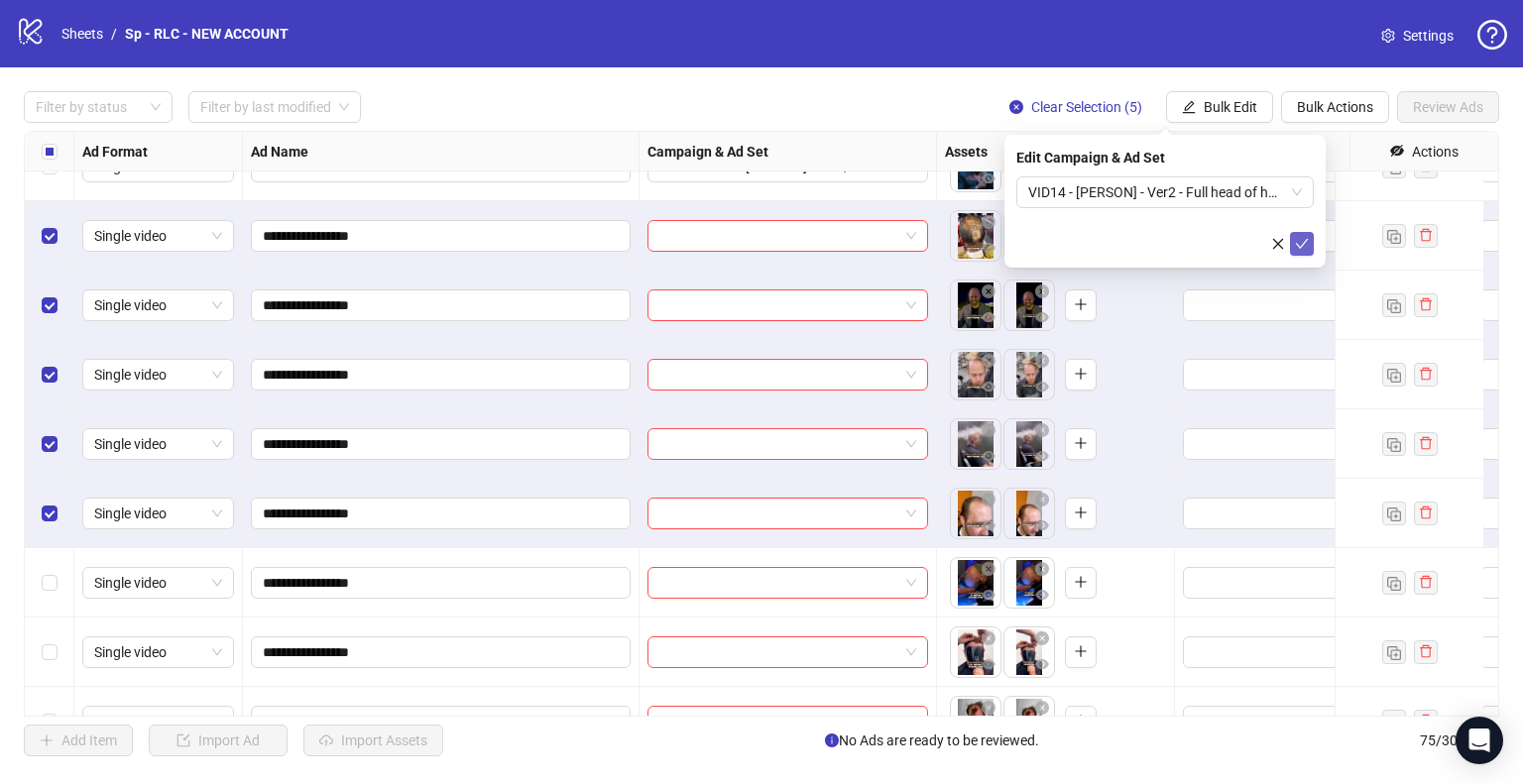 click 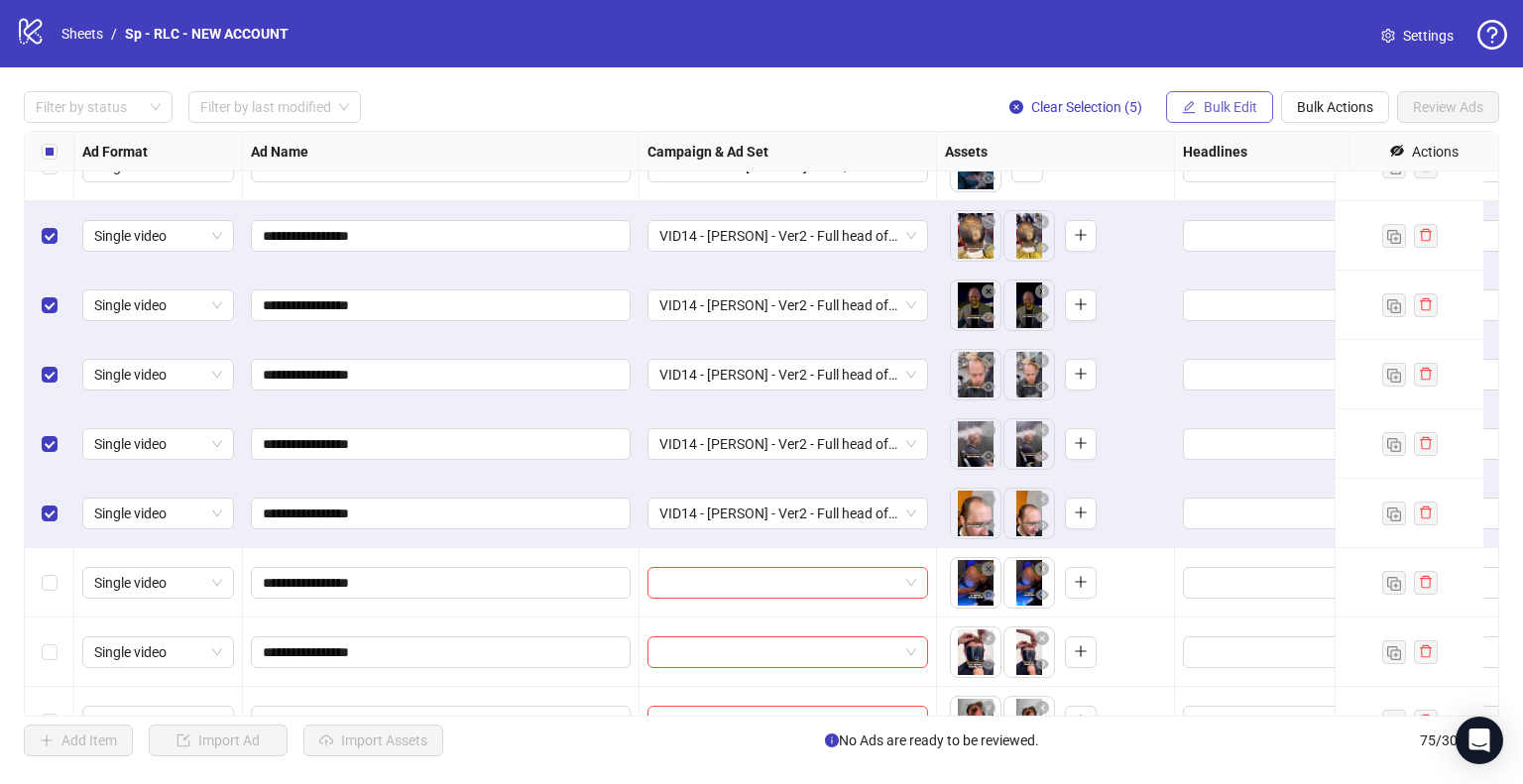 click on "Bulk Edit" at bounding box center (1230, 107) 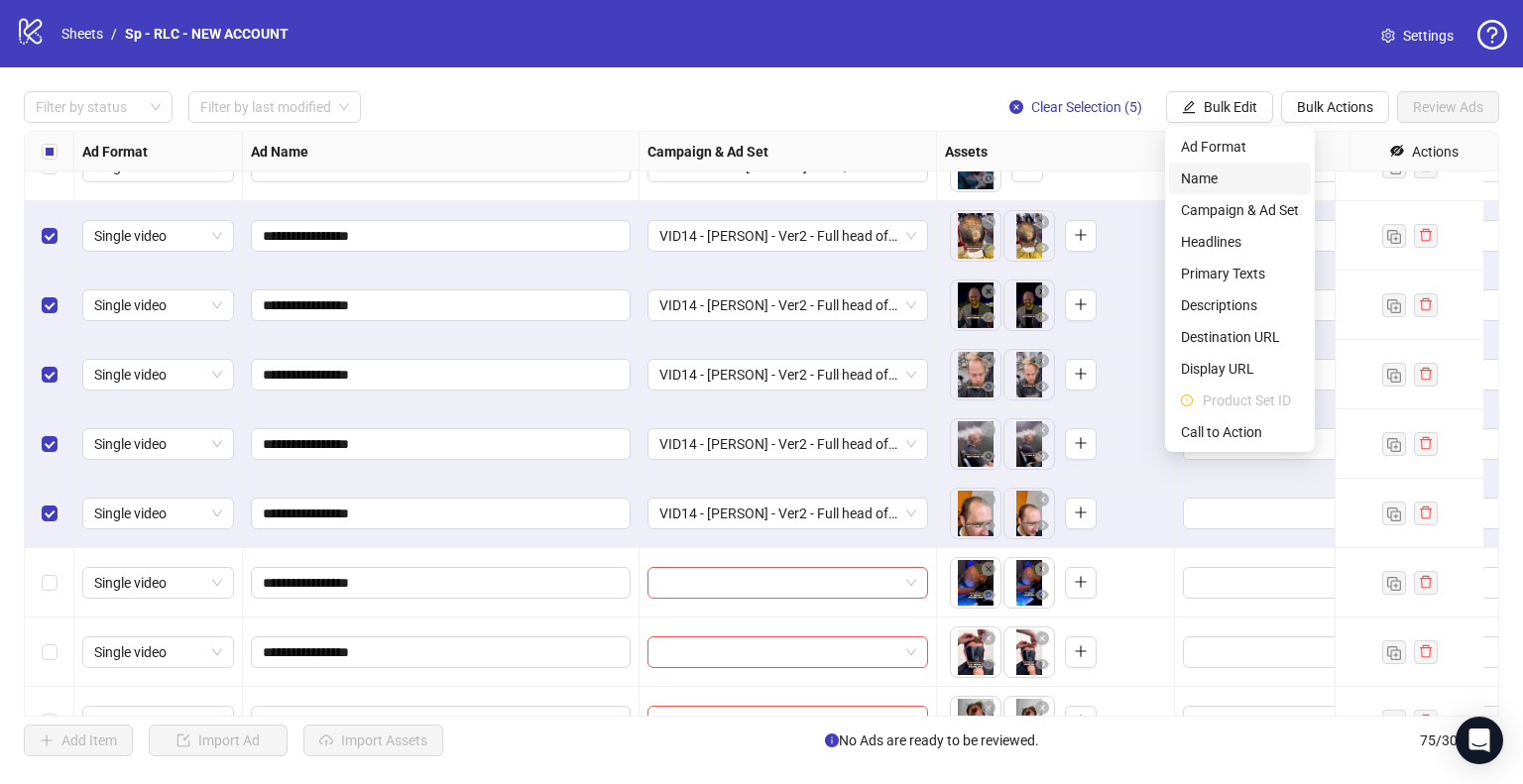 click on "Name" at bounding box center [1239, 178] 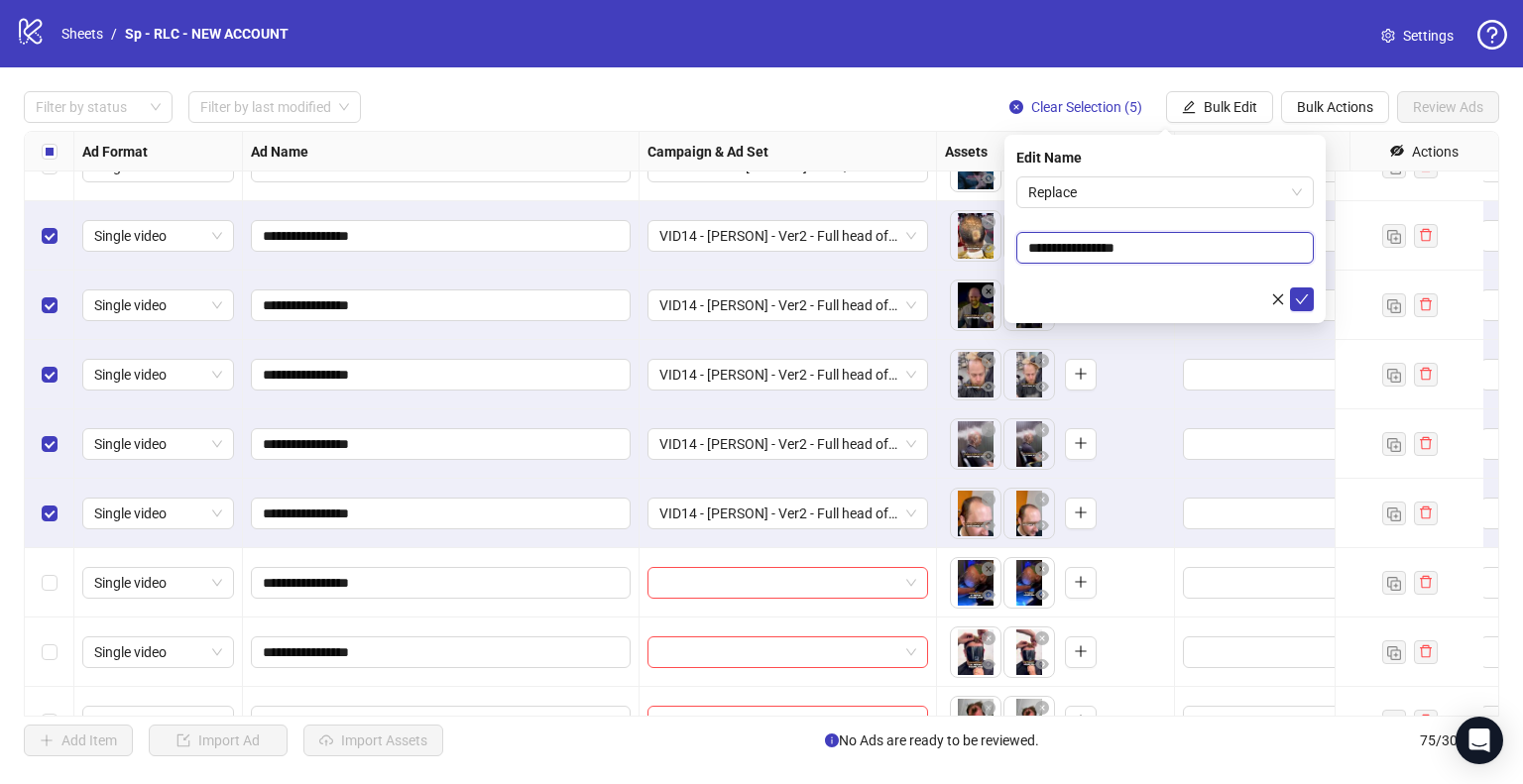click on "**********" at bounding box center [1165, 248] 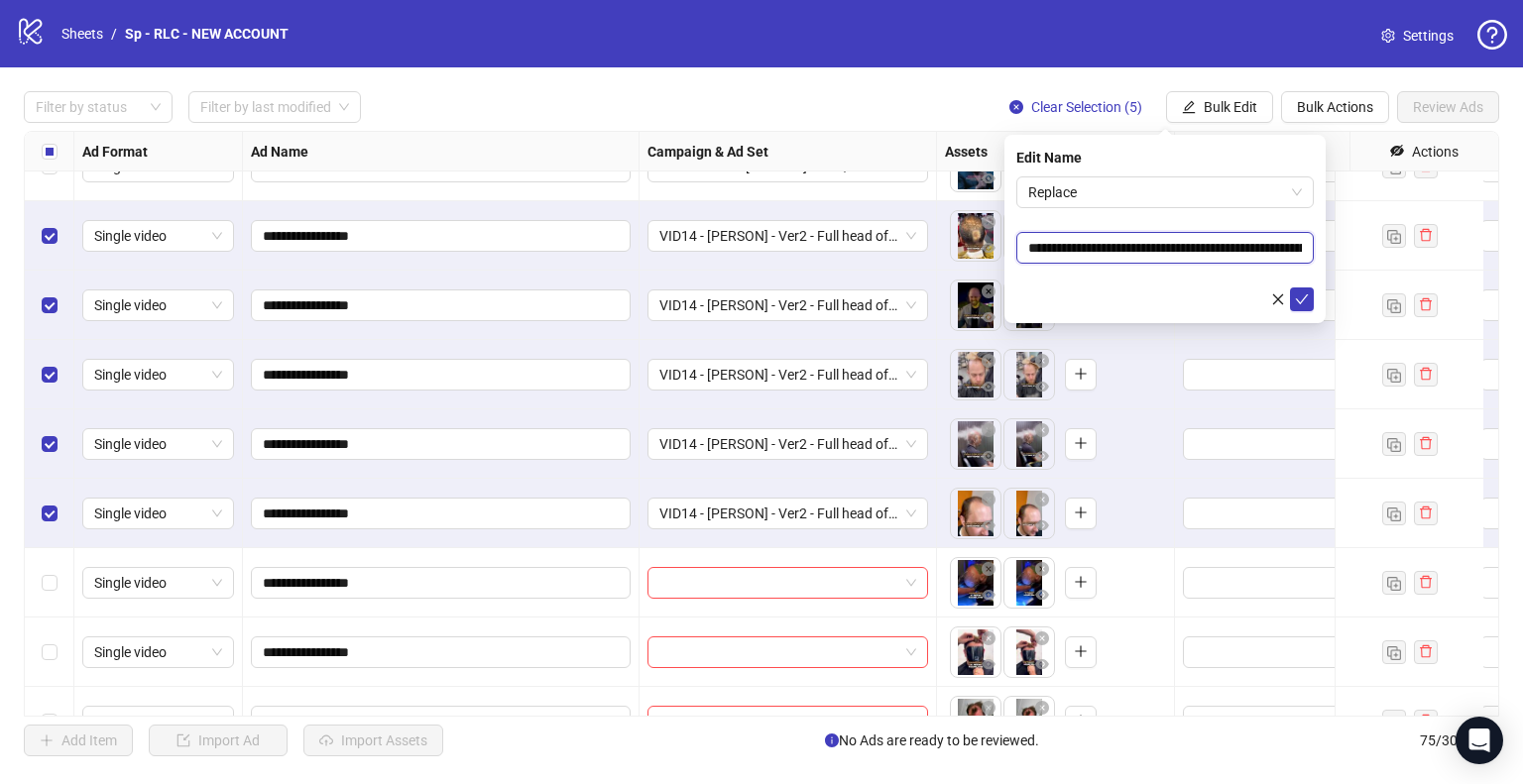 scroll, scrollTop: 0, scrollLeft: 77, axis: horizontal 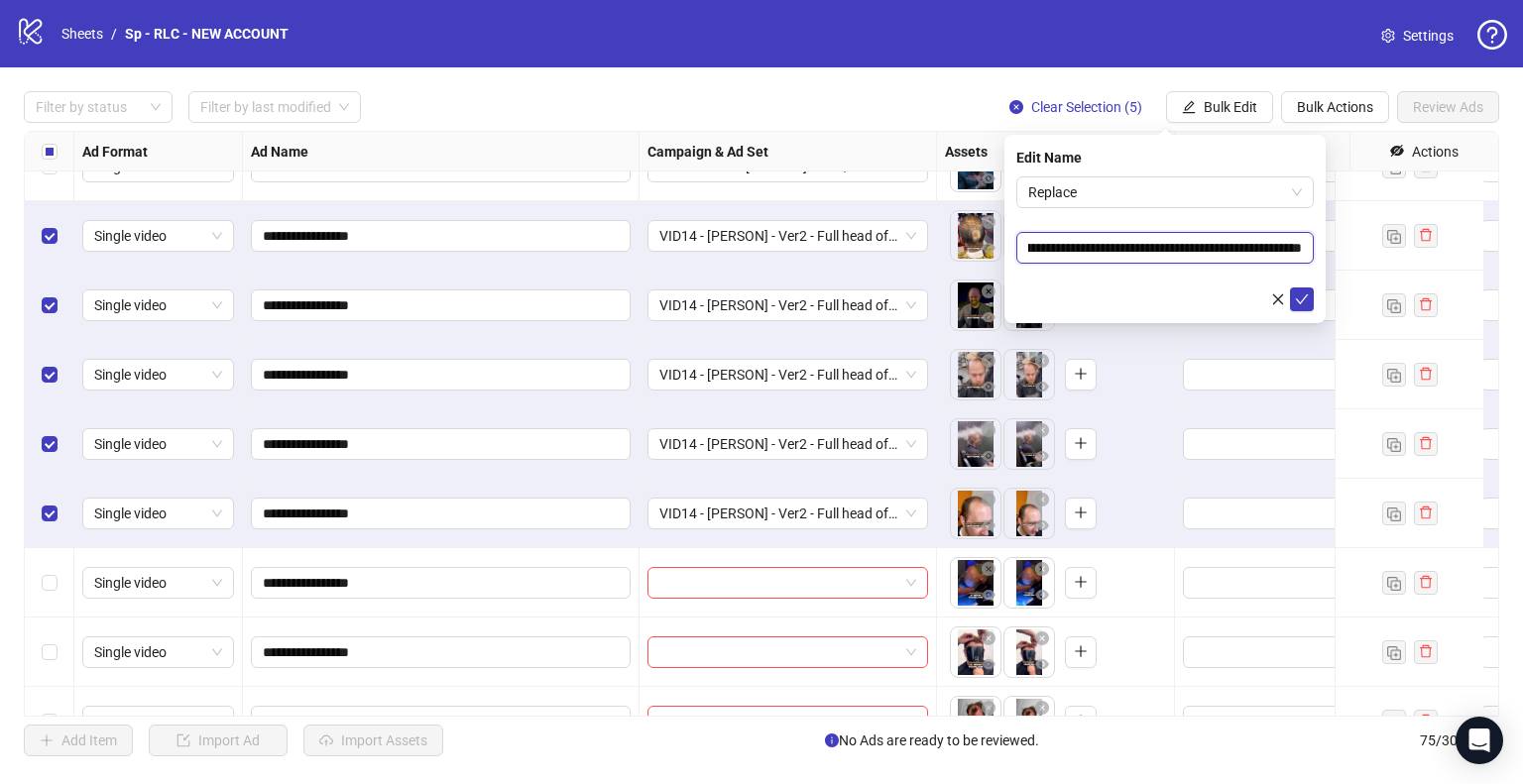 type on "**********" 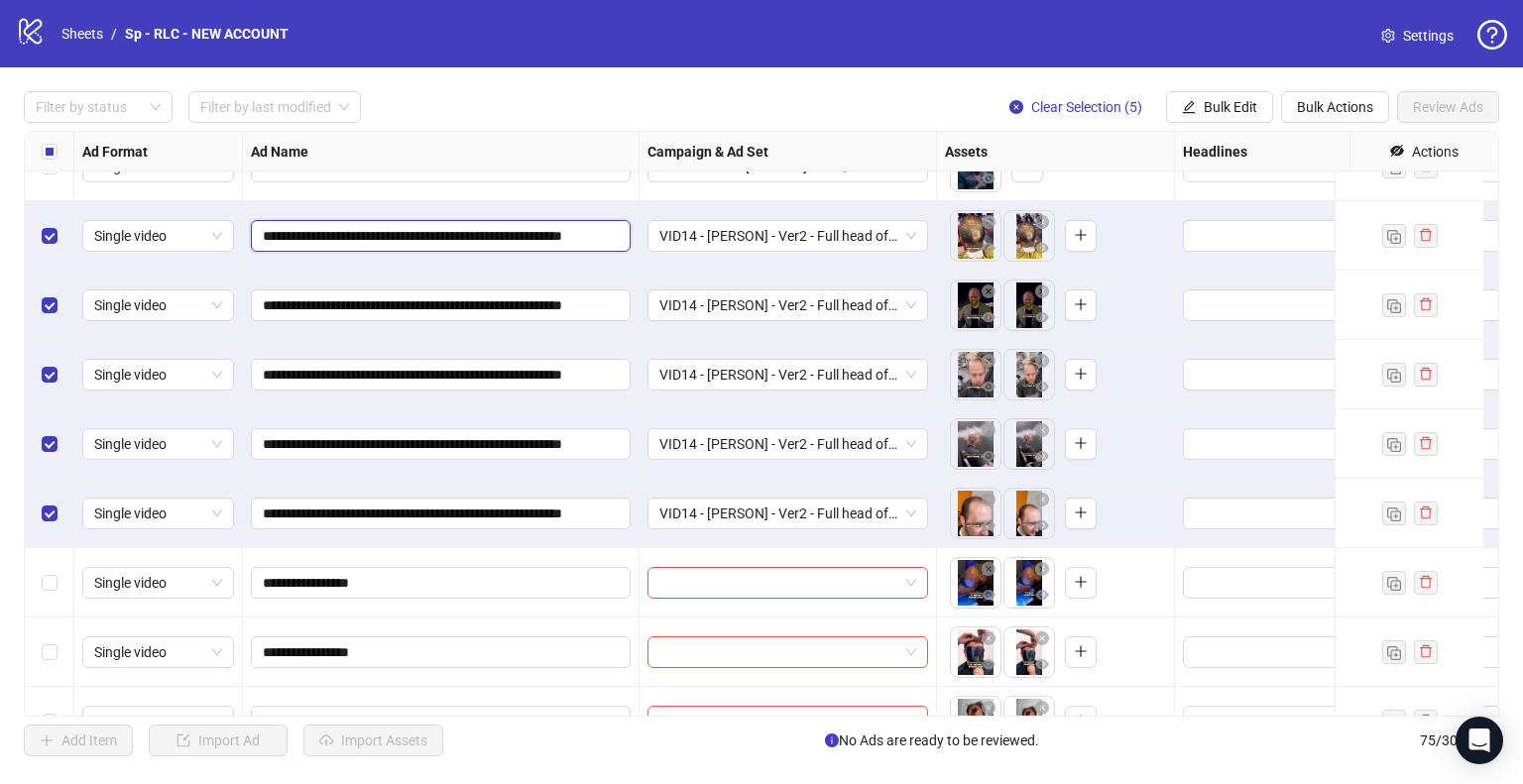 click on "**********" at bounding box center (438, 236) 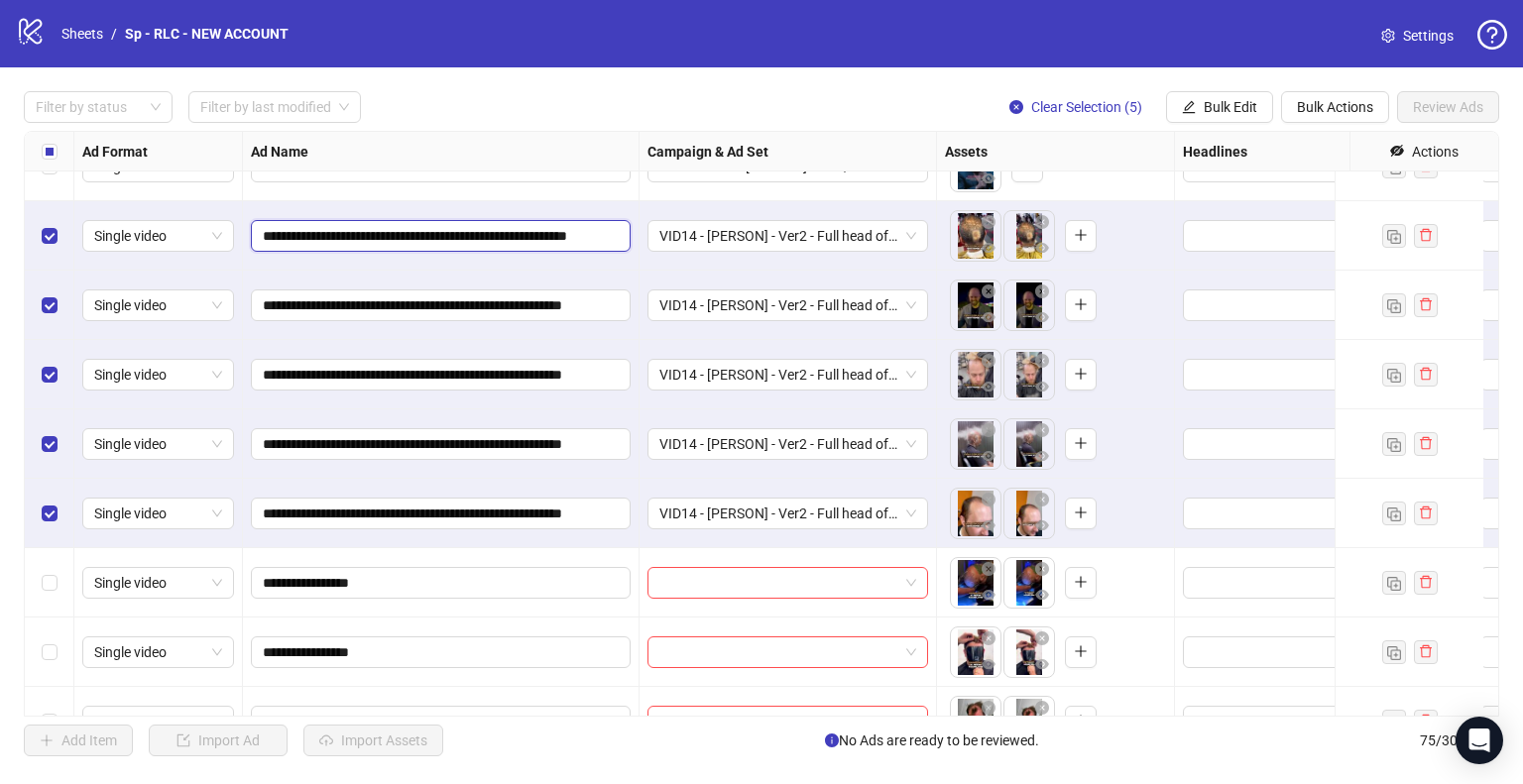 type on "**********" 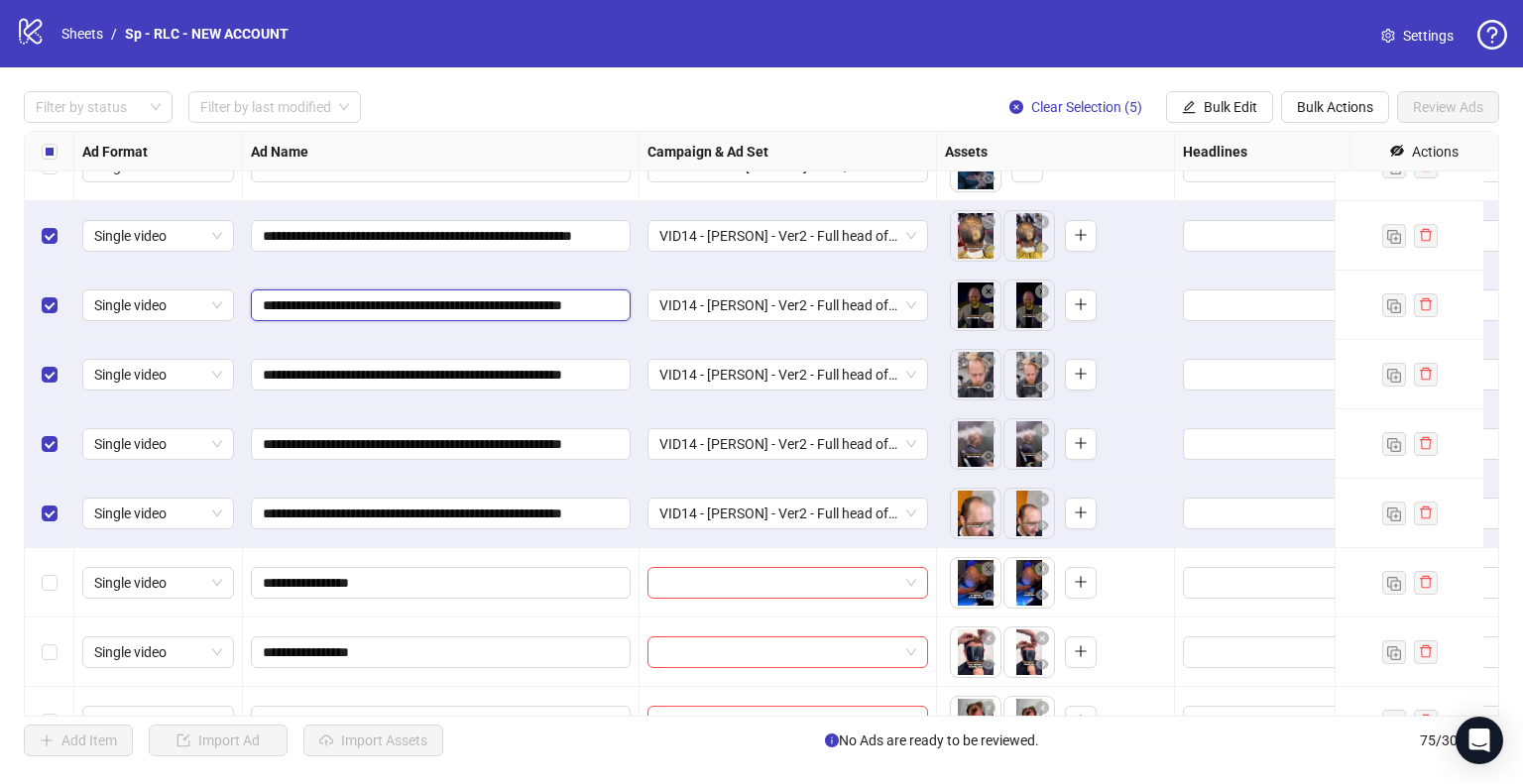 click on "**********" at bounding box center (438, 305) 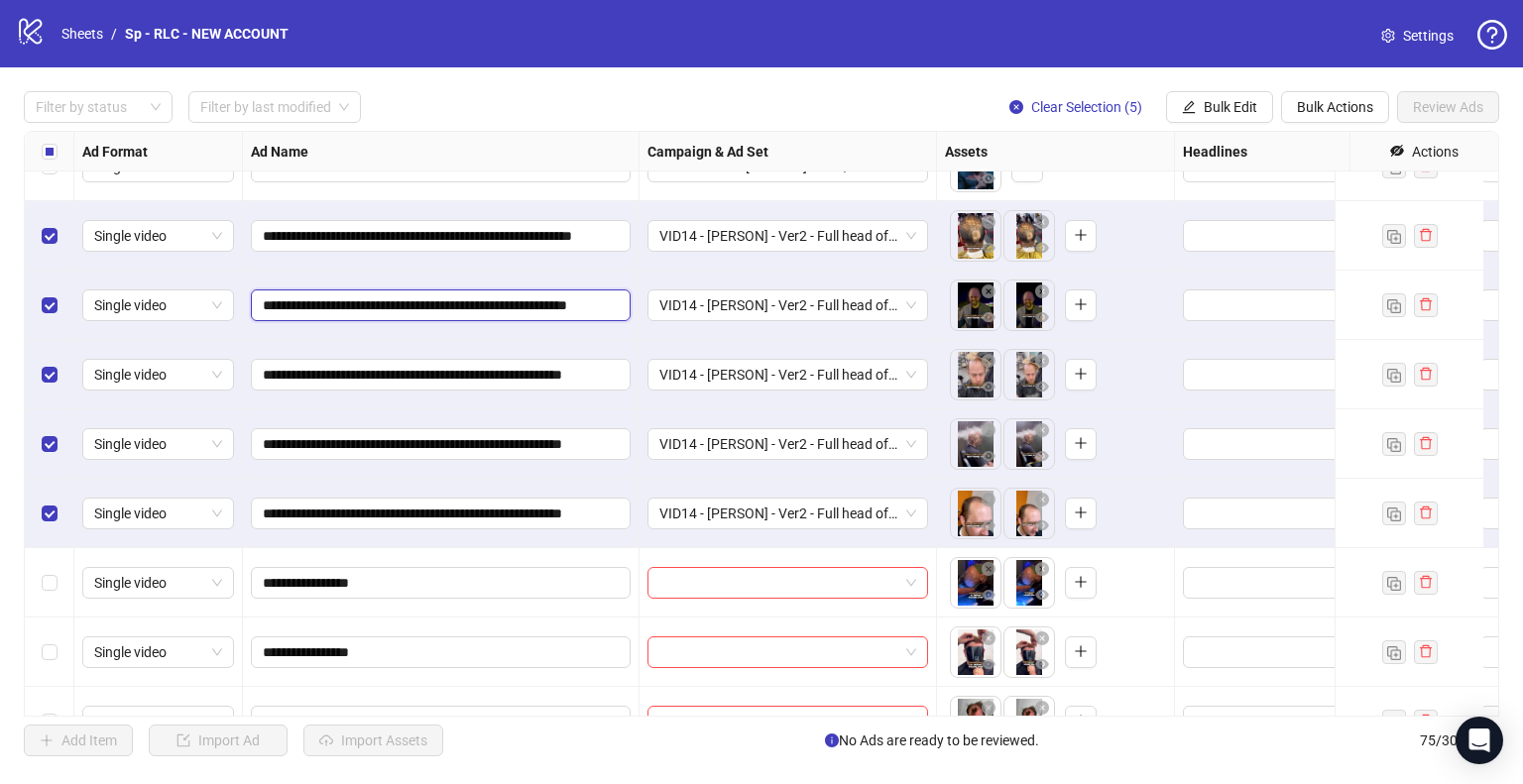 type on "**********" 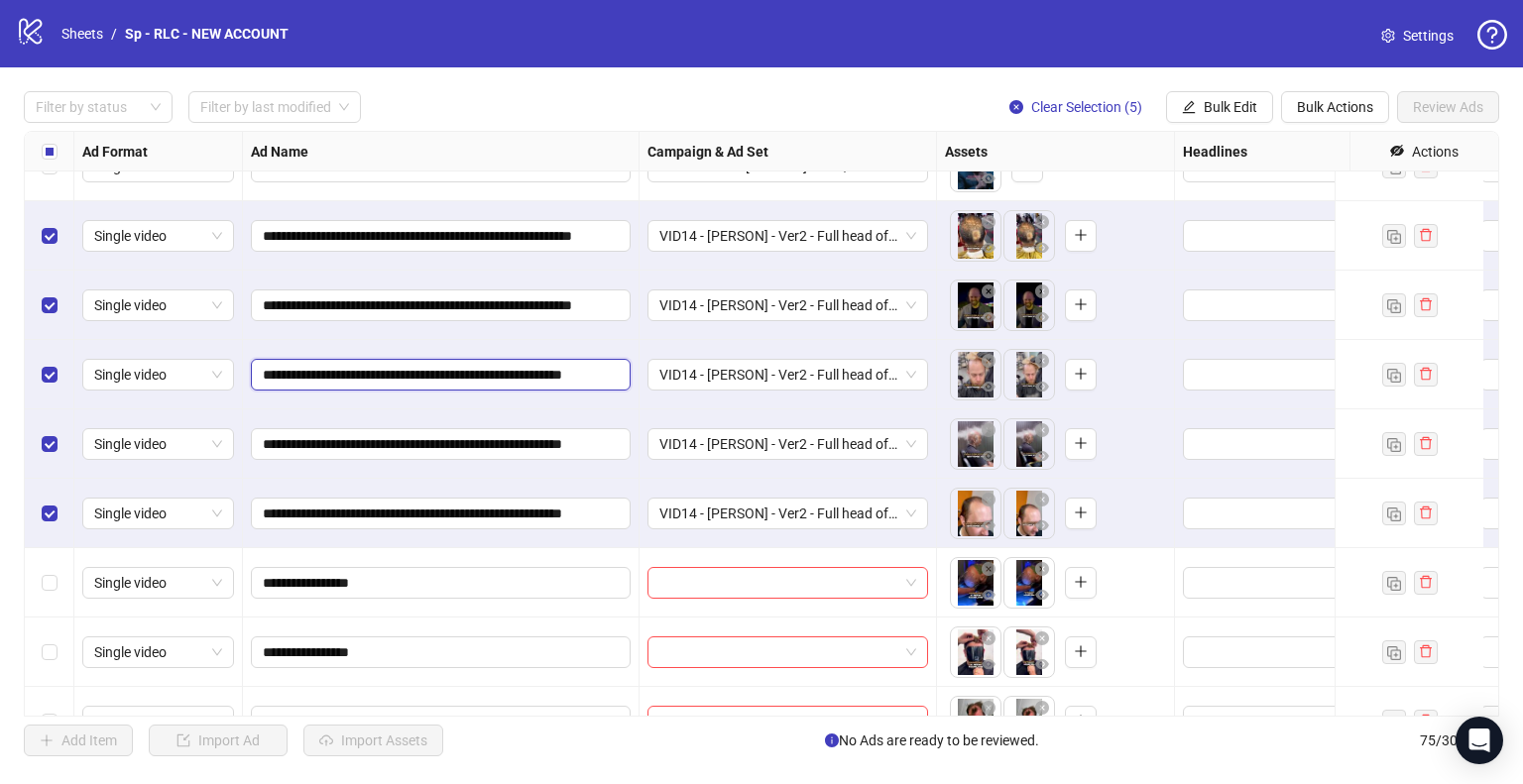 click on "**********" at bounding box center (438, 375) 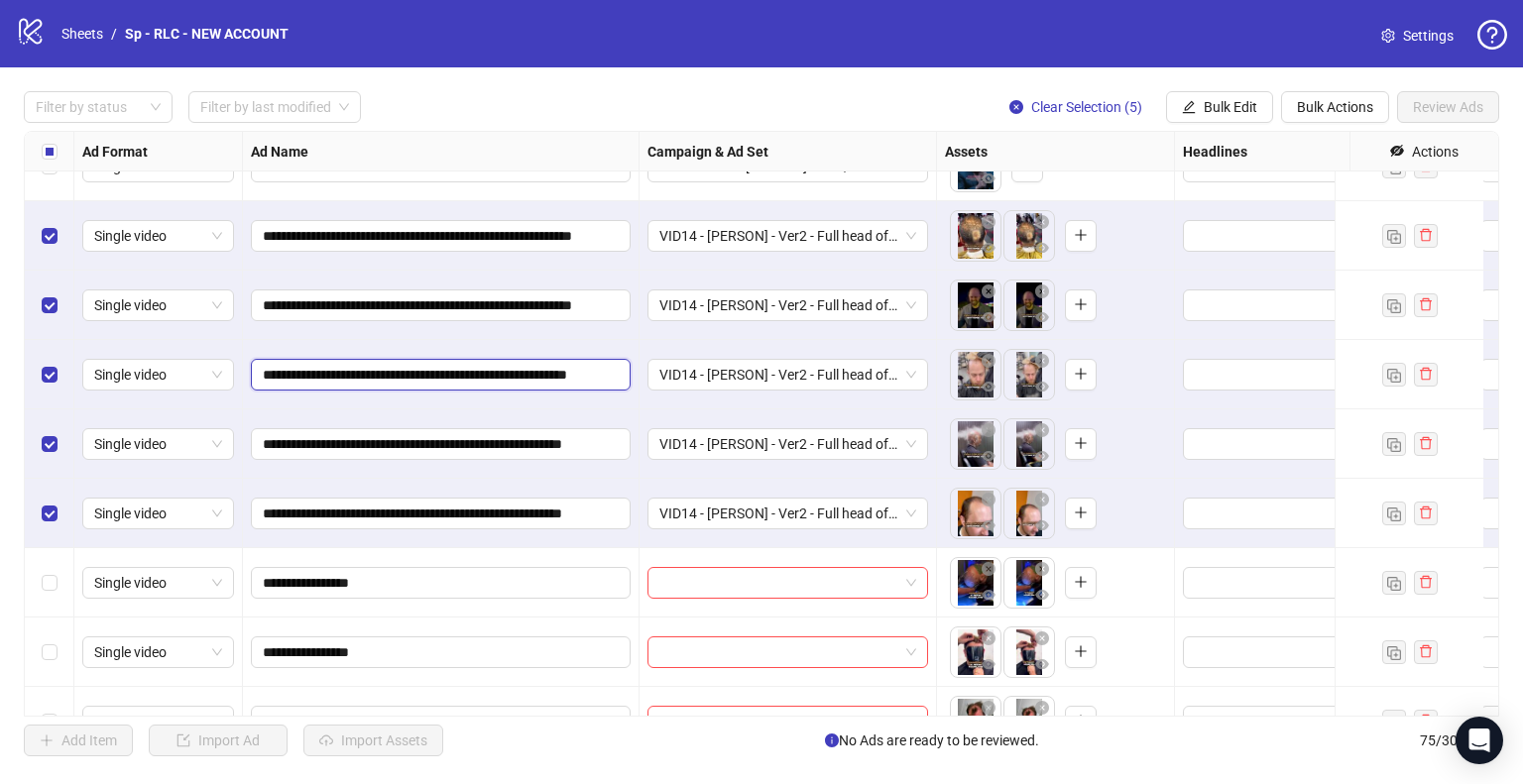 type on "**********" 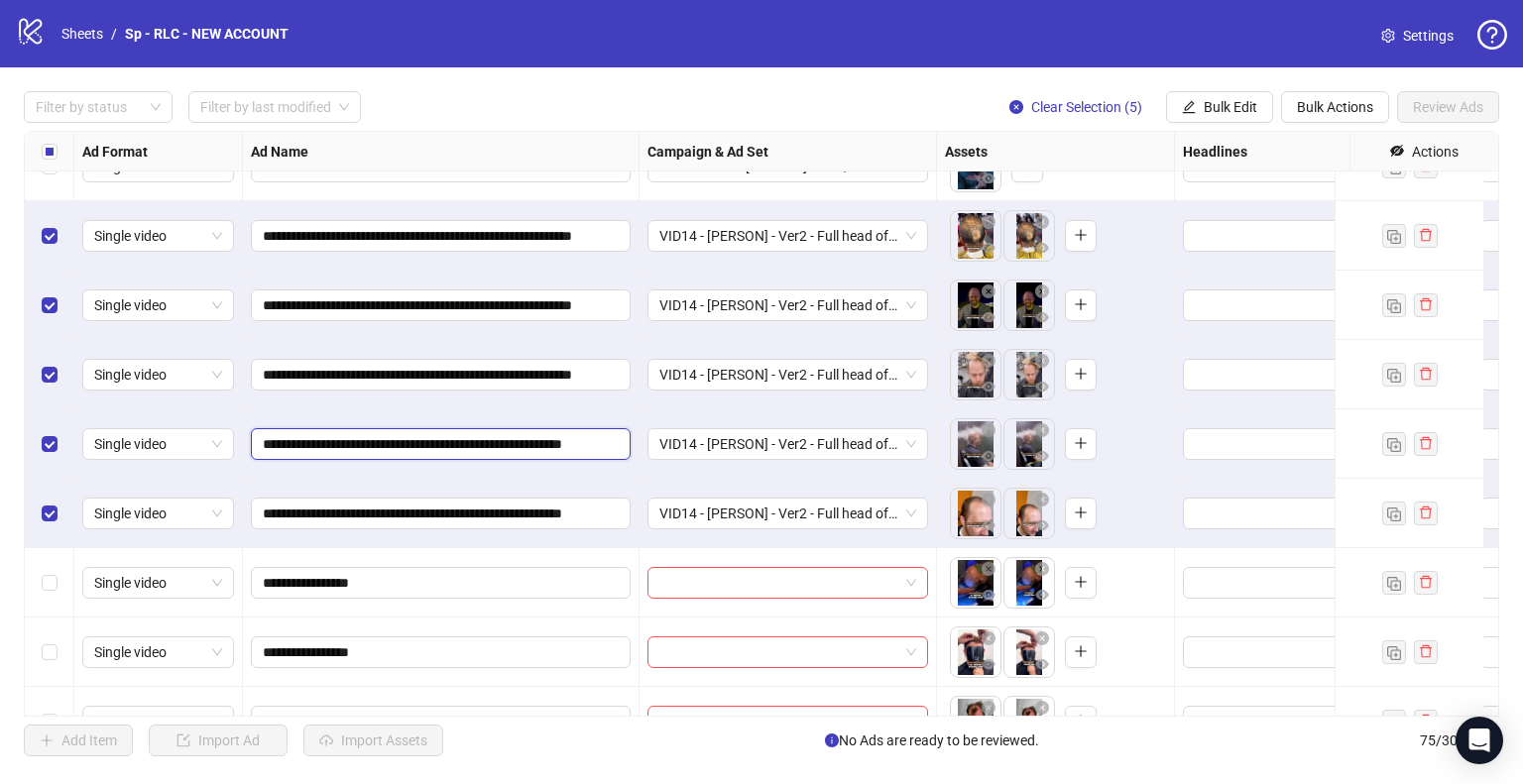 click on "**********" at bounding box center (438, 444) 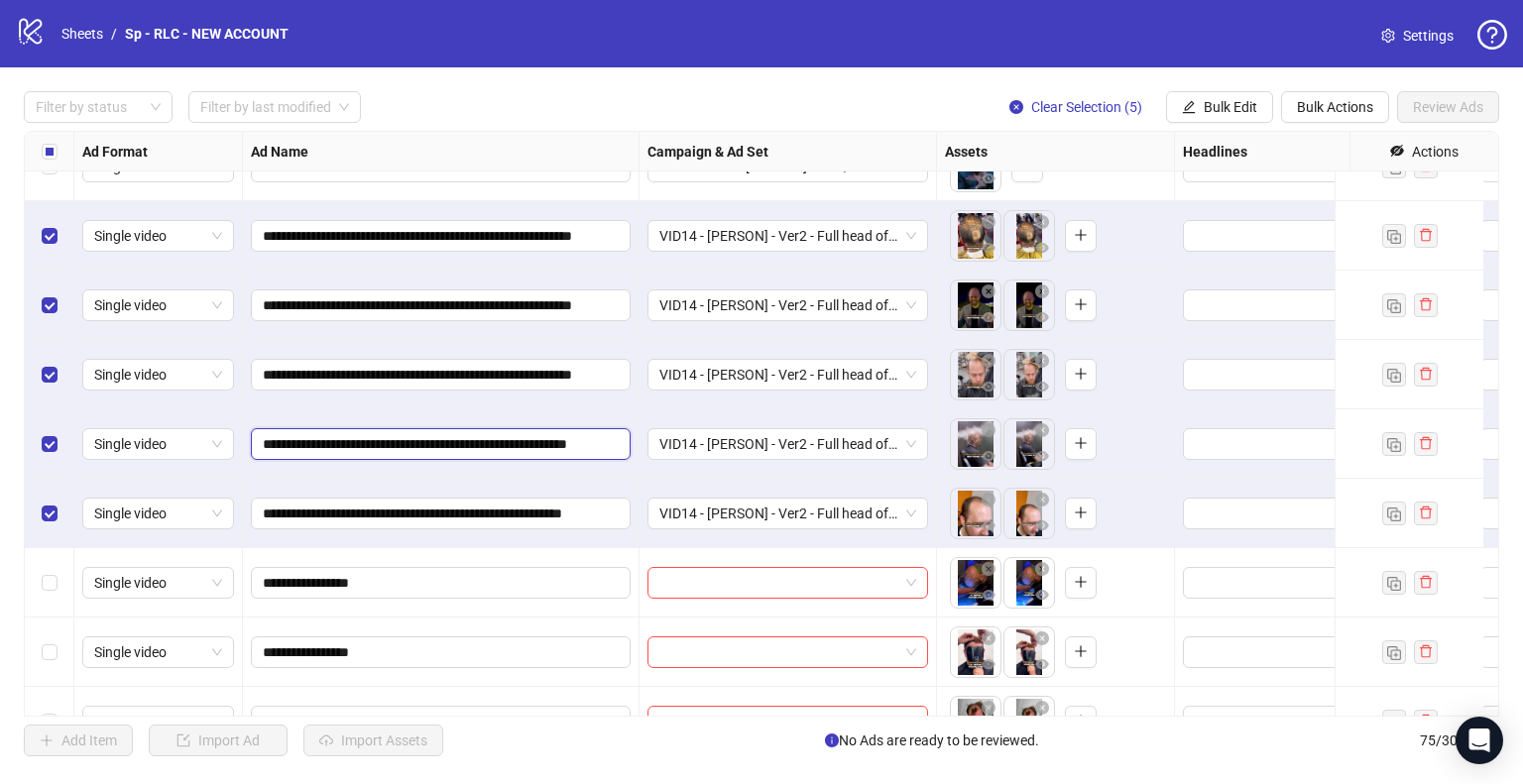 type on "**********" 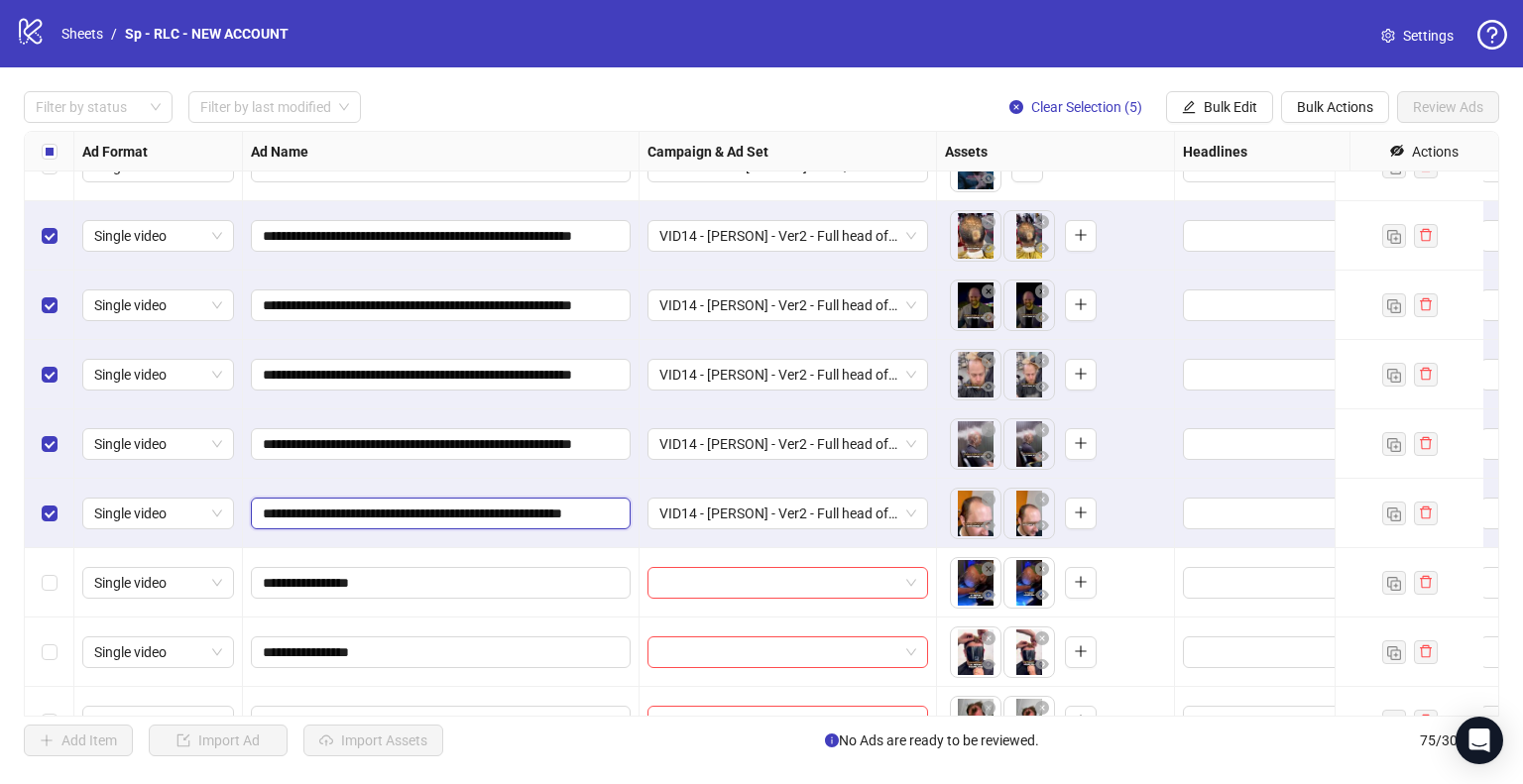 click on "**********" at bounding box center [438, 513] 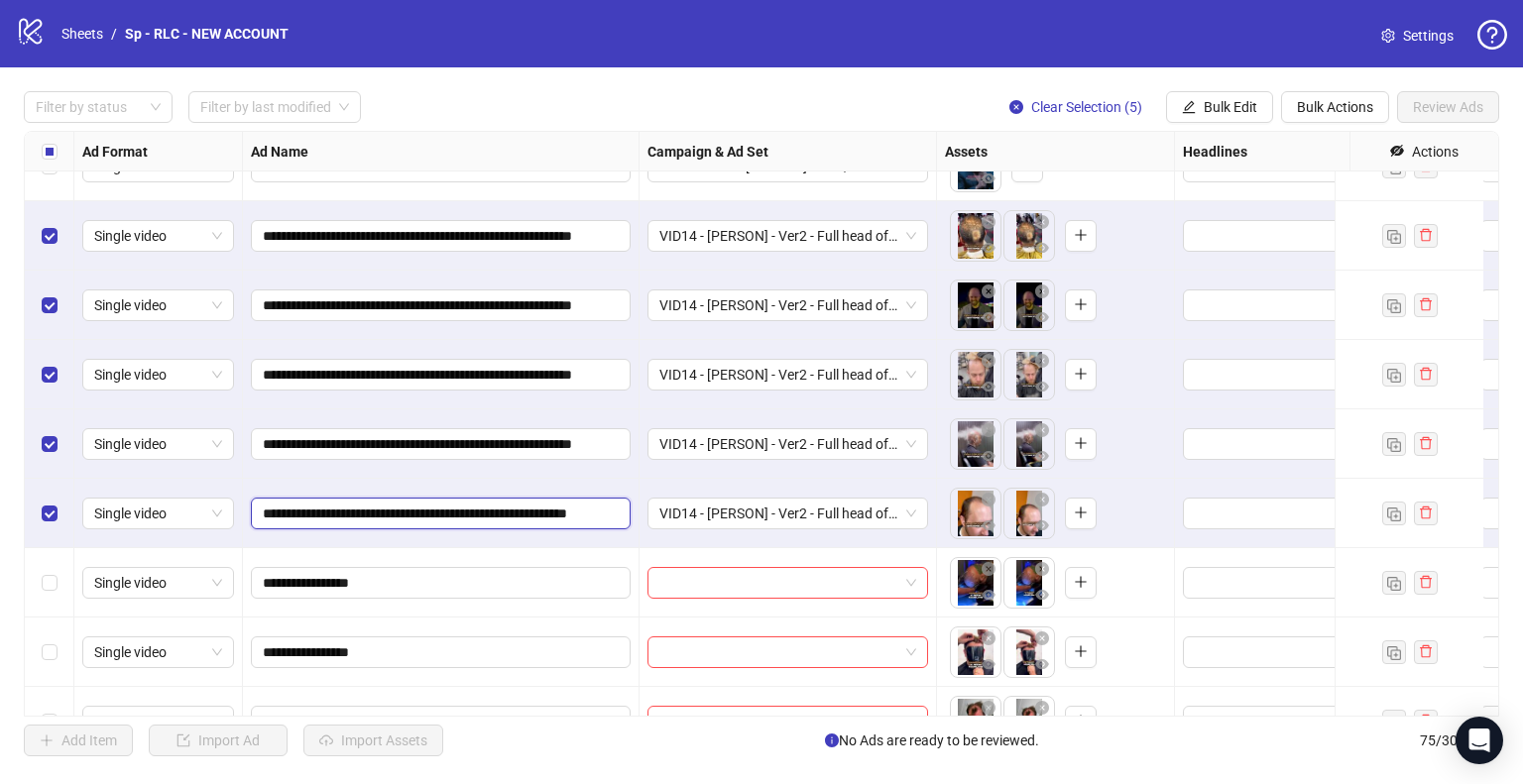 type on "**********" 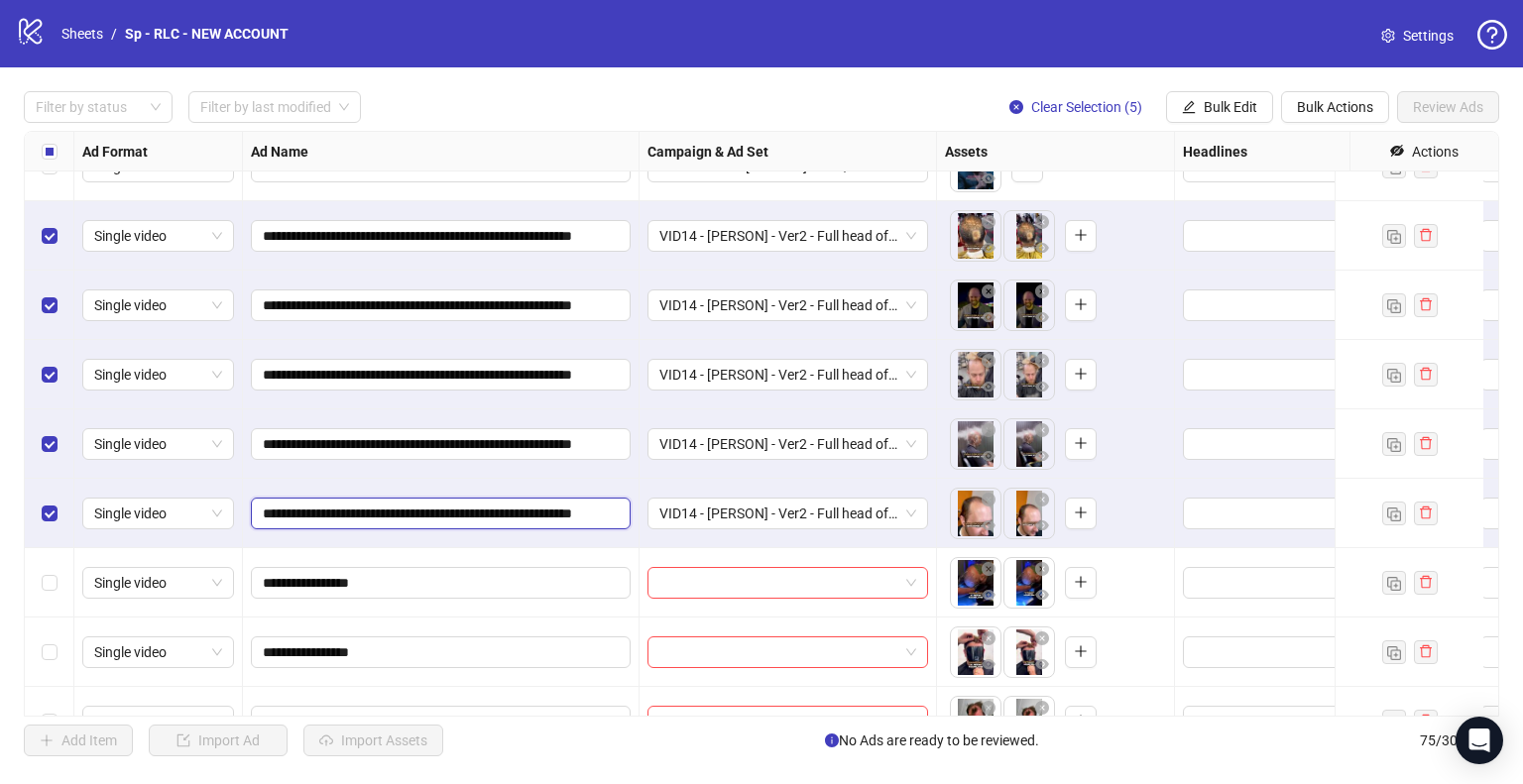 scroll, scrollTop: 4611, scrollLeft: 0, axis: vertical 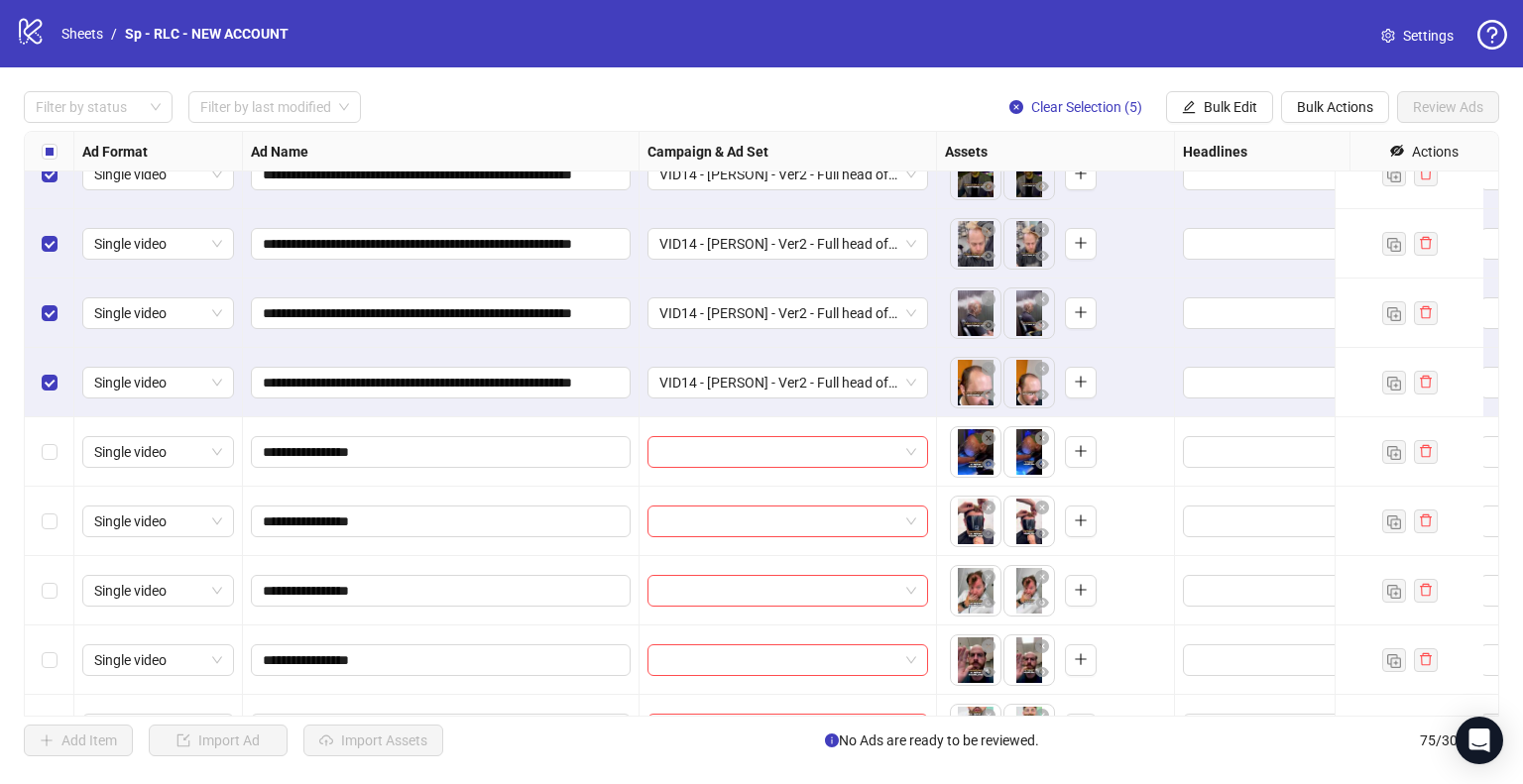 click on "**********" at bounding box center [441, 452] 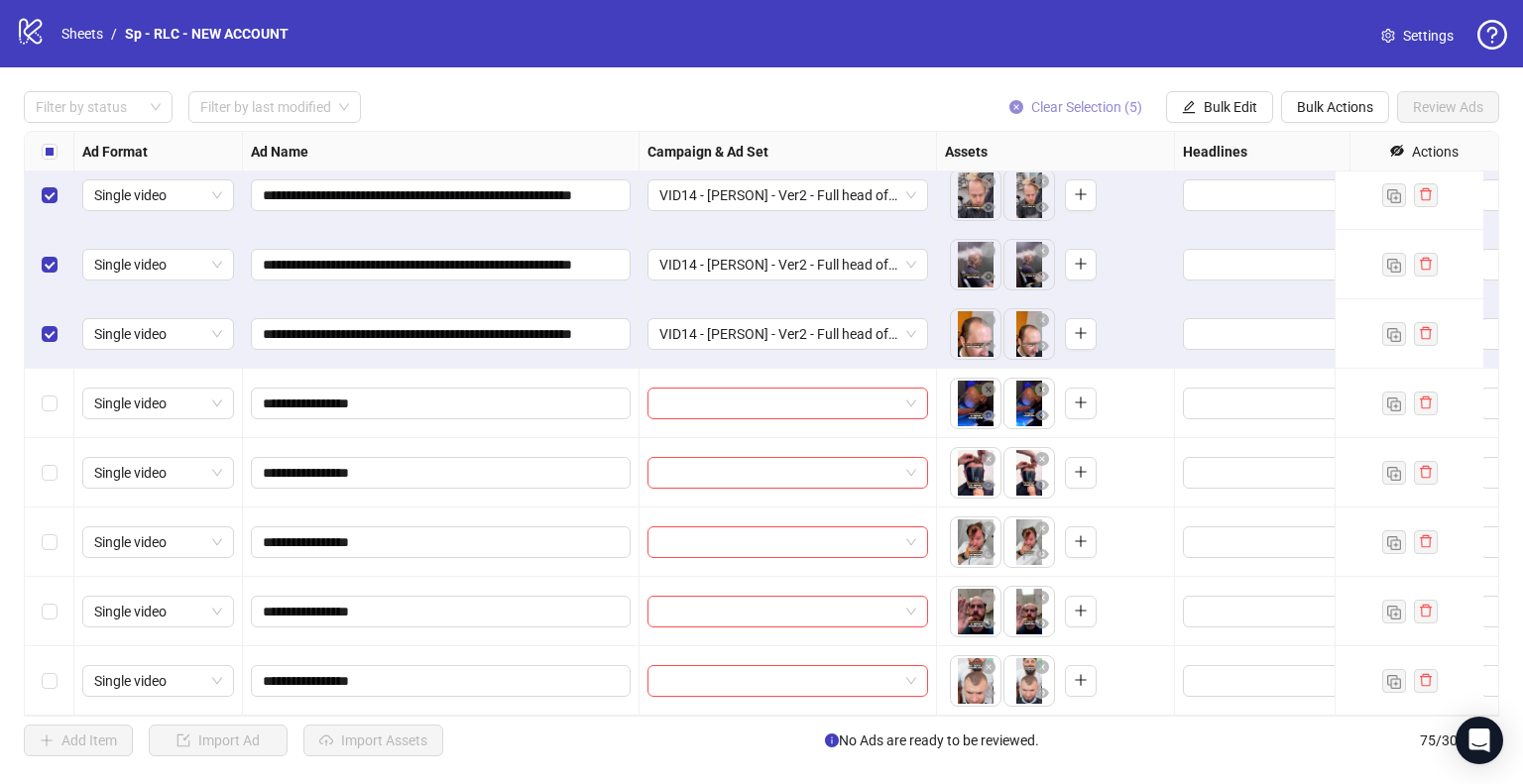 click on "Clear Selection (5)" at bounding box center [1087, 107] 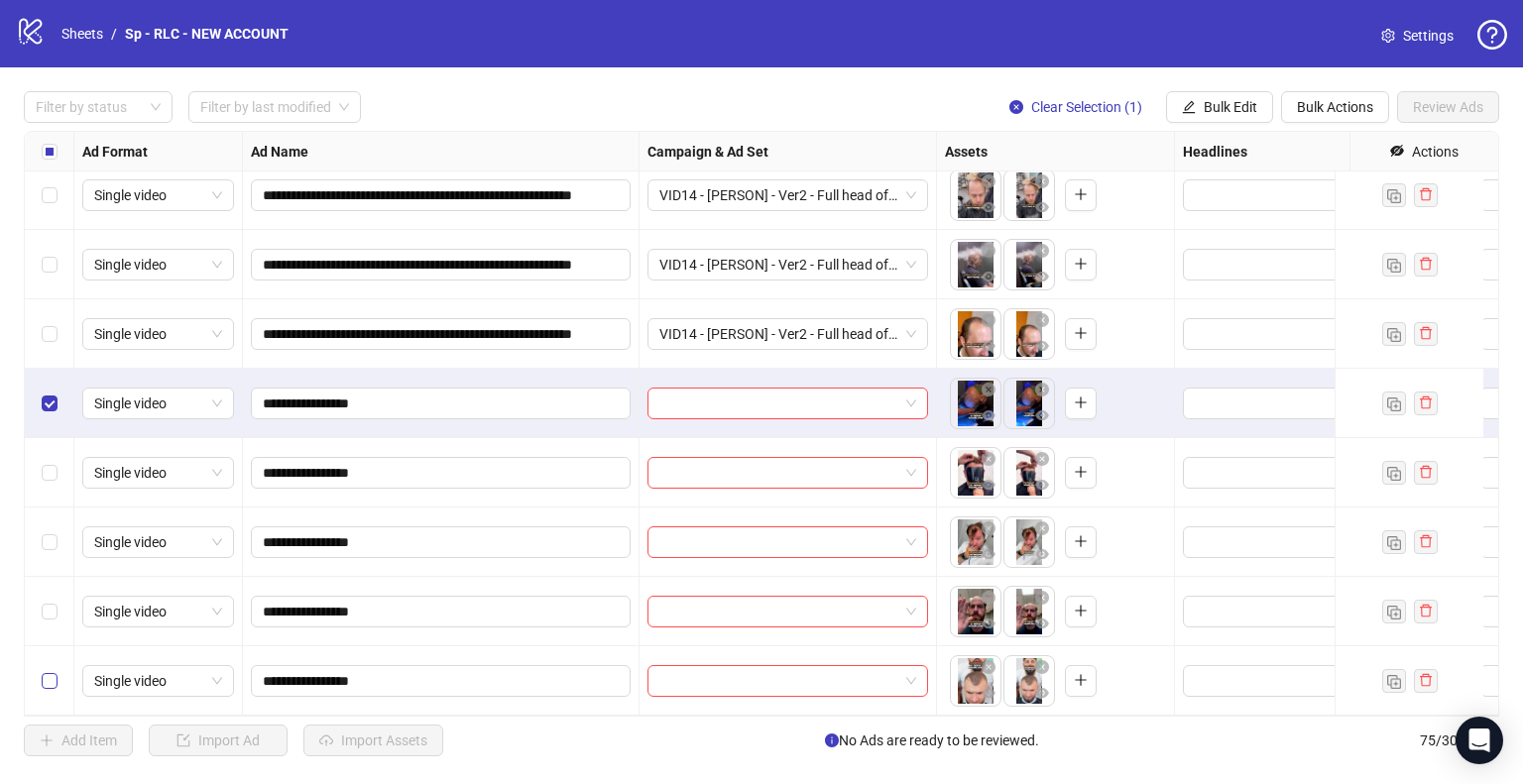 click at bounding box center [50, 681] 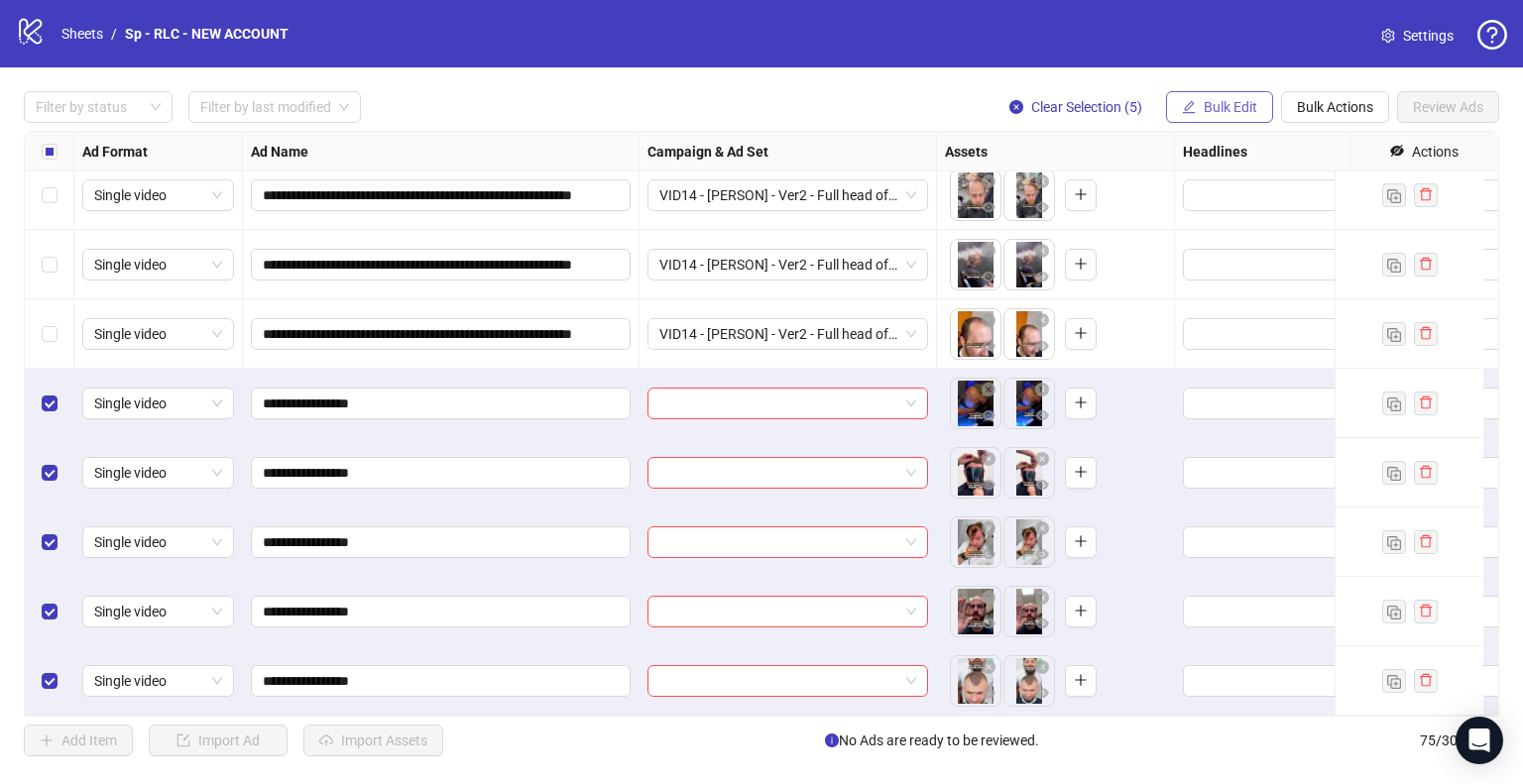 click on "Bulk Edit" at bounding box center [1230, 107] 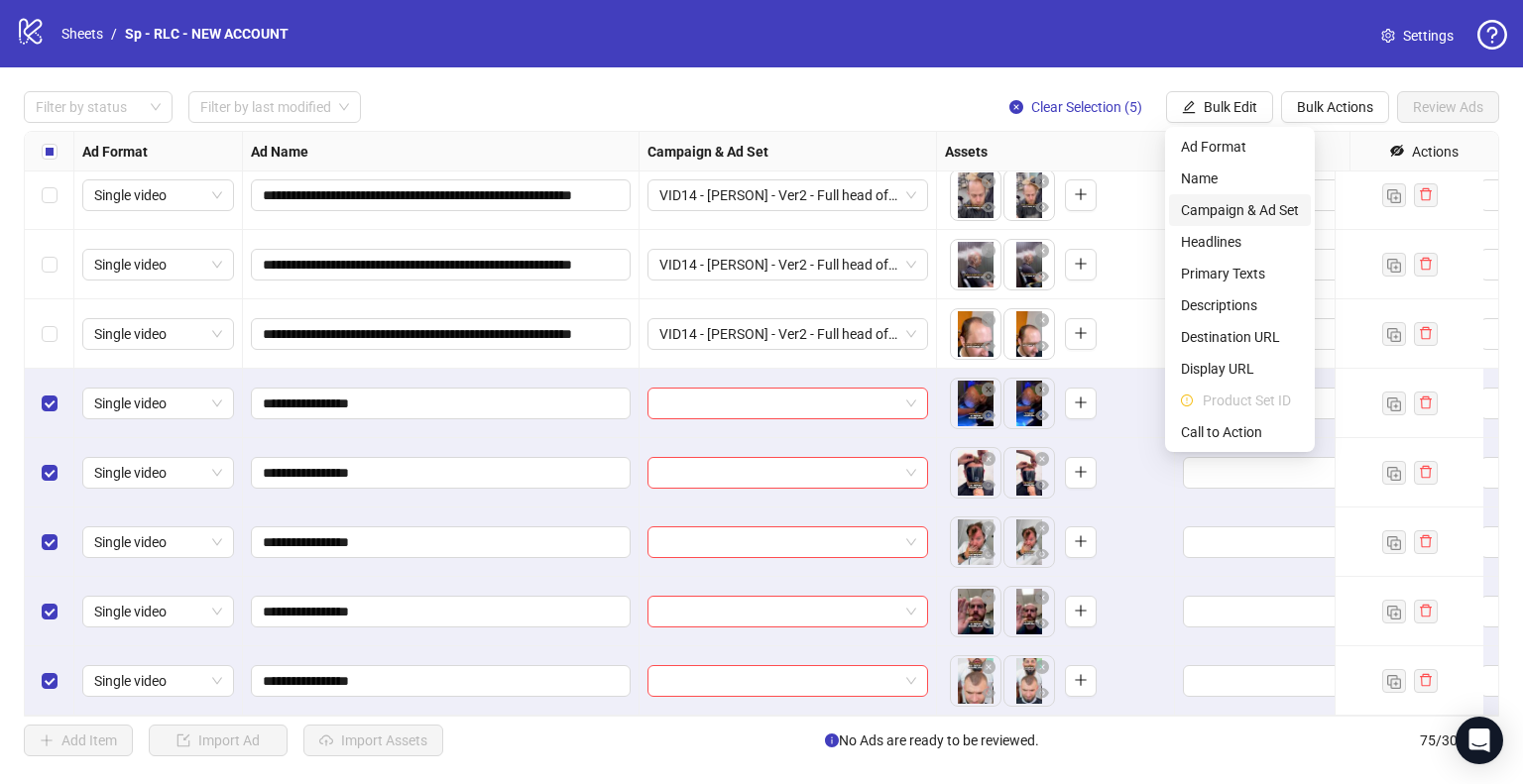 click on "Campaign & Ad Set" at bounding box center (1239, 210) 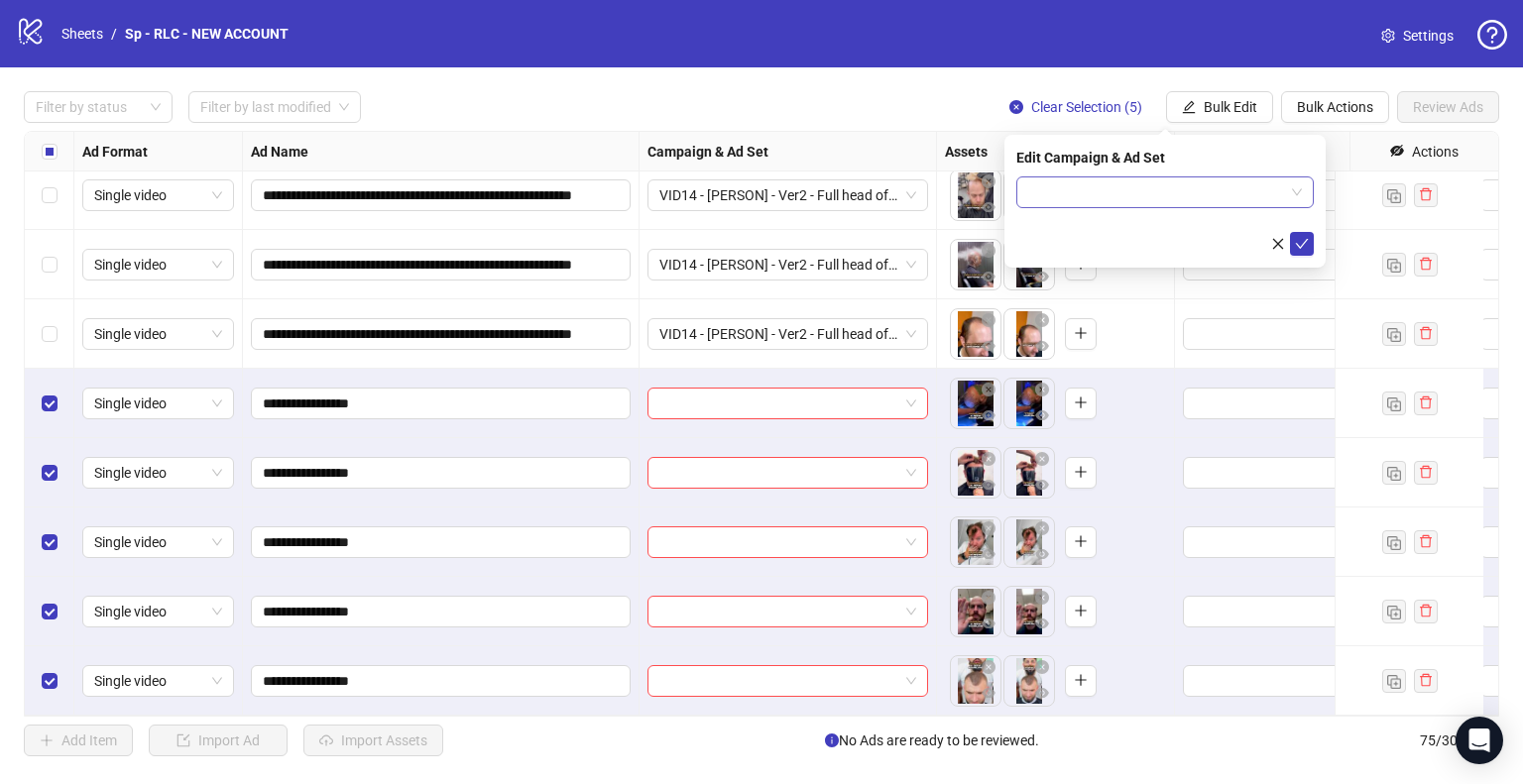 click at bounding box center (1165, 192) 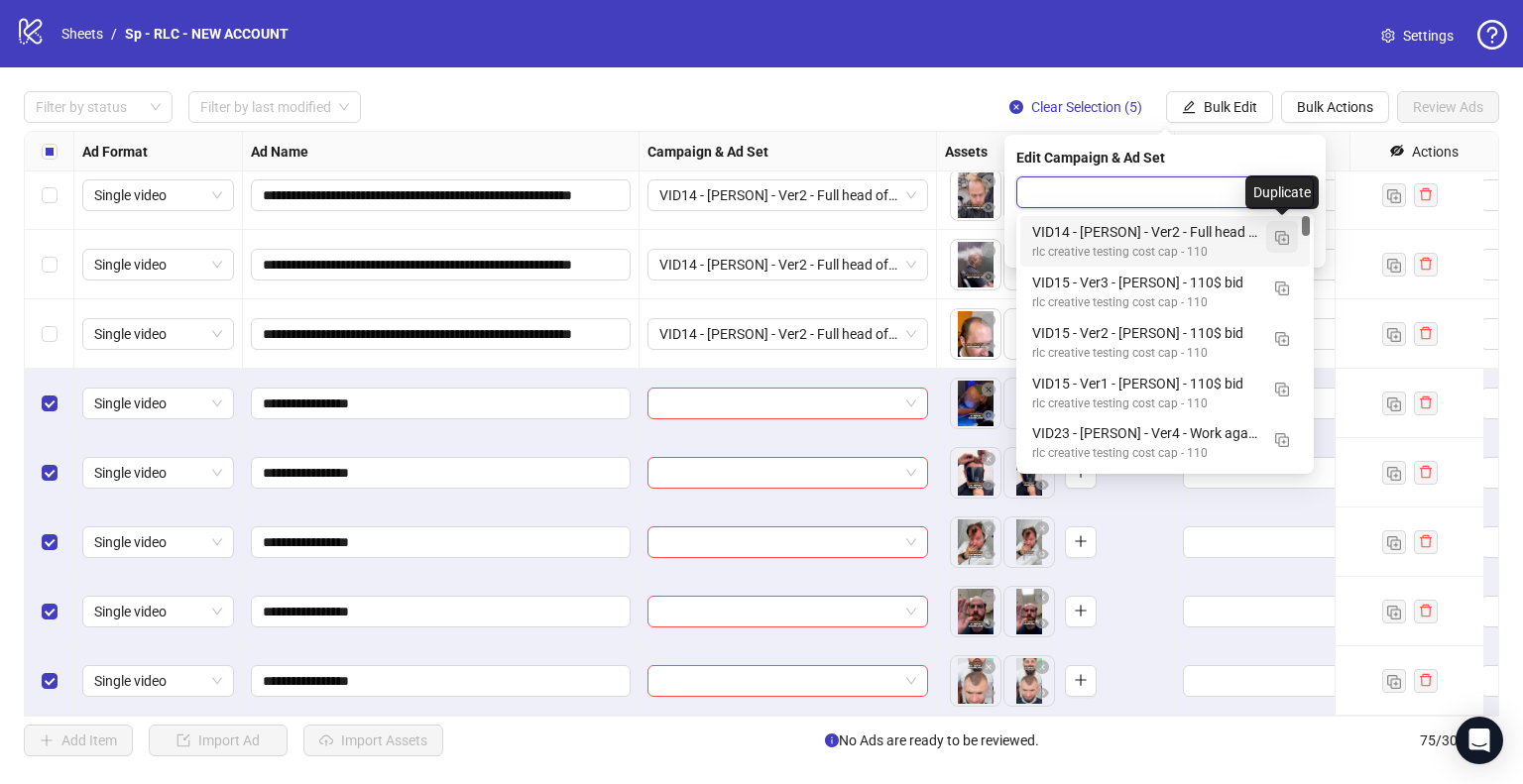 click at bounding box center [1282, 238] 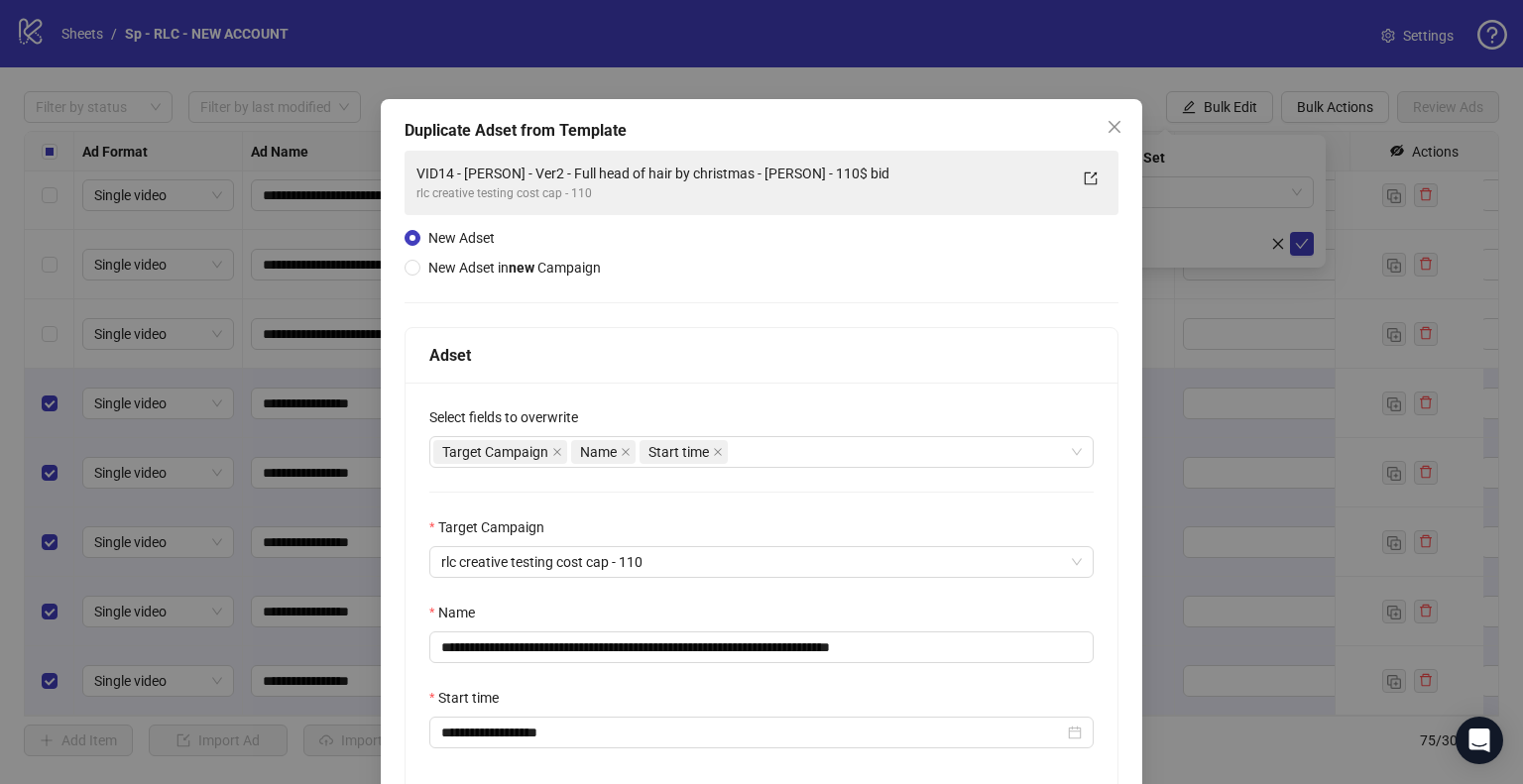 scroll, scrollTop: 168, scrollLeft: 0, axis: vertical 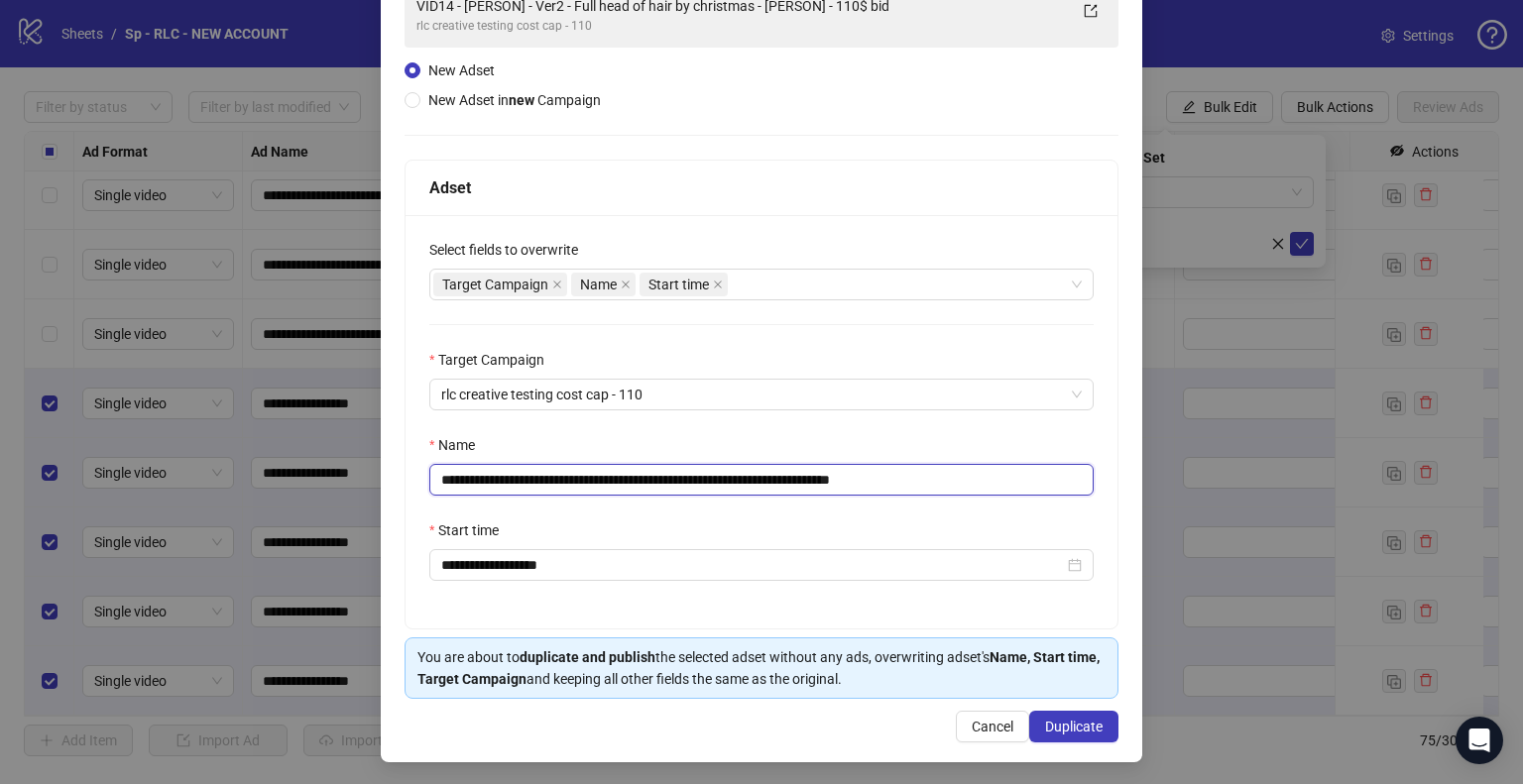 click on "**********" at bounding box center (762, 480) 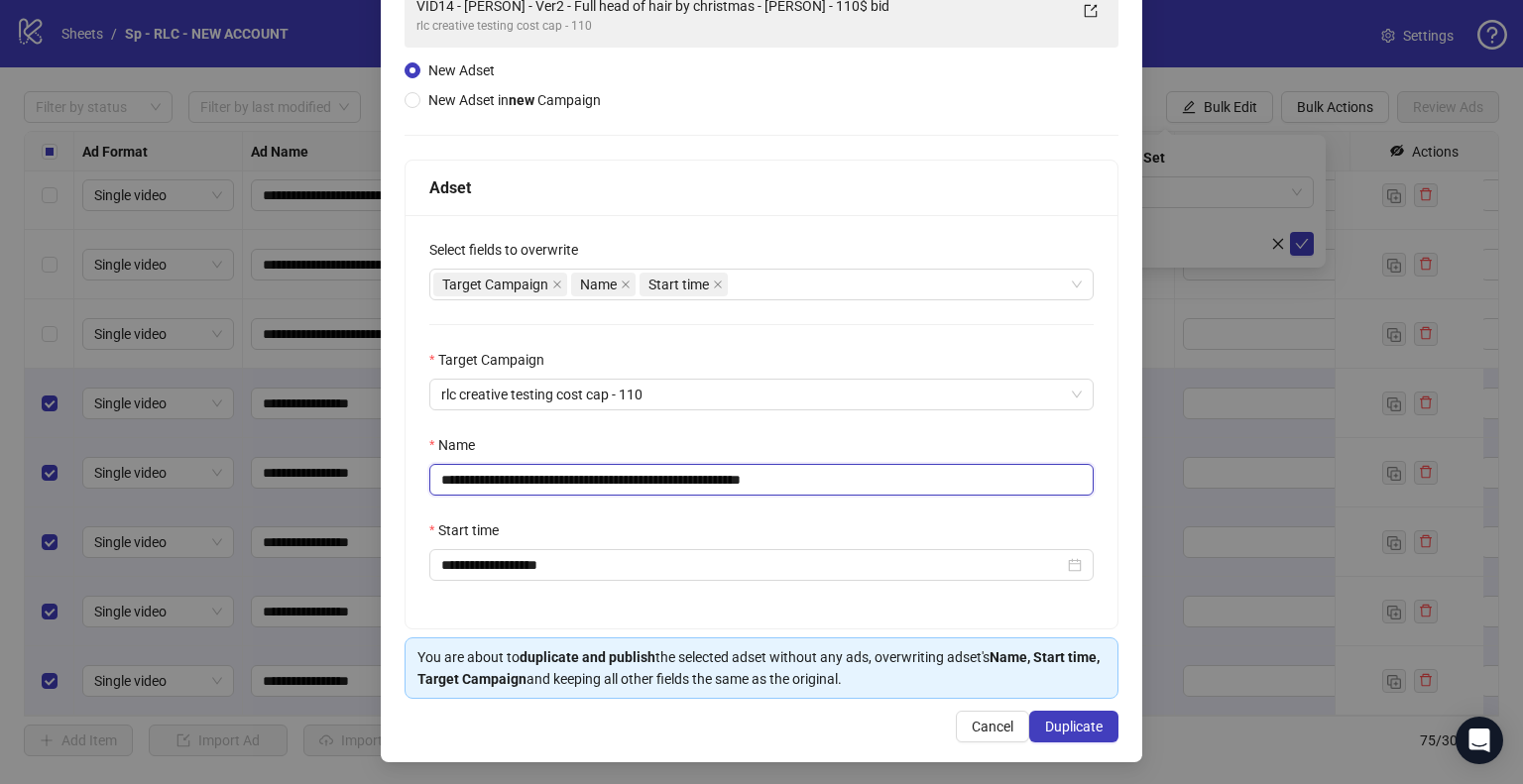 click on "**********" at bounding box center [762, 480] 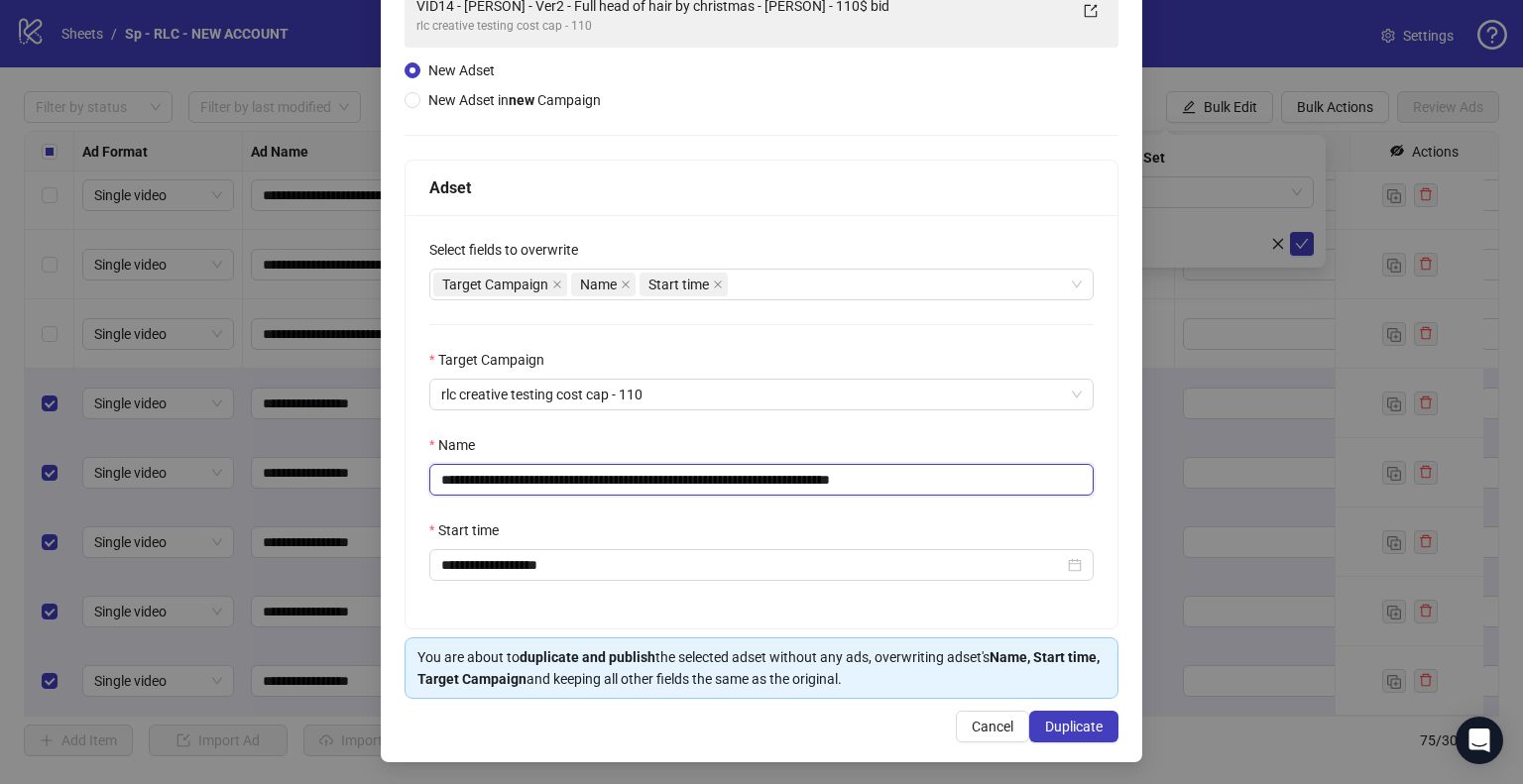 click on "**********" at bounding box center [762, 480] 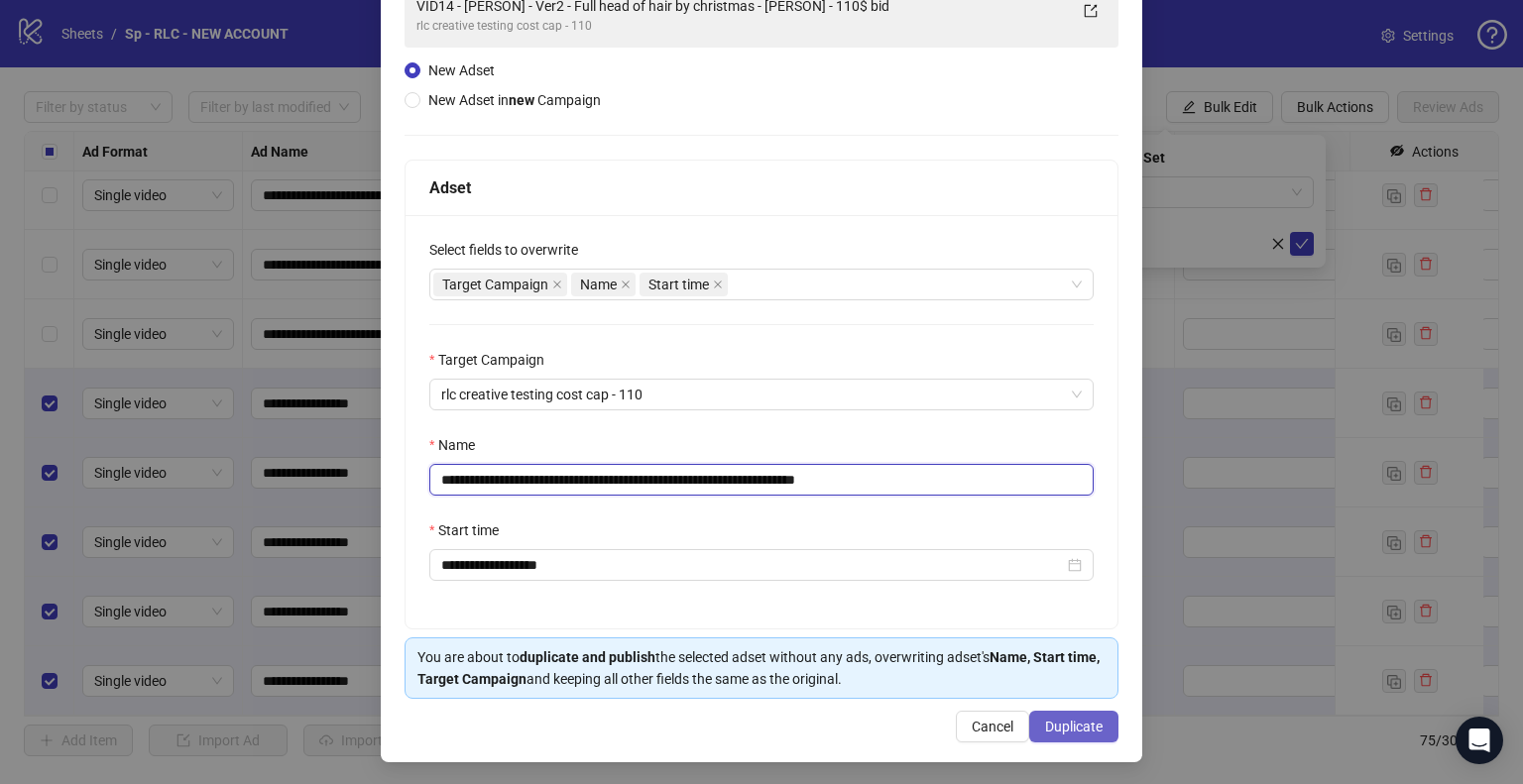 type on "**********" 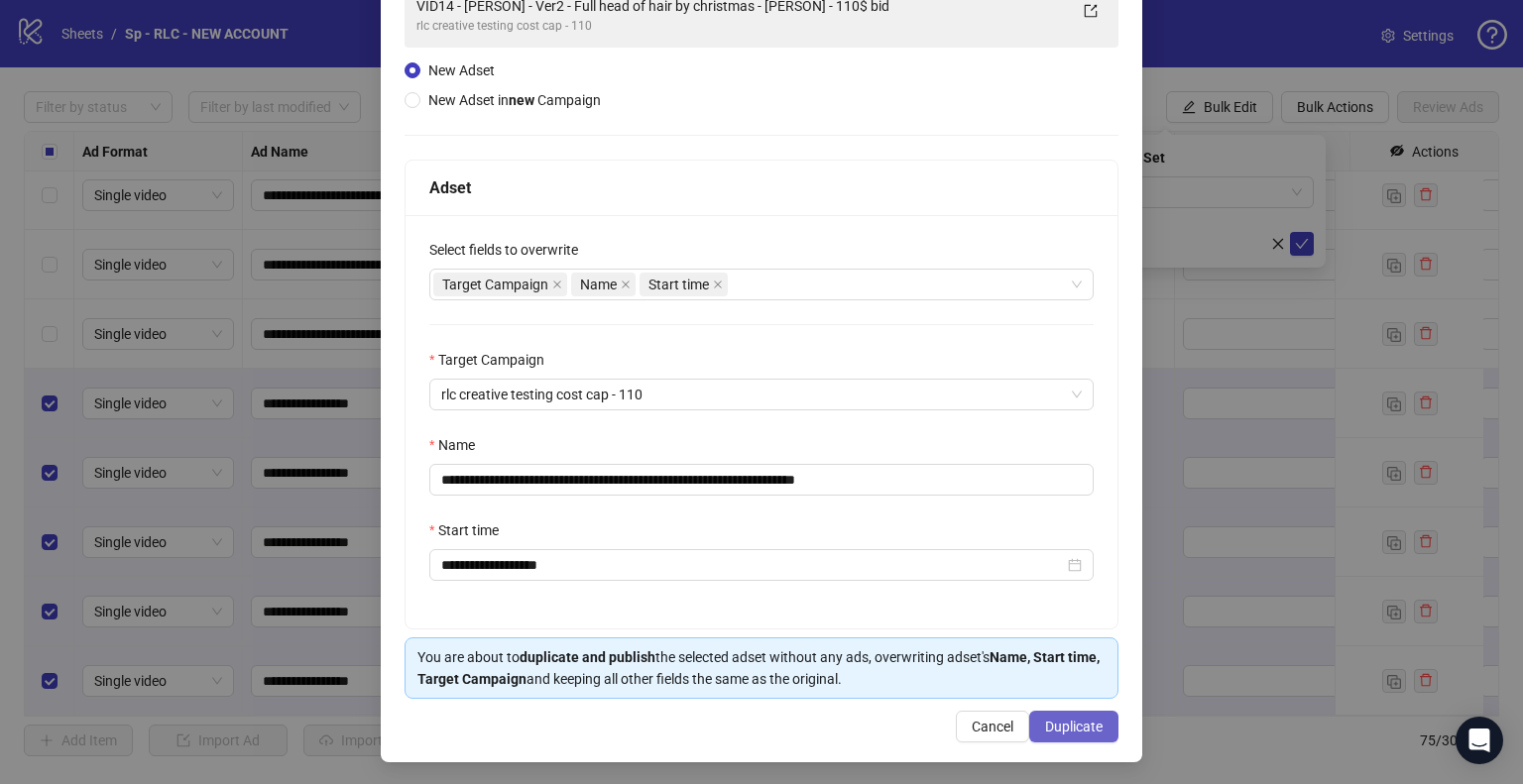click on "Duplicate" at bounding box center [1074, 727] 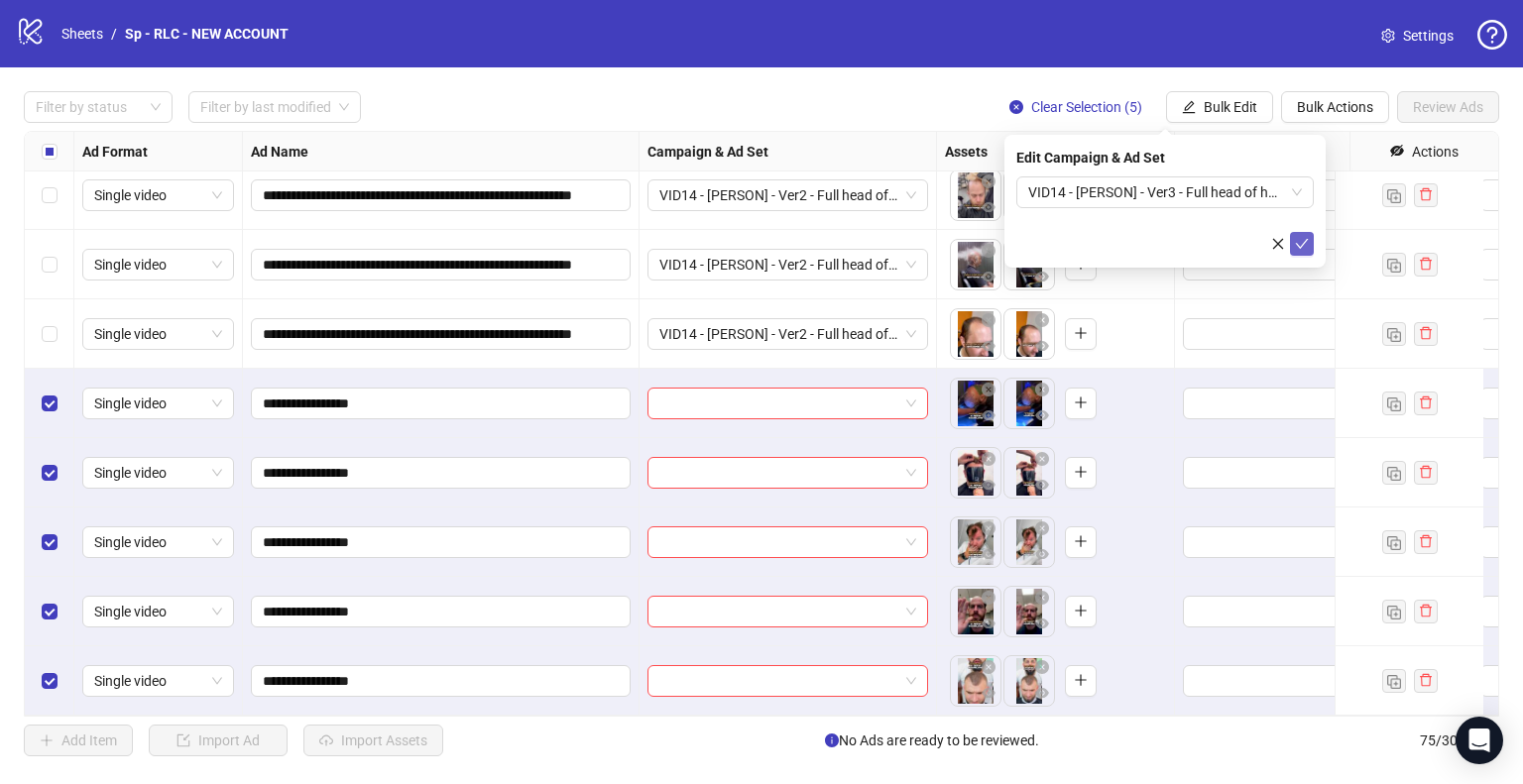 click 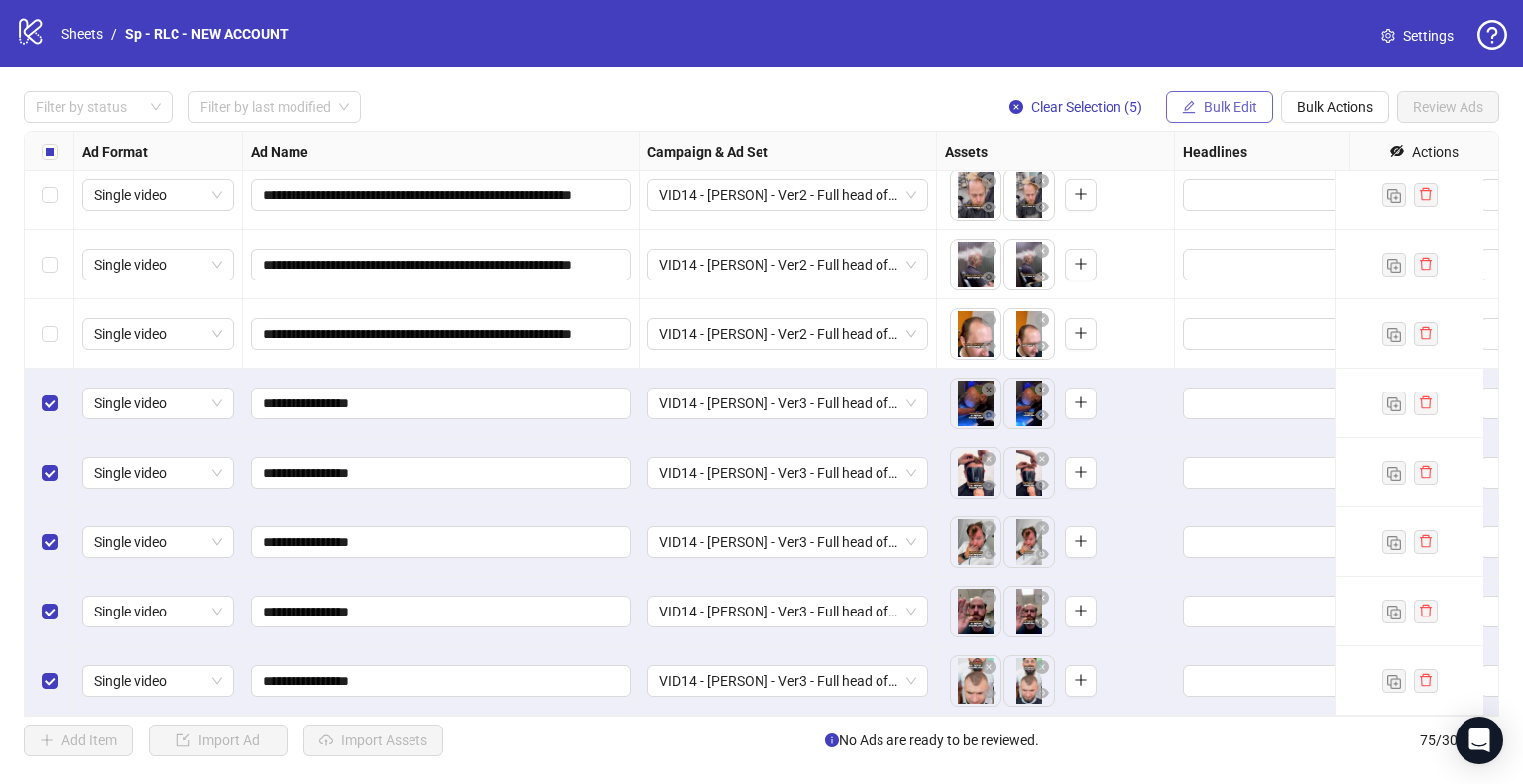 click on "Bulk Edit" at bounding box center [1230, 107] 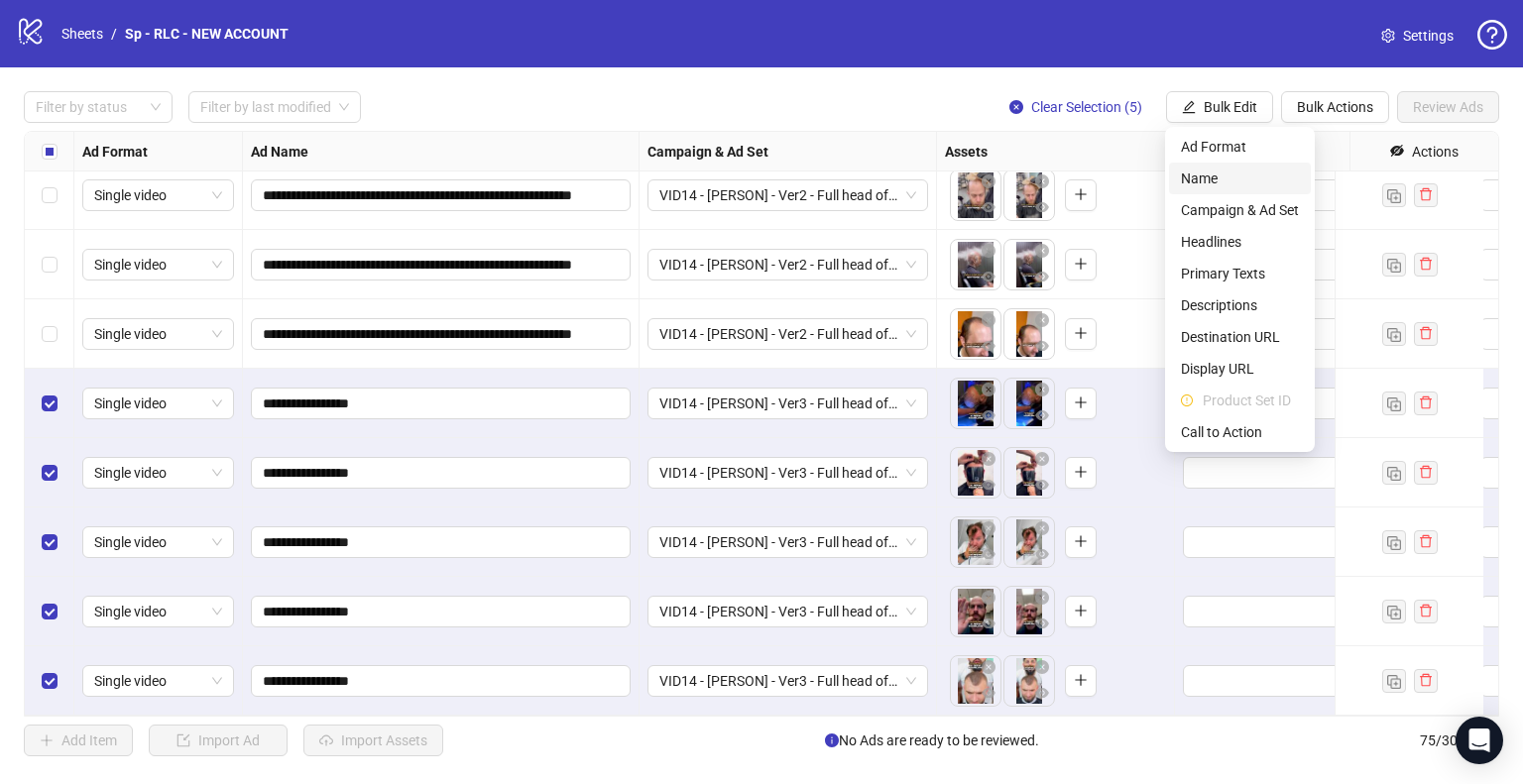 click on "Name" at bounding box center (1239, 178) 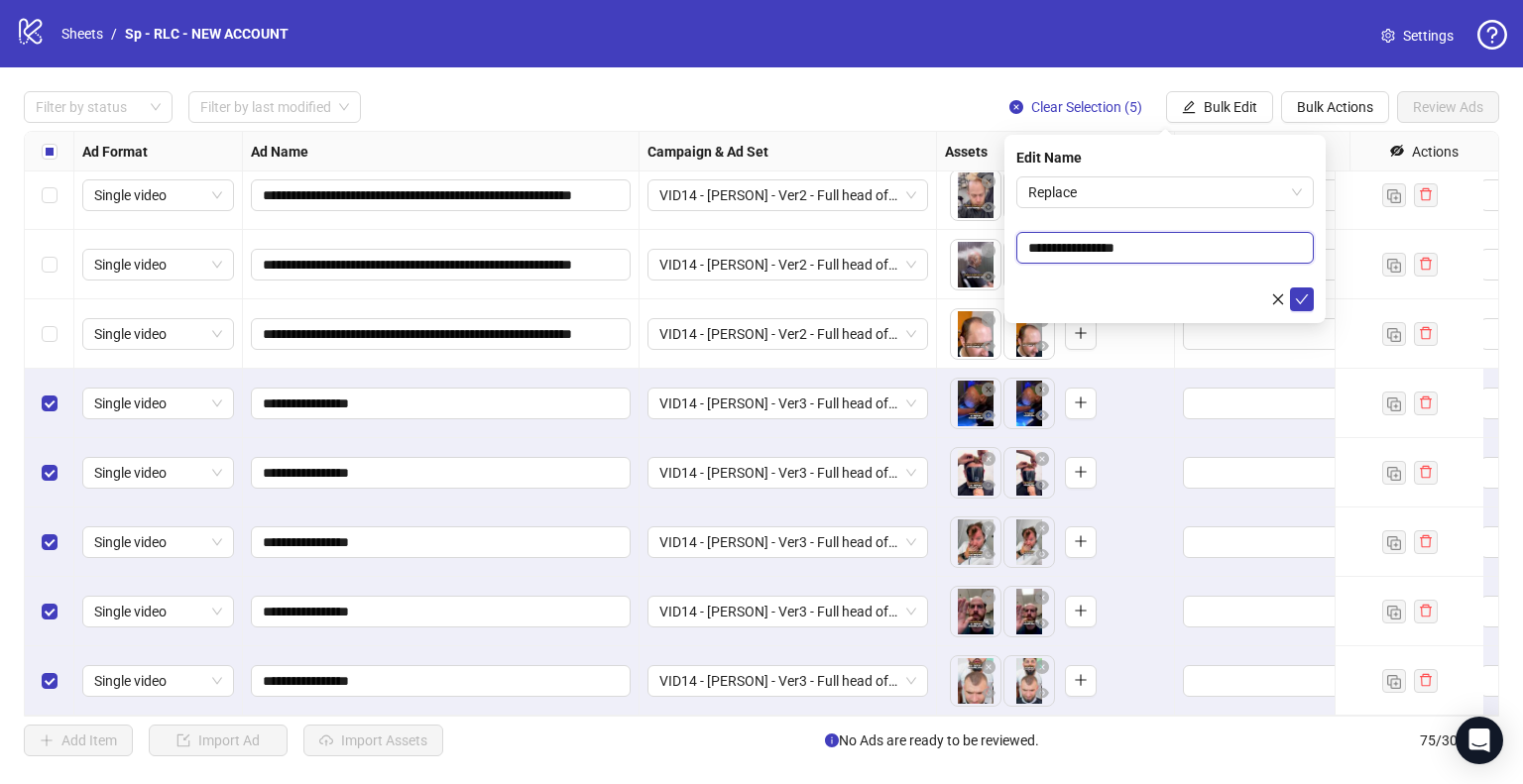 click on "**********" at bounding box center [1165, 248] 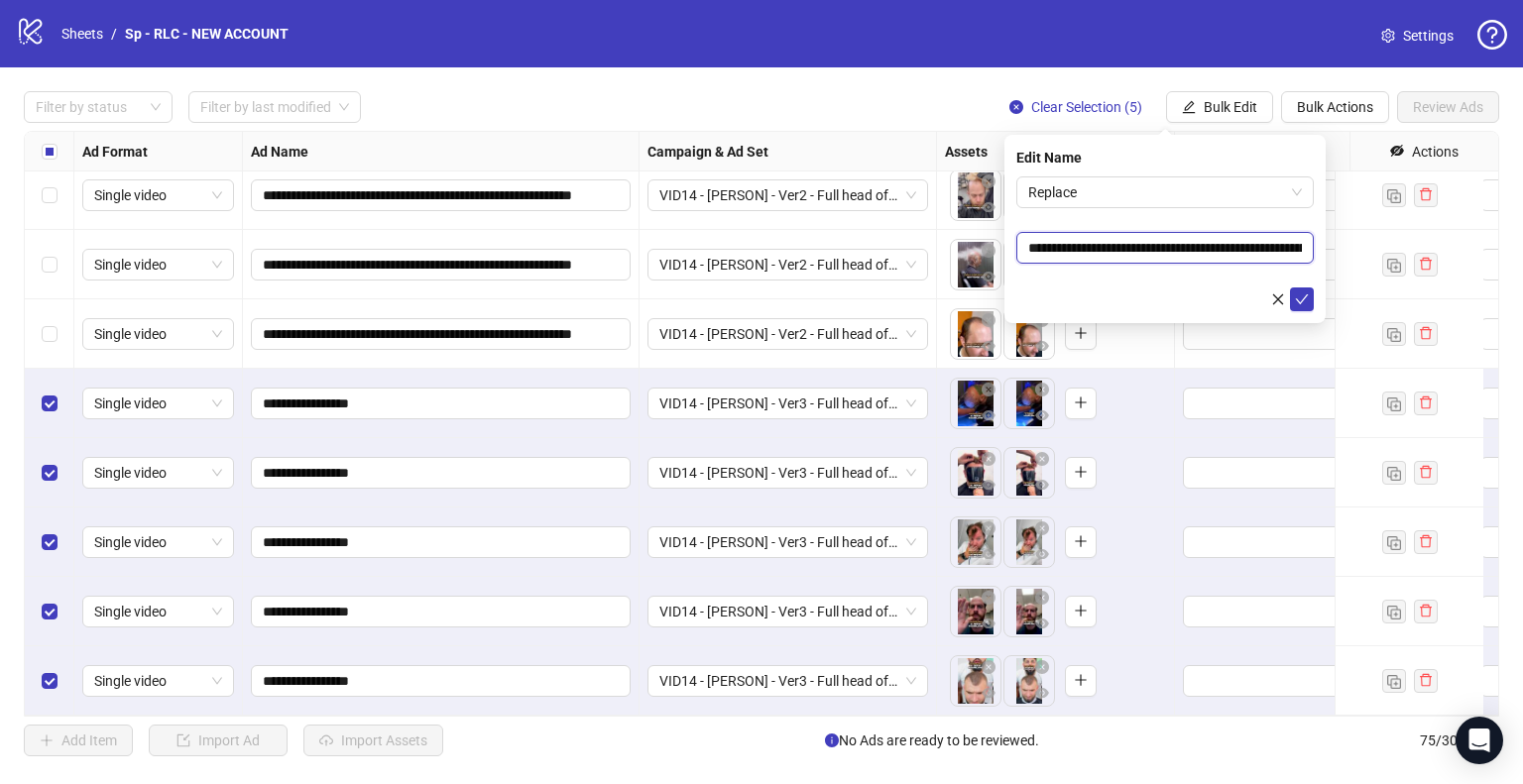 scroll, scrollTop: 0, scrollLeft: 77, axis: horizontal 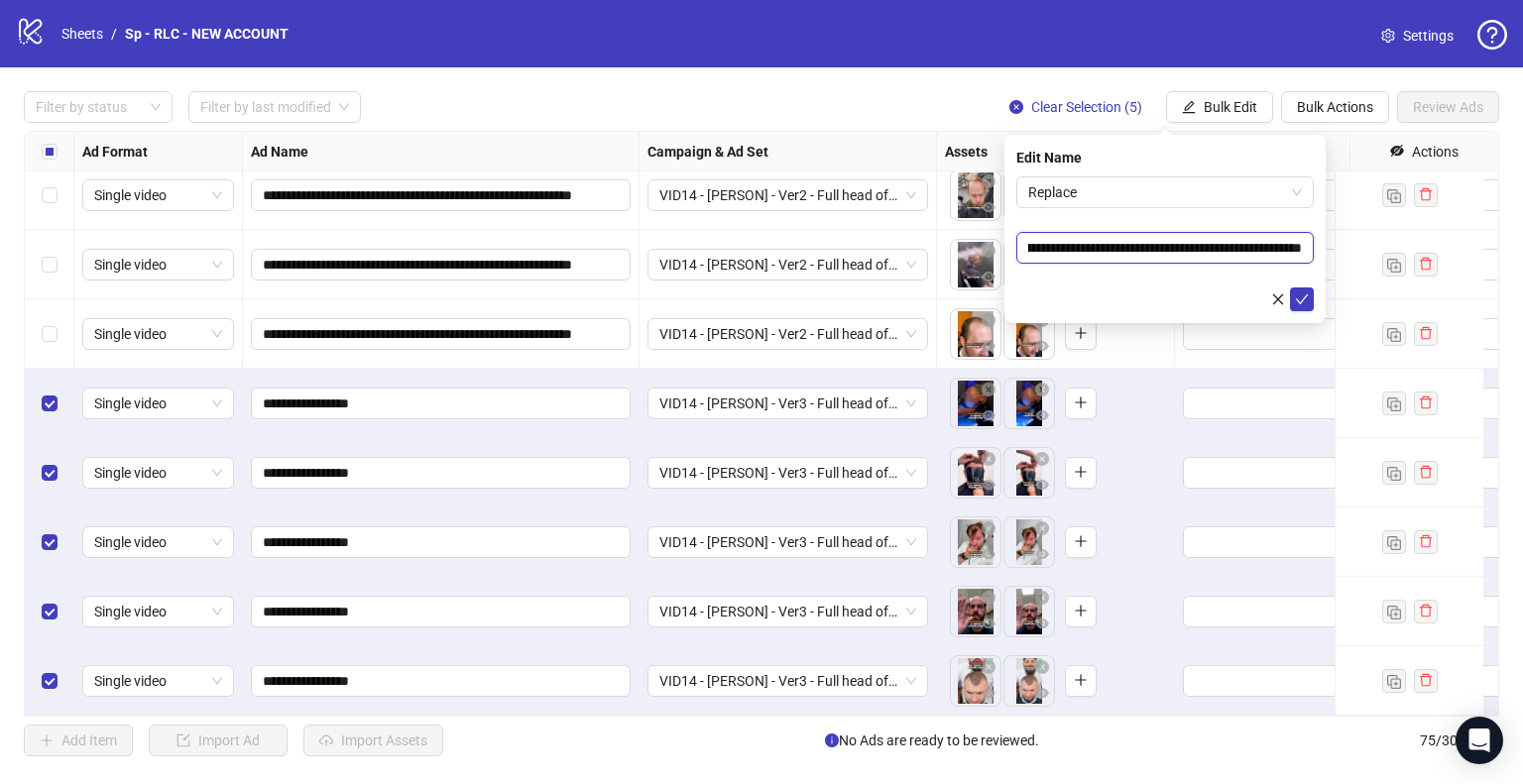 type on "**********" 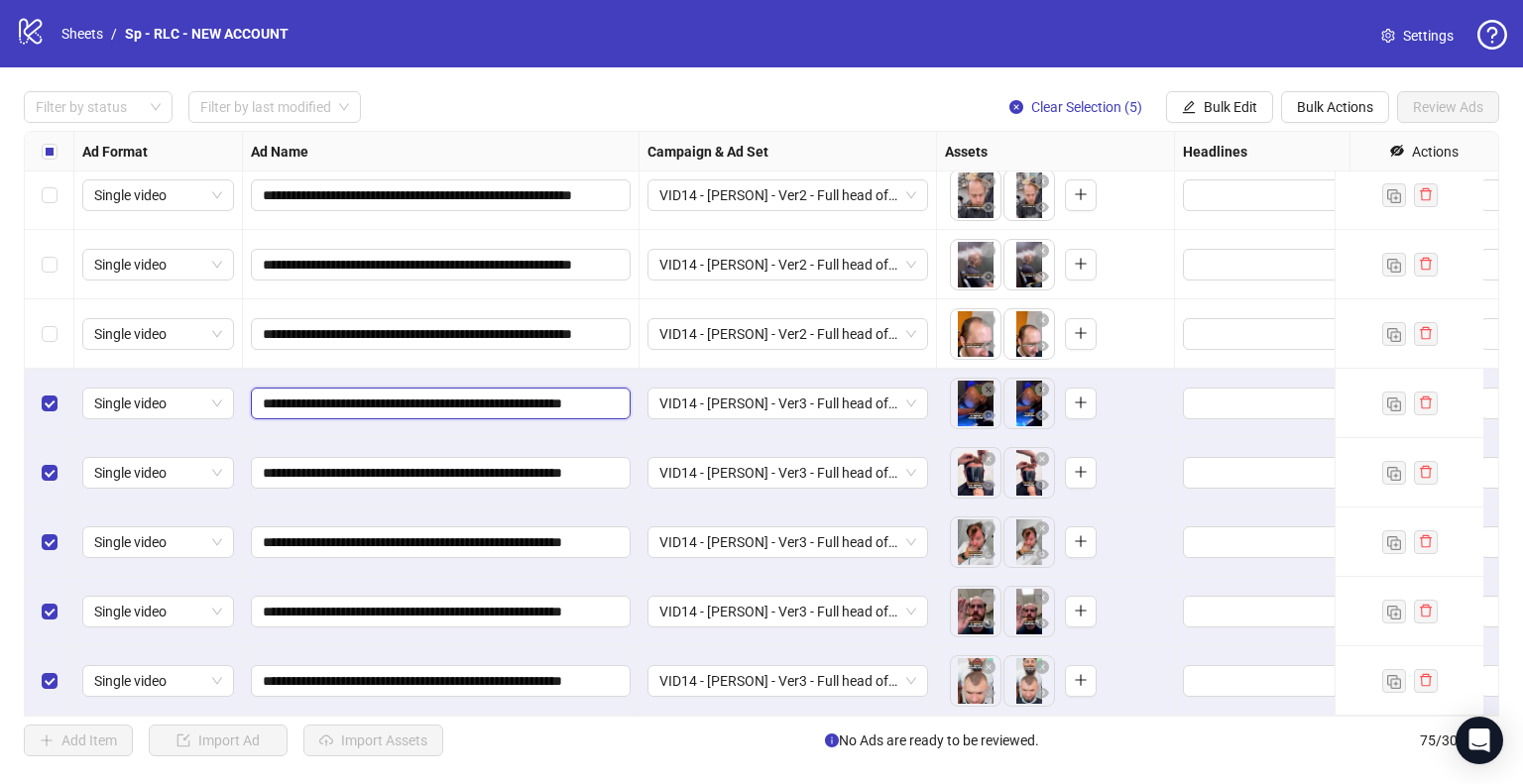 click on "**********" at bounding box center [438, 403] 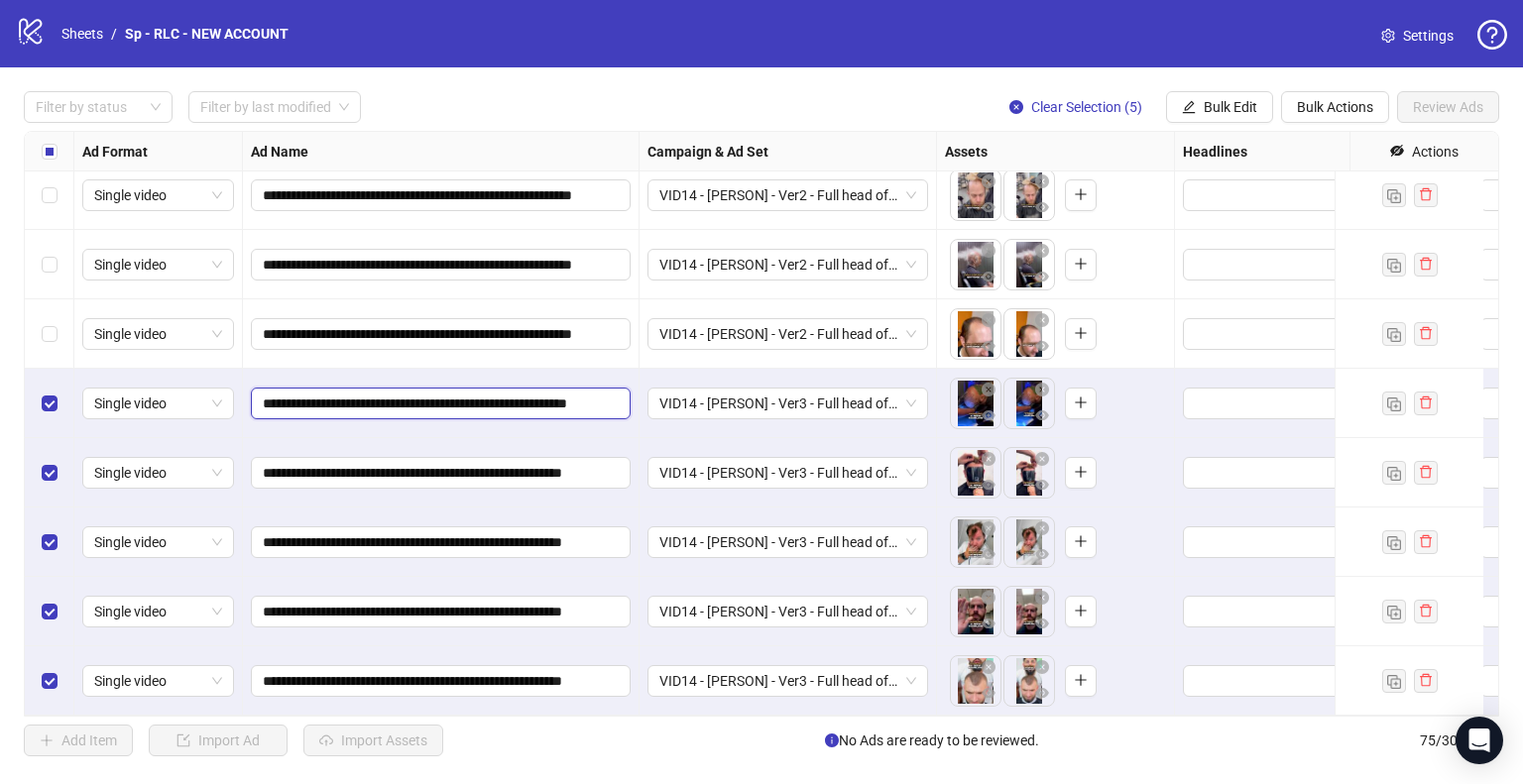 type on "**********" 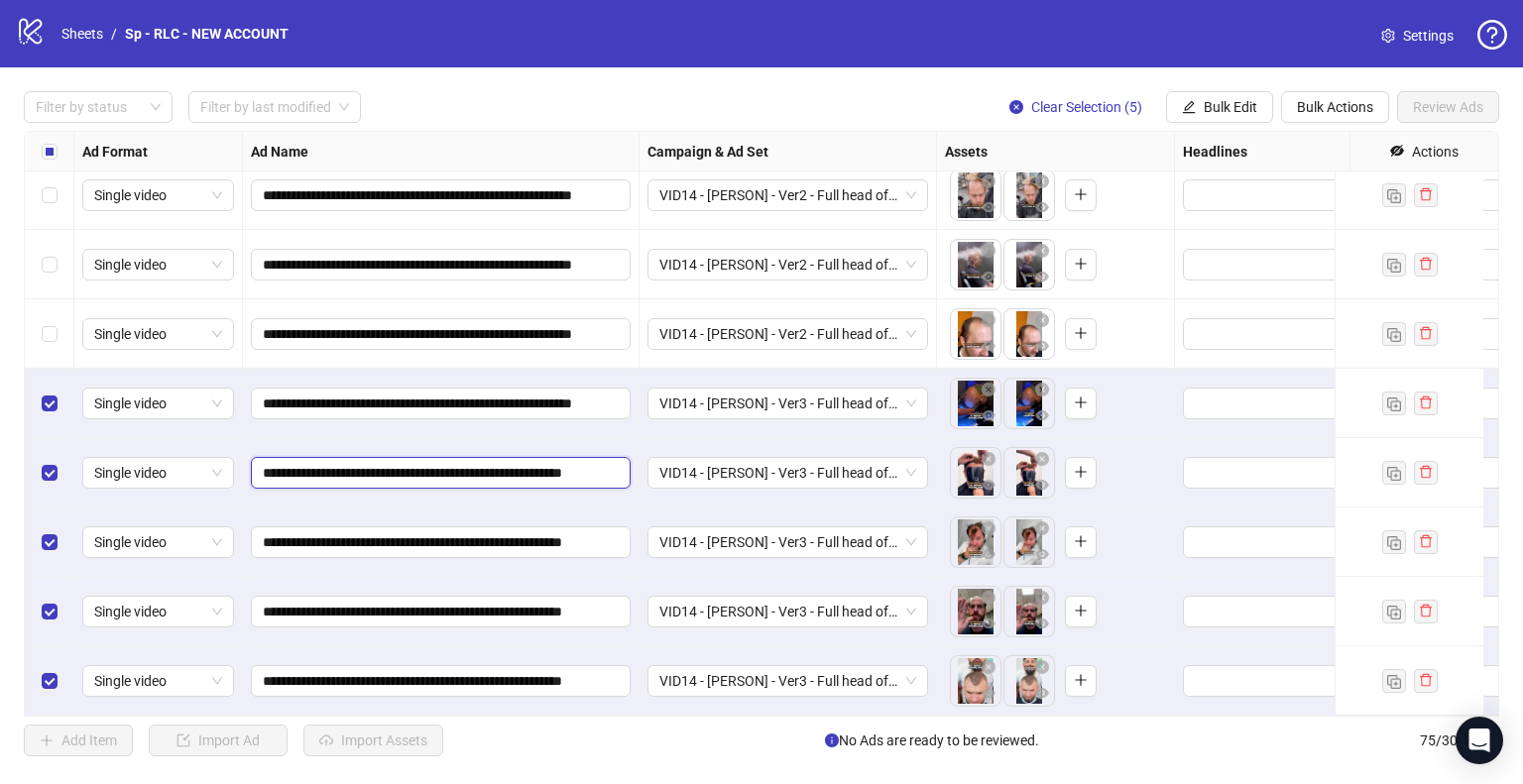 click on "**********" at bounding box center (438, 473) 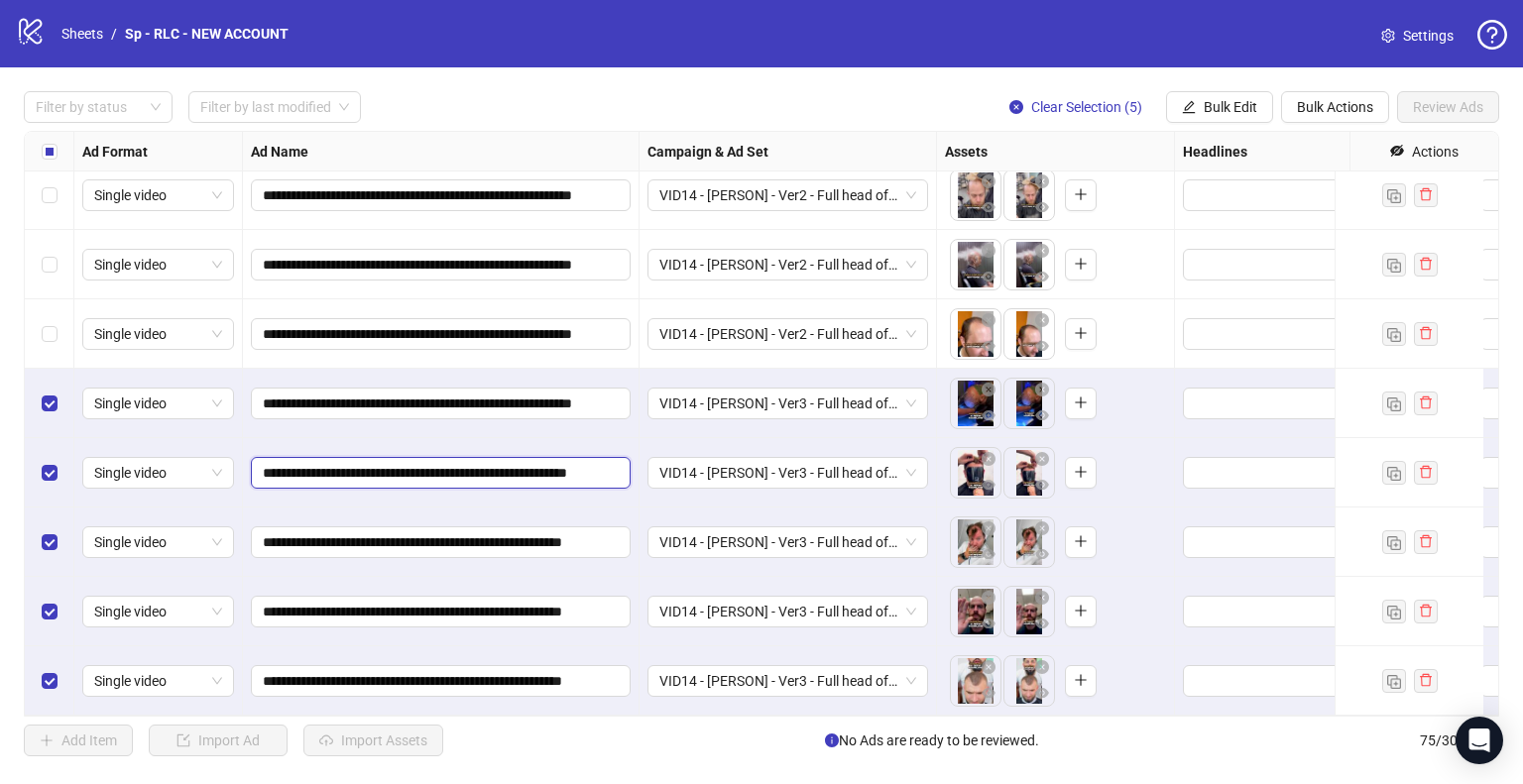 type on "**********" 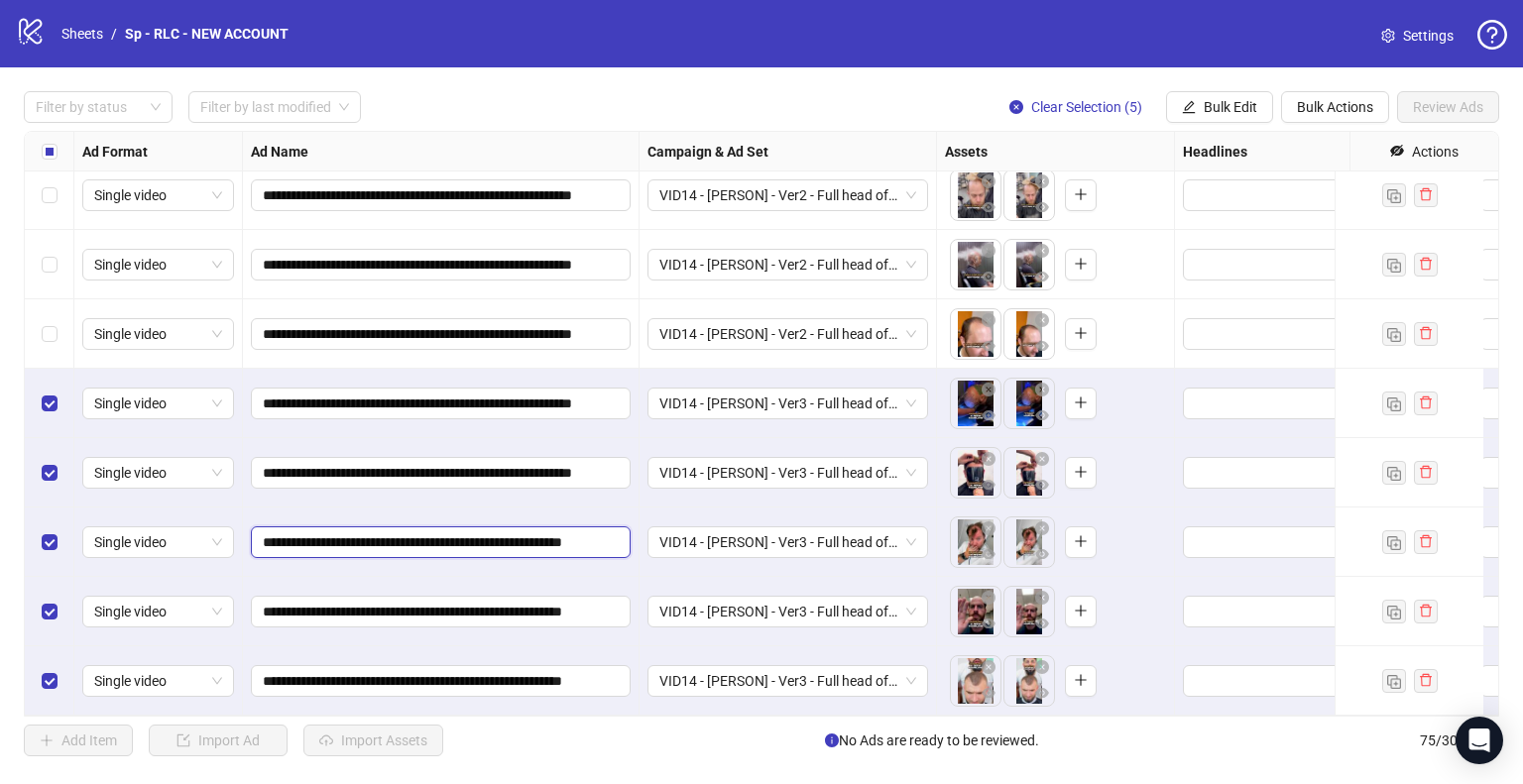 click on "**********" at bounding box center [438, 542] 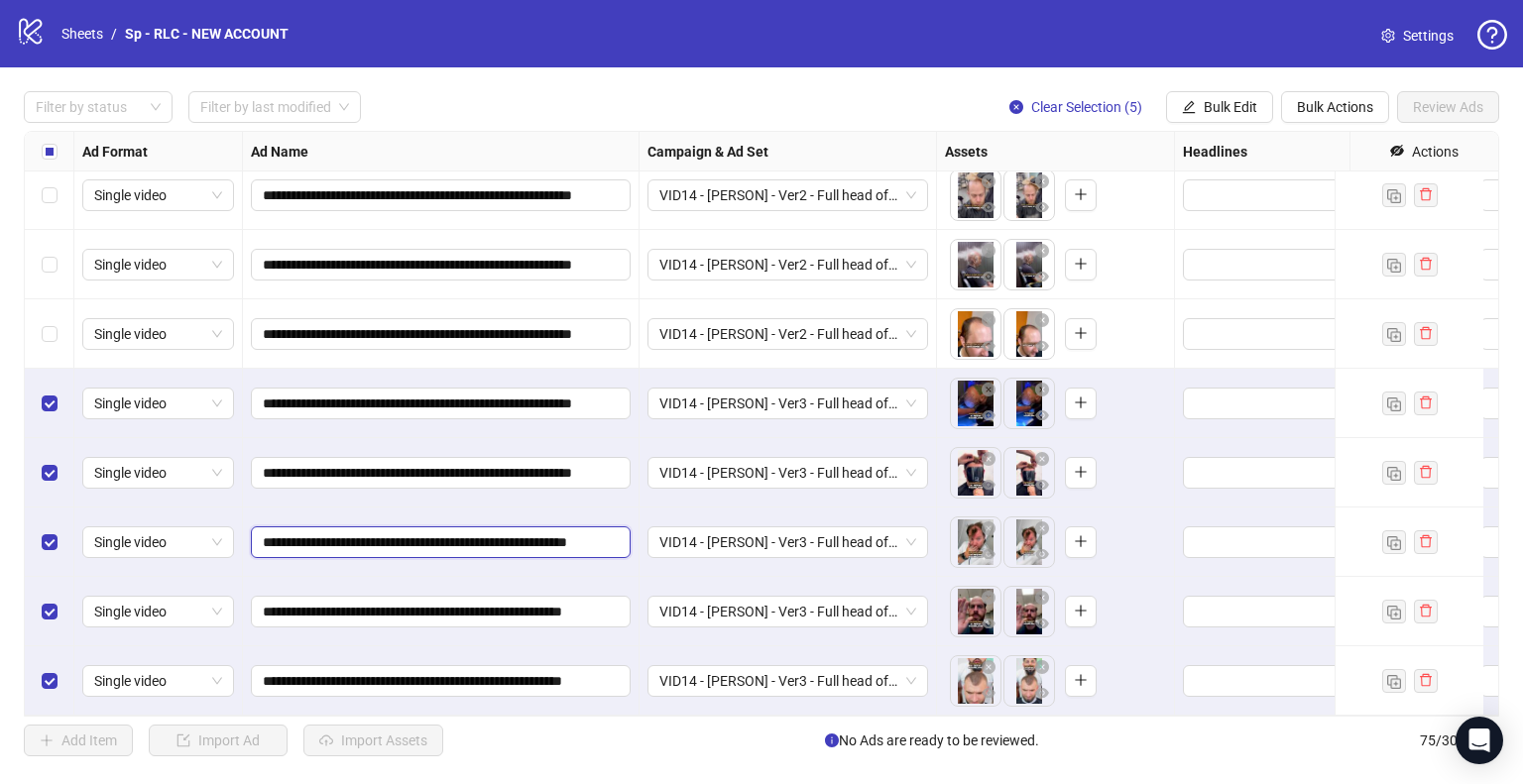 type on "**********" 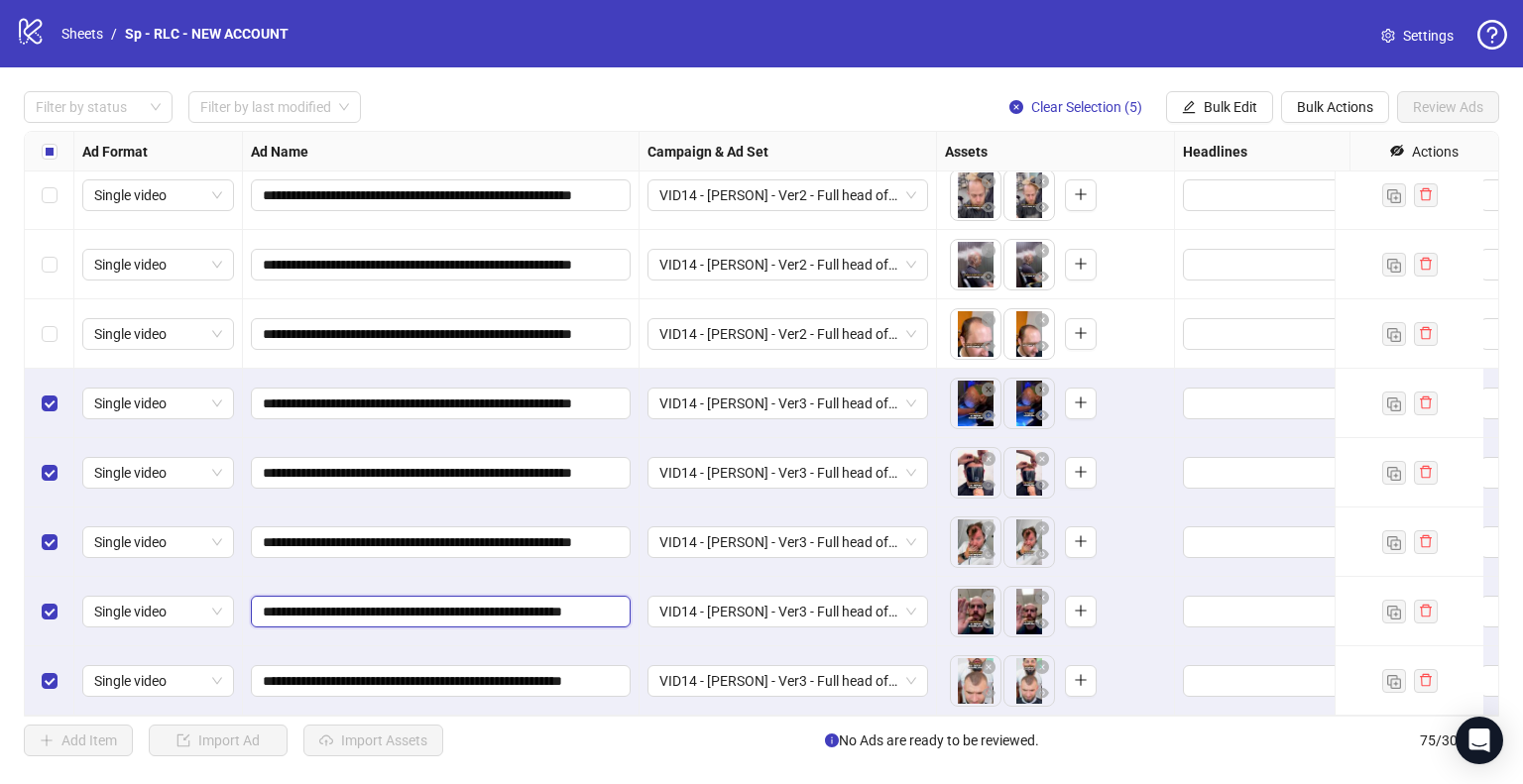 click on "**********" at bounding box center [438, 612] 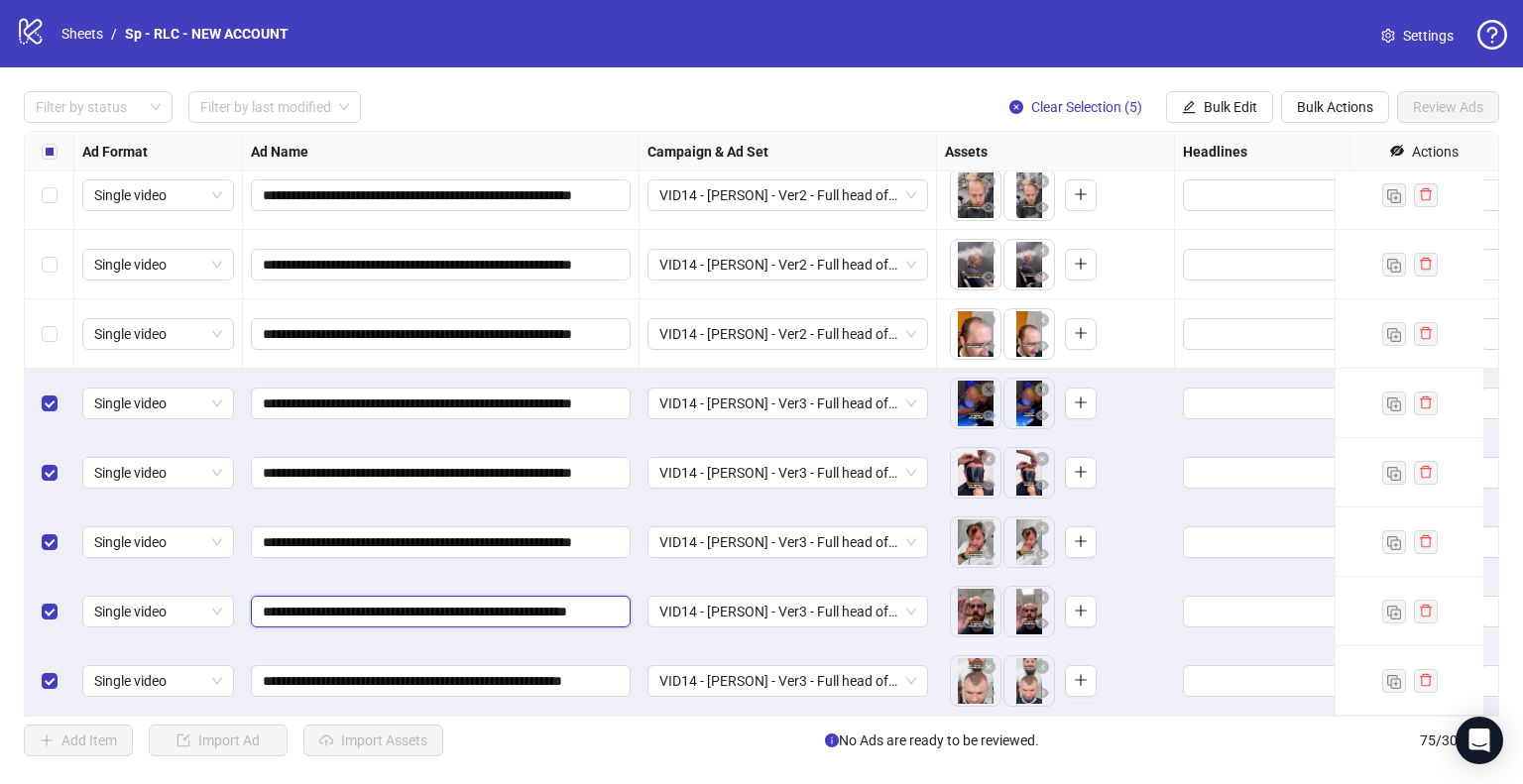 type on "**********" 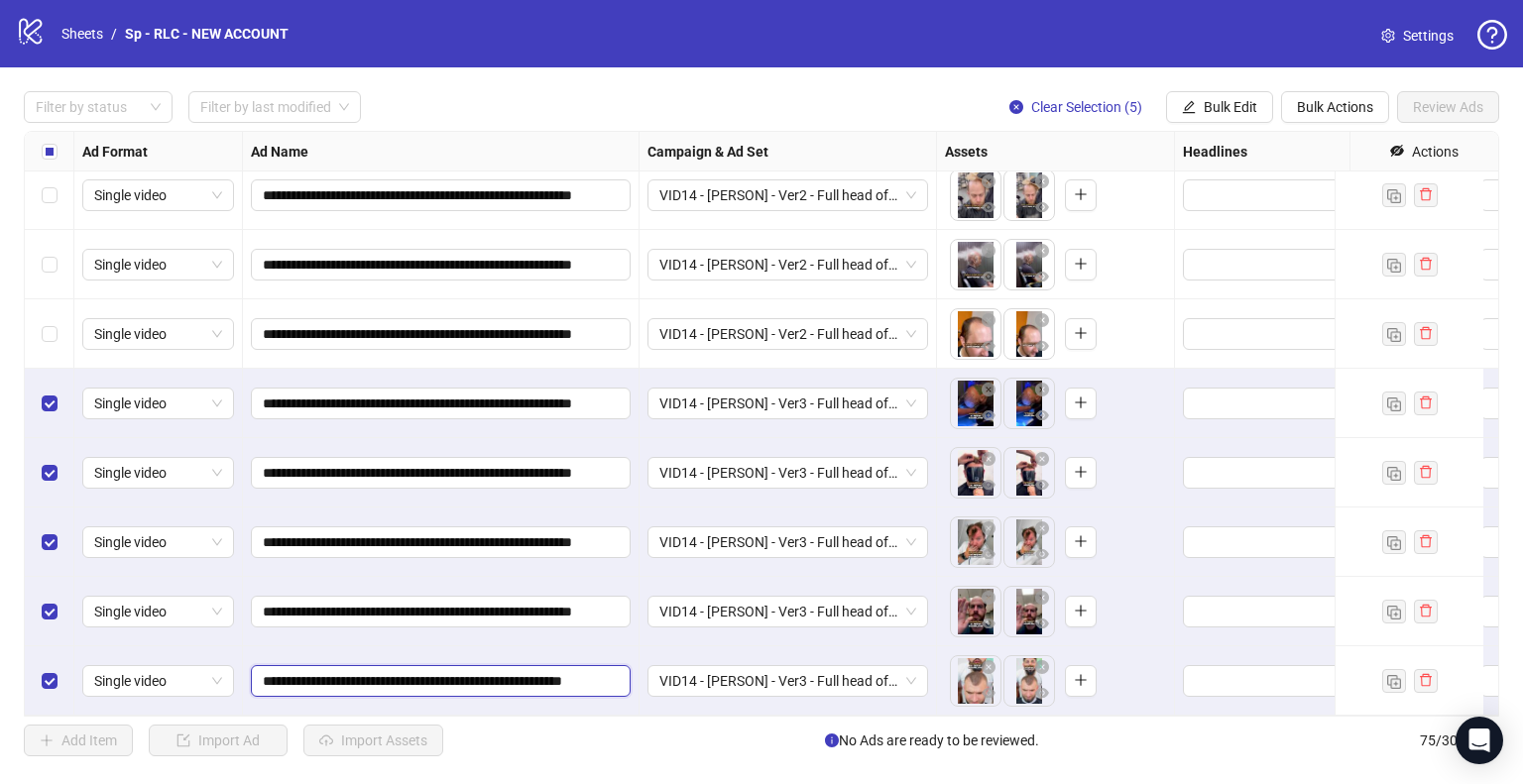 click on "**********" at bounding box center (438, 681) 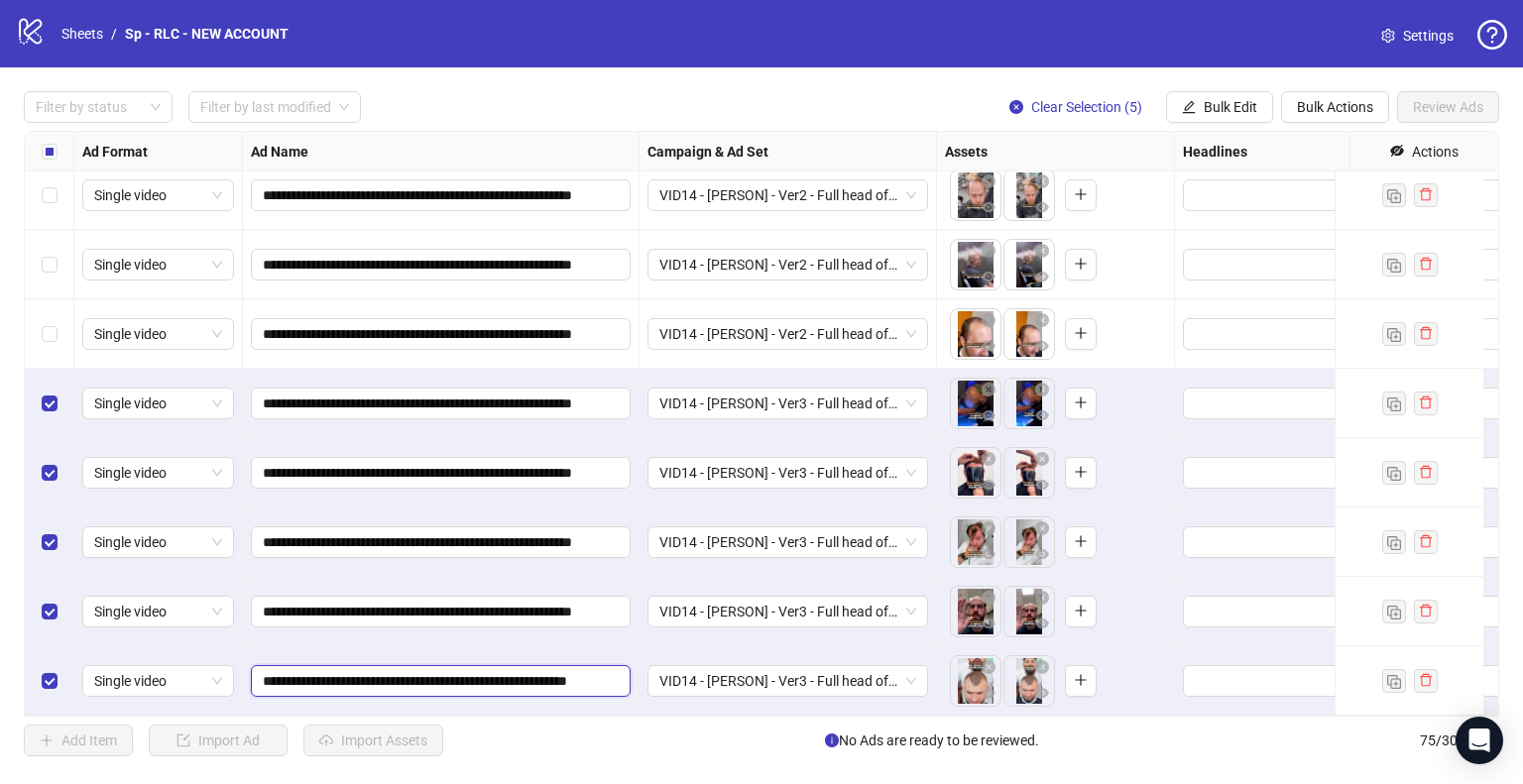type on "**********" 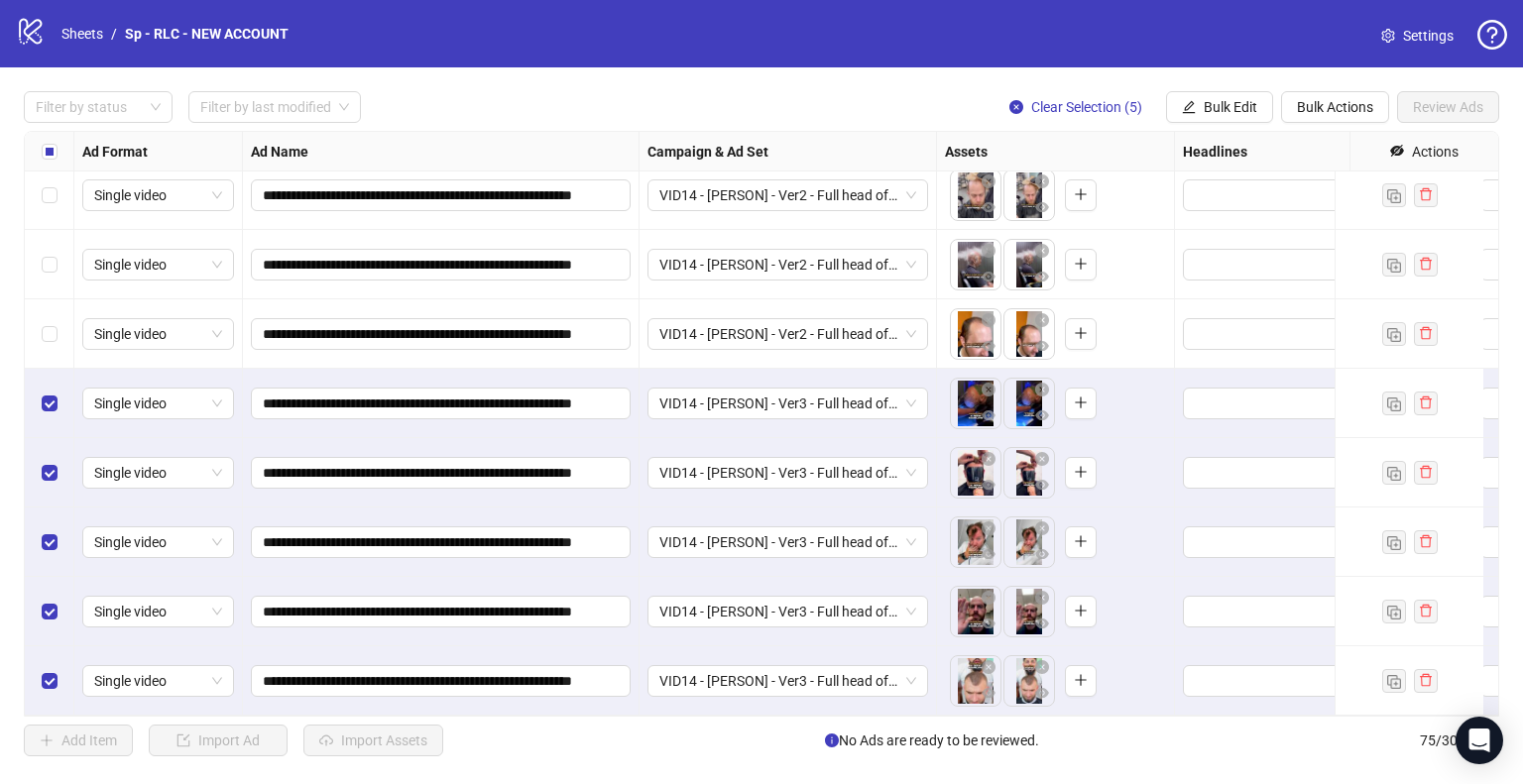 click on "**********" at bounding box center (441, 612) 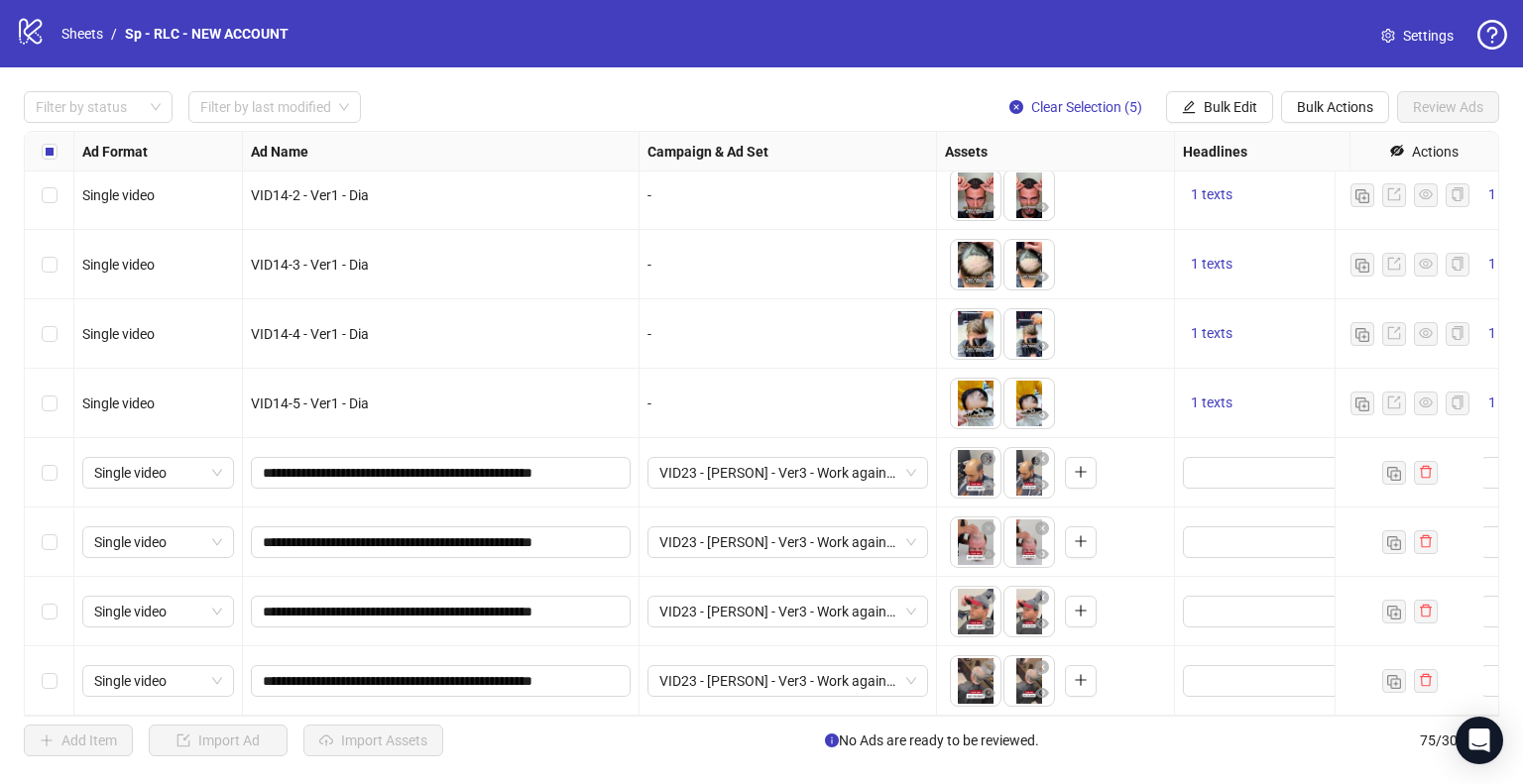 scroll, scrollTop: 2548, scrollLeft: 0, axis: vertical 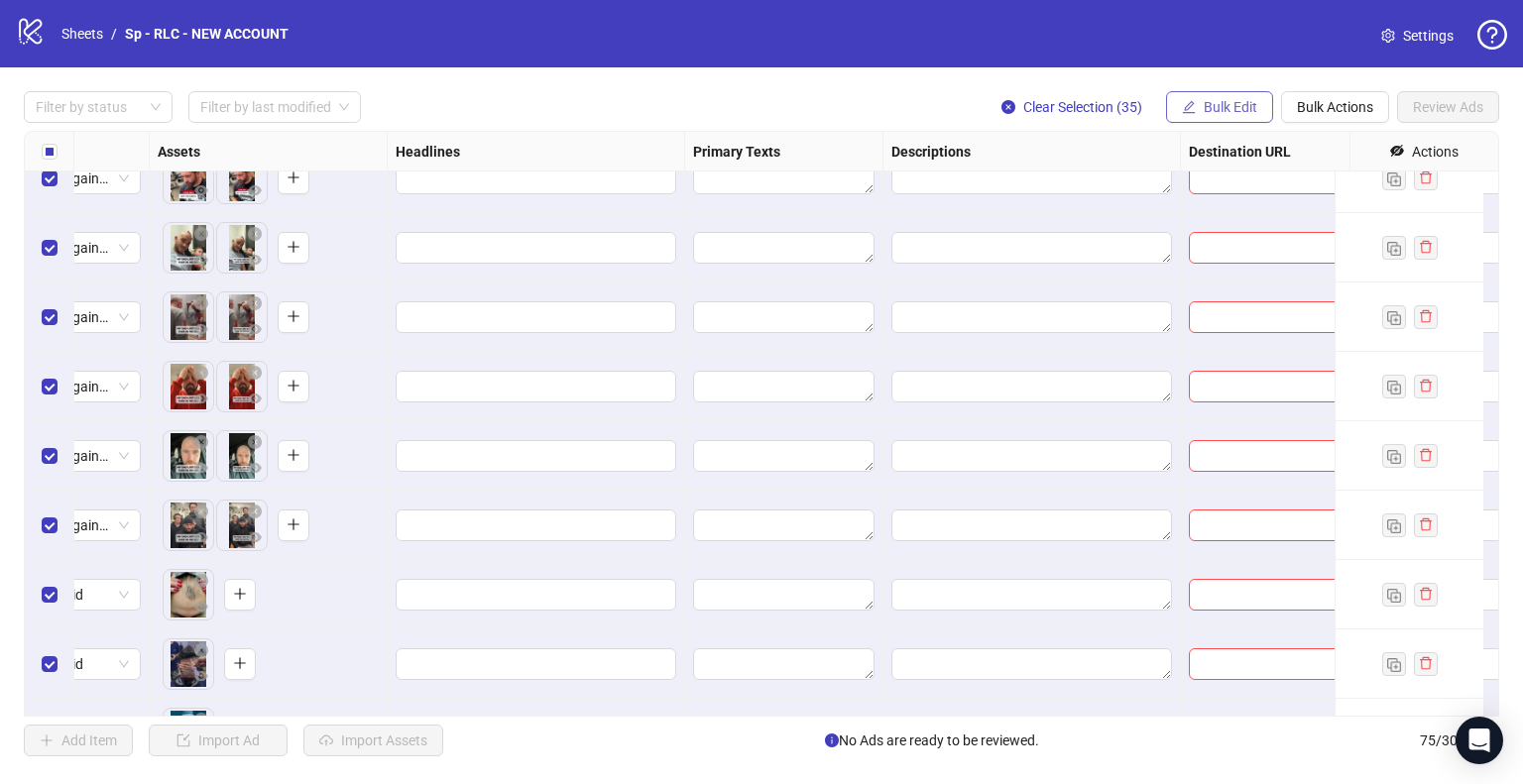 click on "Bulk Edit" at bounding box center (1230, 107) 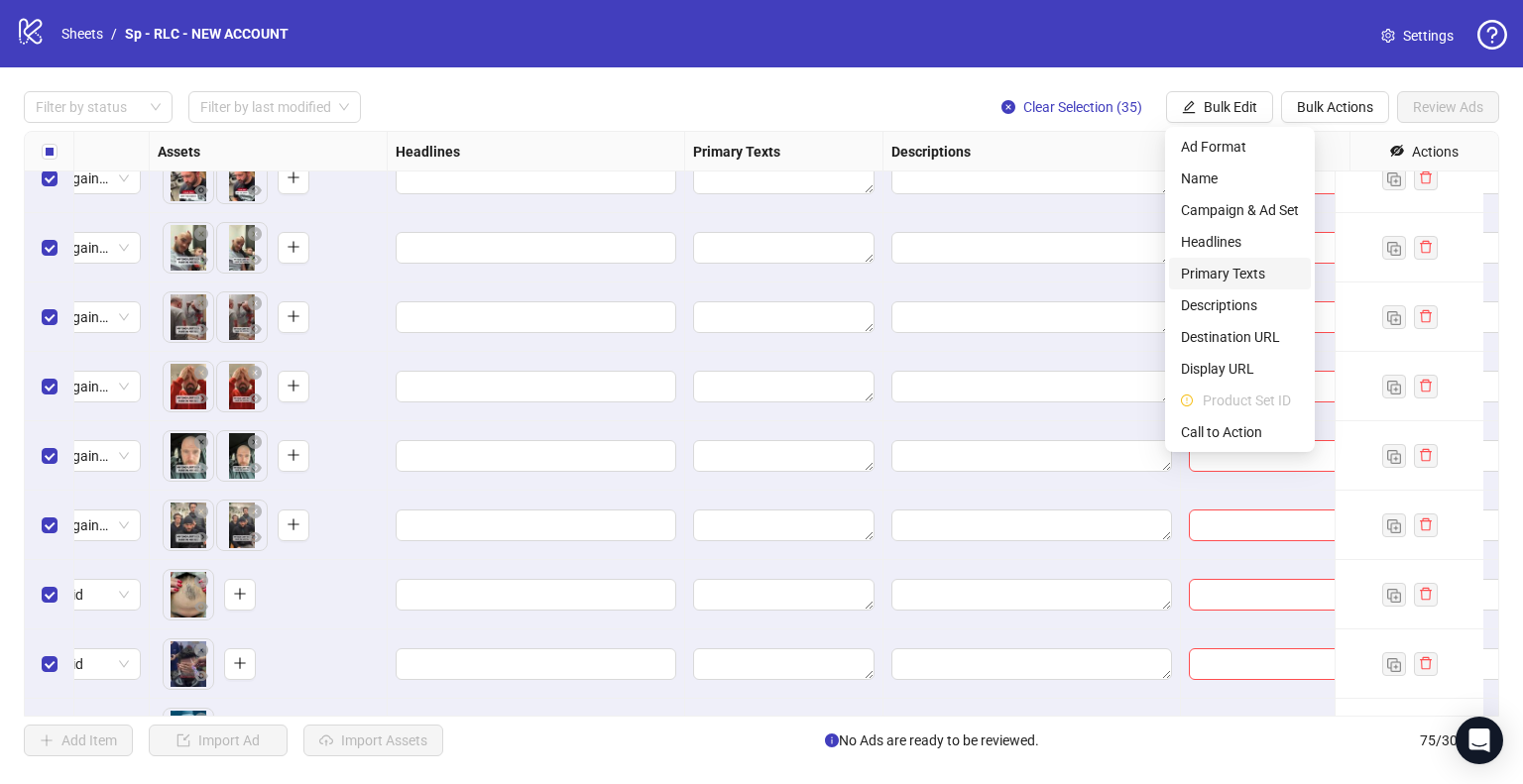 click on "Primary Texts" at bounding box center (1239, 274) 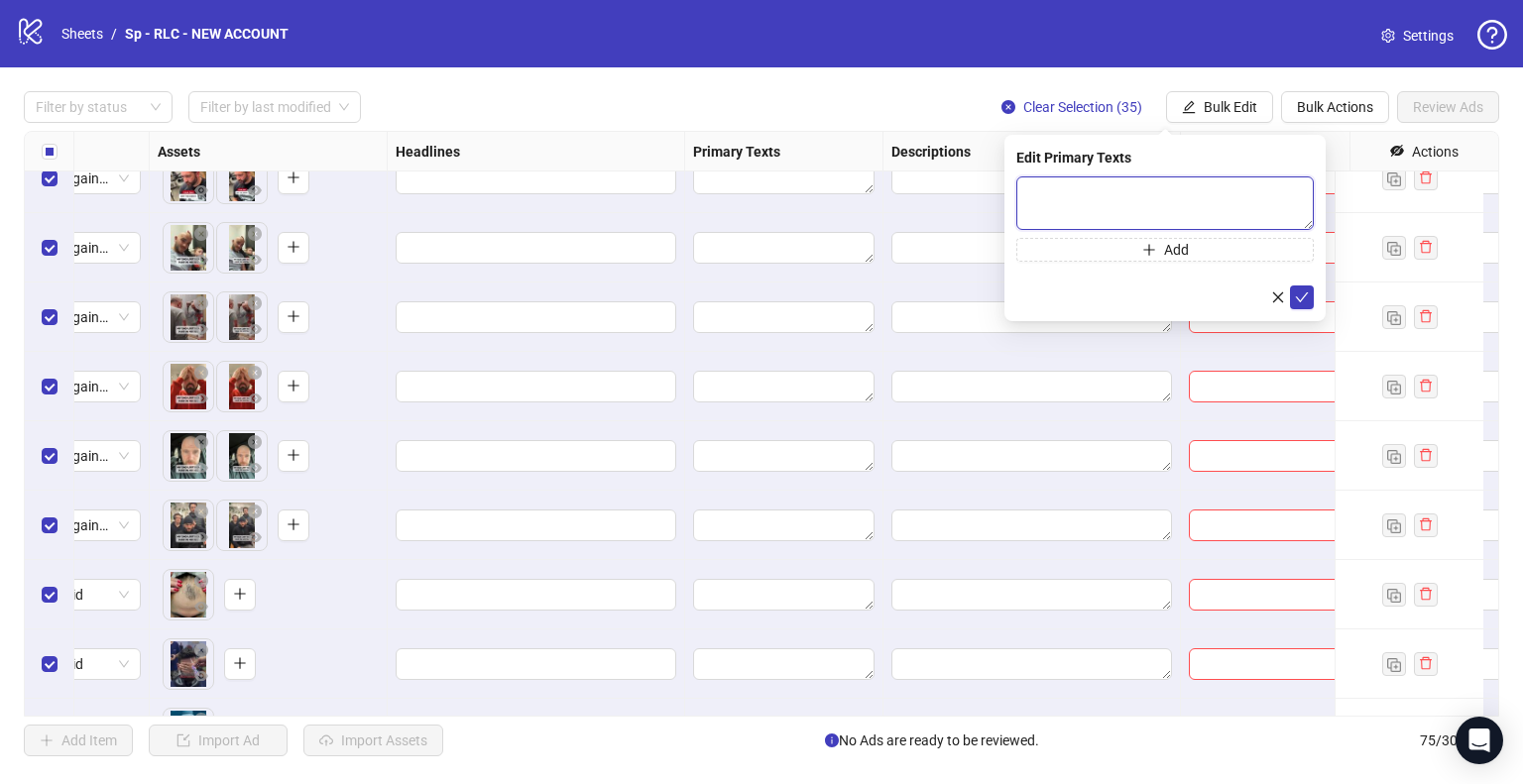 click at bounding box center [1165, 203] 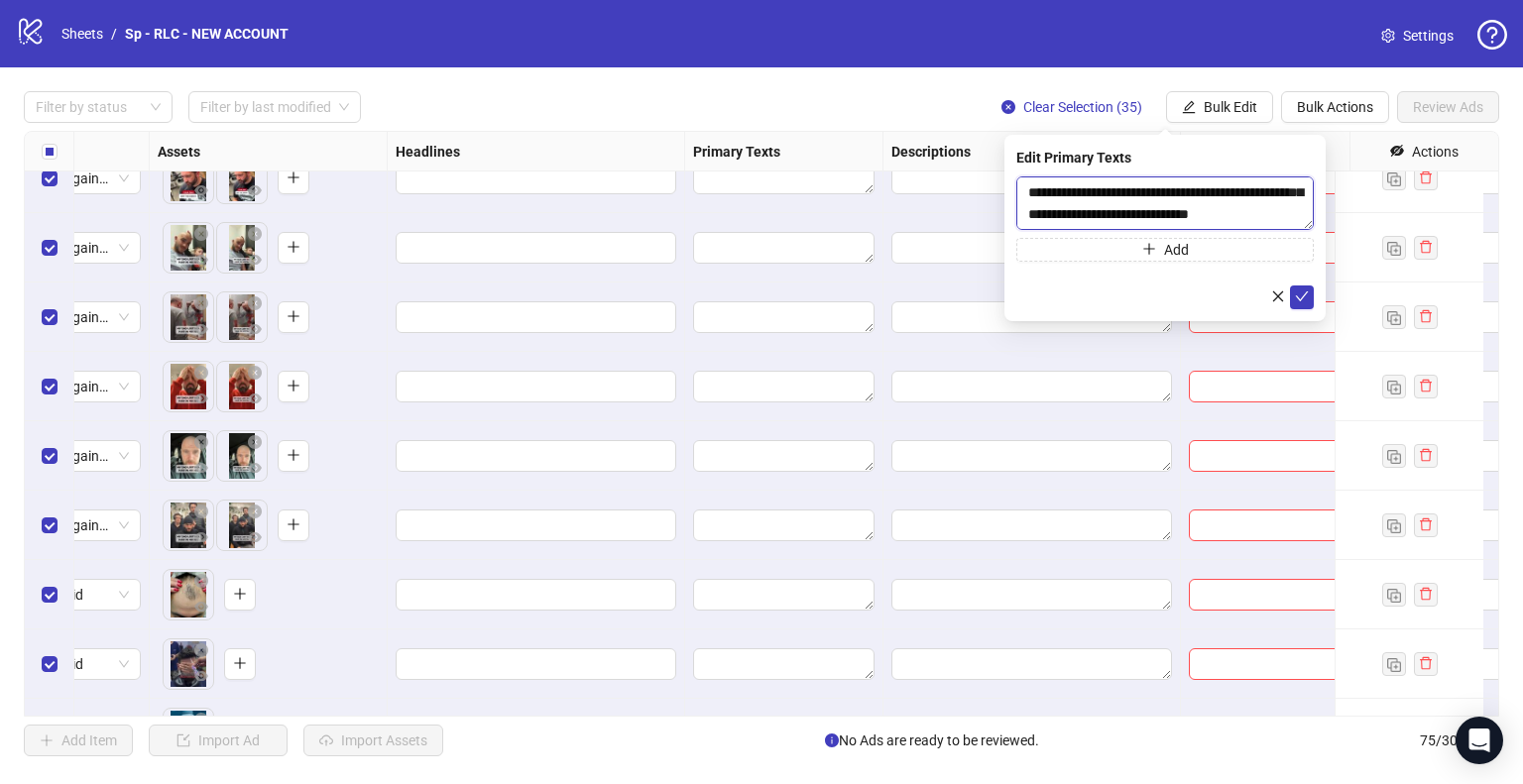scroll, scrollTop: 305, scrollLeft: 0, axis: vertical 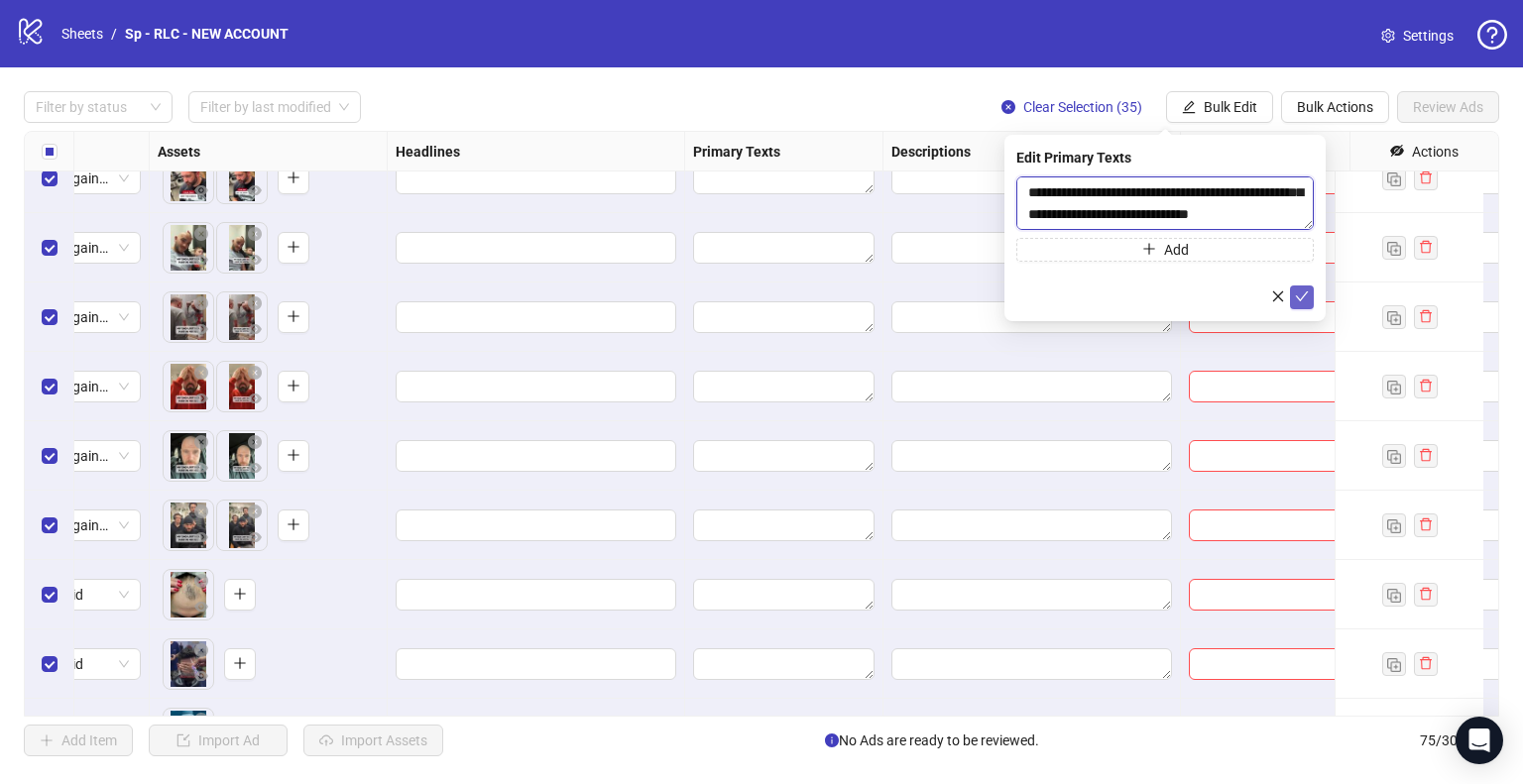 type on "**********" 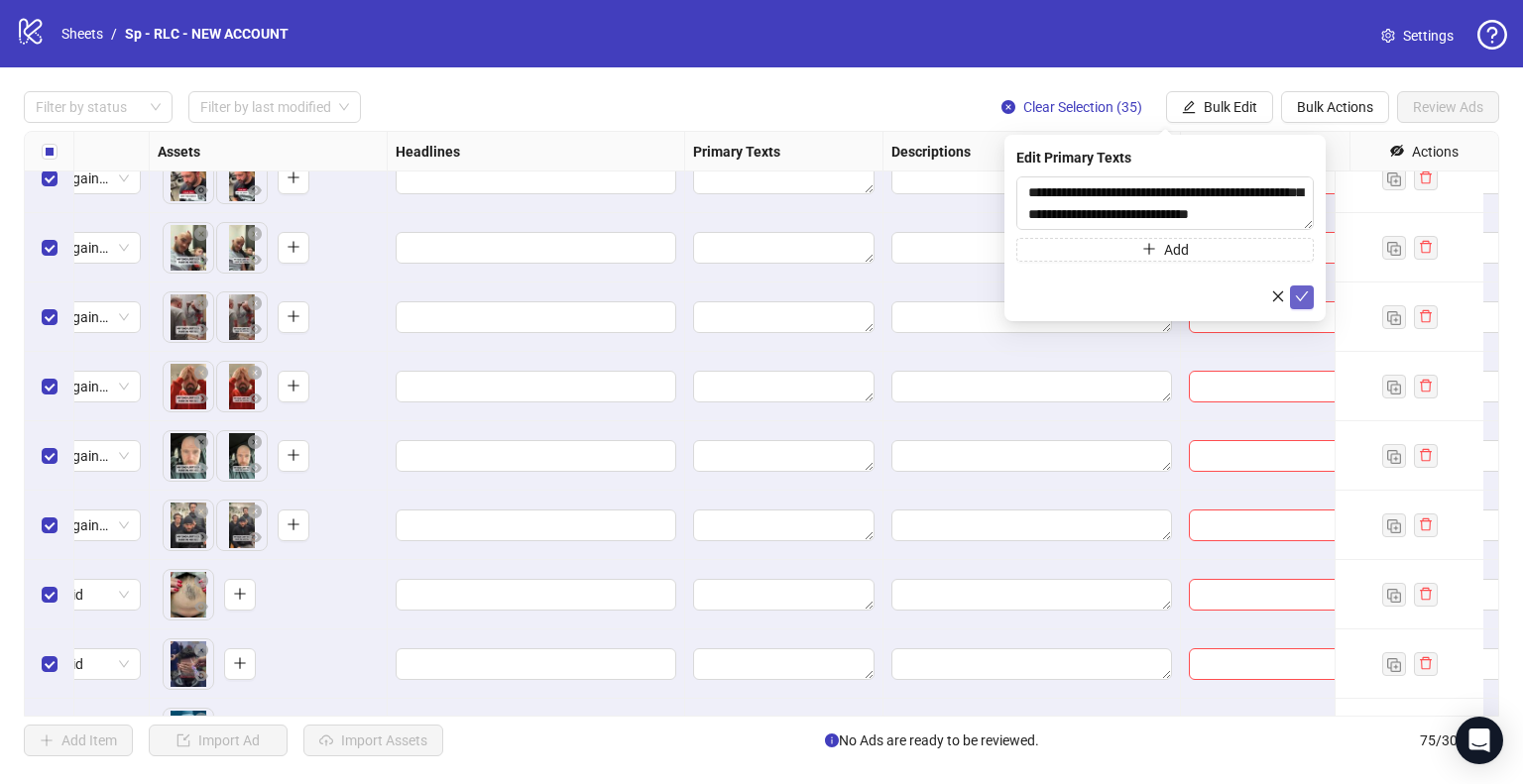 click at bounding box center [1302, 297] 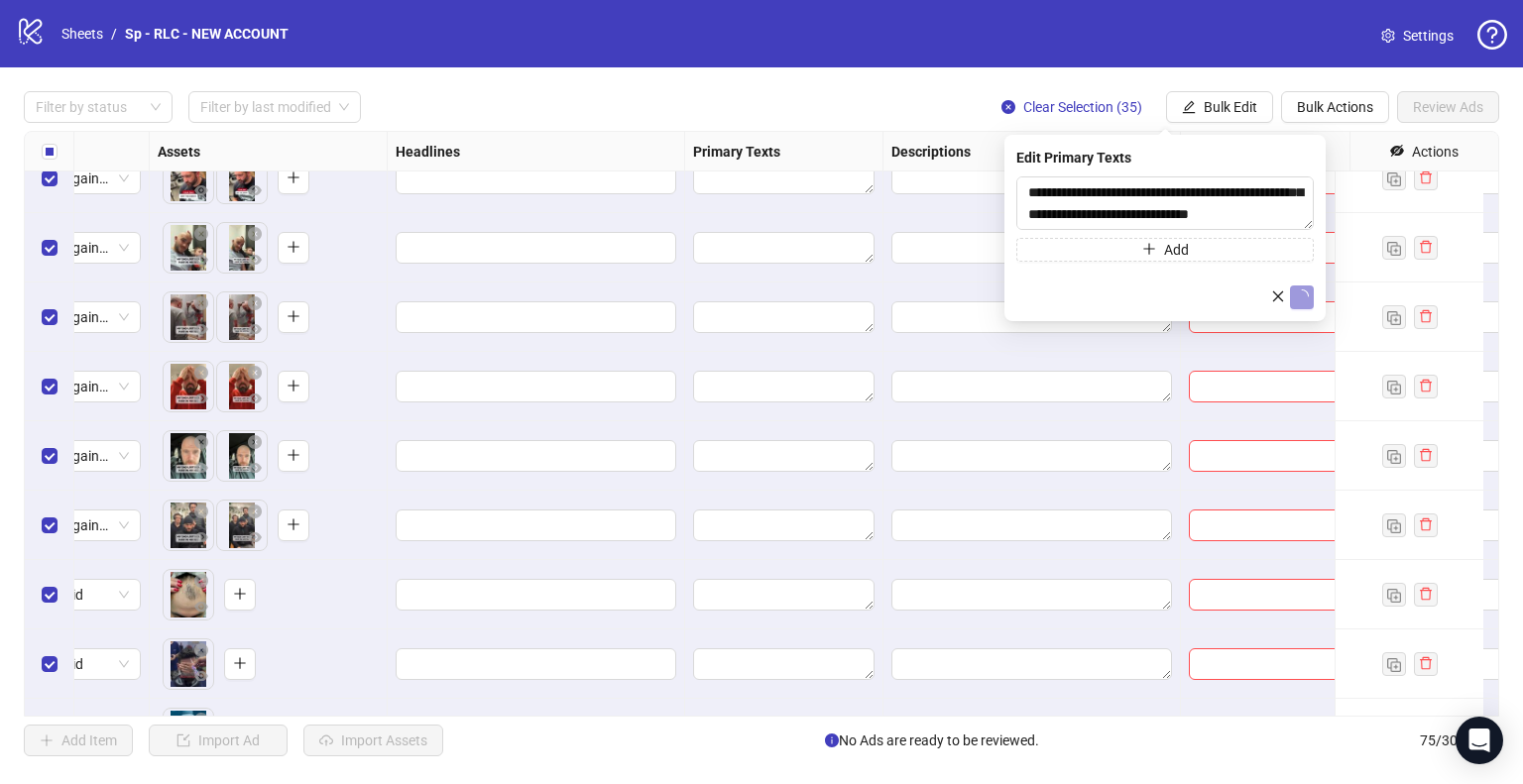 type 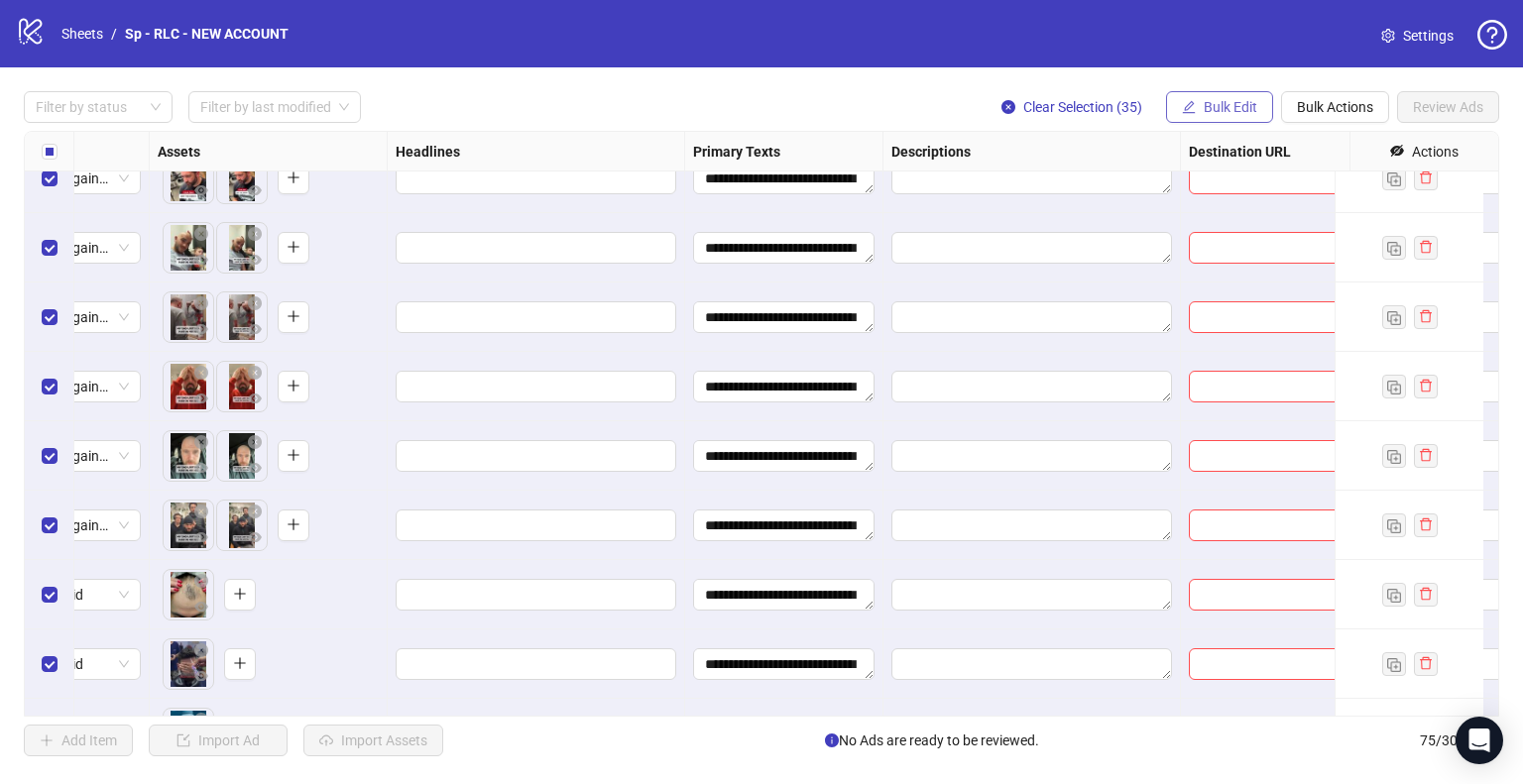 click on "Bulk Edit" at bounding box center (1230, 107) 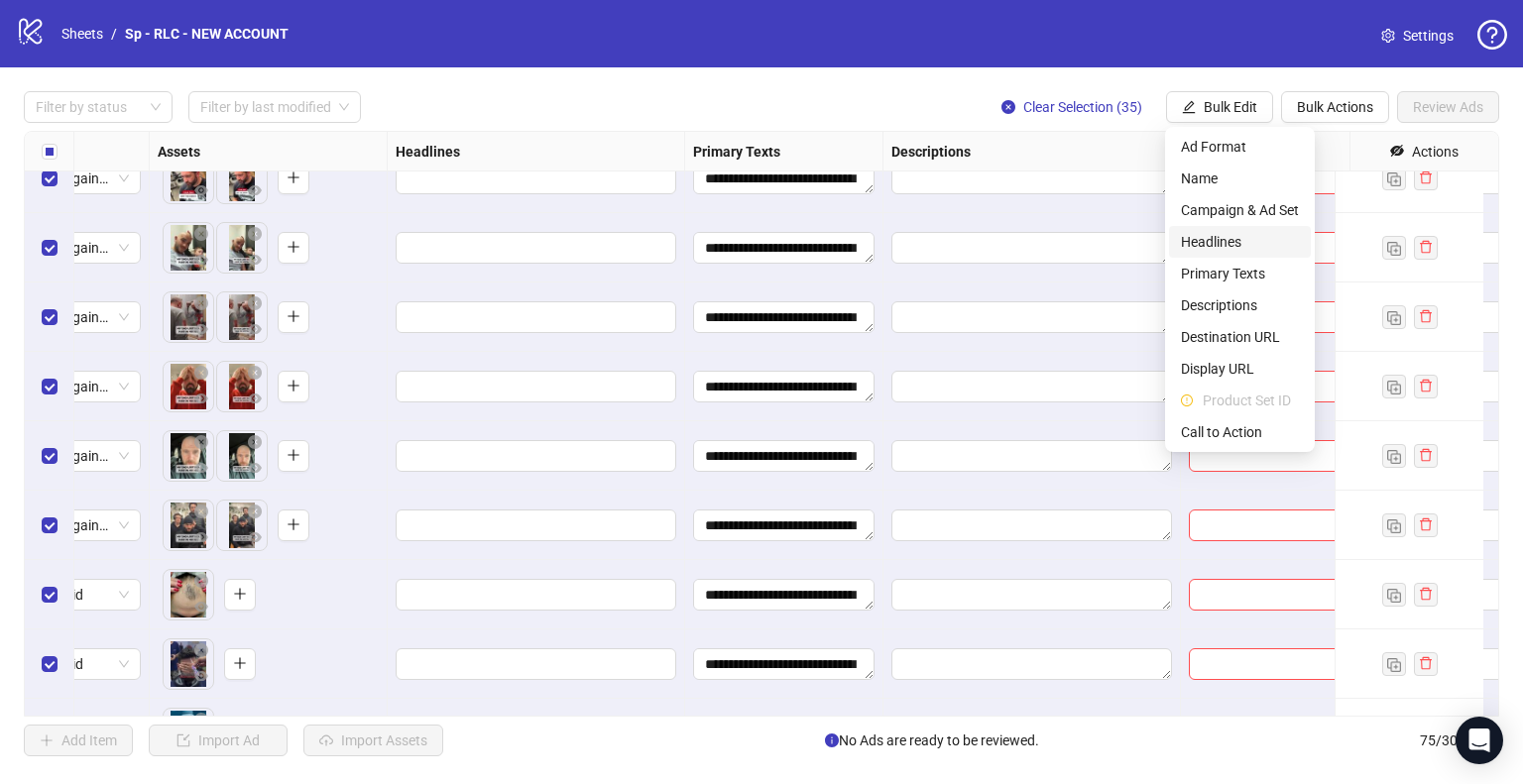 click on "Headlines" at bounding box center [1239, 242] 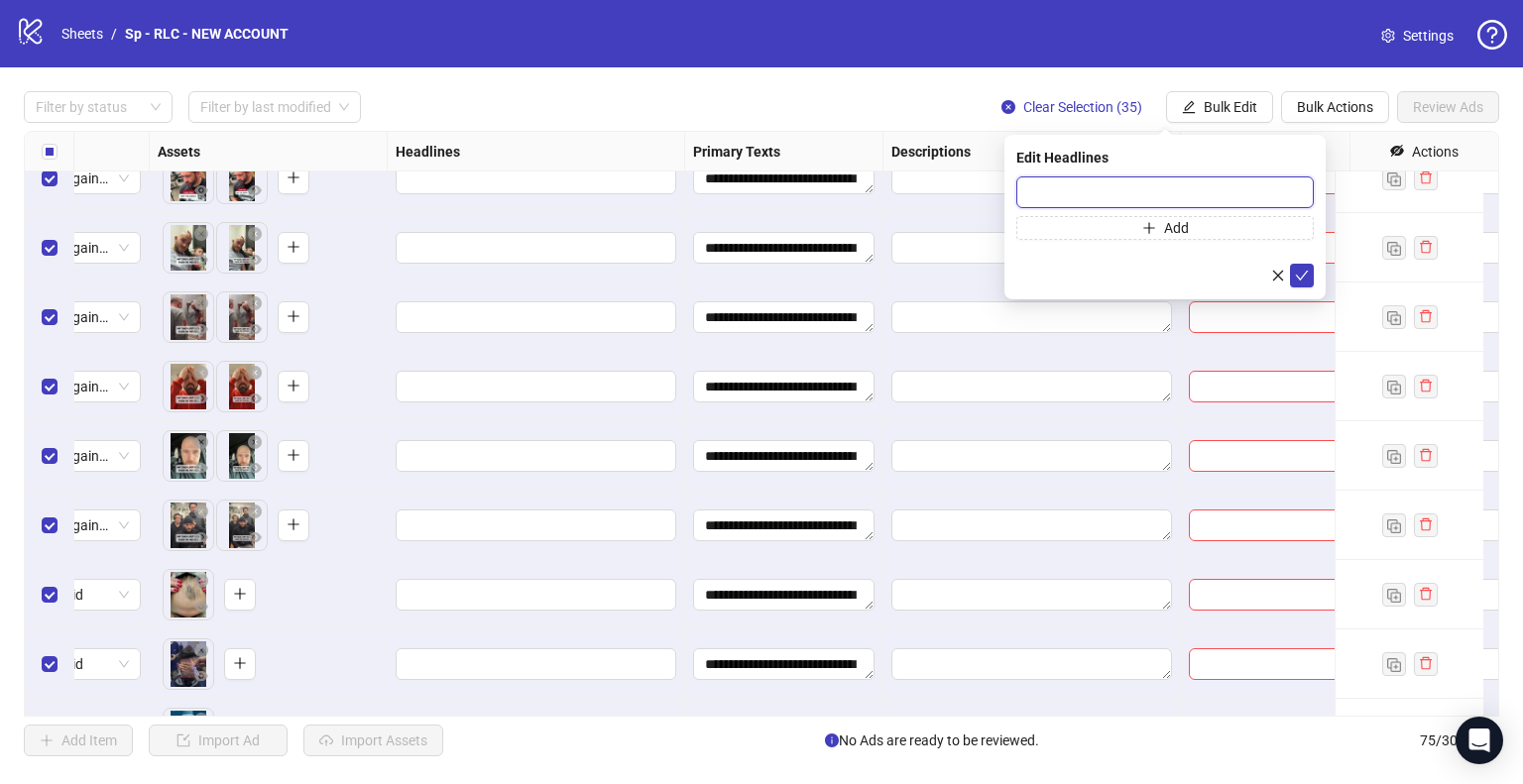 click at bounding box center (1165, 192) 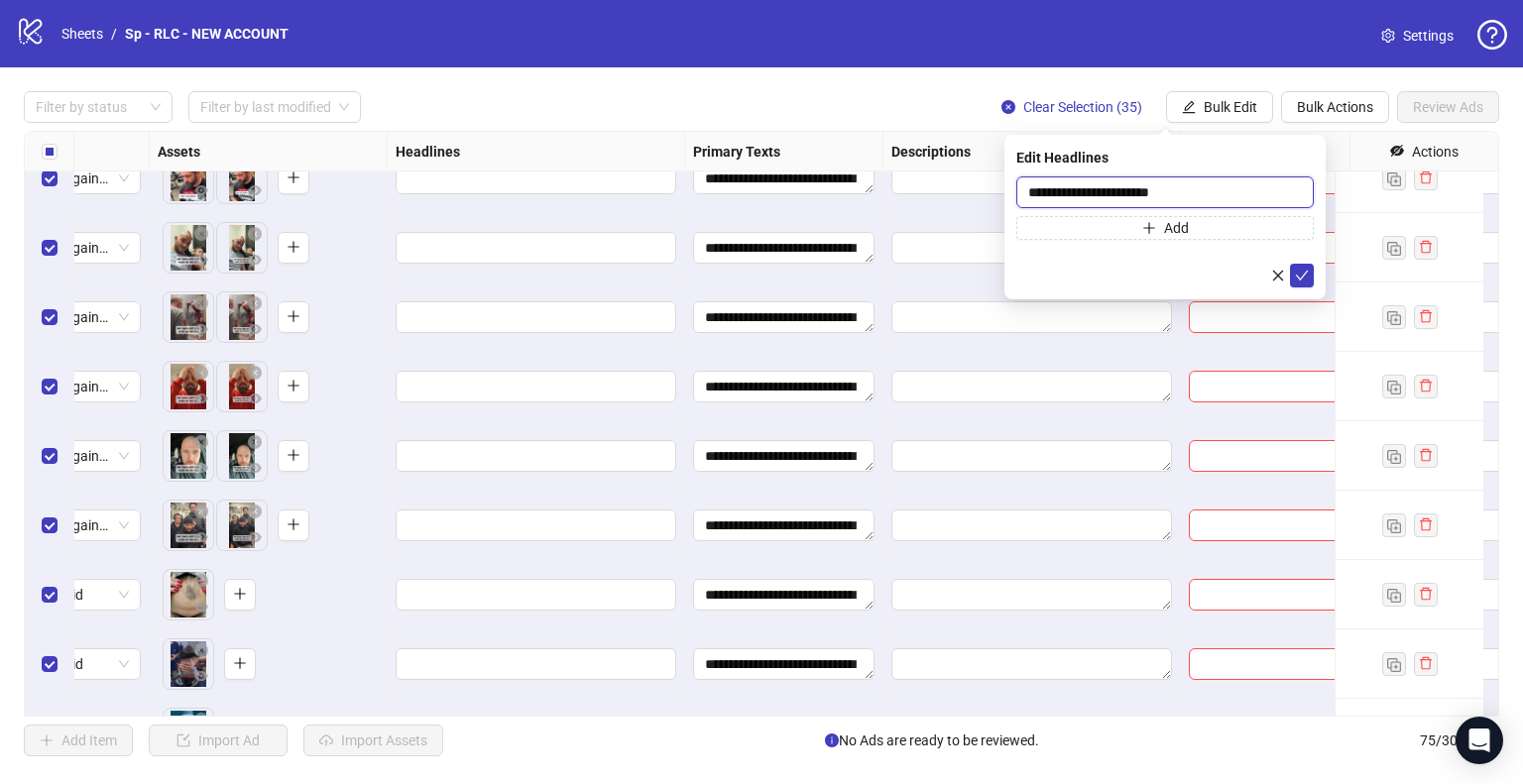 type on "**********" 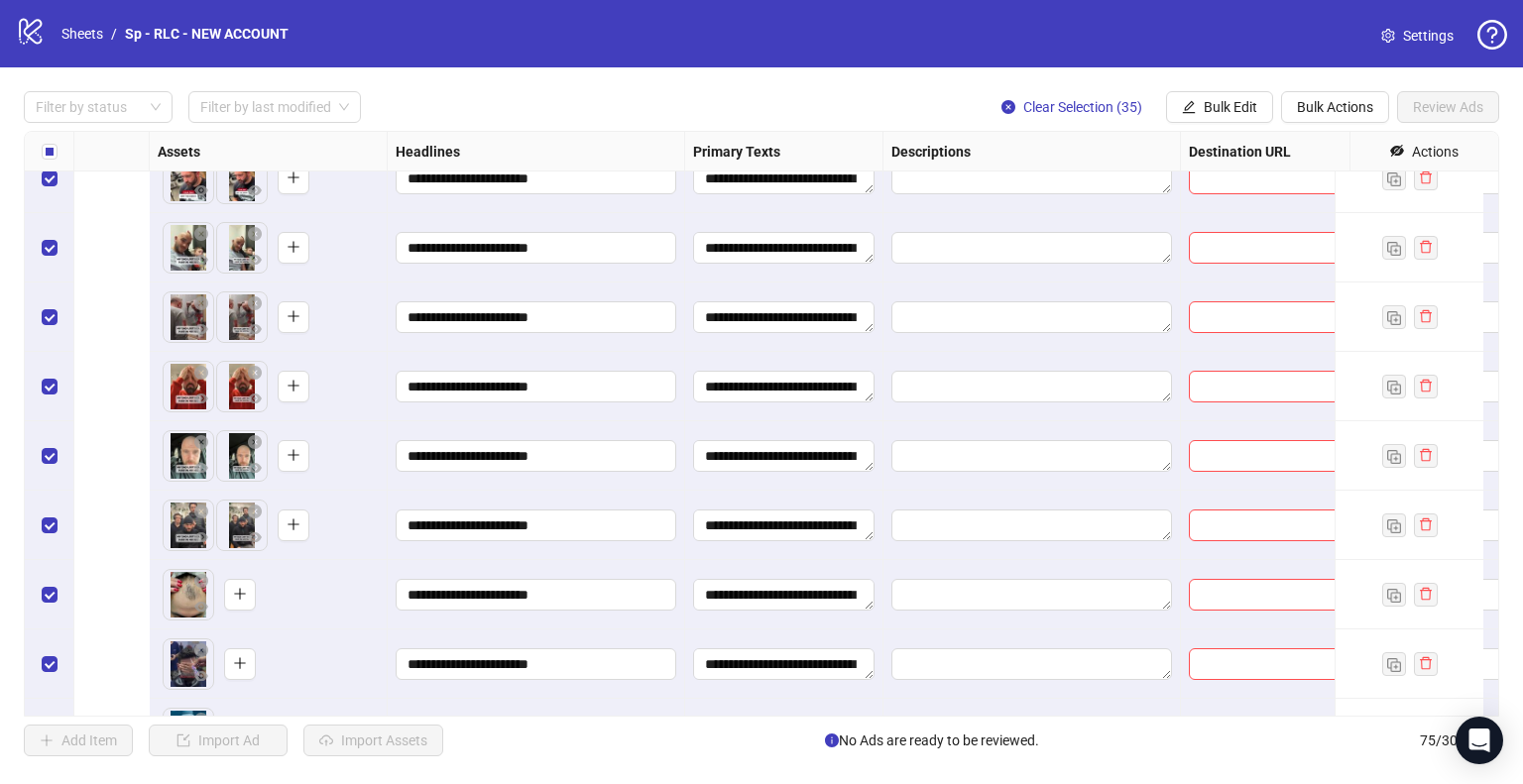 scroll, scrollTop: 3080, scrollLeft: 1317, axis: both 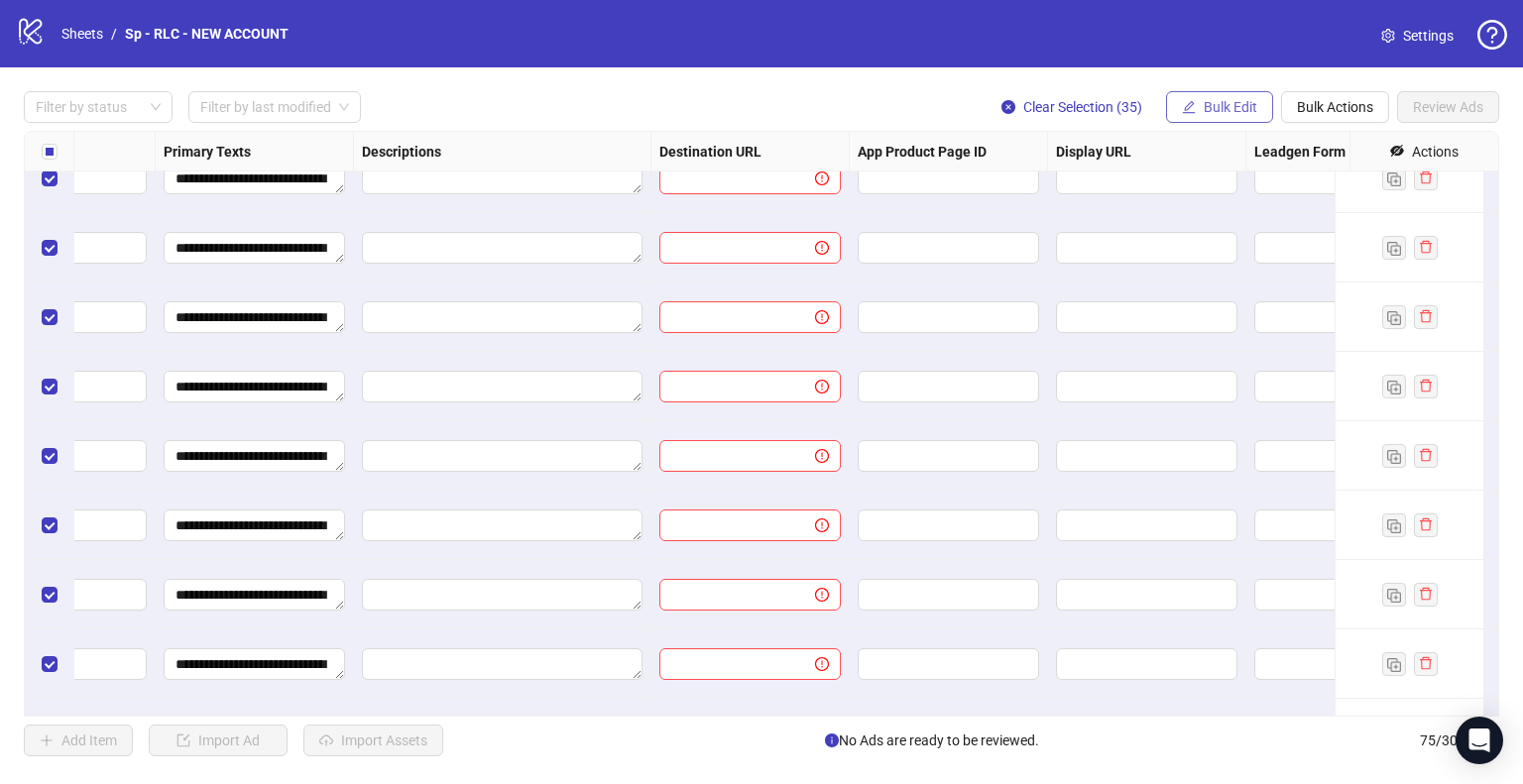 click on "Bulk Edit" at bounding box center [1220, 107] 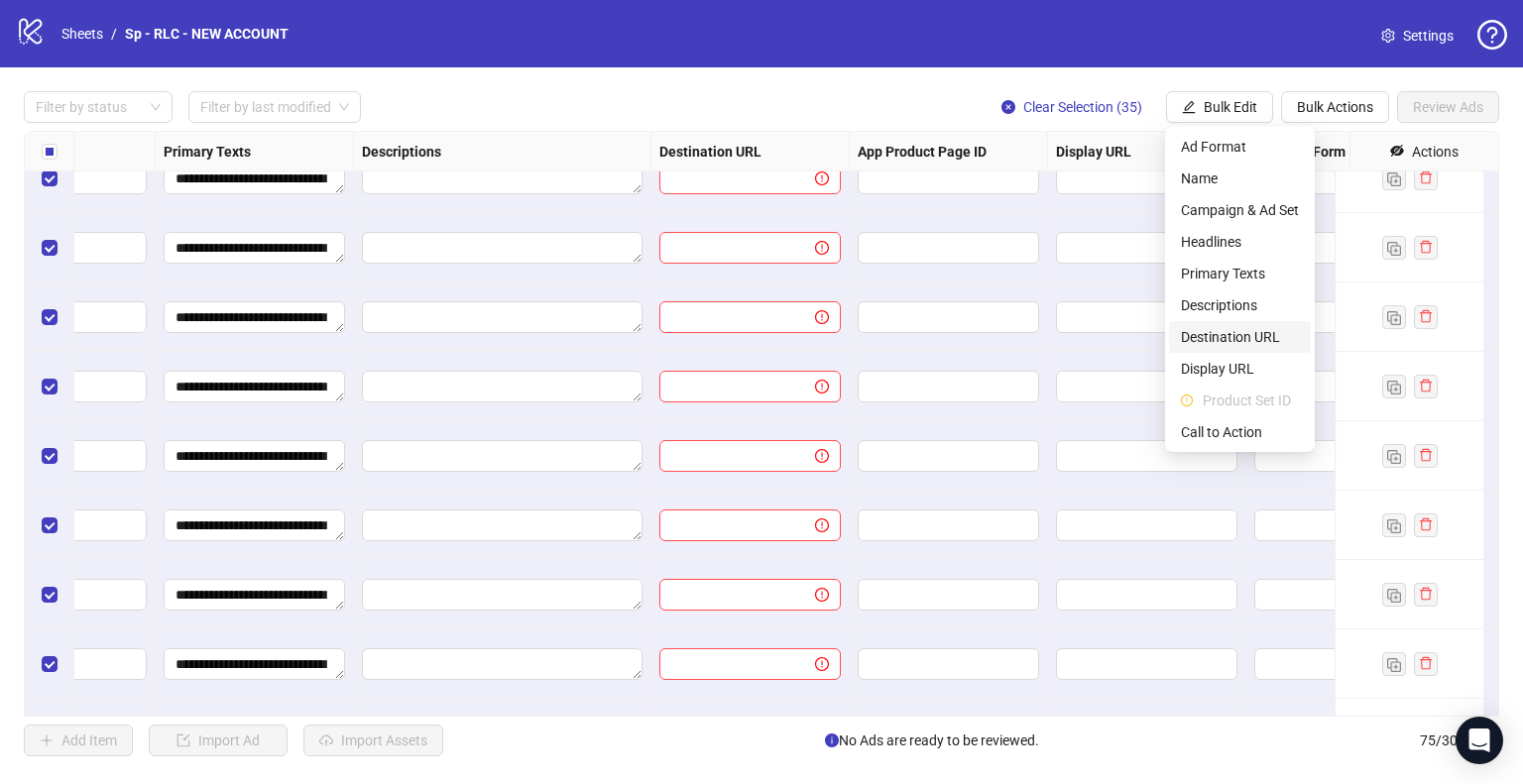 click on "Destination URL" at bounding box center [1239, 337] 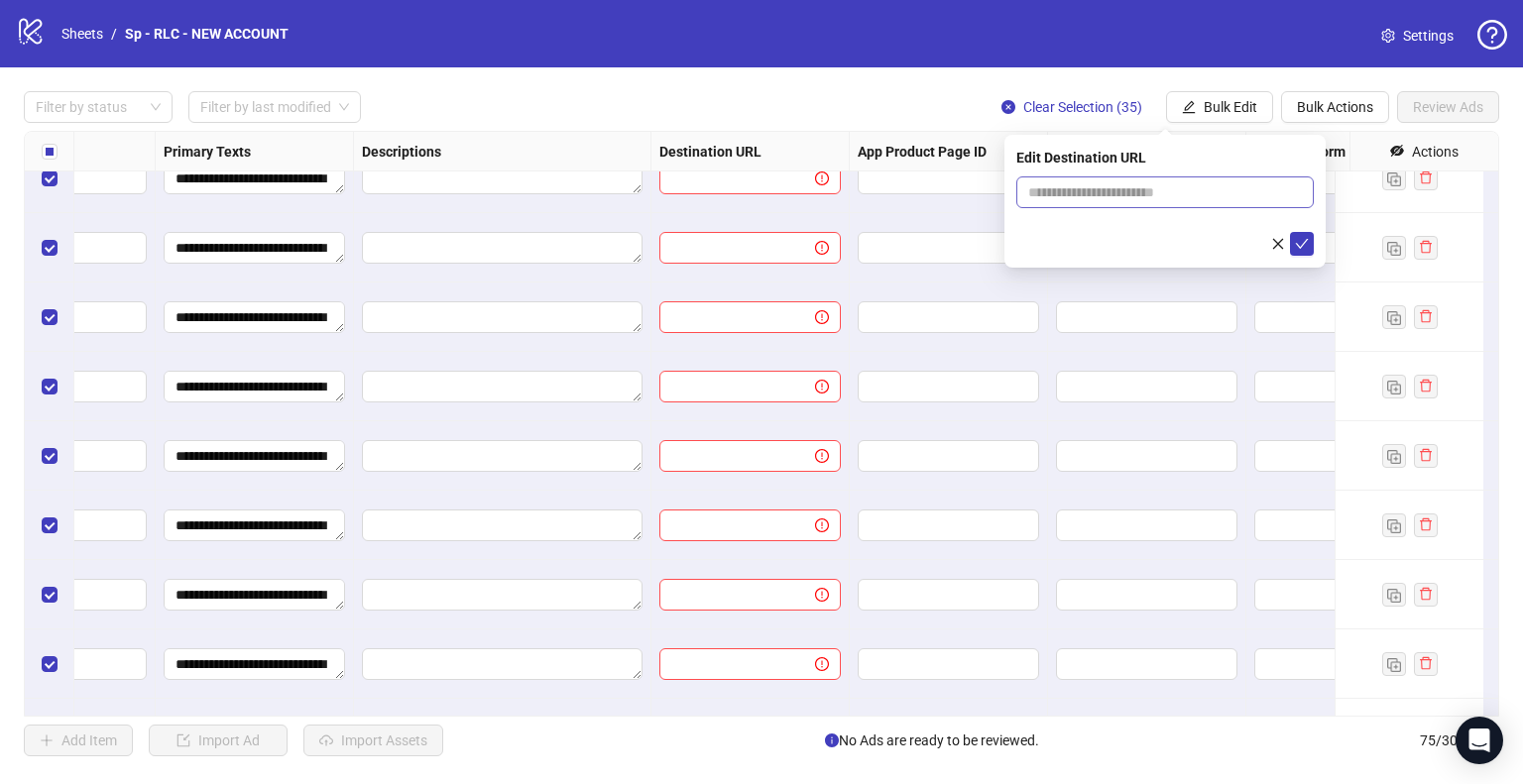 drag, startPoint x: 1099, startPoint y: 205, endPoint x: 1110, endPoint y: 195, distance: 14.866069 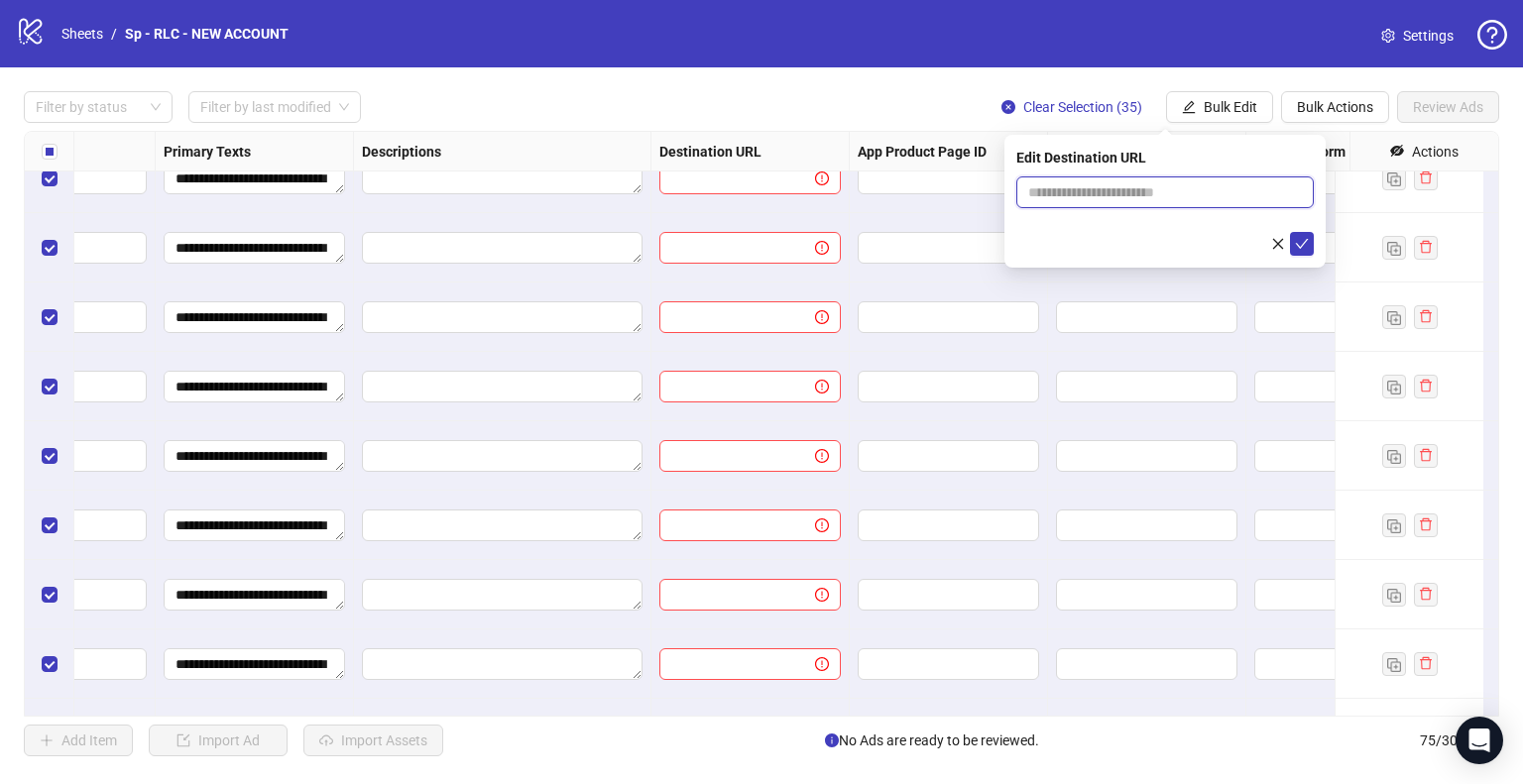 paste on "**********" 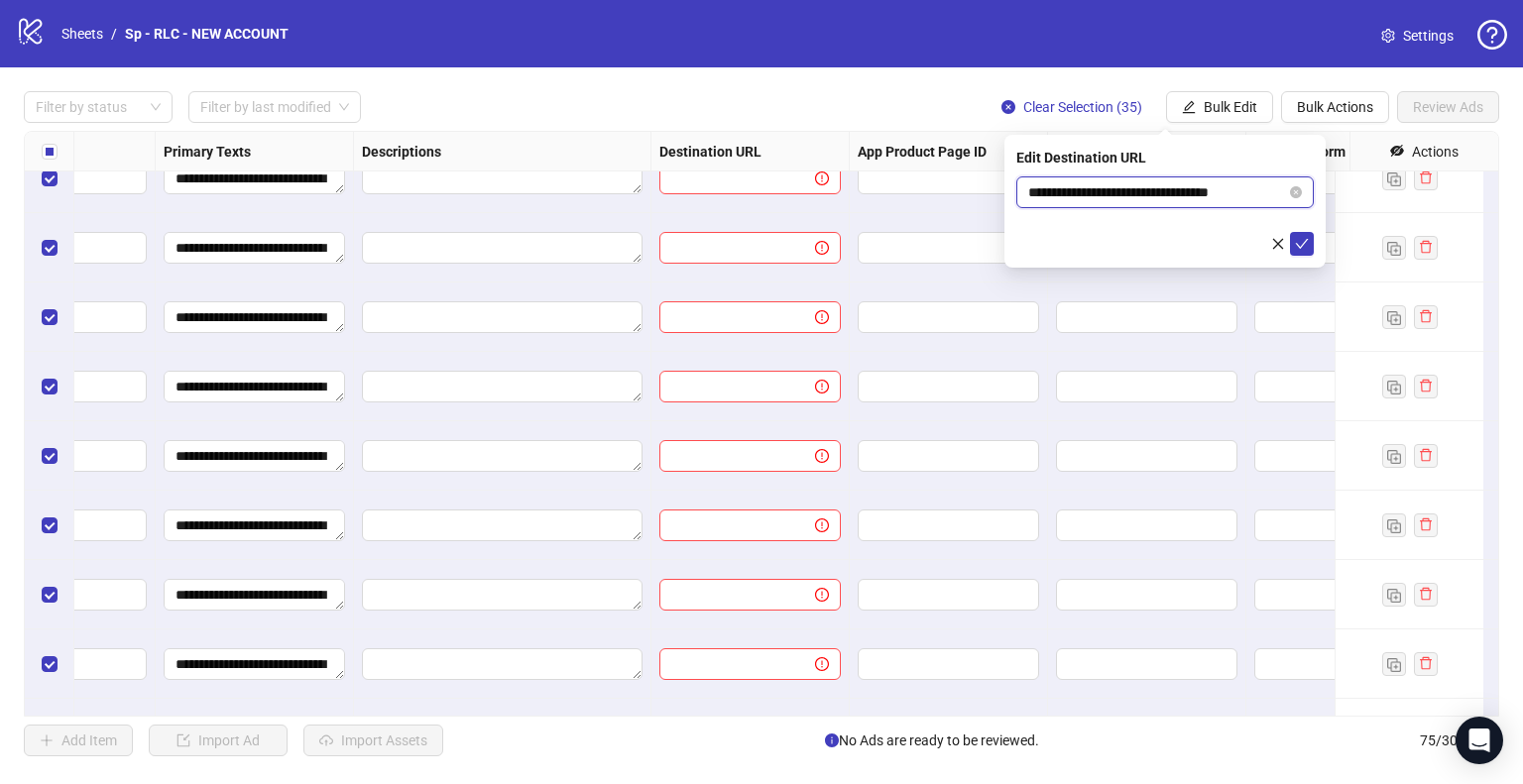 type on "**********" 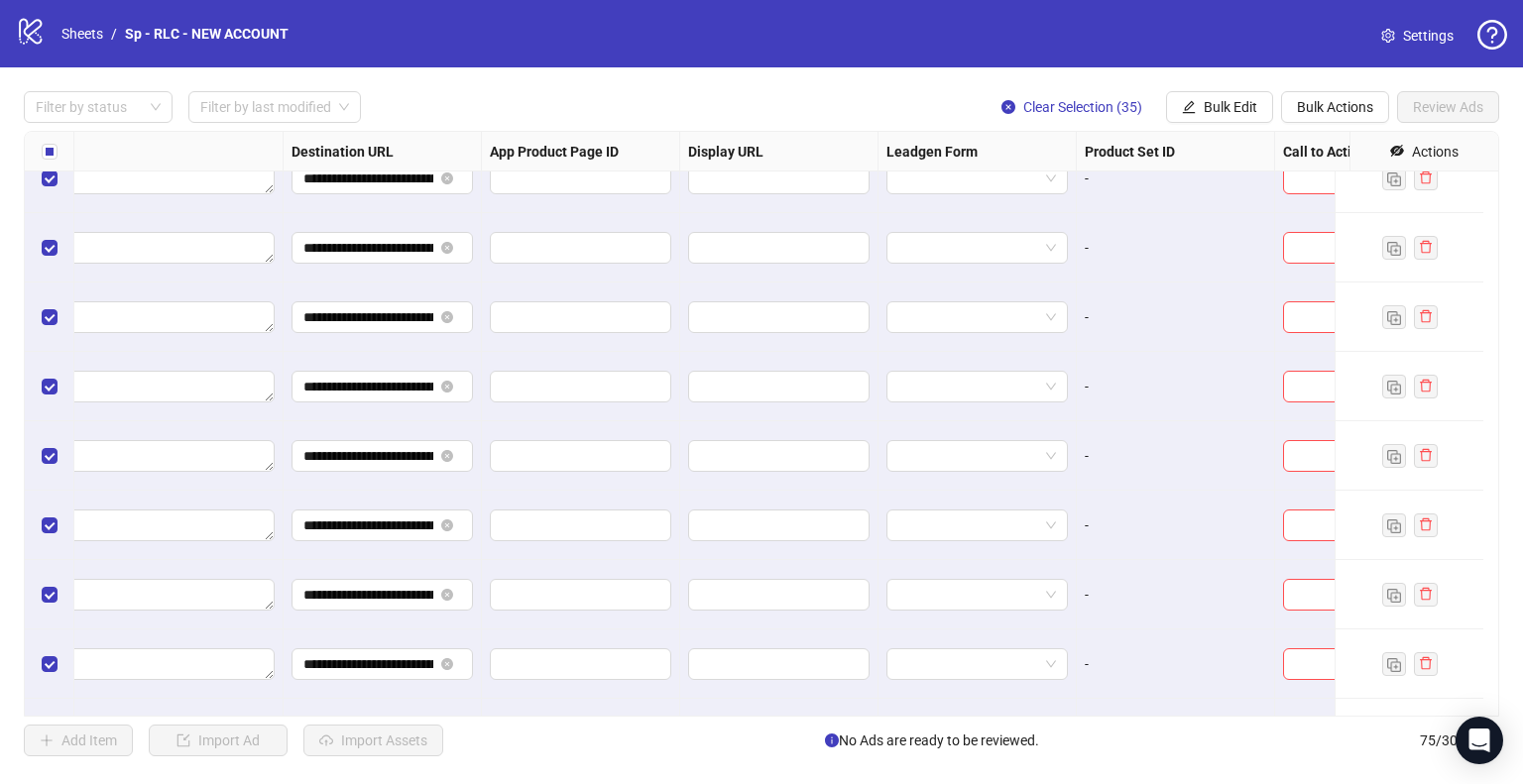 scroll, scrollTop: 3080, scrollLeft: 1718, axis: both 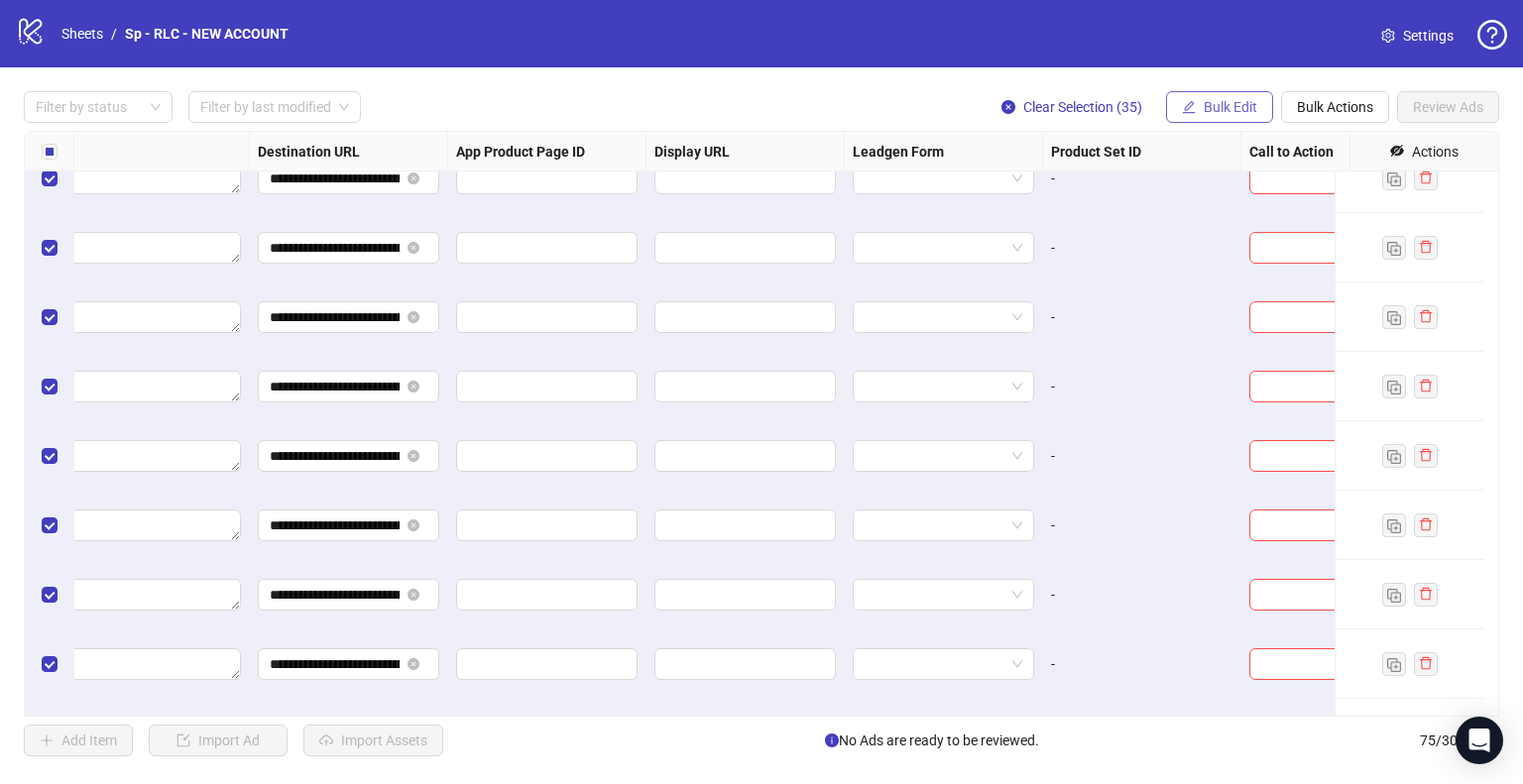click on "Bulk Edit" at bounding box center (1220, 107) 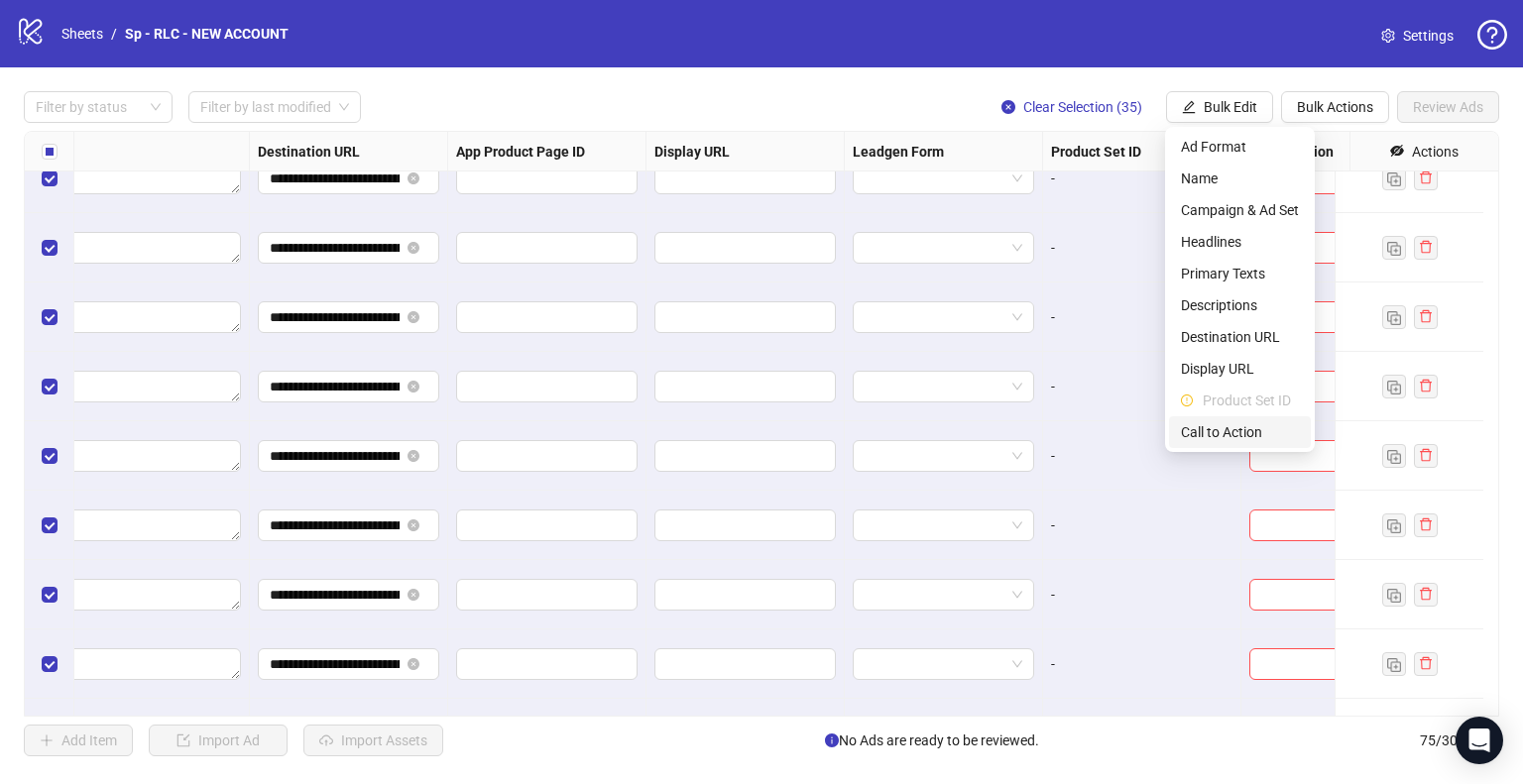 click on "Call to Action" at bounding box center (1239, 432) 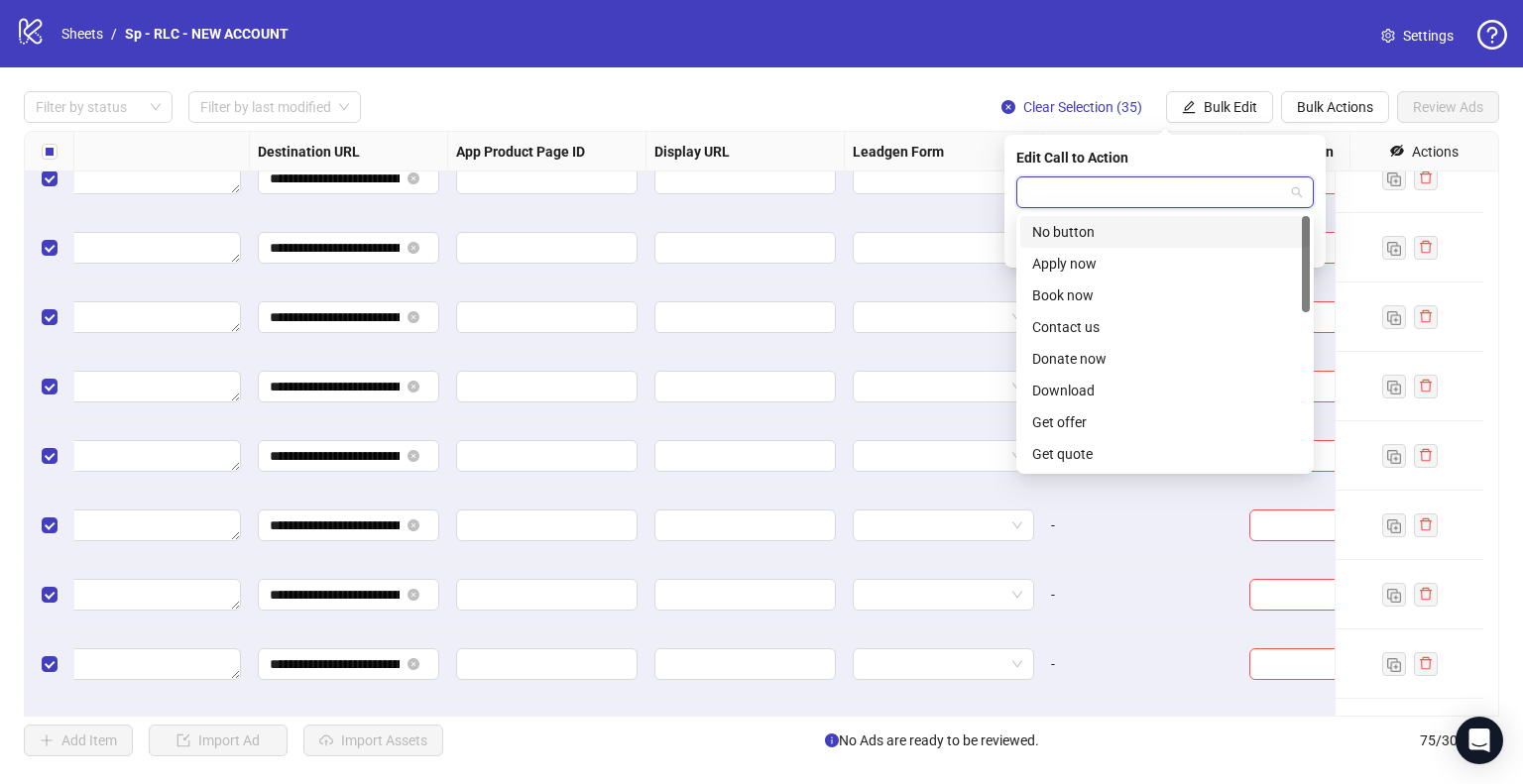 click at bounding box center [1156, 192] 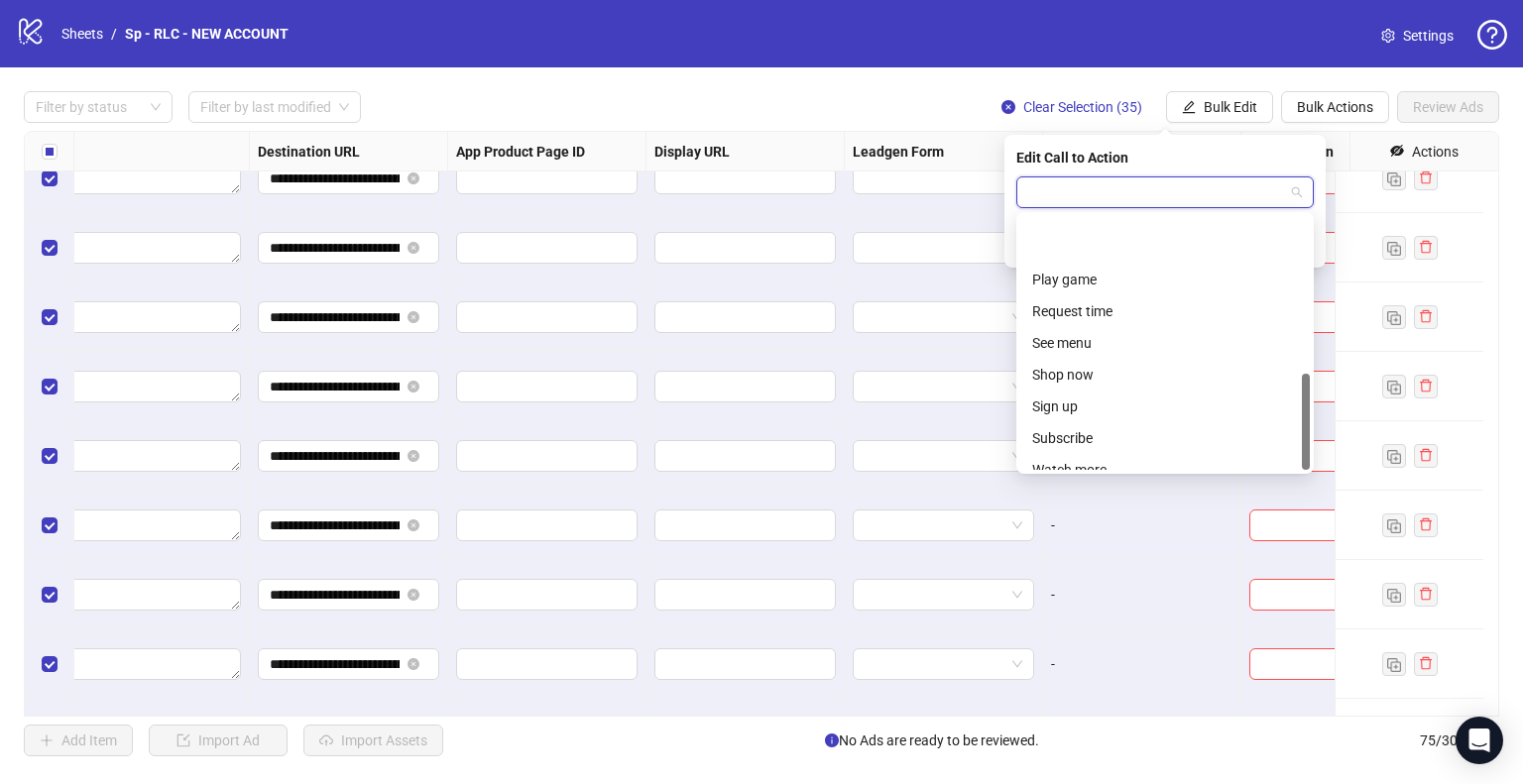 scroll, scrollTop: 412, scrollLeft: 0, axis: vertical 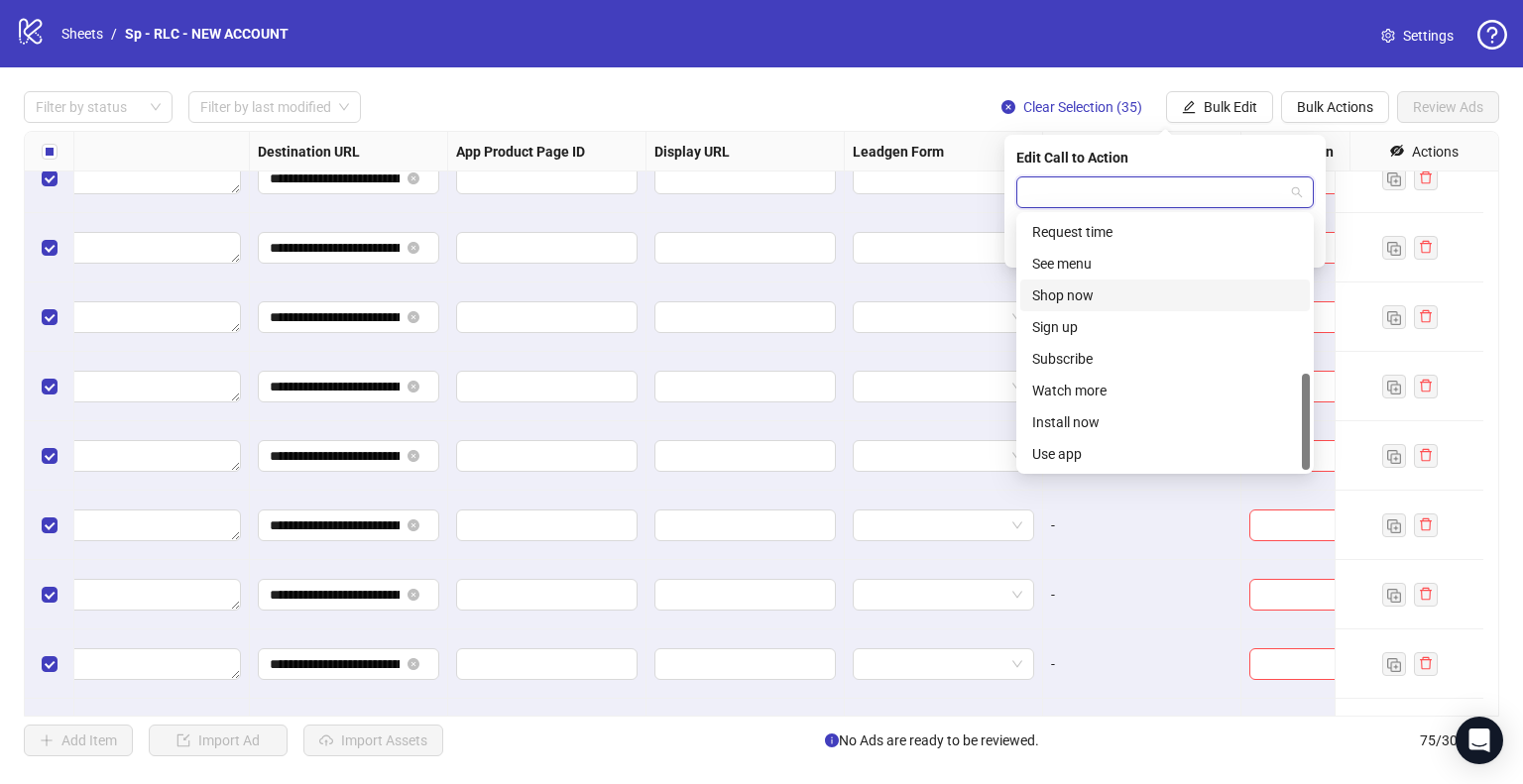 click on "Shop now" at bounding box center [1165, 295] 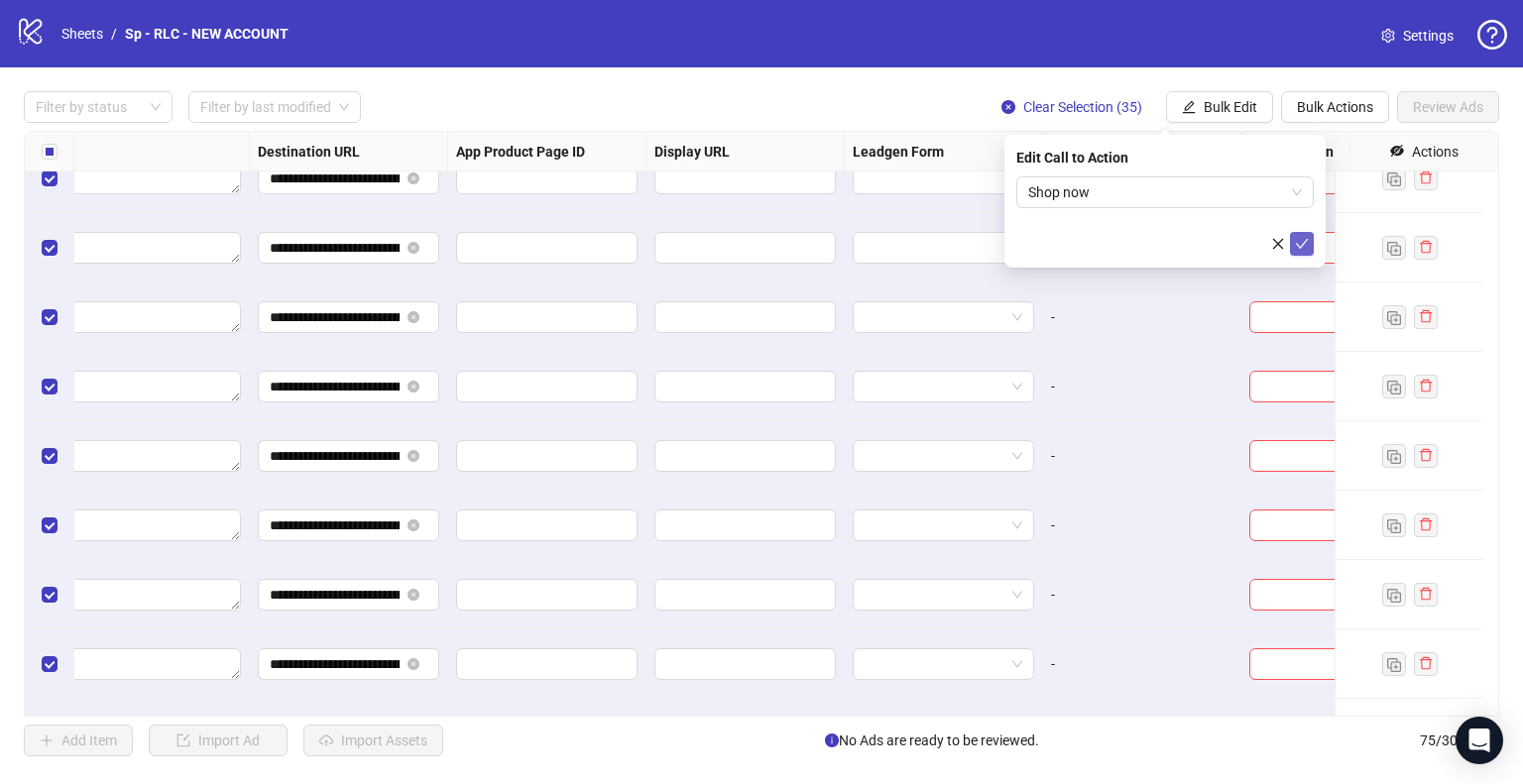 click 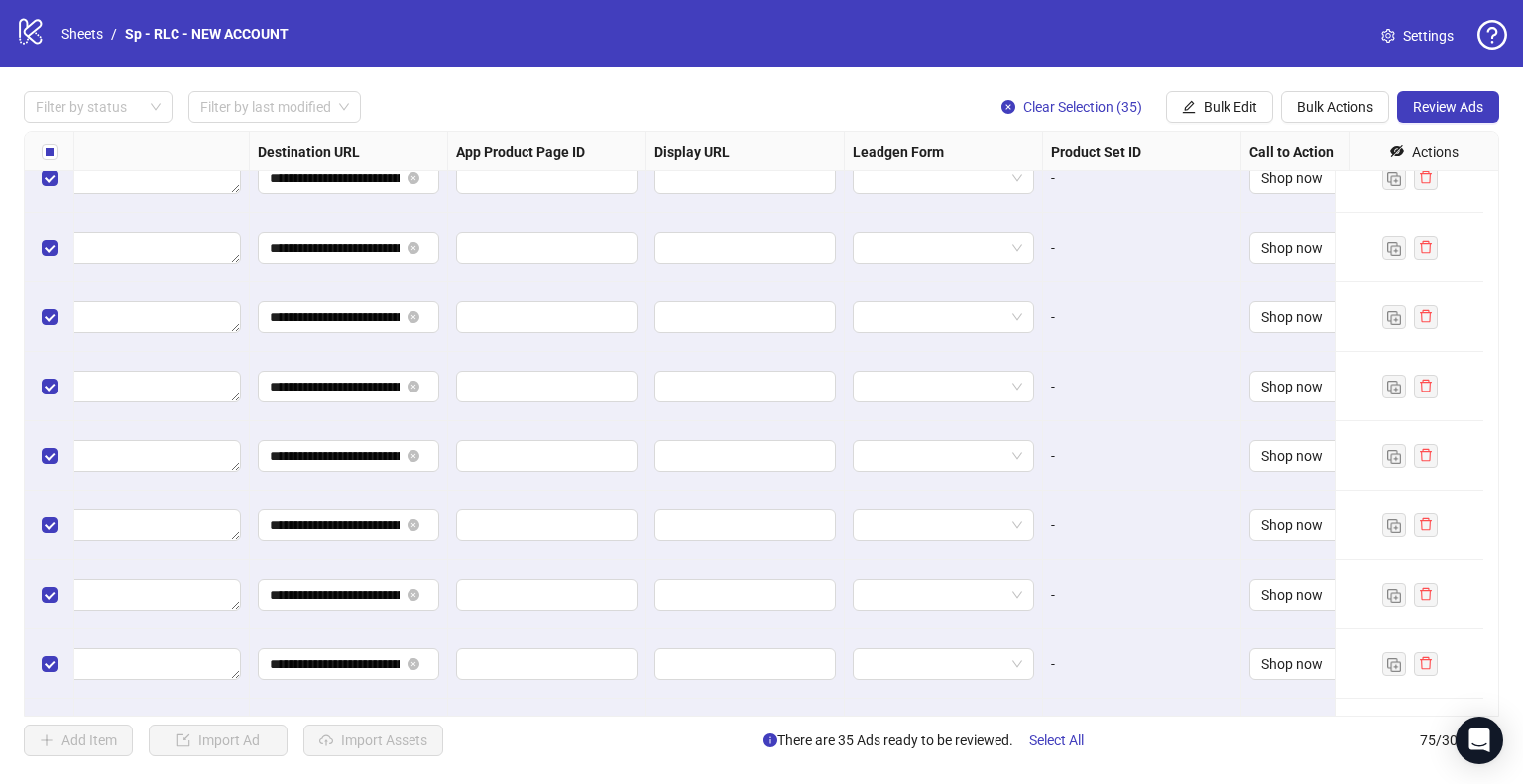 scroll, scrollTop: 3080, scrollLeft: 1784, axis: both 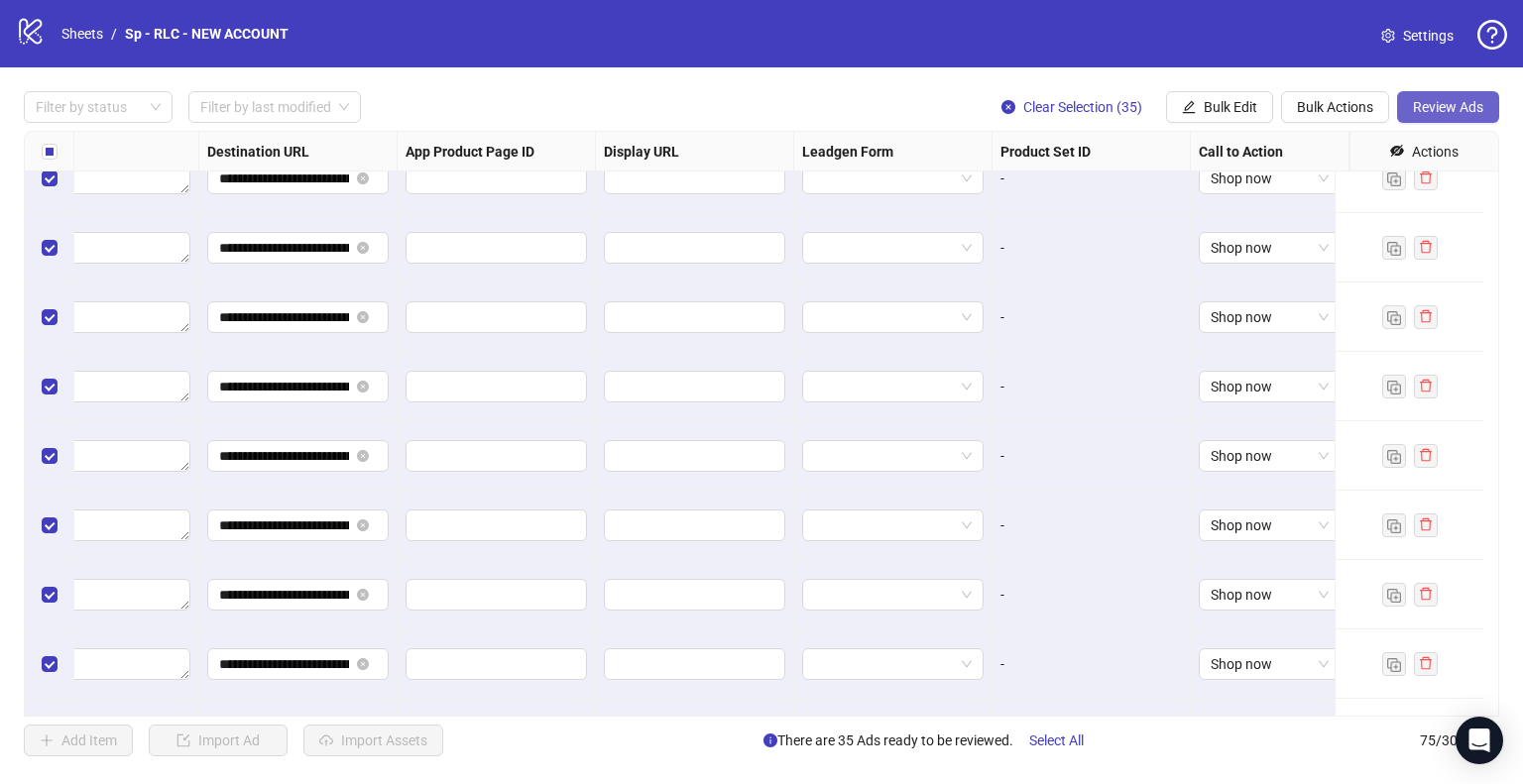 click on "Review Ads" at bounding box center (1448, 107) 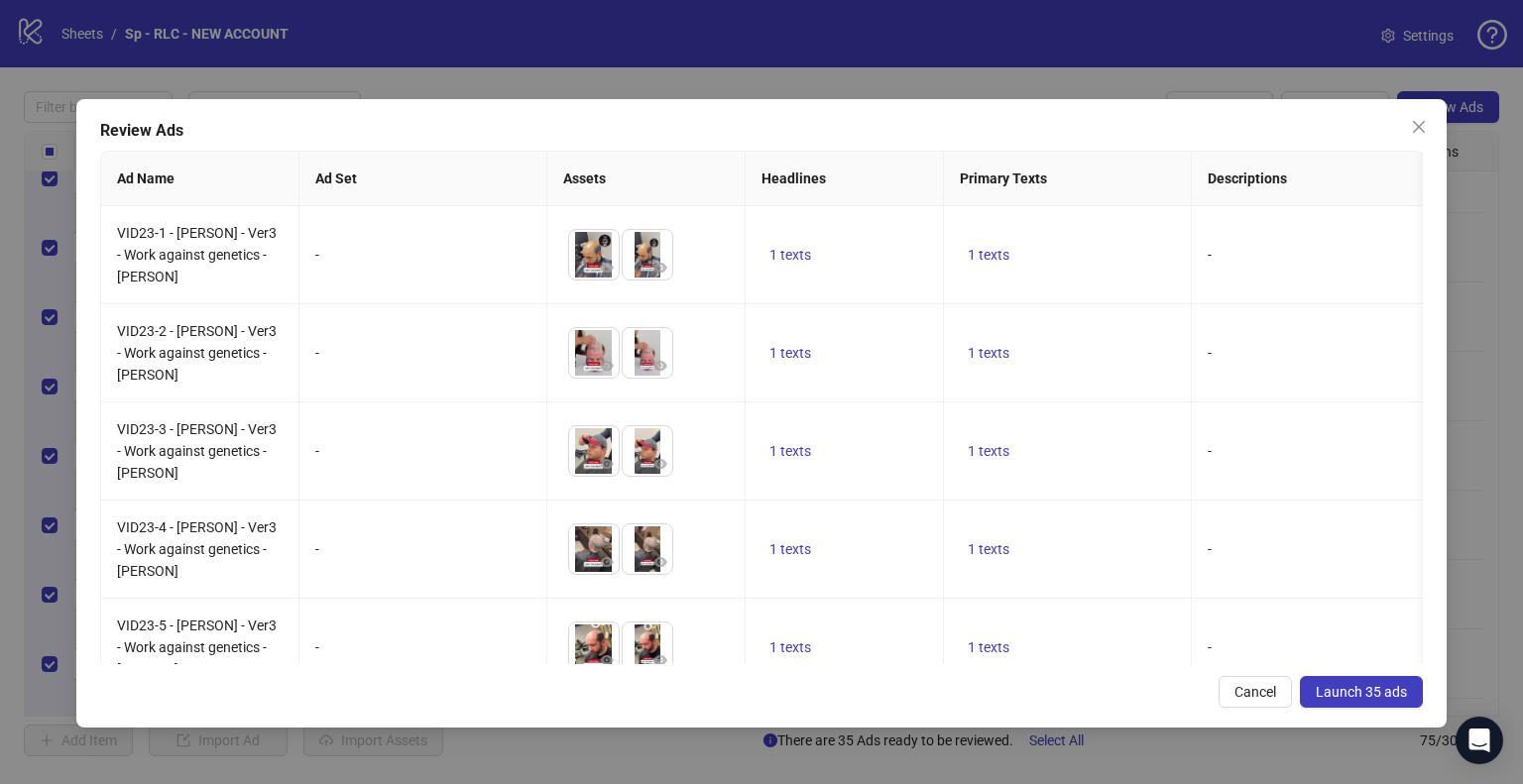click on "Launch 35 ads" at bounding box center [1361, 692] 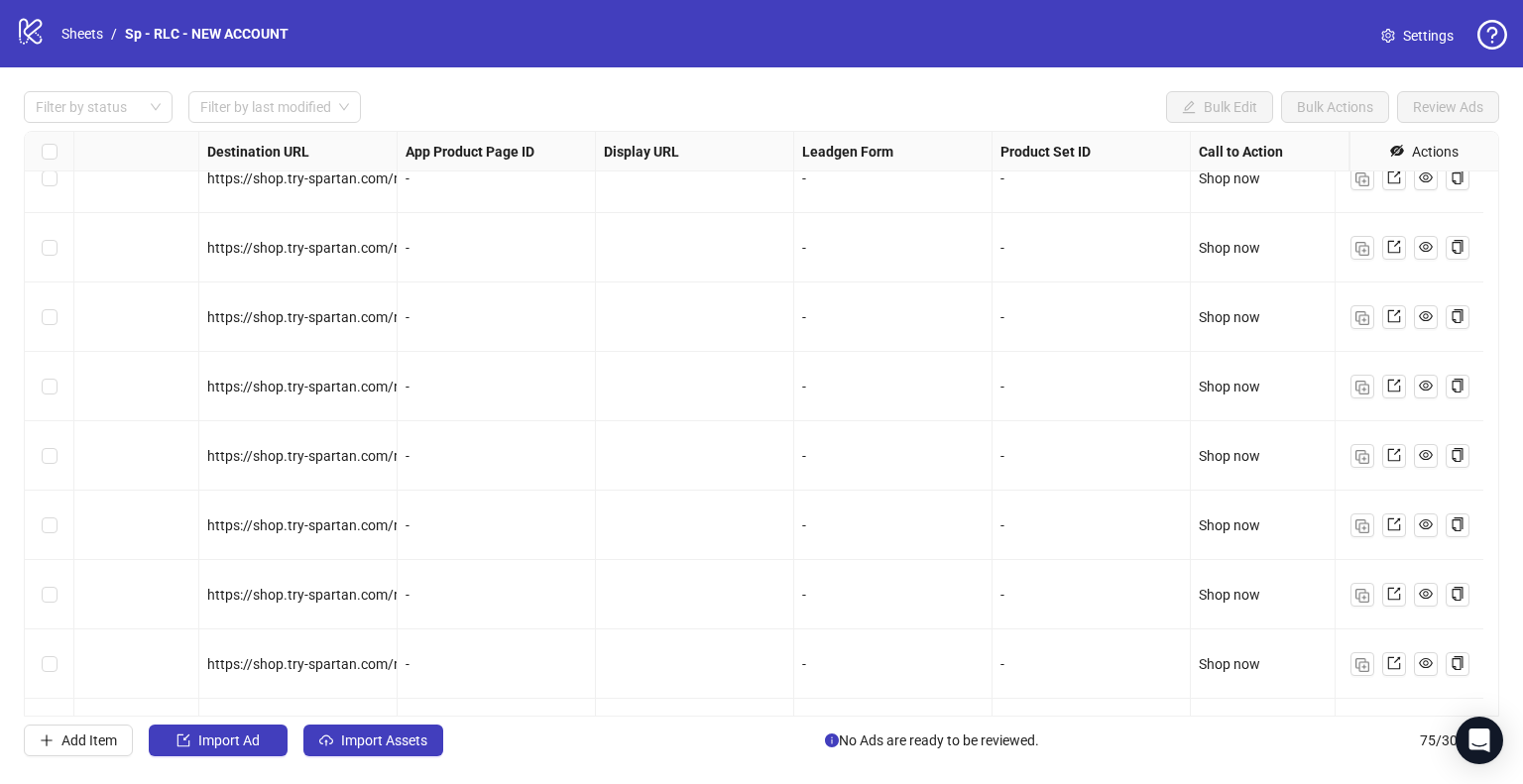 drag, startPoint x: 1351, startPoint y: 685, endPoint x: 857, endPoint y: 440, distance: 551.4173 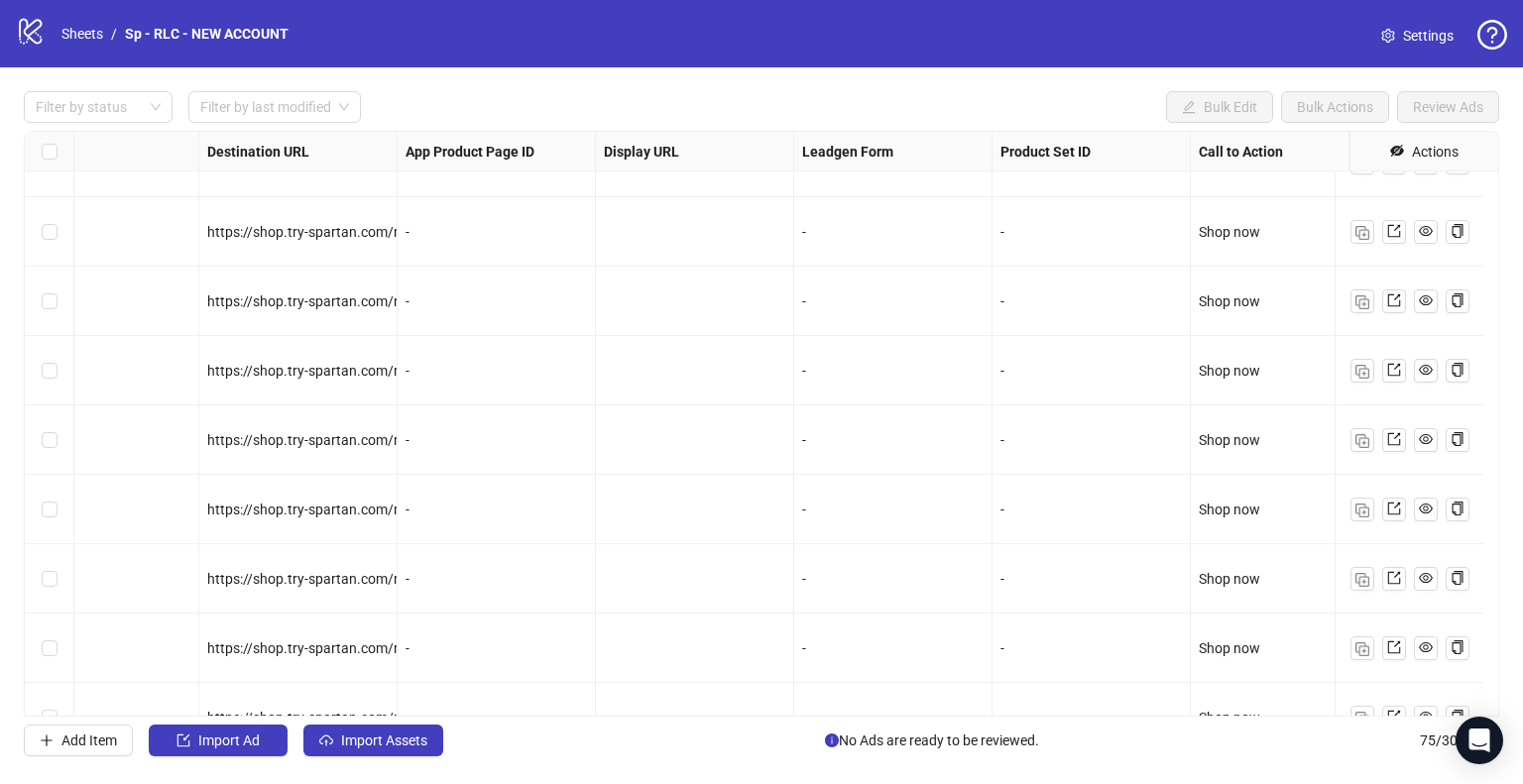 scroll, scrollTop: 0, scrollLeft: 1784, axis: horizontal 